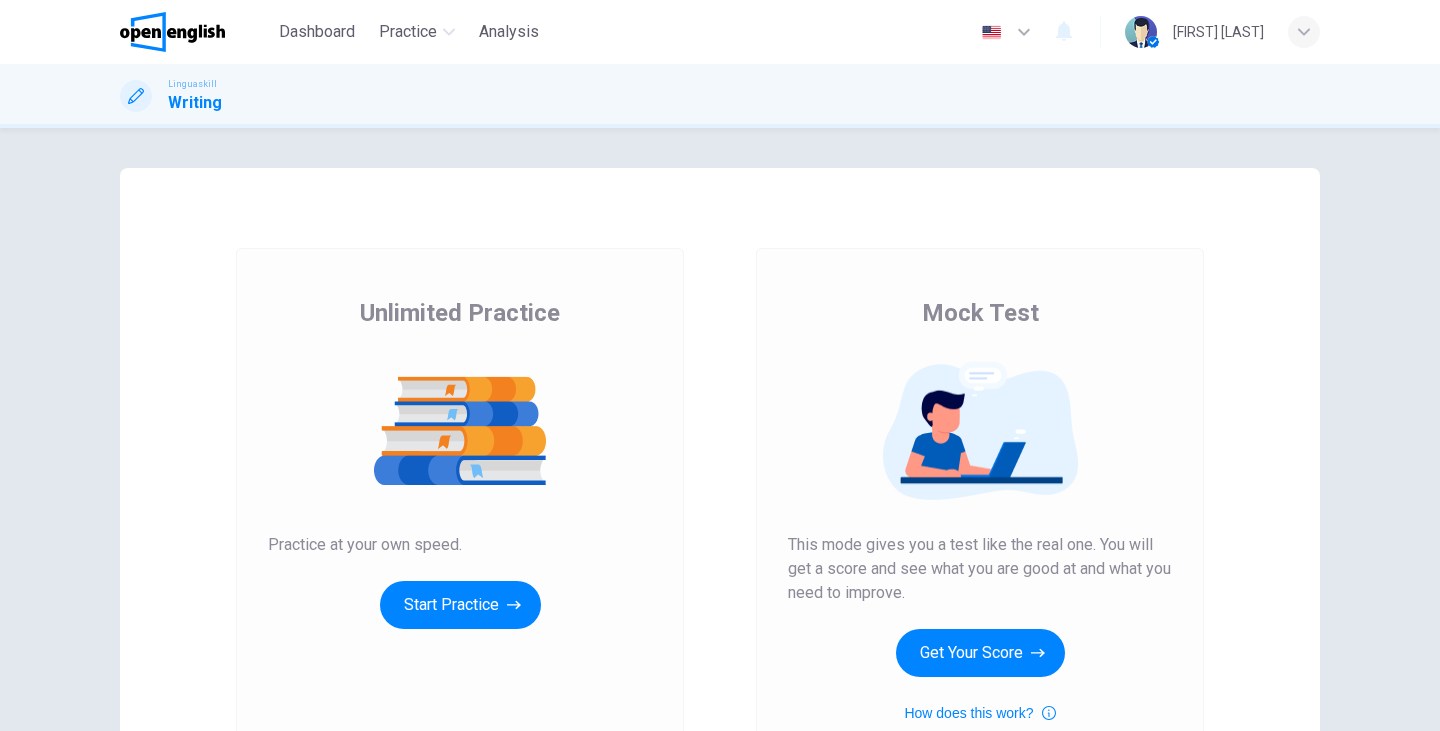 scroll, scrollTop: 0, scrollLeft: 0, axis: both 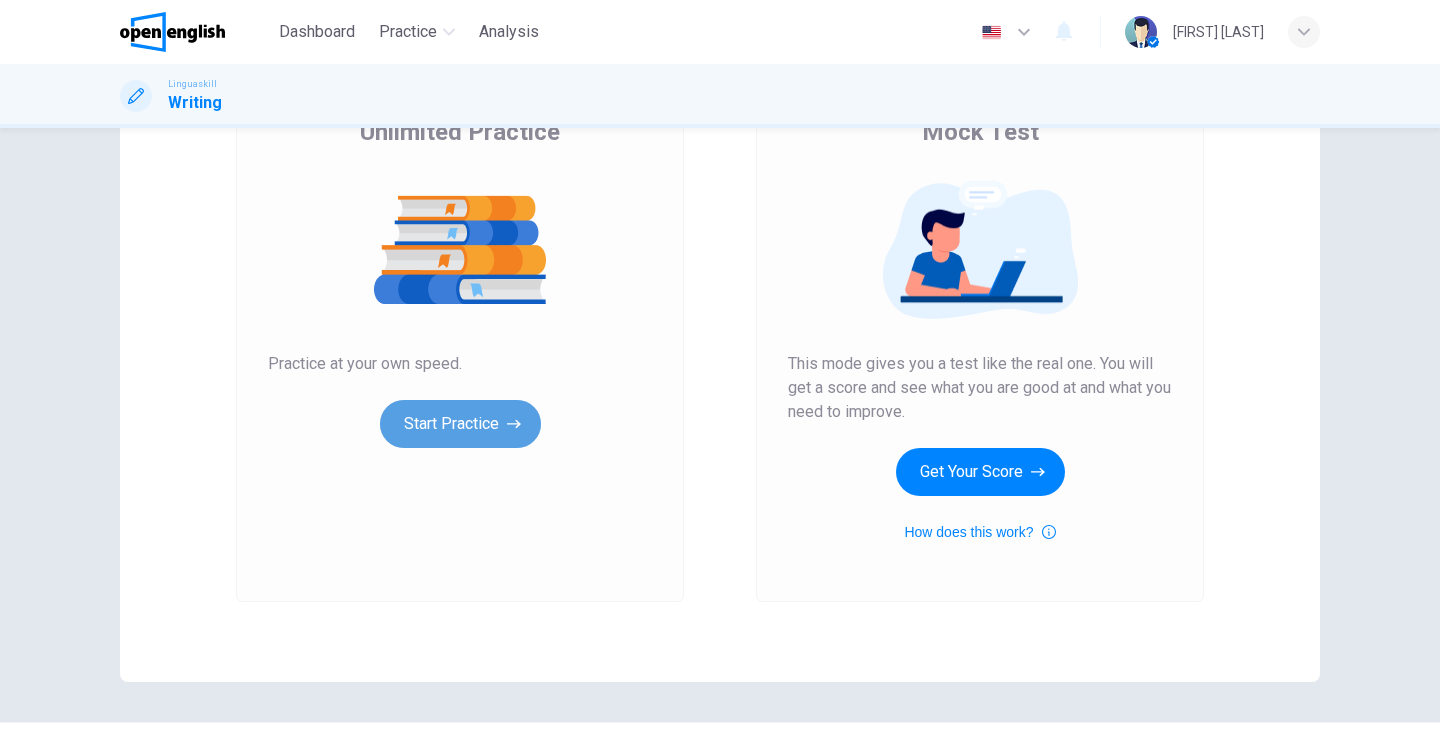 click on "Start Practice" at bounding box center [460, 424] 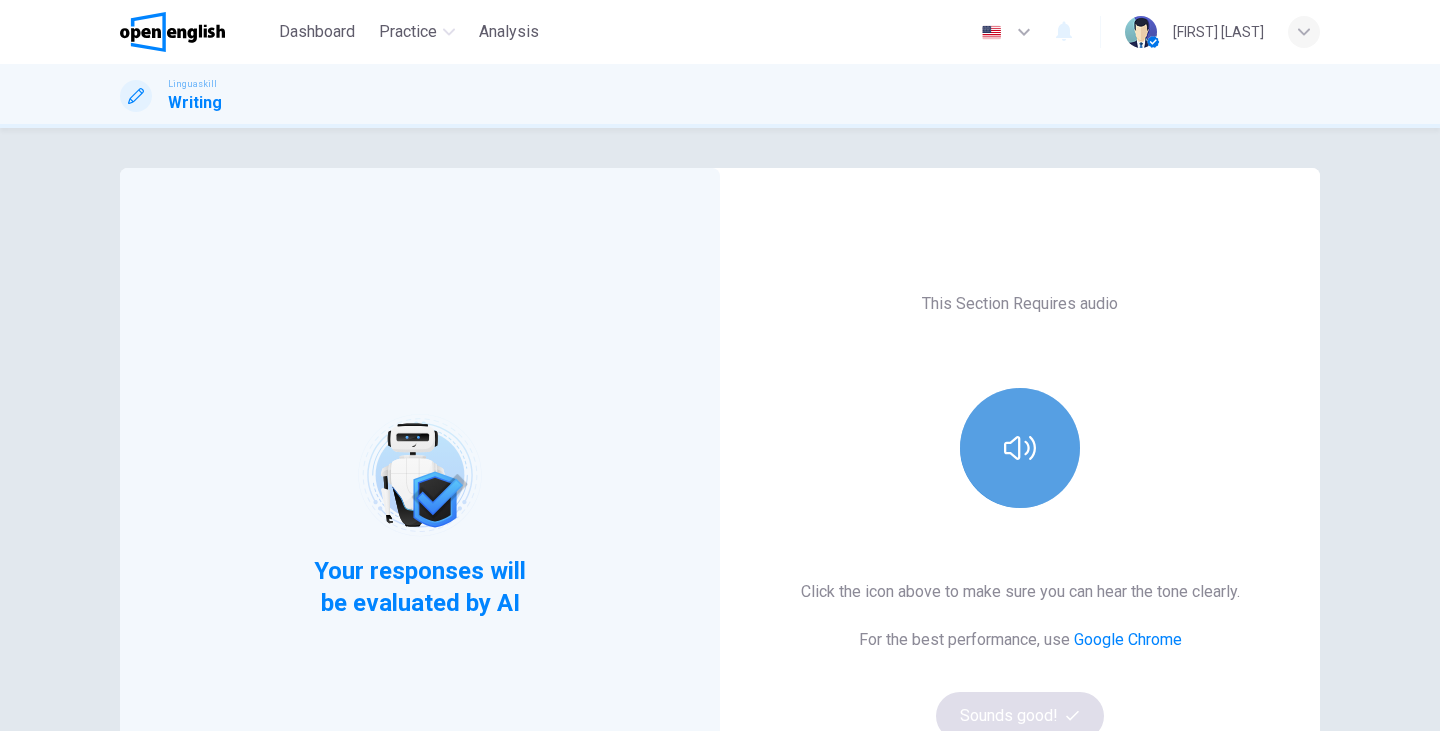 click at bounding box center (1020, 448) 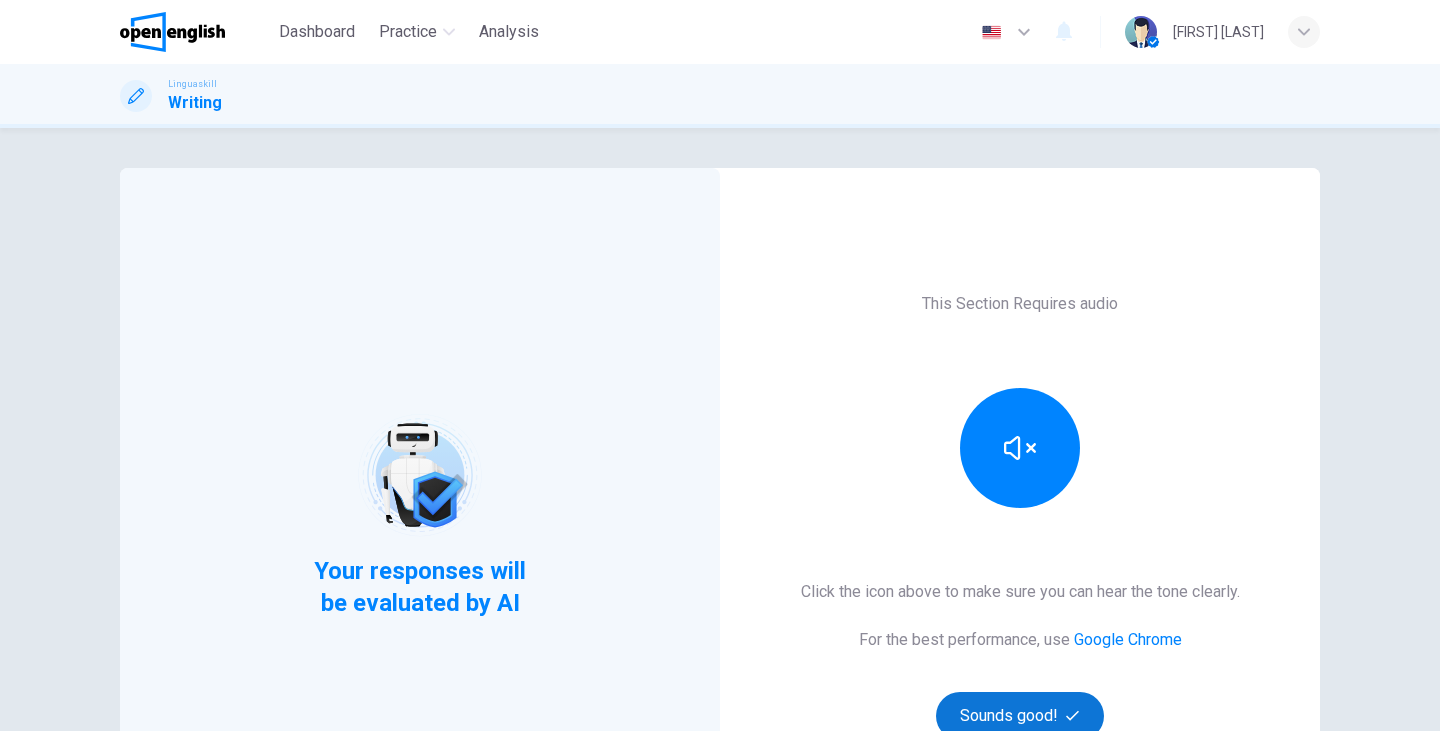 click on "Sounds good!" at bounding box center (1020, 716) 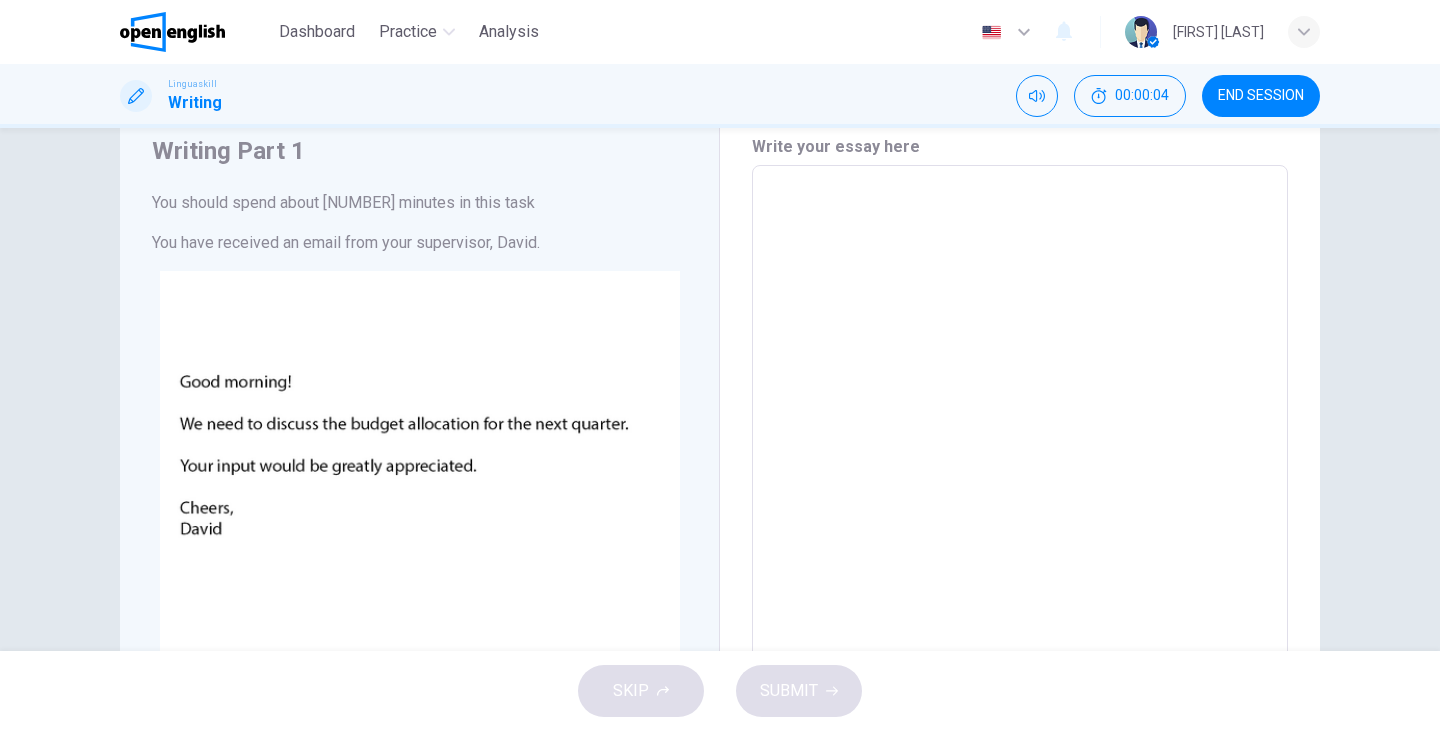 scroll, scrollTop: 67, scrollLeft: 0, axis: vertical 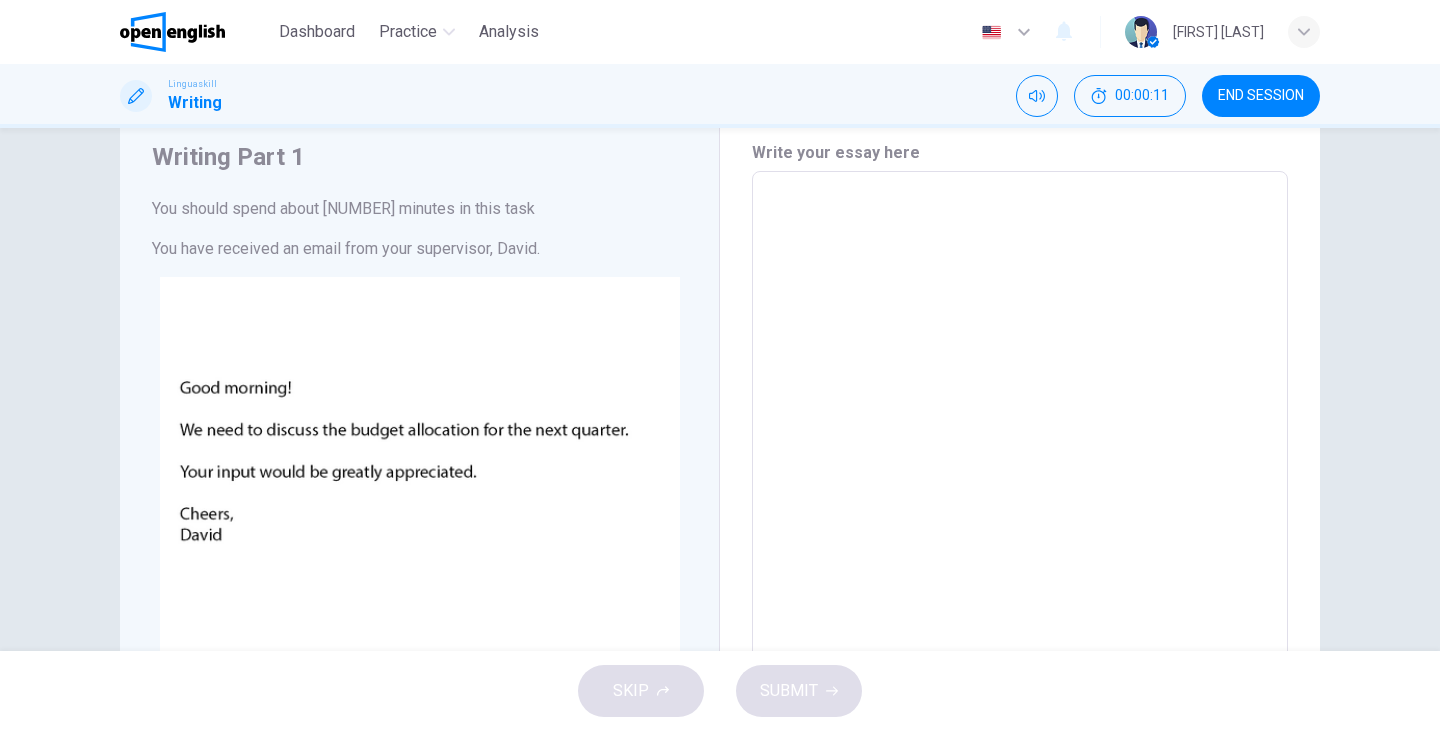 click at bounding box center [1020, 544] 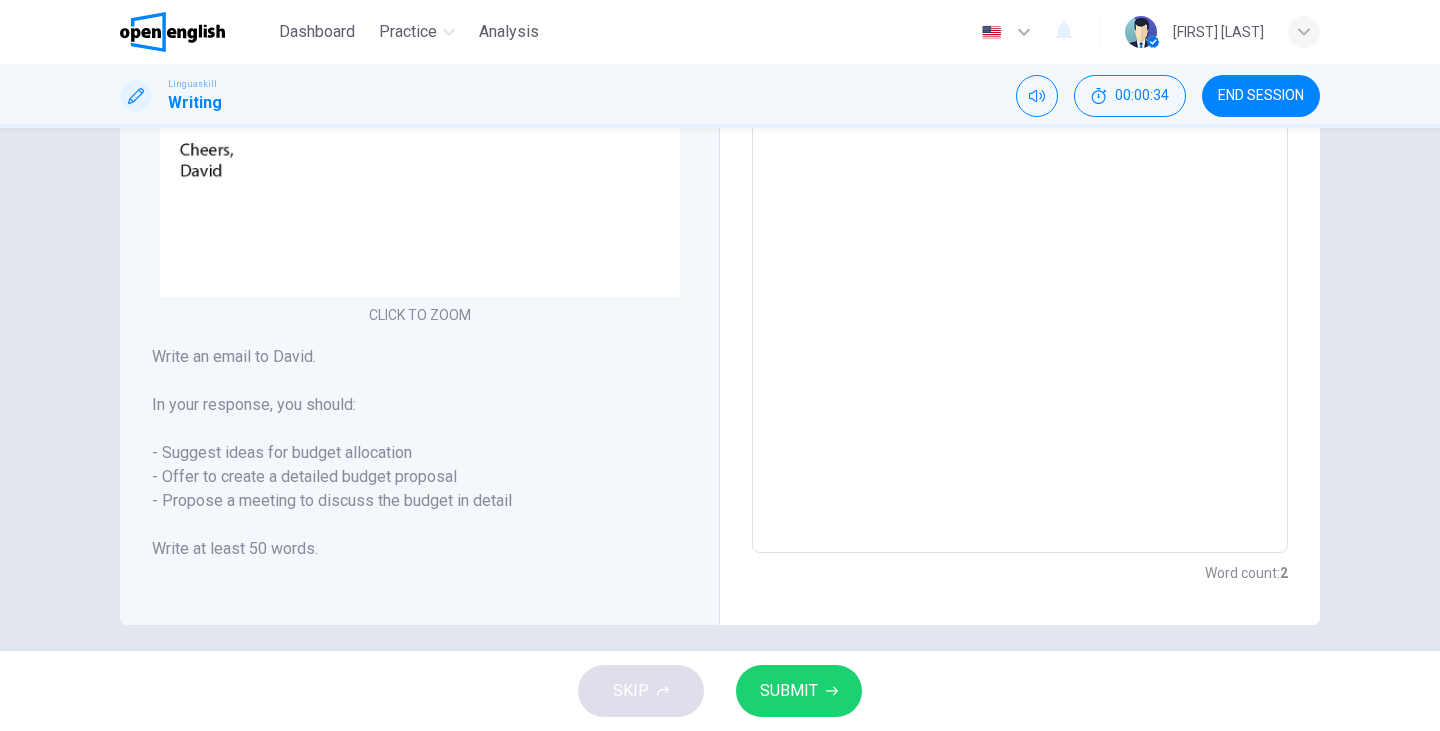 scroll, scrollTop: 445, scrollLeft: 0, axis: vertical 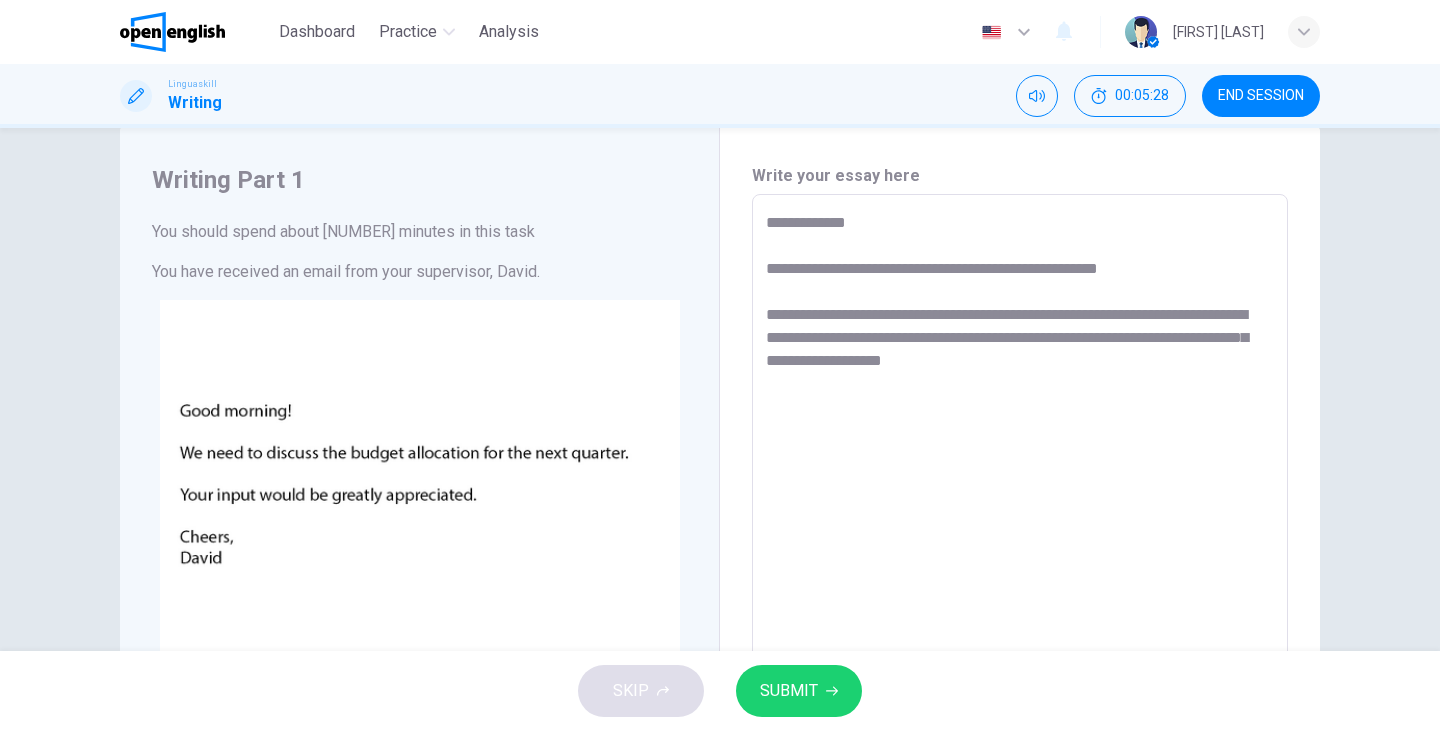 click on "**********" at bounding box center [1020, 567] 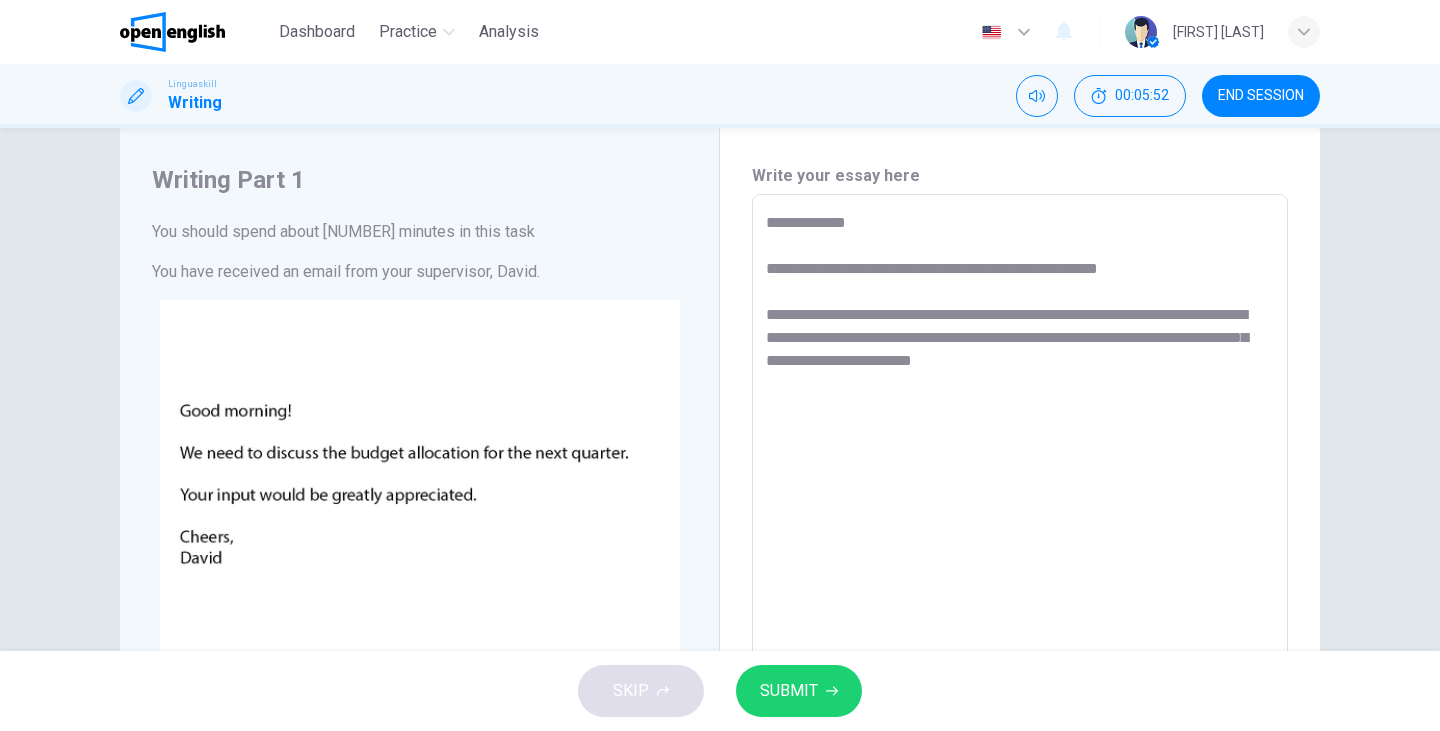 click on "**********" at bounding box center [1020, 567] 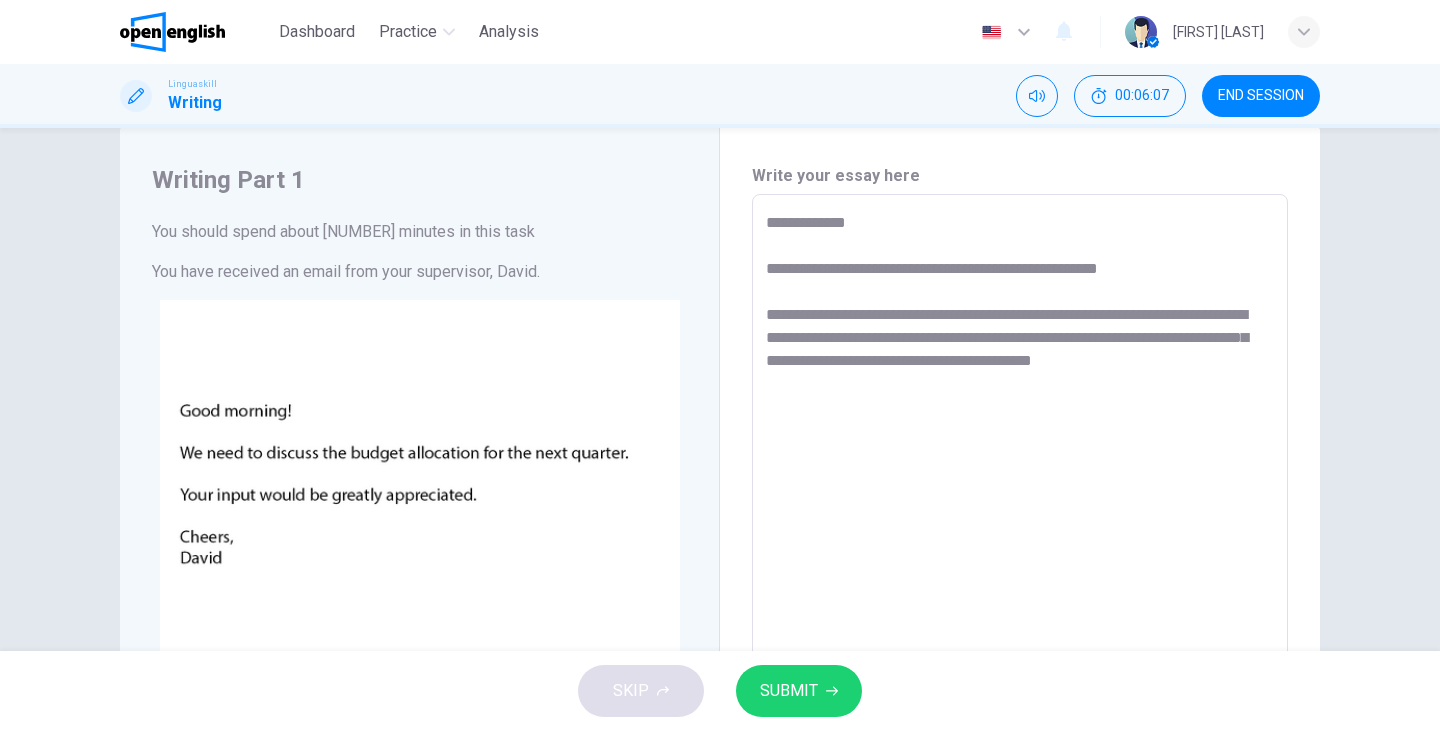 click on "**********" at bounding box center [1020, 567] 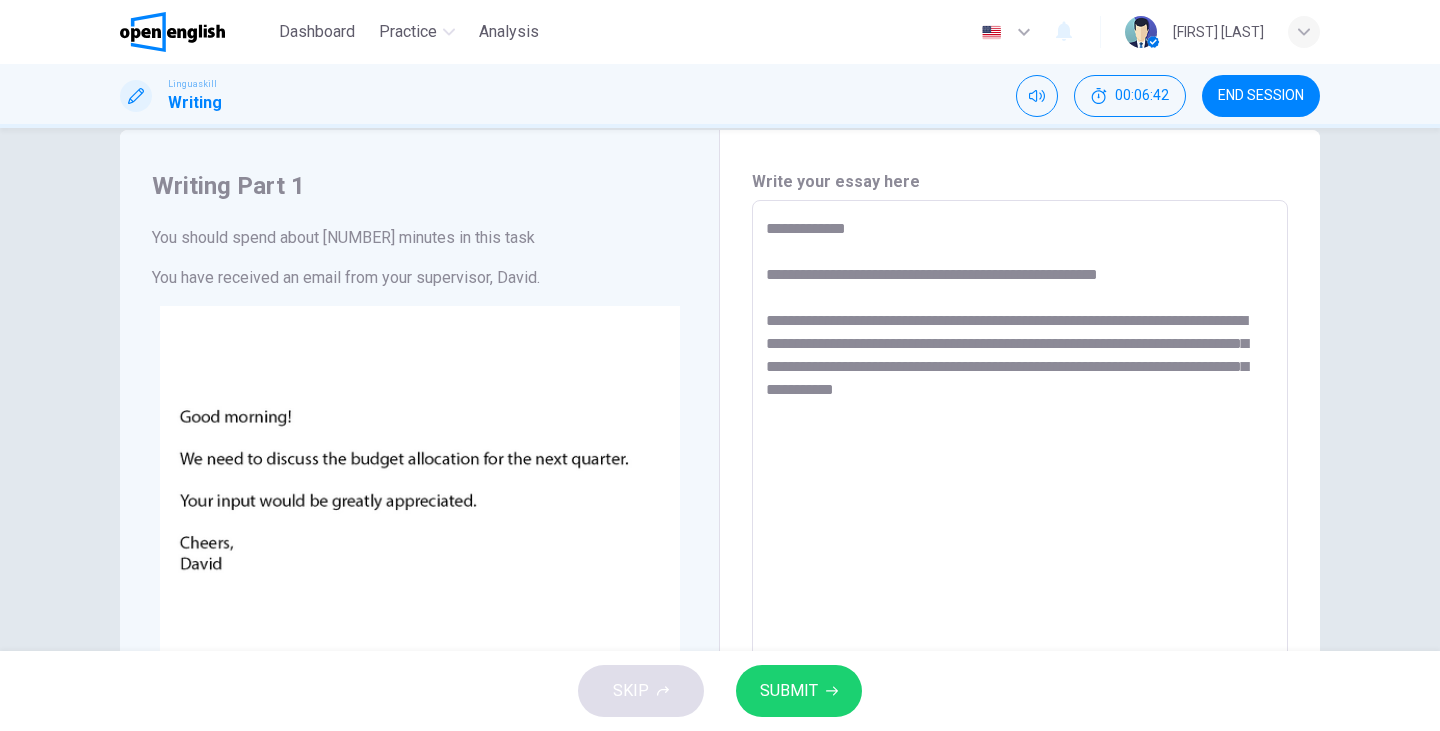 scroll, scrollTop: 36, scrollLeft: 0, axis: vertical 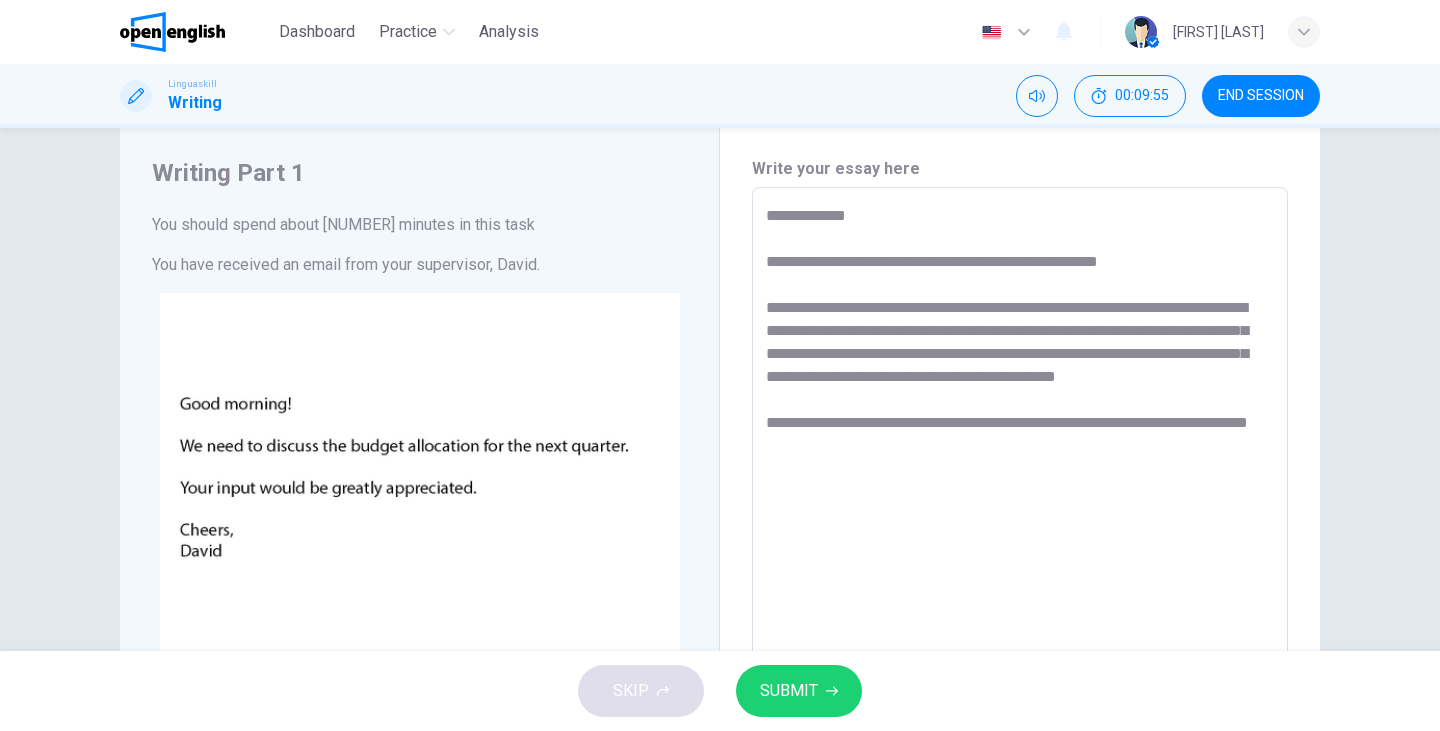 click on "**********" at bounding box center [1020, 560] 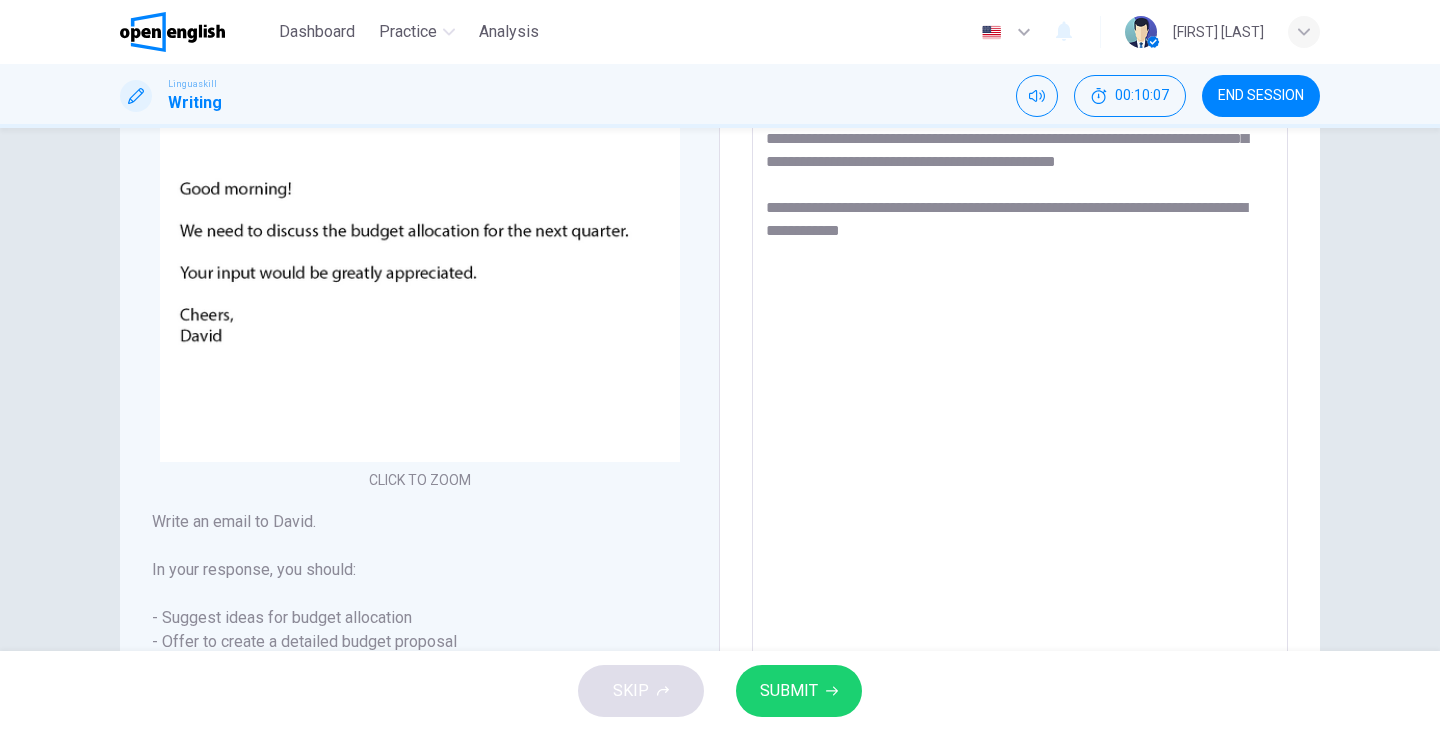 scroll, scrollTop: 262, scrollLeft: 0, axis: vertical 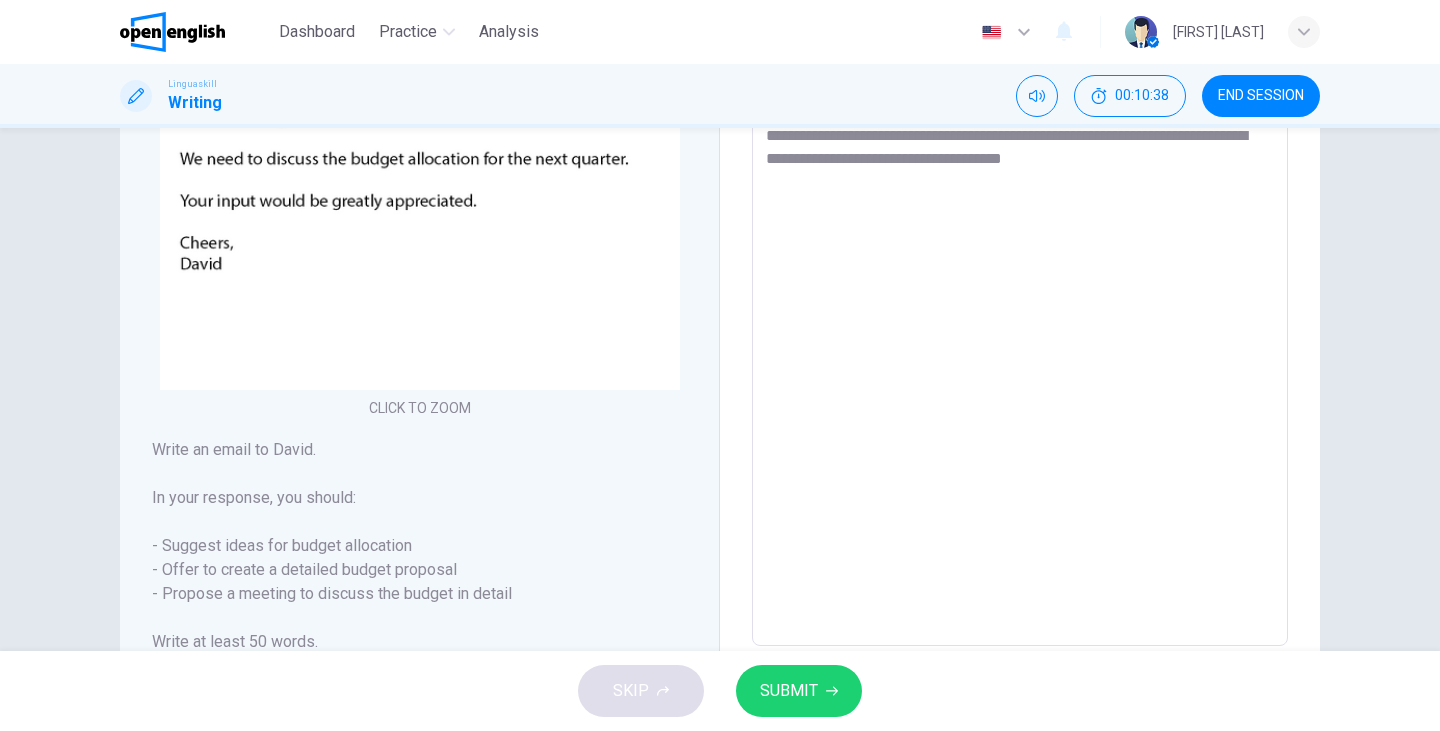 click on "**********" at bounding box center [1020, 273] 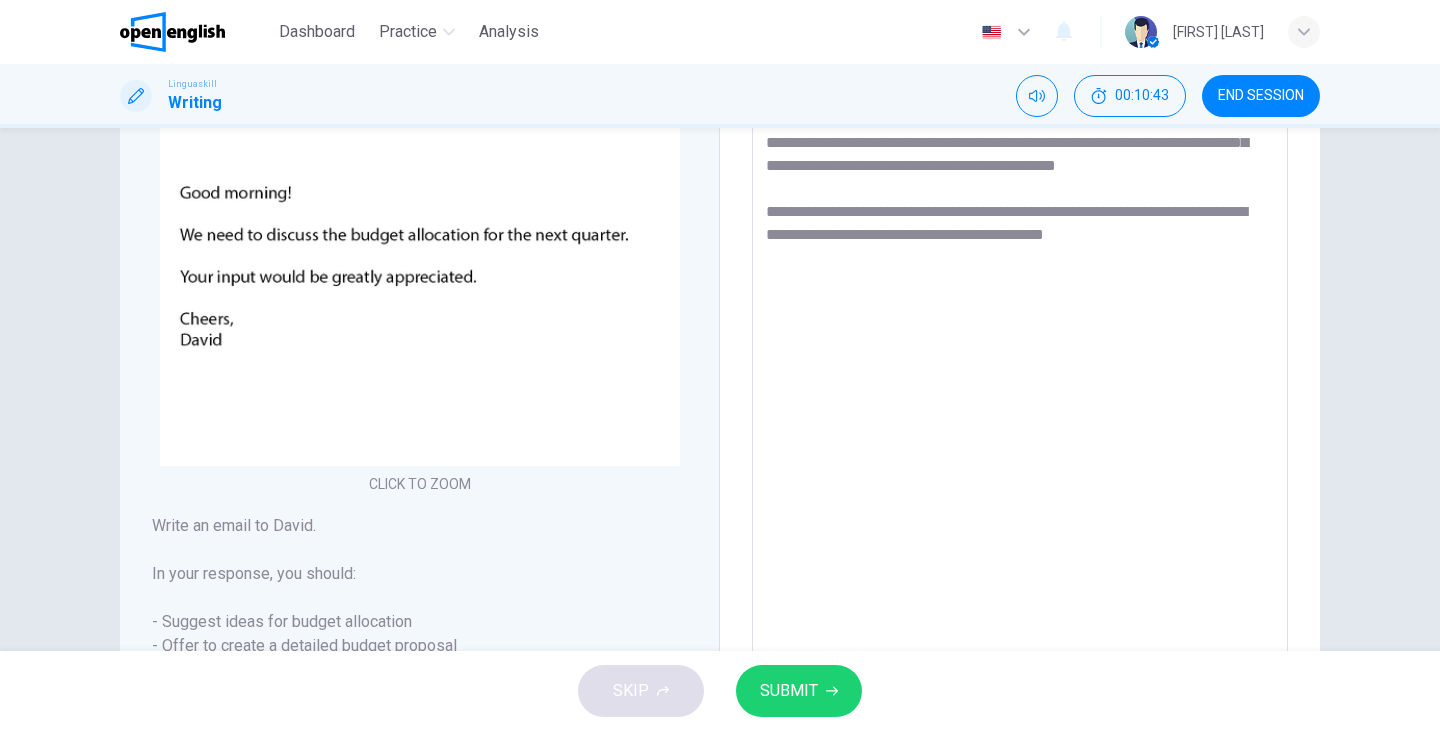 scroll, scrollTop: 245, scrollLeft: 0, axis: vertical 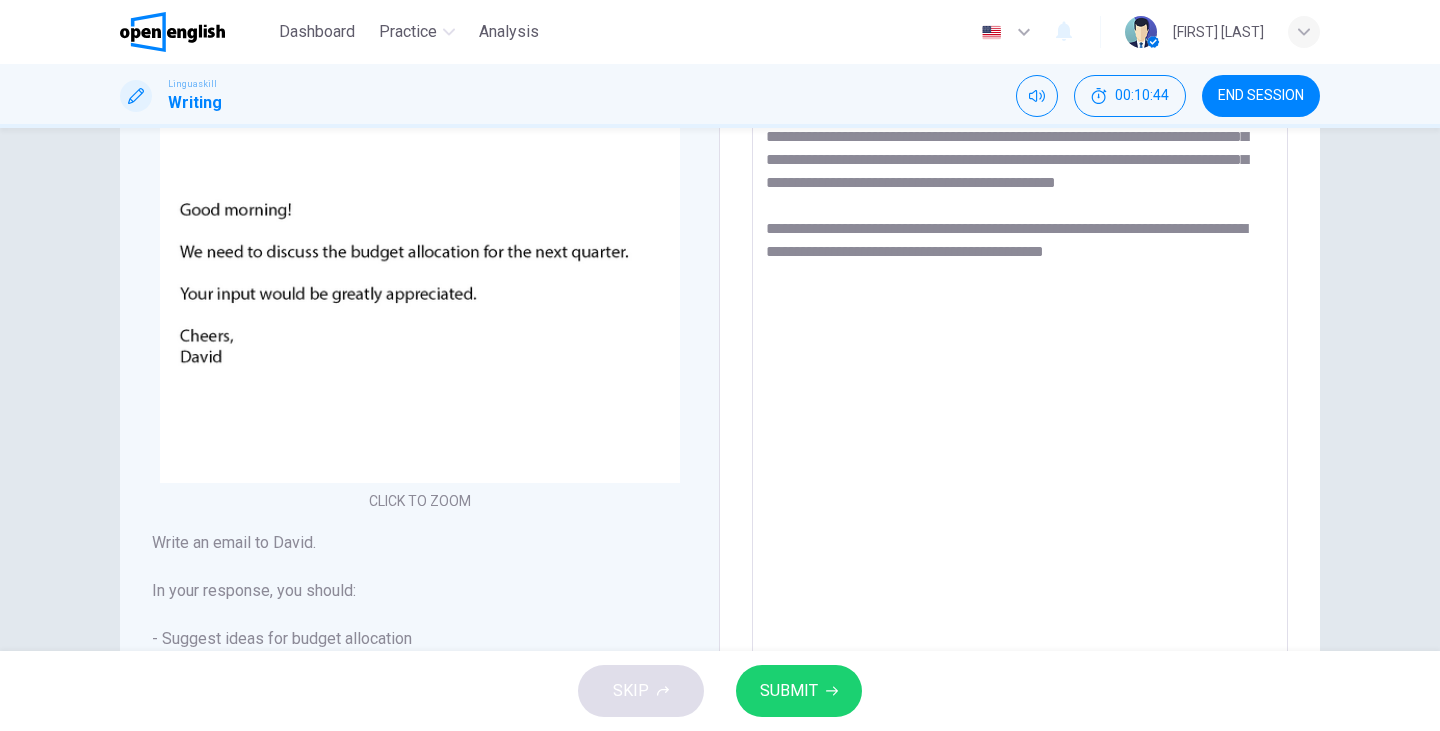 click on "**********" at bounding box center (1020, 366) 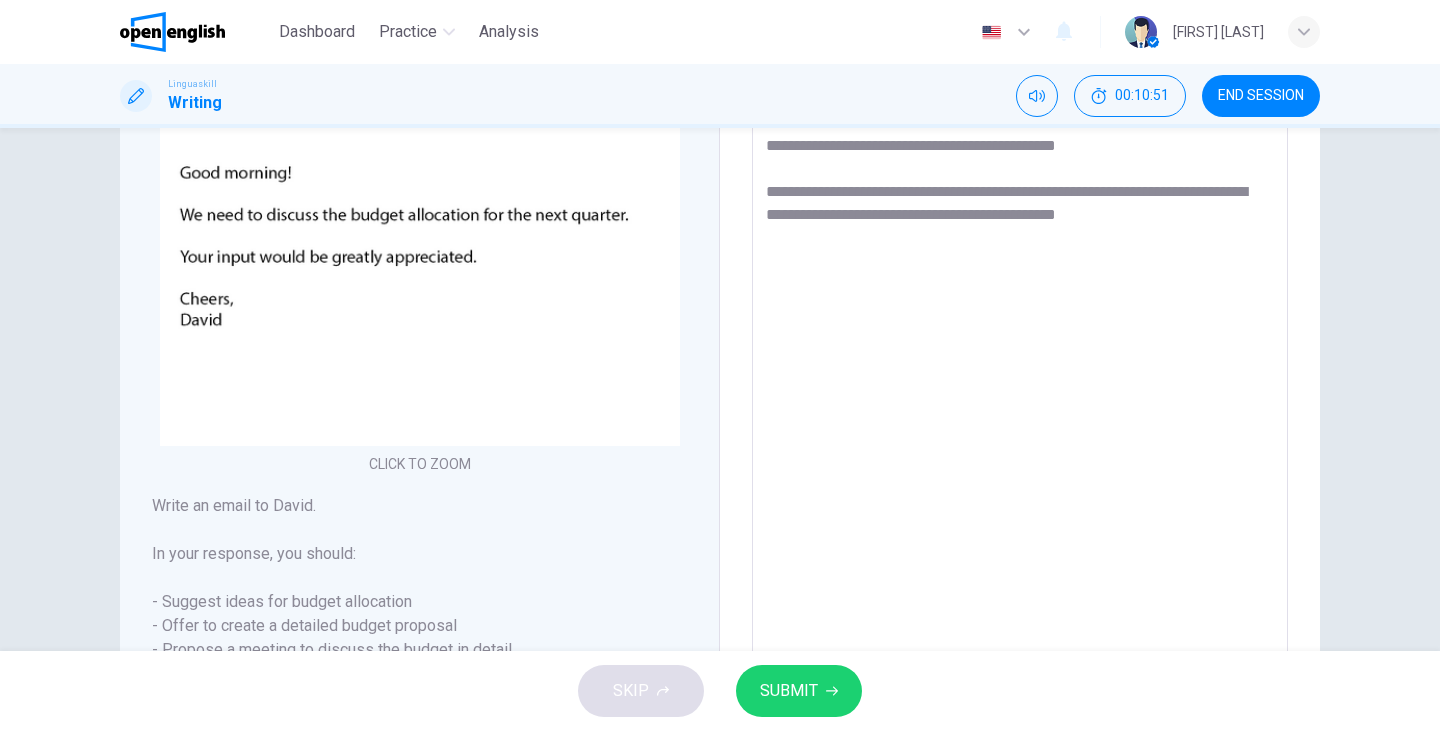 scroll, scrollTop: 265, scrollLeft: 0, axis: vertical 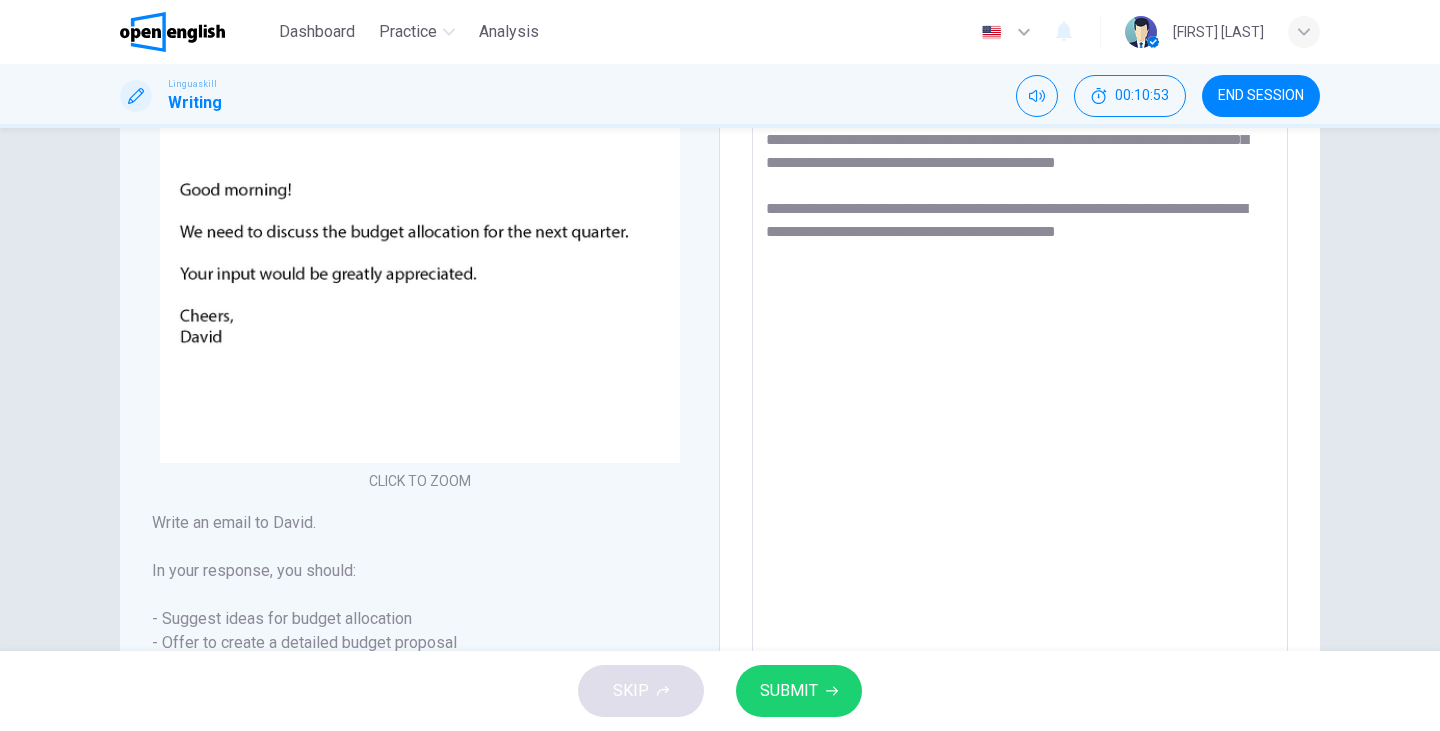 click on "**********" at bounding box center (1020, 346) 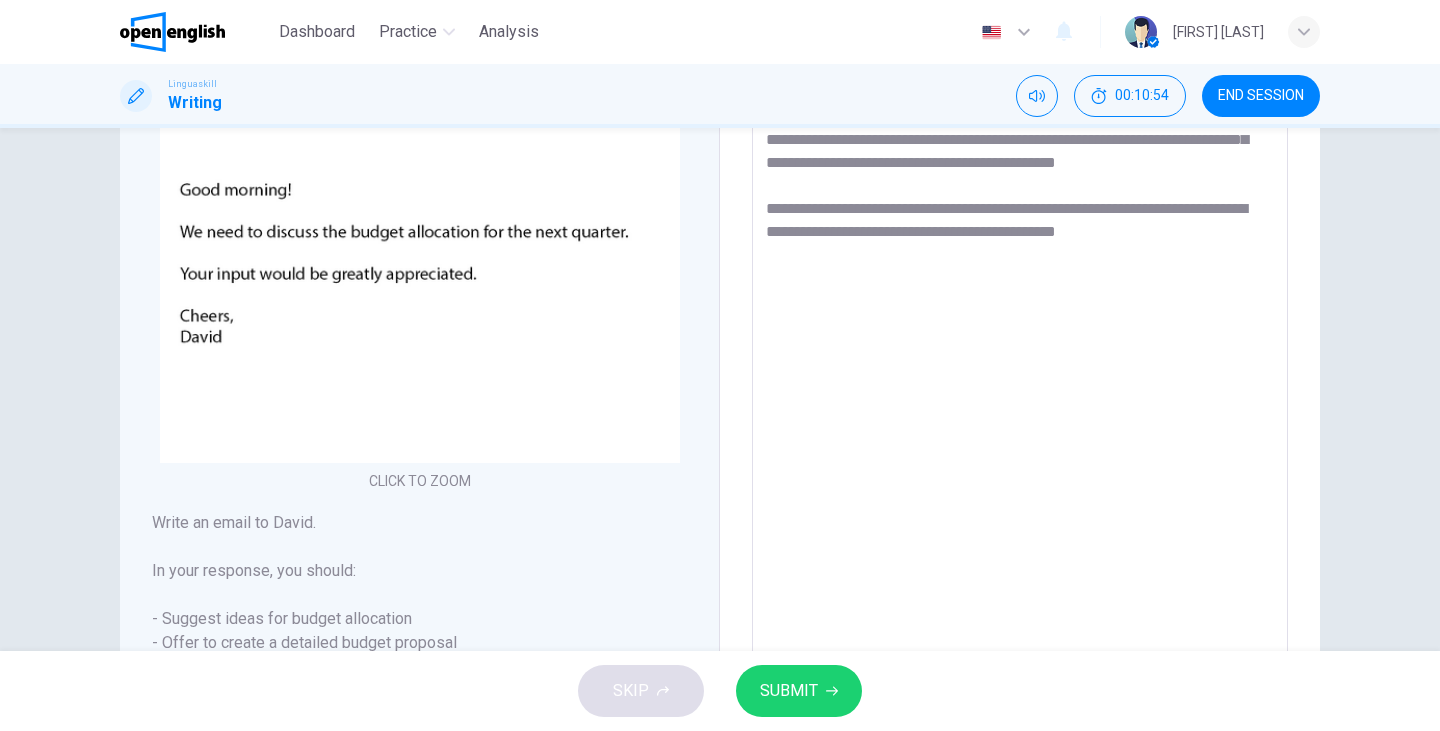 click on "**********" at bounding box center [1020, 346] 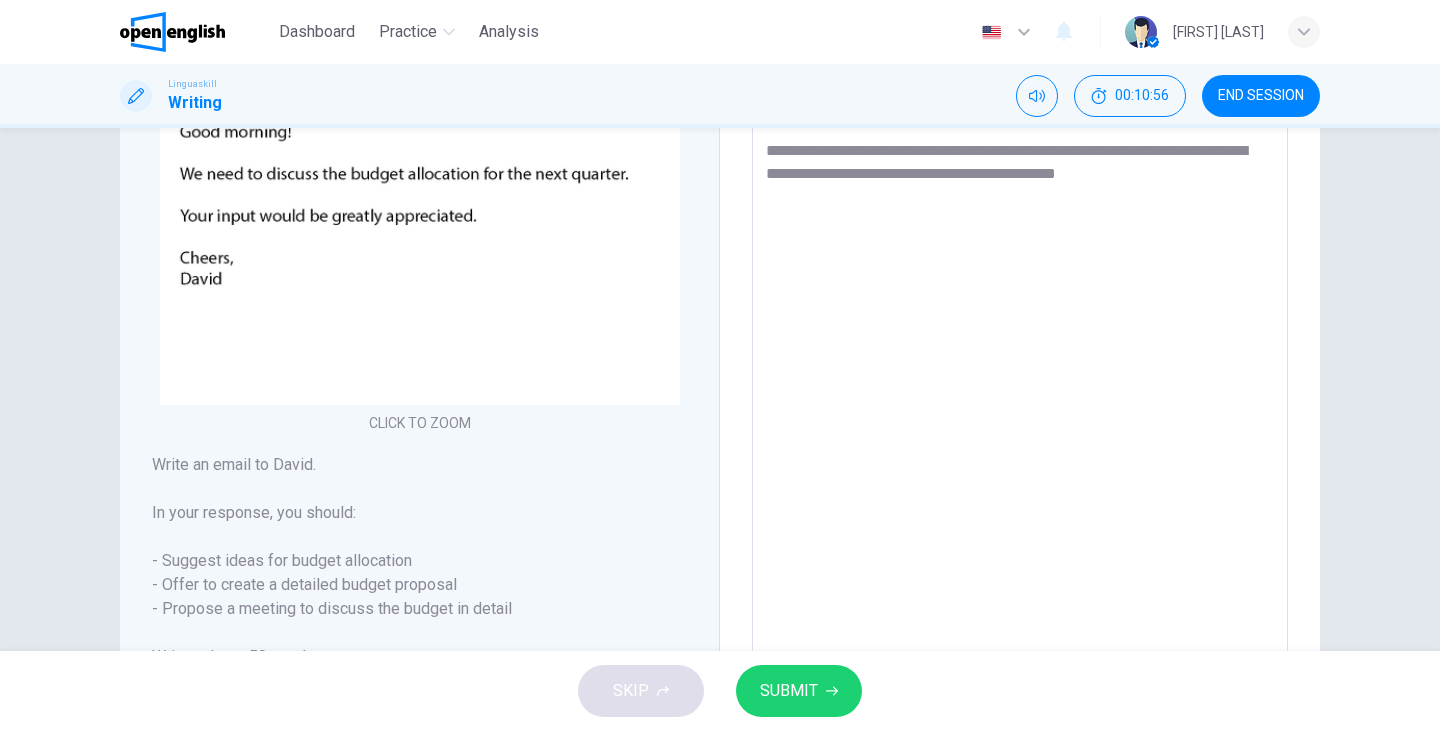 scroll, scrollTop: 321, scrollLeft: 0, axis: vertical 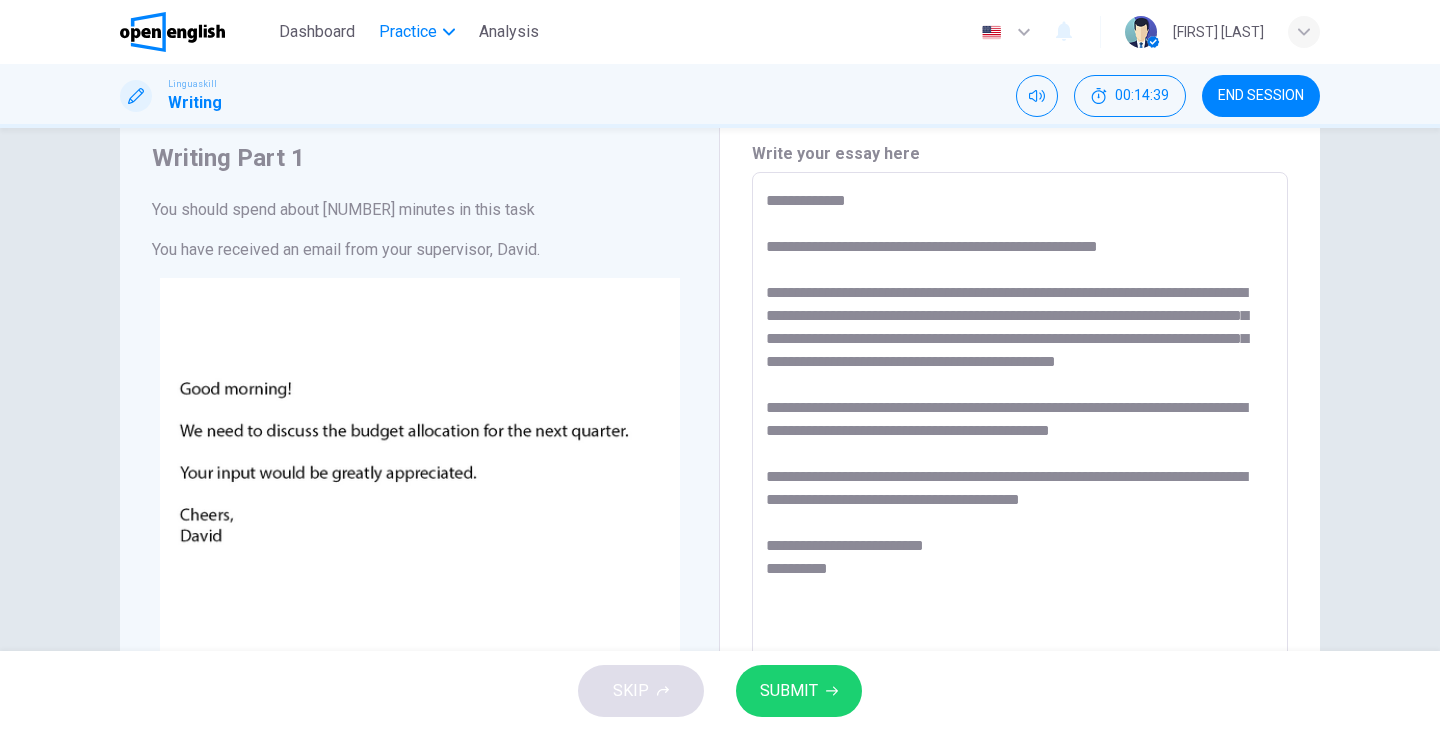 type on "**********" 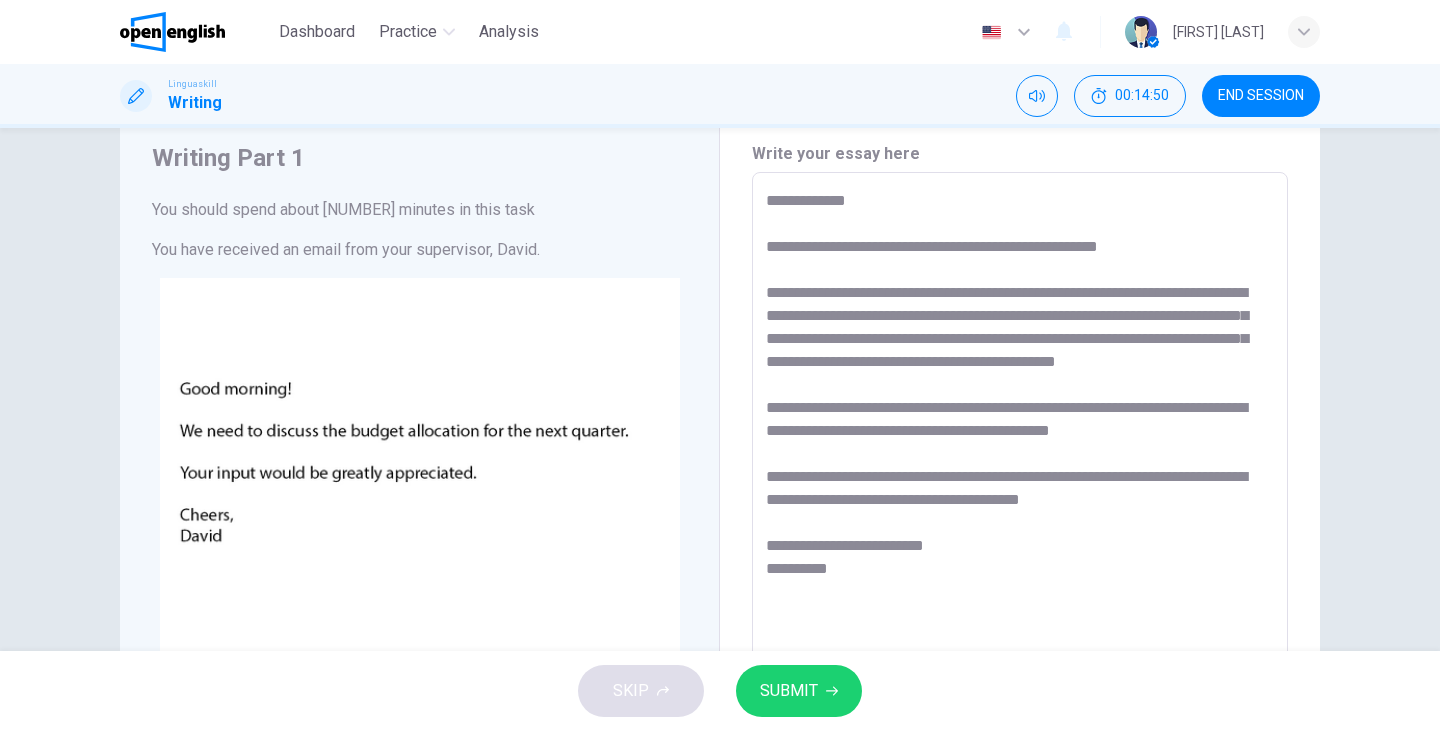 click on "**********" at bounding box center (1020, 545) 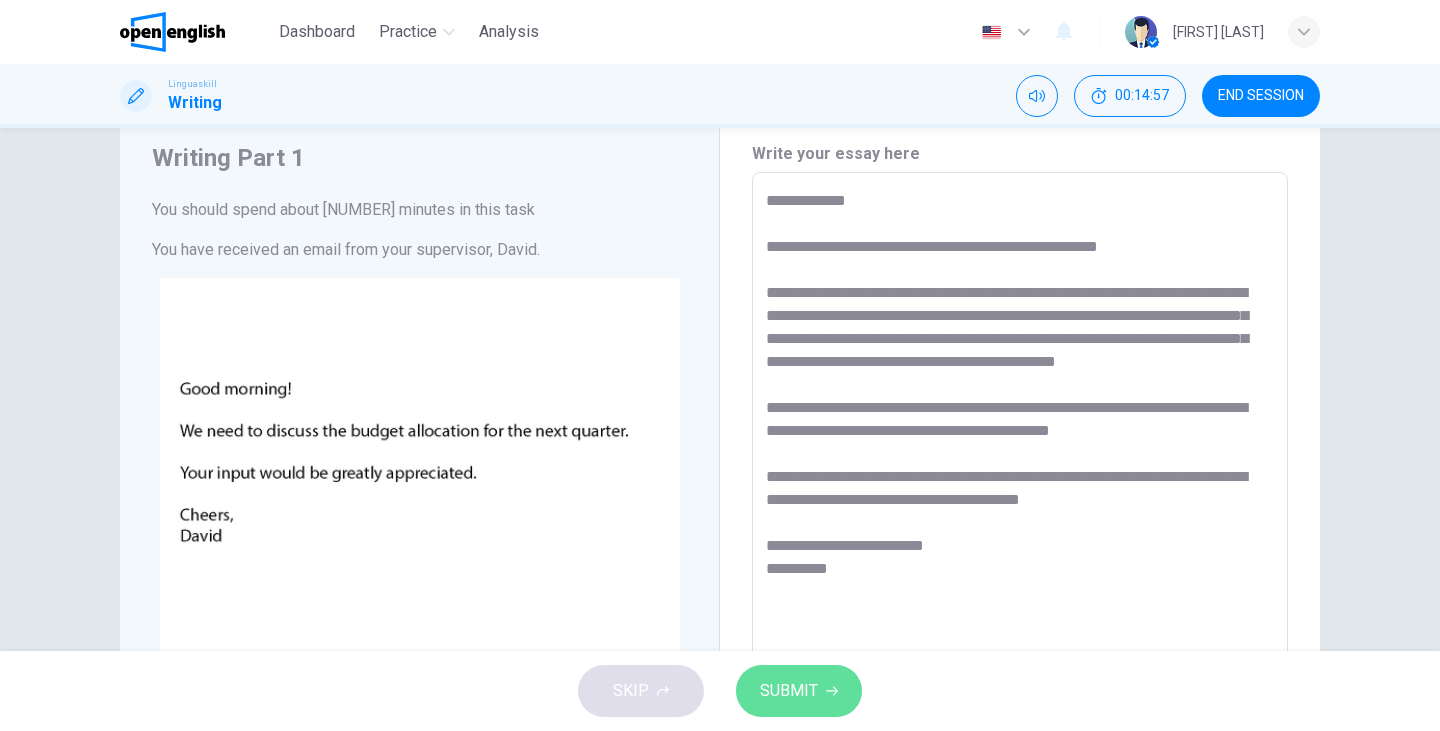 click on "SUBMIT" at bounding box center [789, 691] 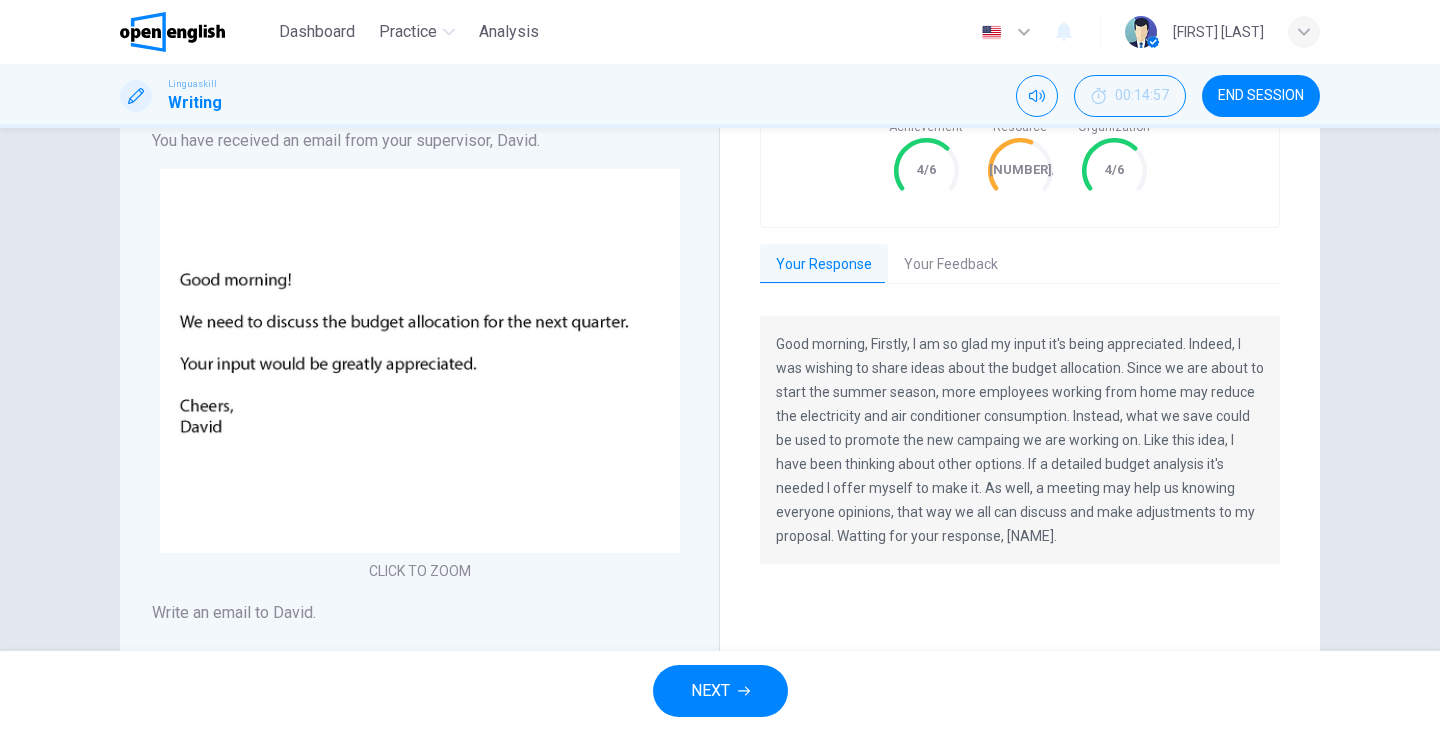 scroll, scrollTop: 172, scrollLeft: 0, axis: vertical 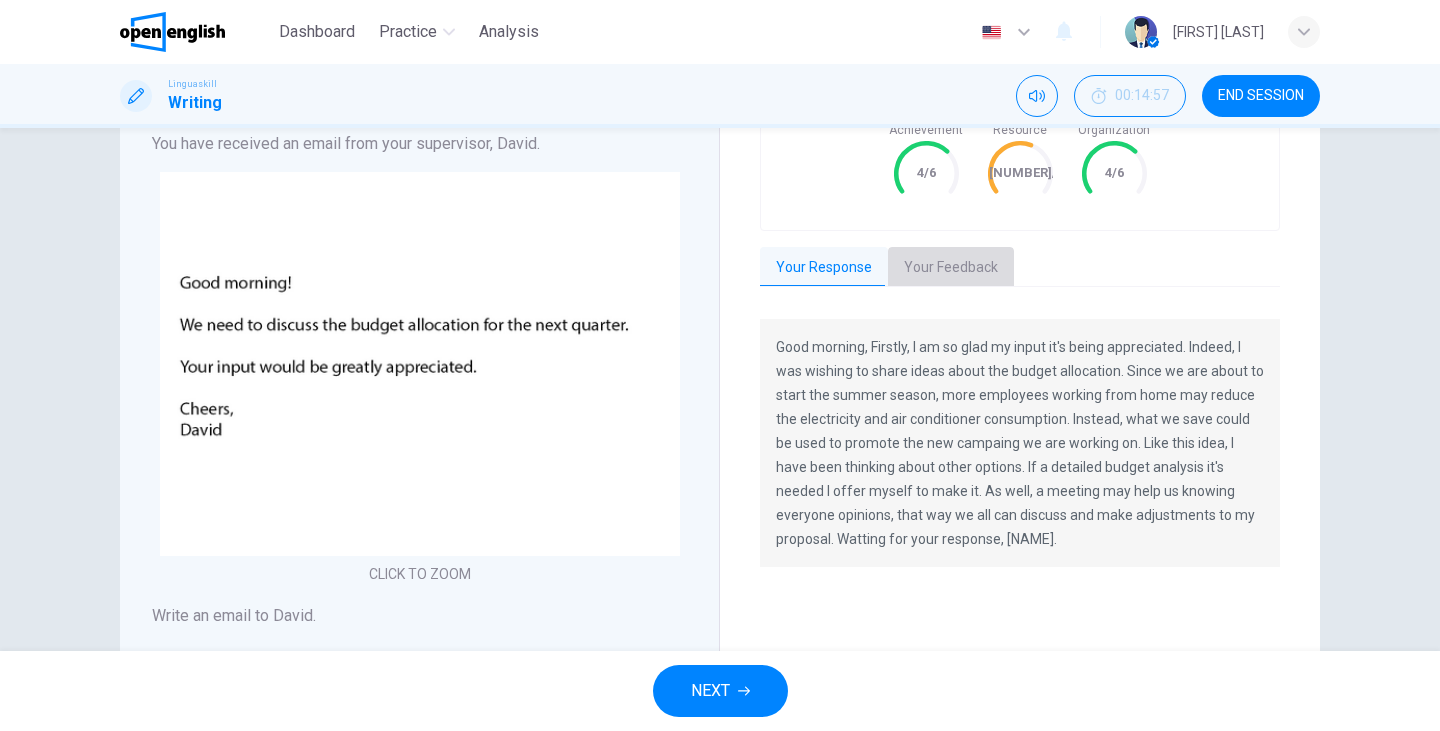 click on "Your Feedback" at bounding box center [951, 268] 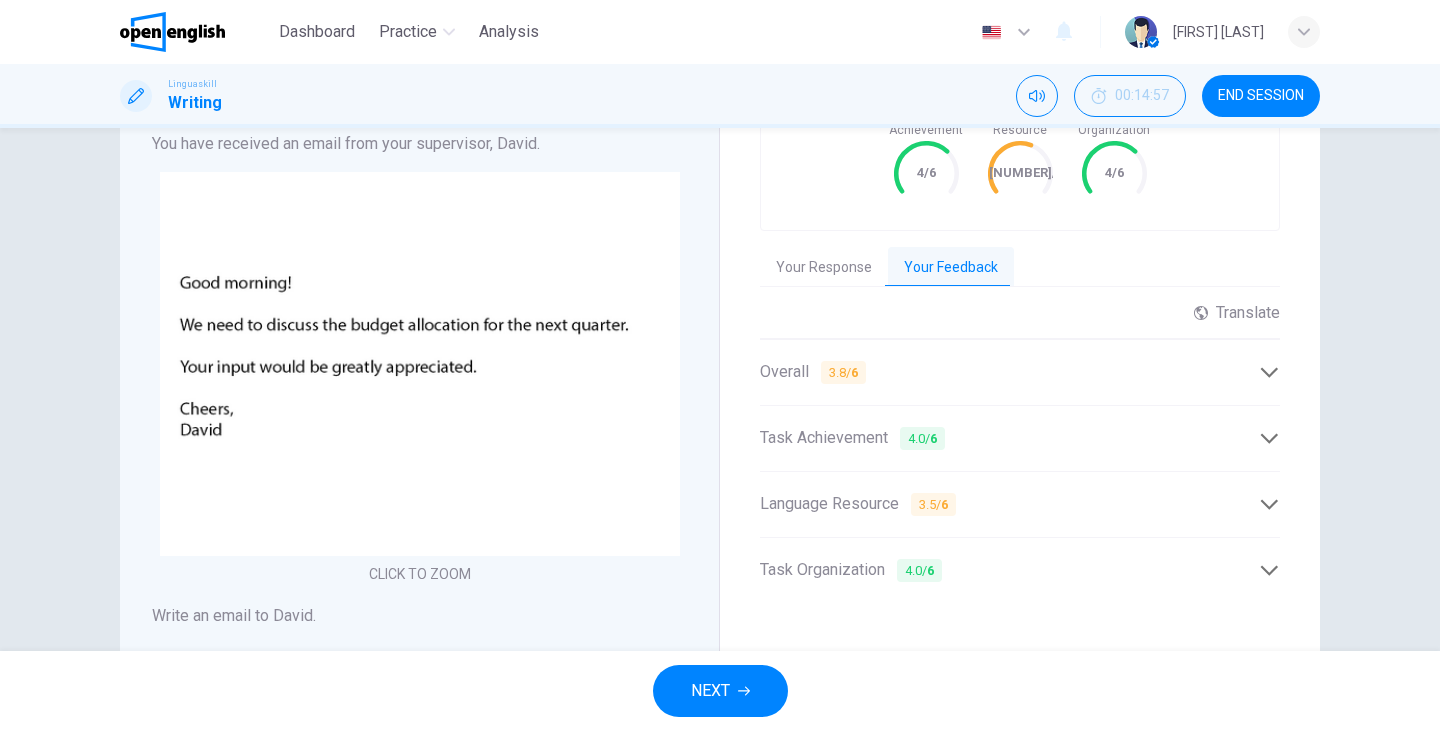 click on "Language Resource   3.5 / 6 The language used is mostly appropriate, but there are several grammatical errors and awkward phrases, such as 'it's' instead of 'its' and 'watting' instead of 'waiting.' This affects the clarity of the communication. While there is an attempt to use complex language, the inaccuracies detract from the overall quality.   Copy Feedback" at bounding box center (1020, 504) 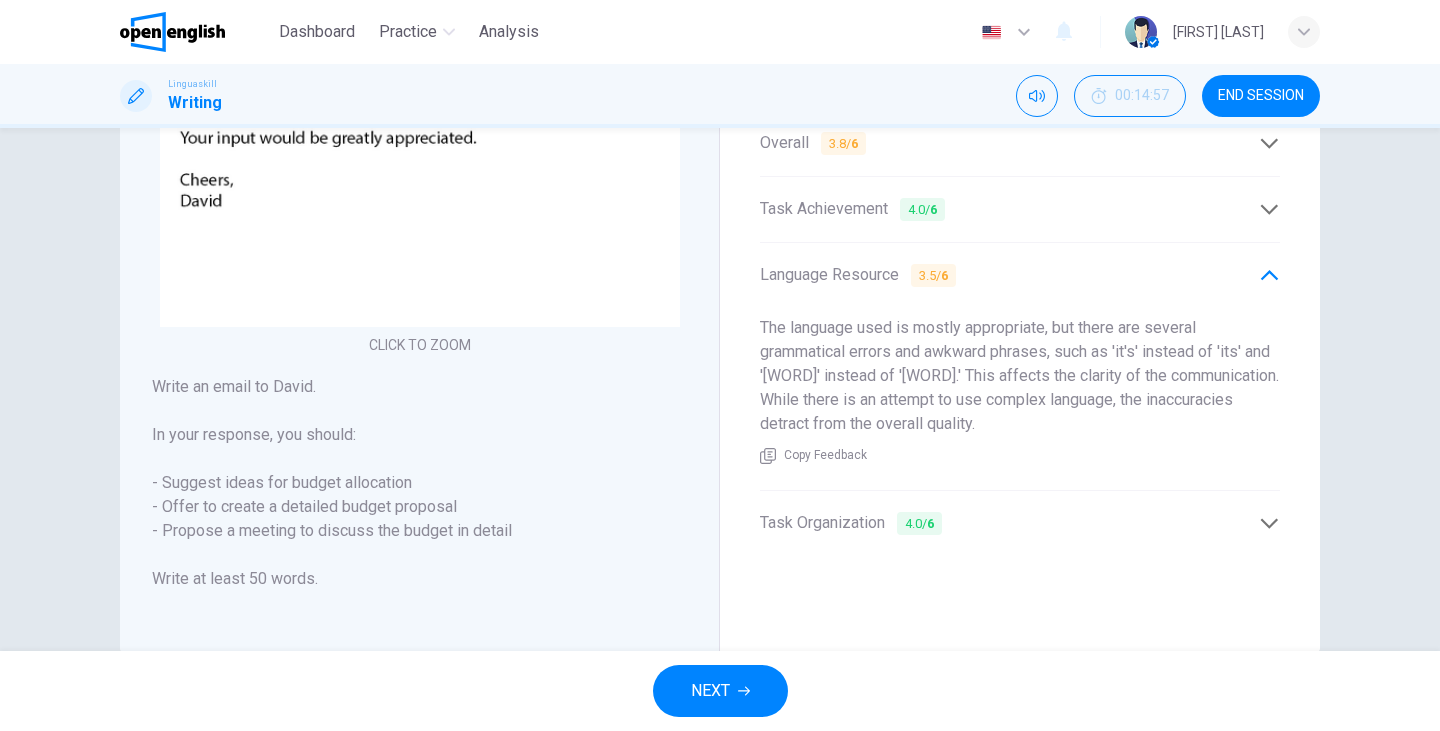 scroll, scrollTop: 399, scrollLeft: 0, axis: vertical 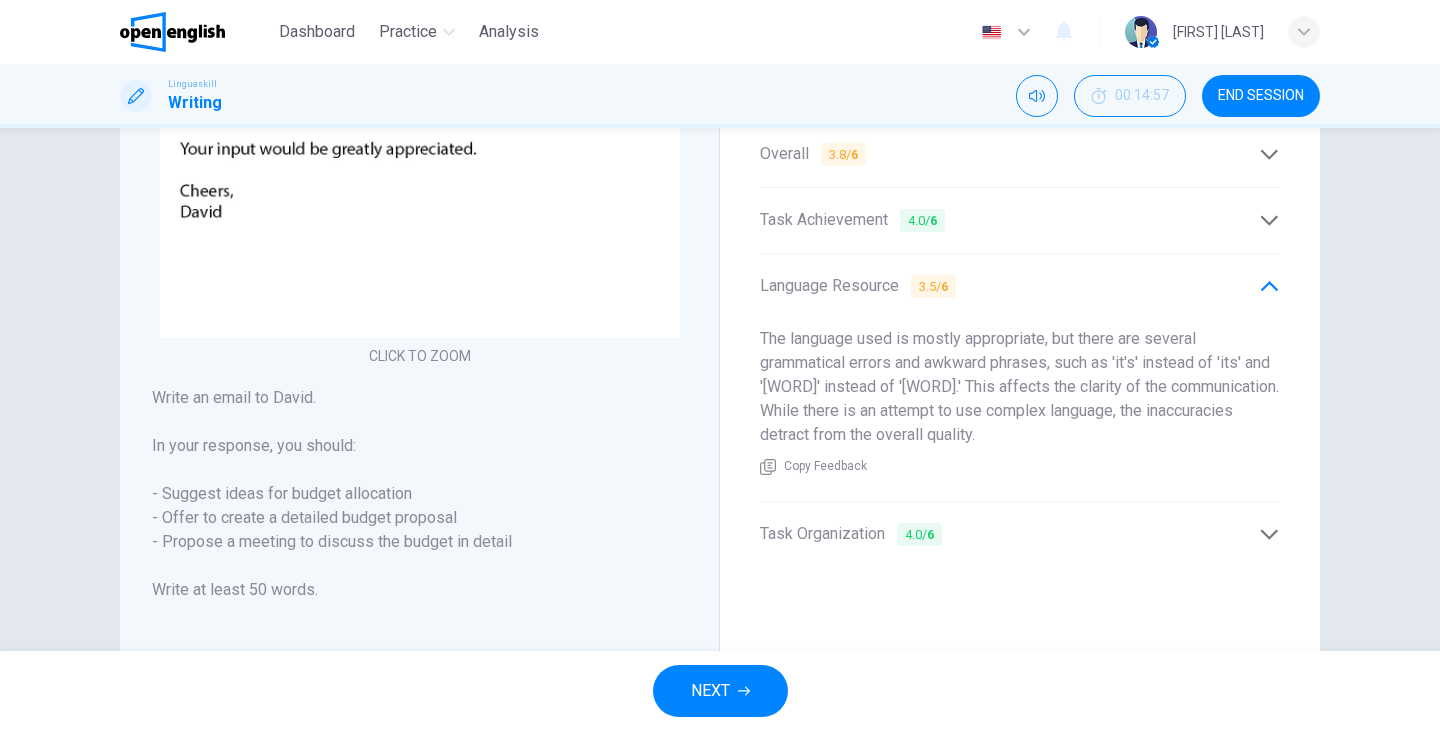 drag, startPoint x: 1406, startPoint y: 288, endPoint x: 1439, endPoint y: 276, distance: 35.1141 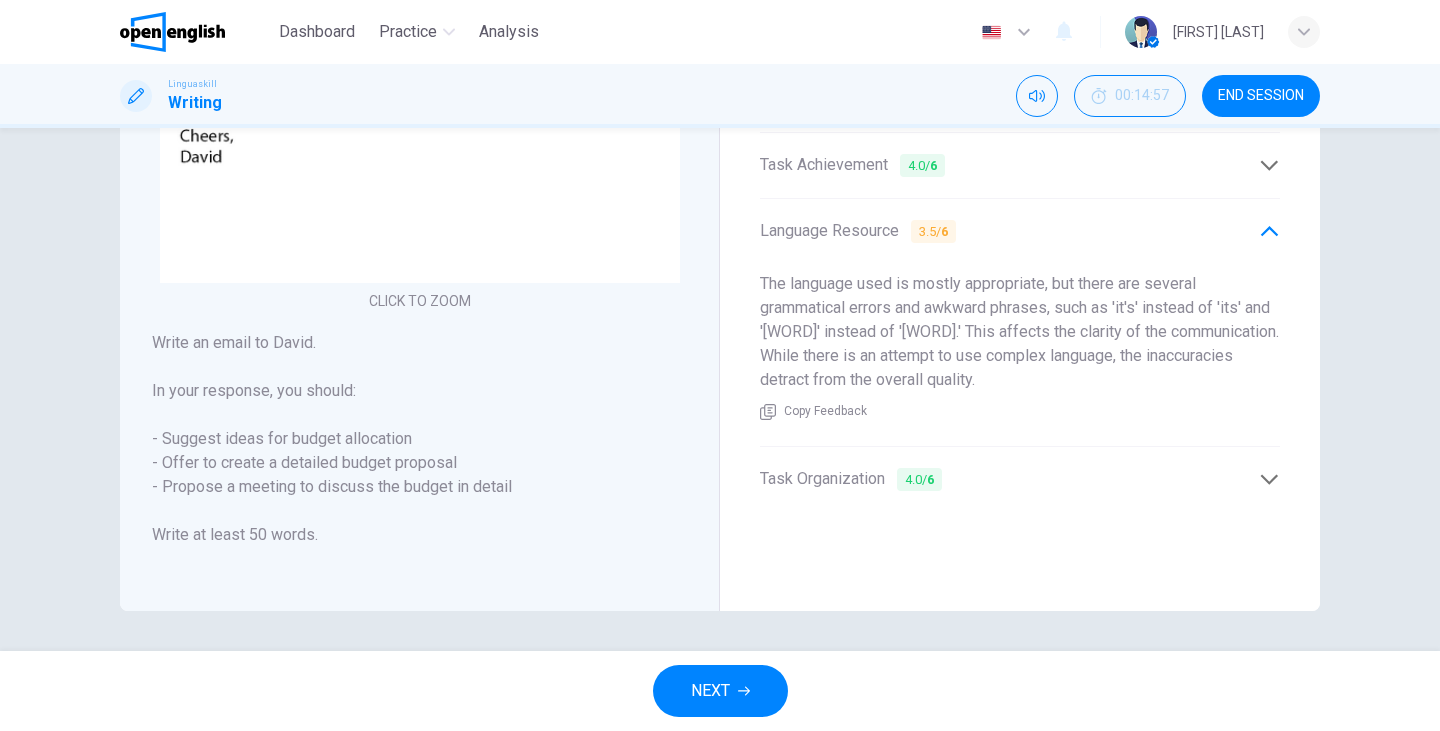 click on "Language Resource   3.5 / 6 The language used is mostly appropriate, but there are several grammatical errors and awkward phrases, such as 'it's' instead of 'its' and 'watting' instead of 'waiting.' This affects the clarity of the communication. While there is an attempt to use complex language, the inaccuracies detract from the overall quality.   Copy Feedback" at bounding box center [1020, 322] 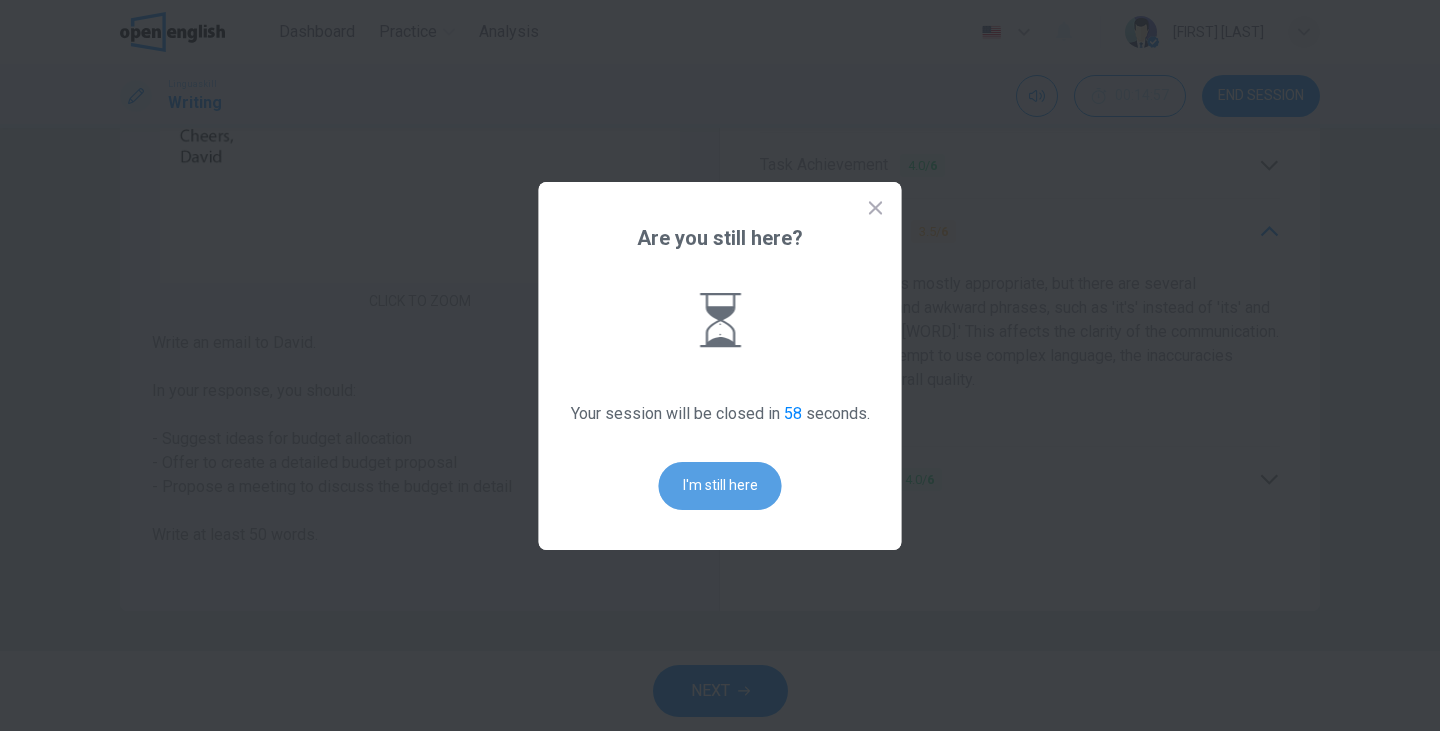 click on "I'm still here" at bounding box center [720, 486] 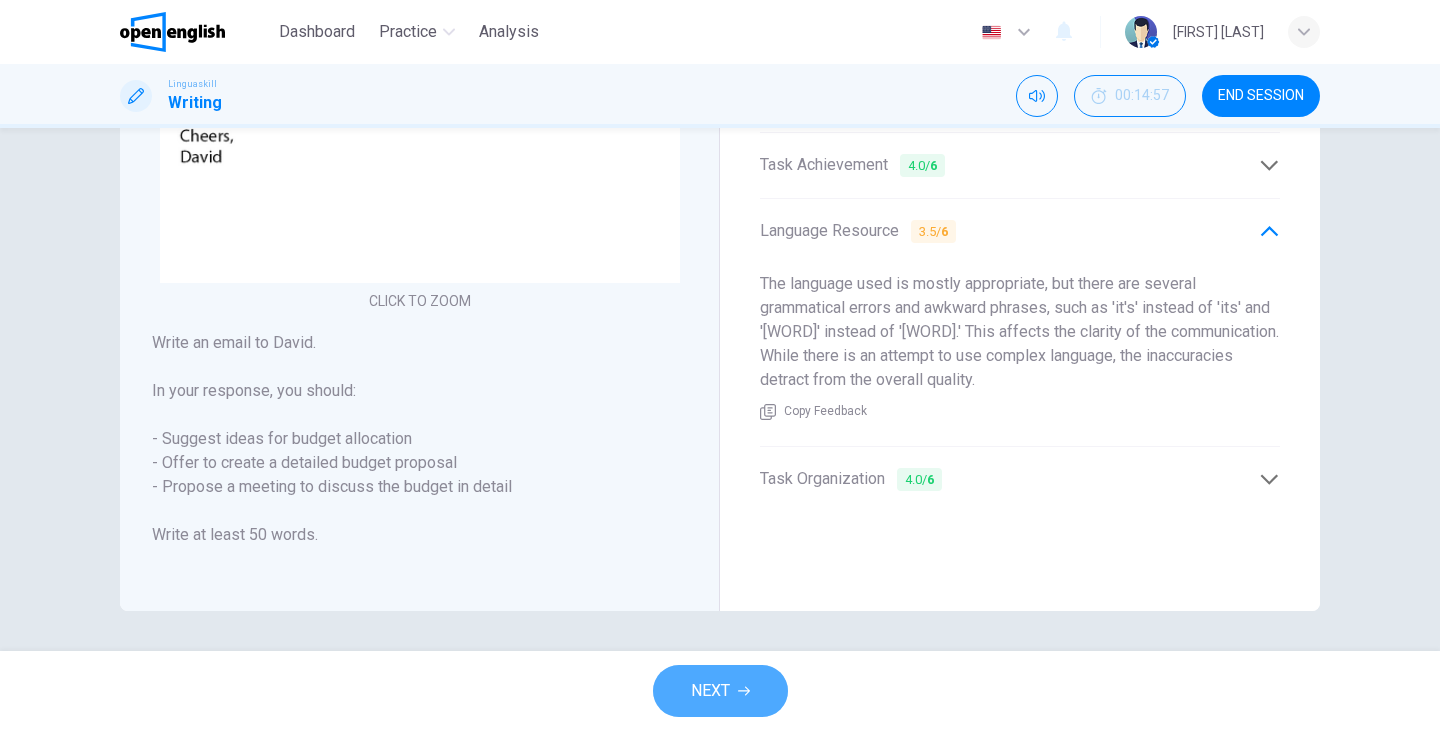 click on "NEXT" at bounding box center [720, 691] 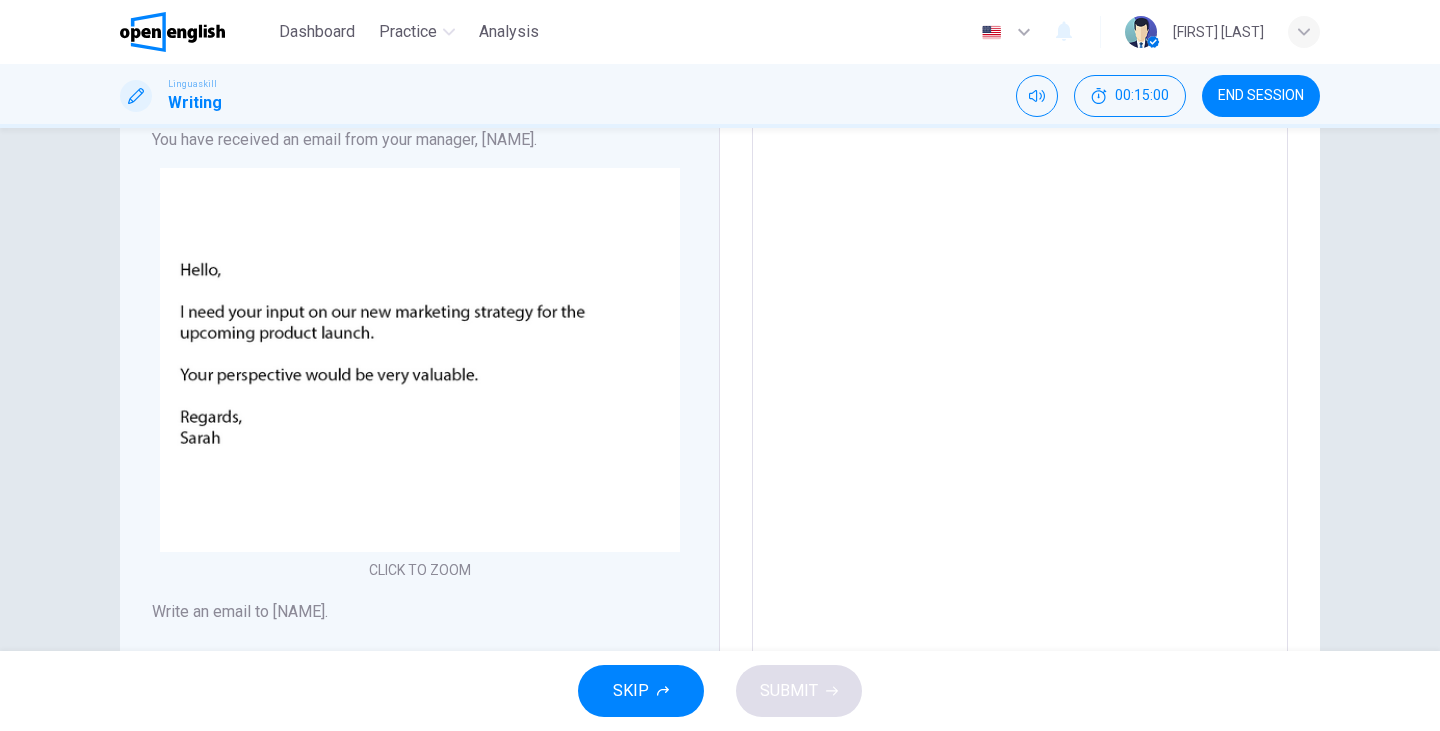 scroll, scrollTop: 179, scrollLeft: 0, axis: vertical 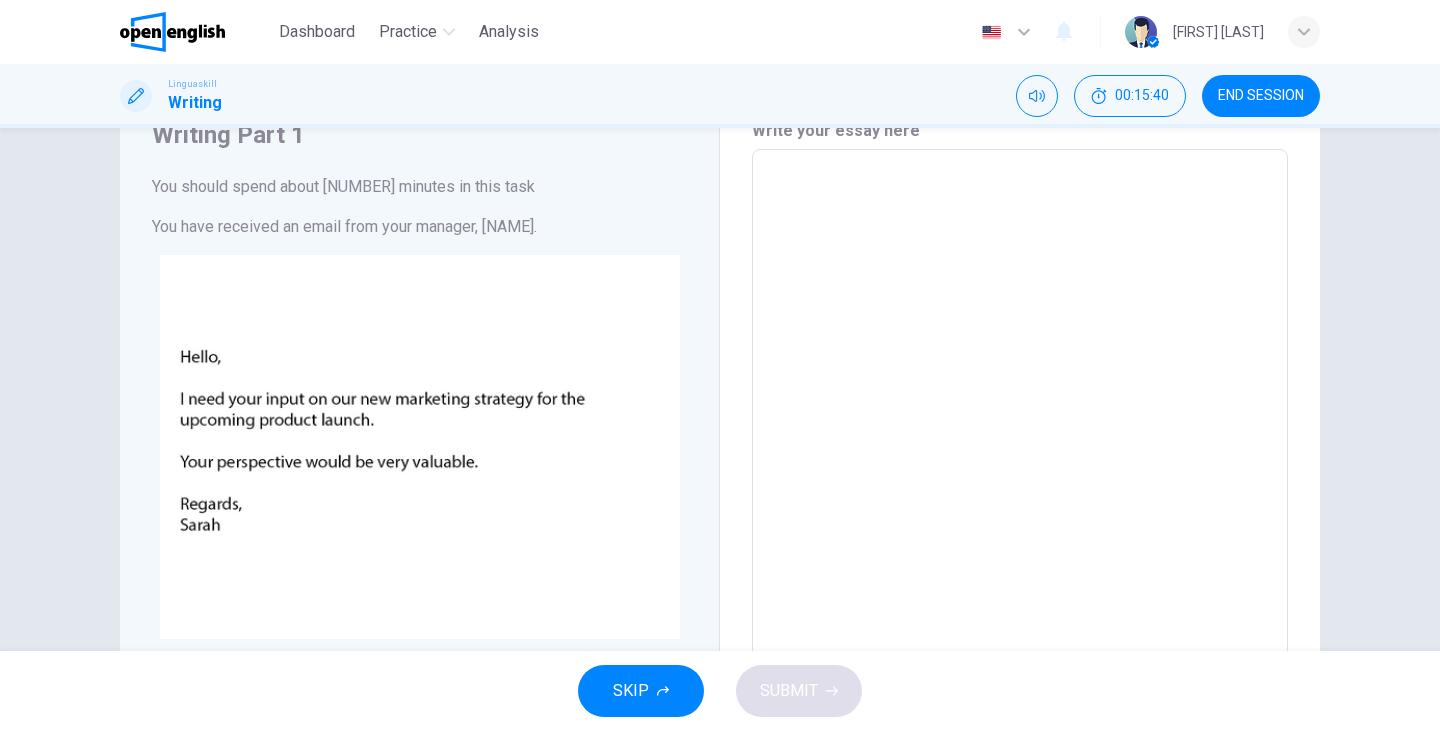 click at bounding box center (1020, 522) 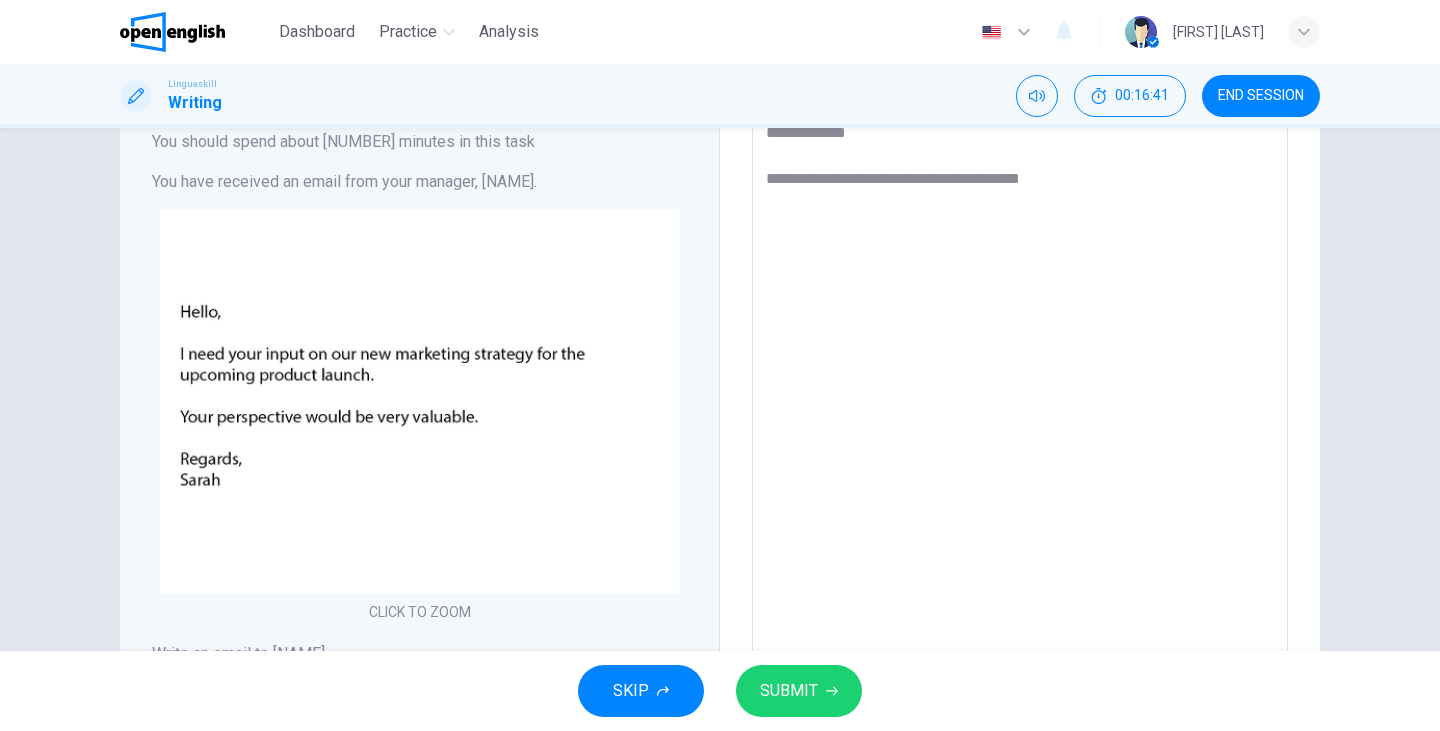 scroll, scrollTop: 119, scrollLeft: 0, axis: vertical 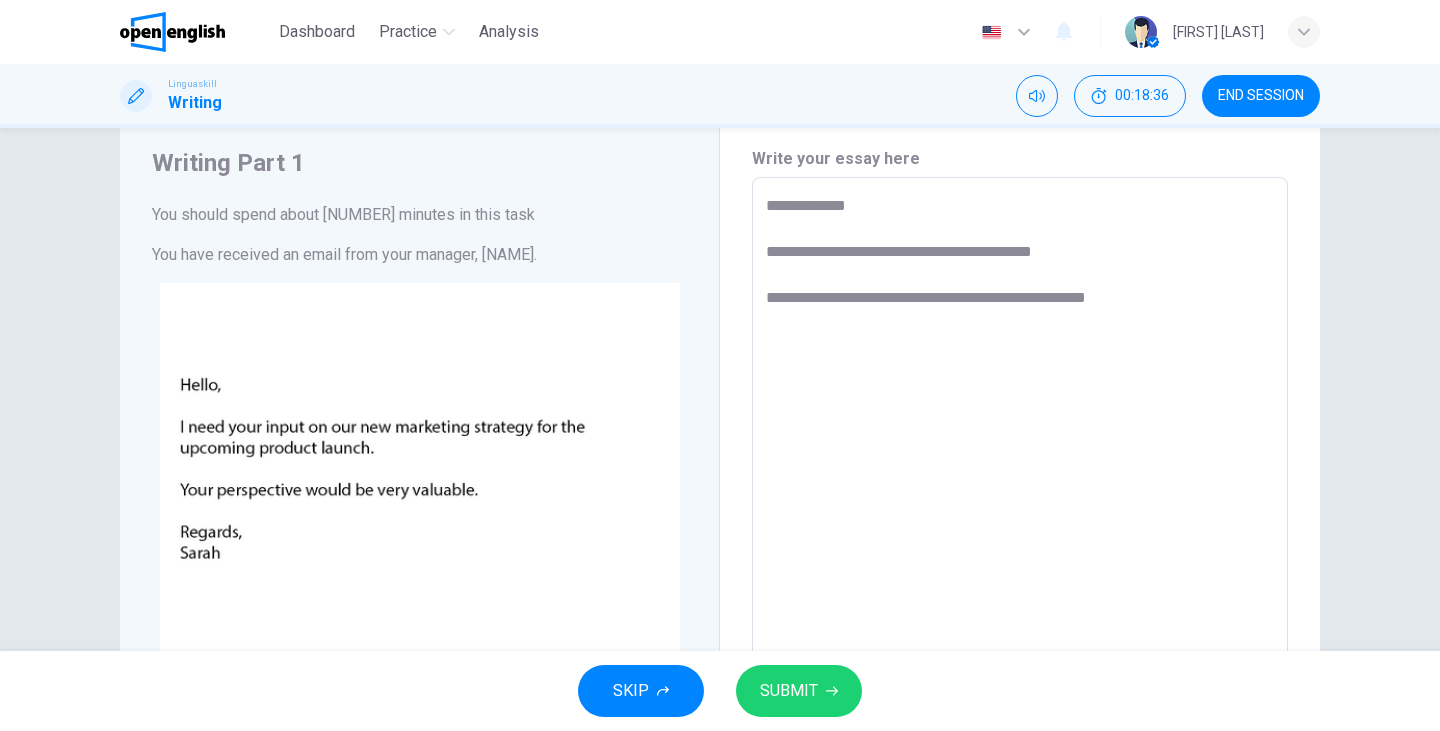 click on "**********" at bounding box center (1020, 550) 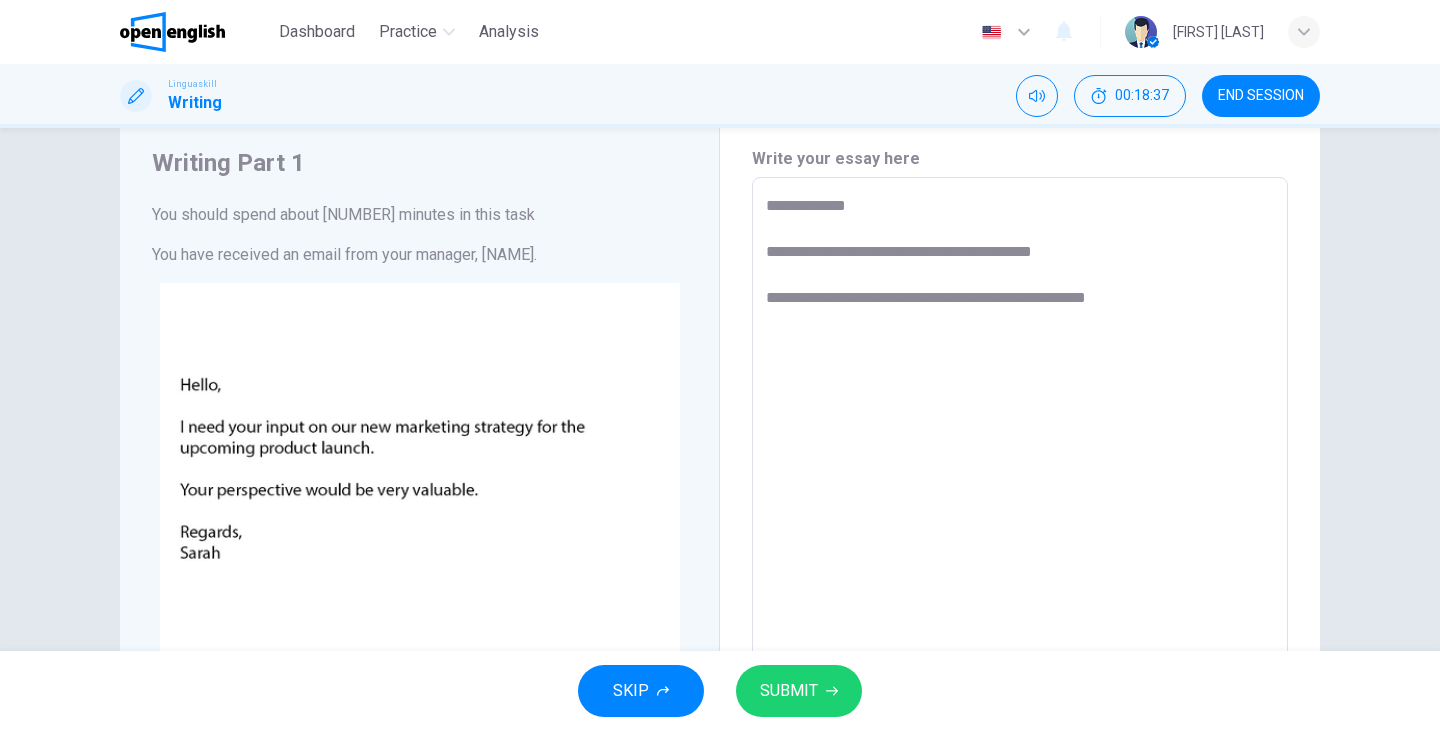 click on "**********" at bounding box center [1020, 550] 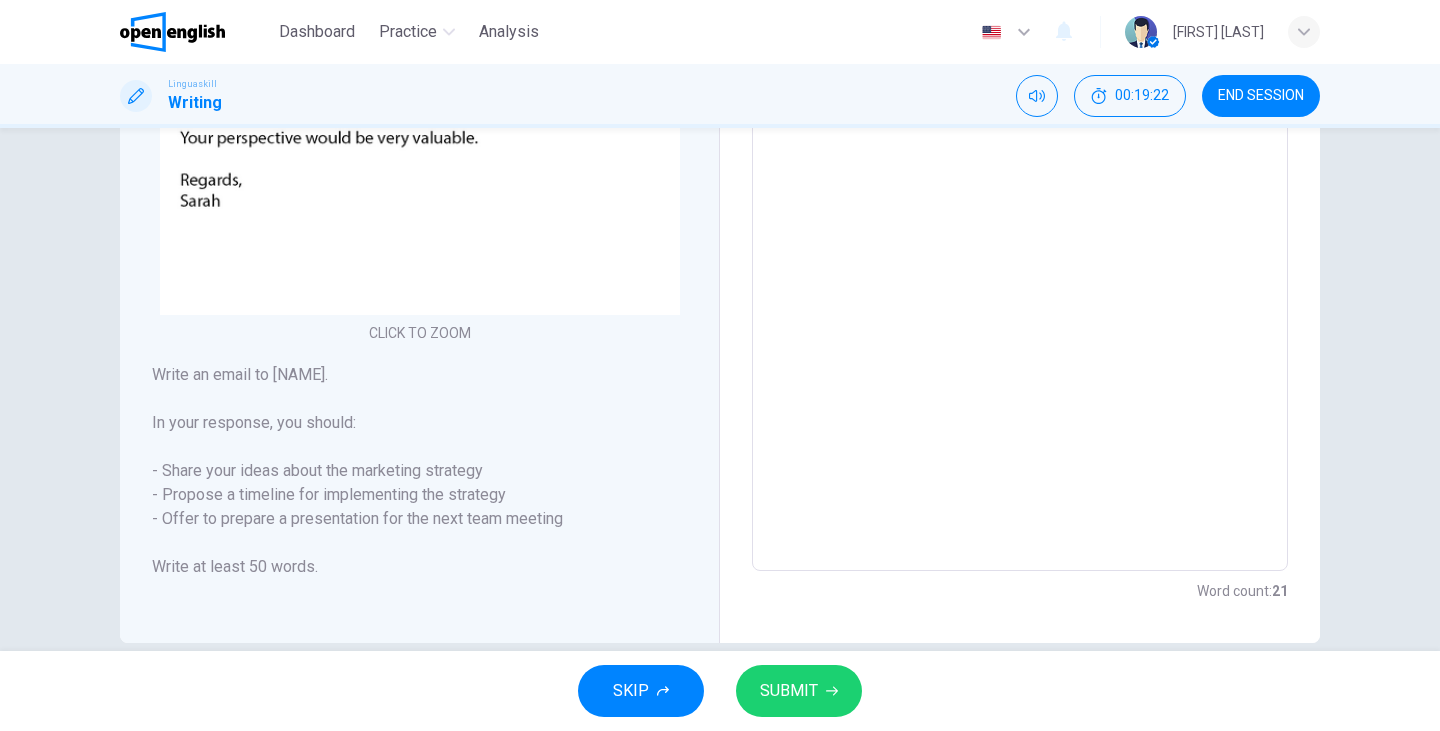 scroll, scrollTop: 419, scrollLeft: 0, axis: vertical 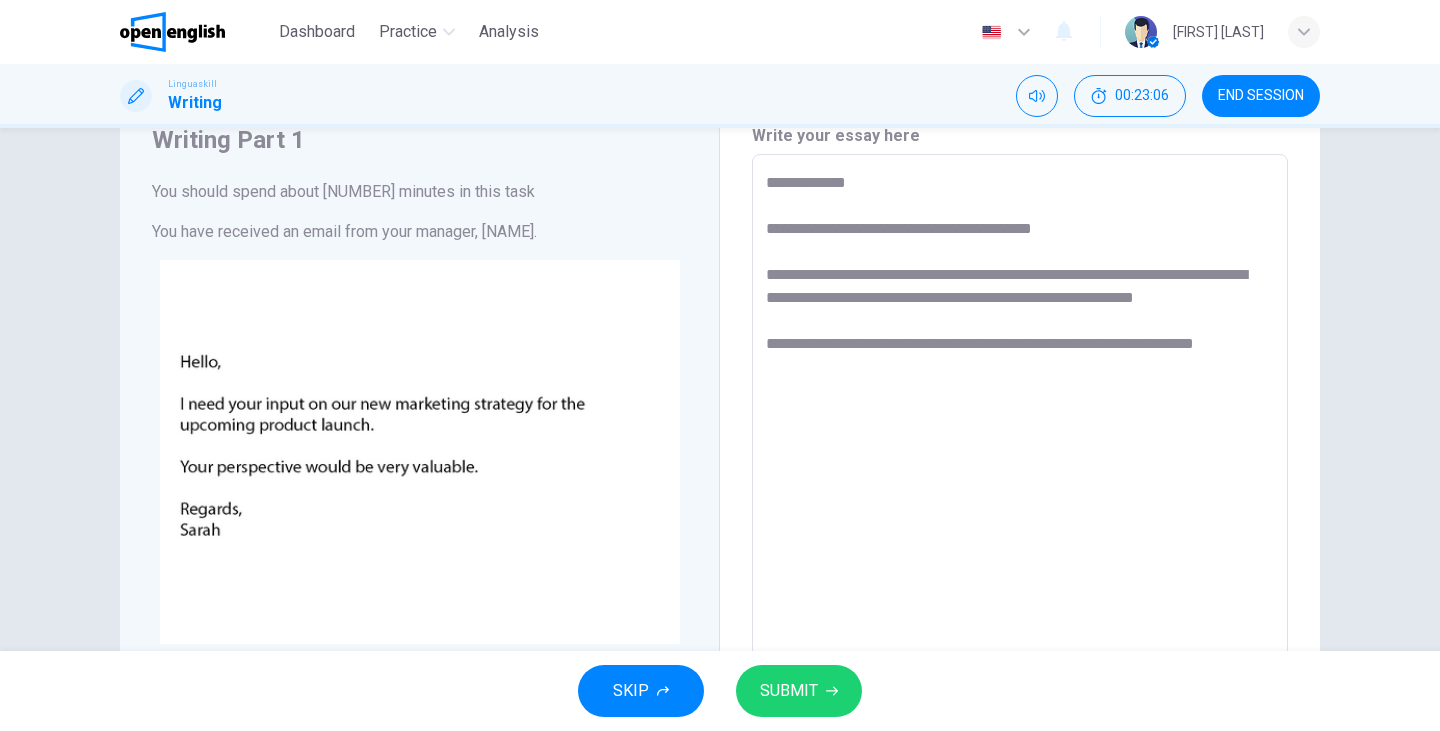 click on "**********" at bounding box center (1020, 527) 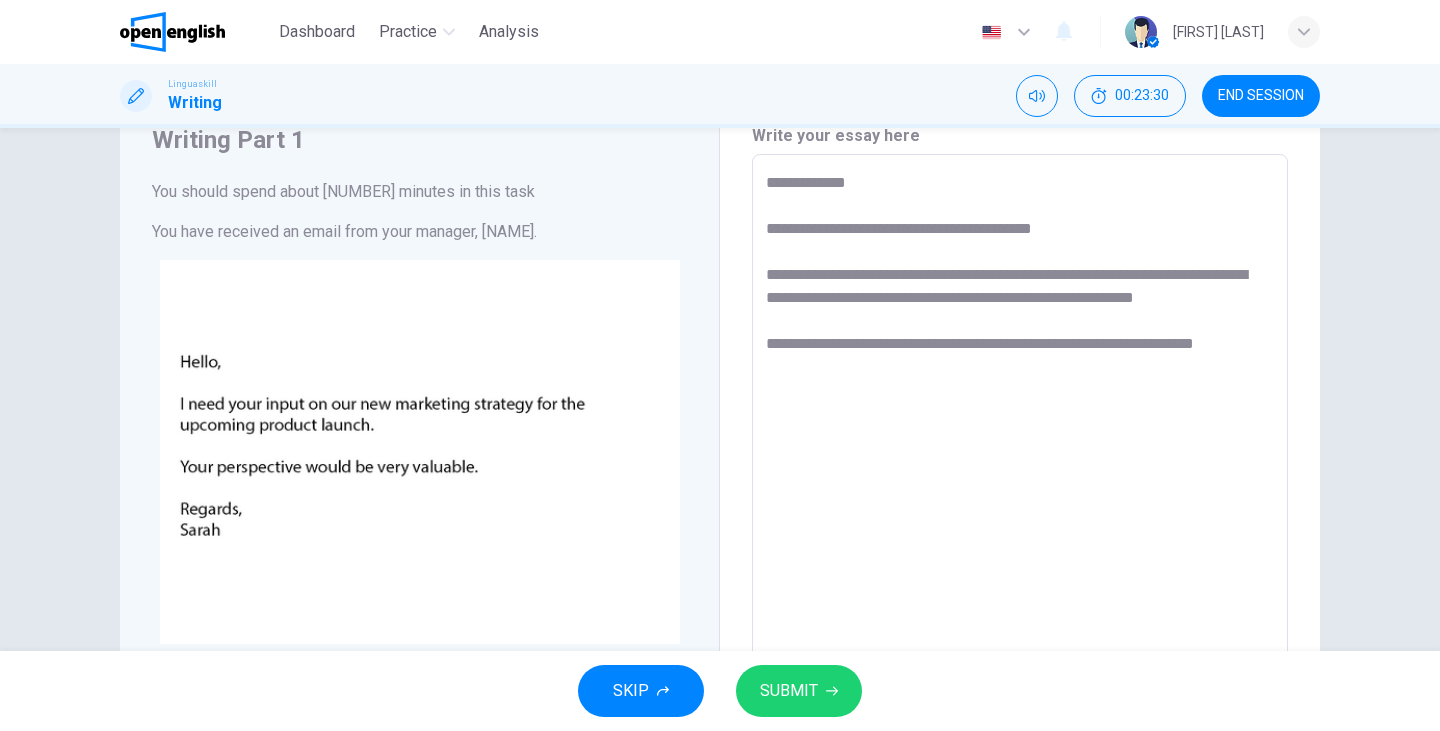 click on "**********" at bounding box center [1020, 527] 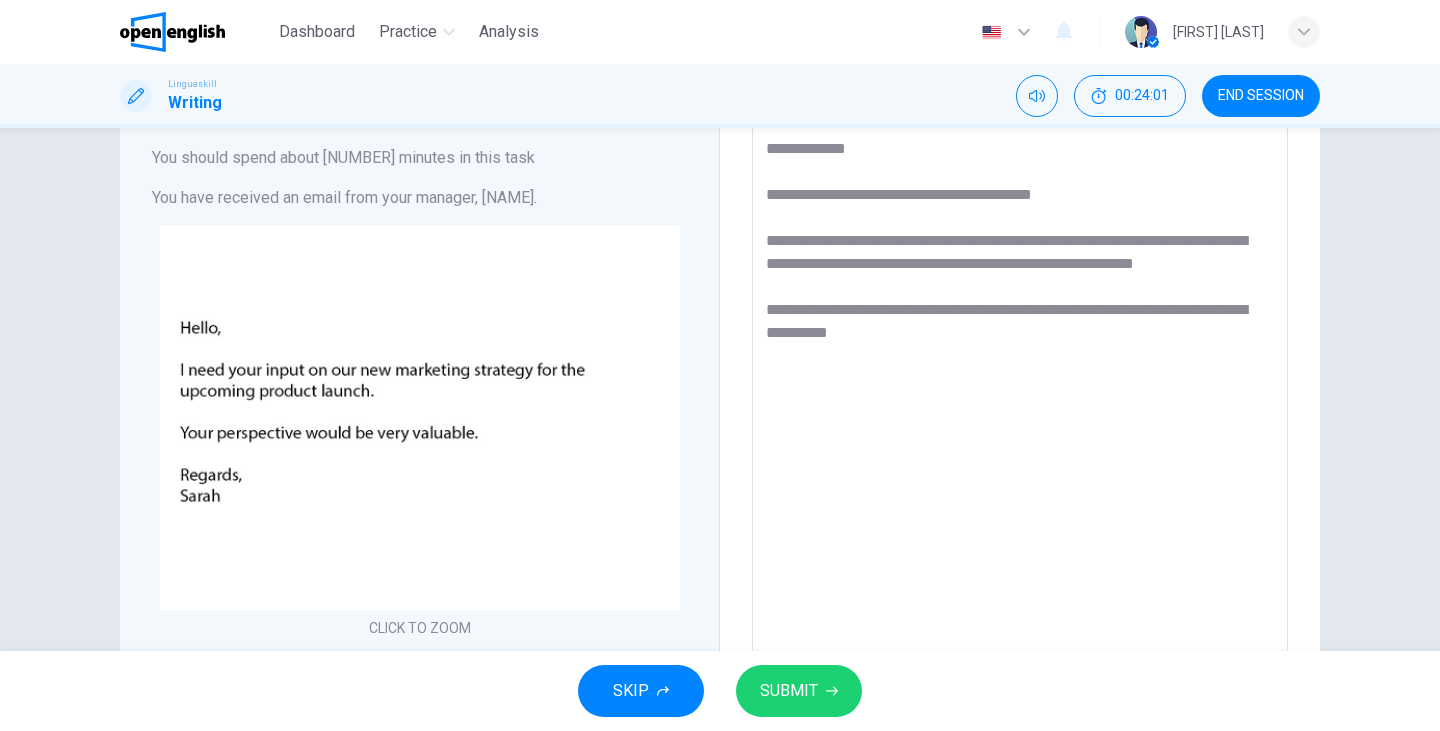 scroll, scrollTop: 116, scrollLeft: 0, axis: vertical 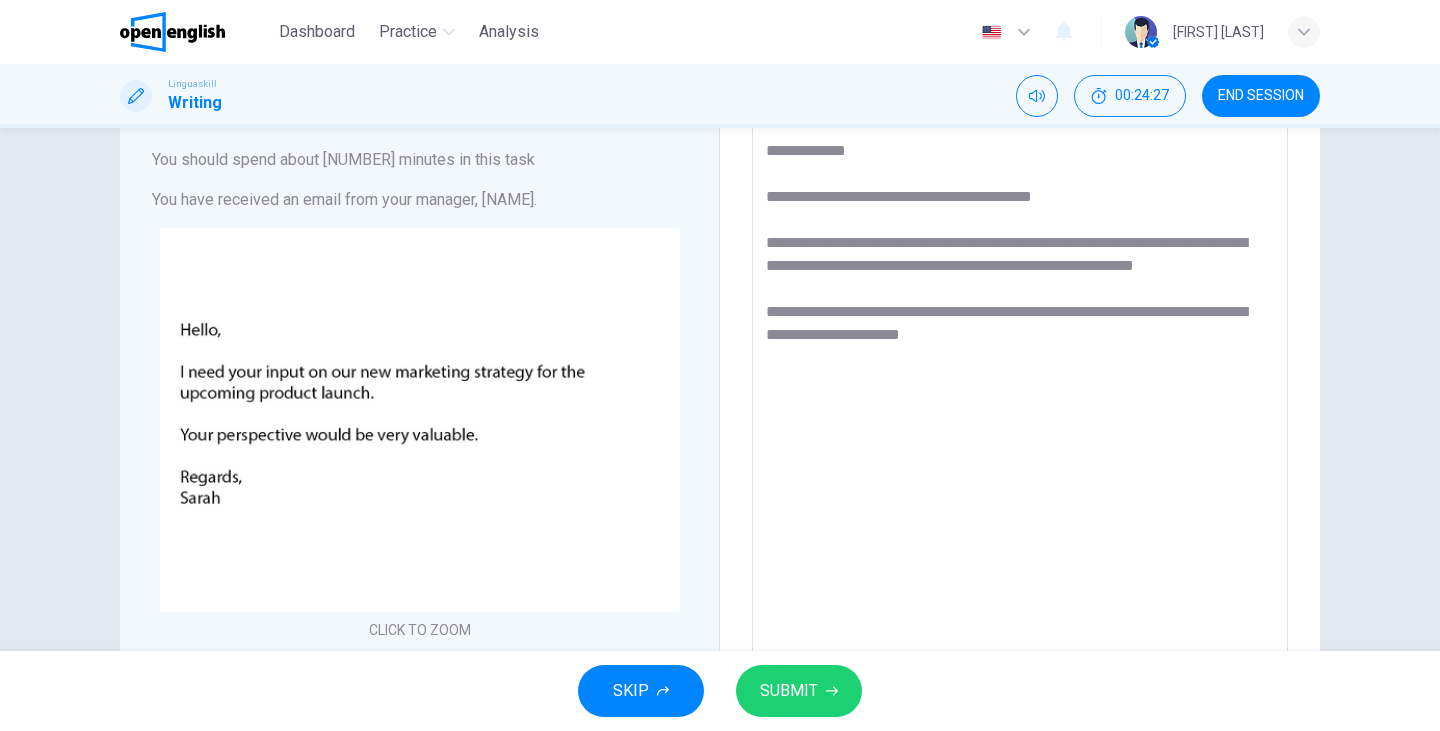 click on "**********" at bounding box center (1020, 495) 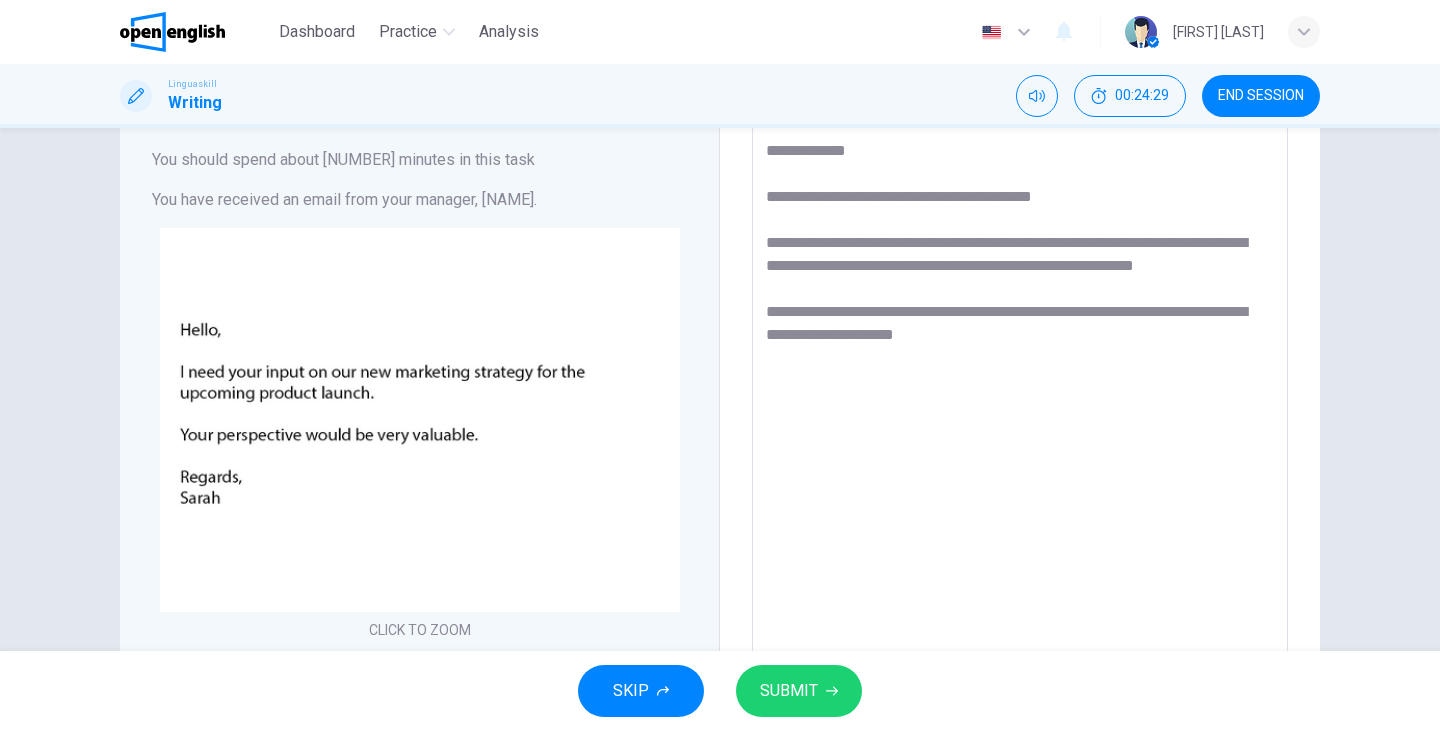 click on "**********" at bounding box center (1020, 495) 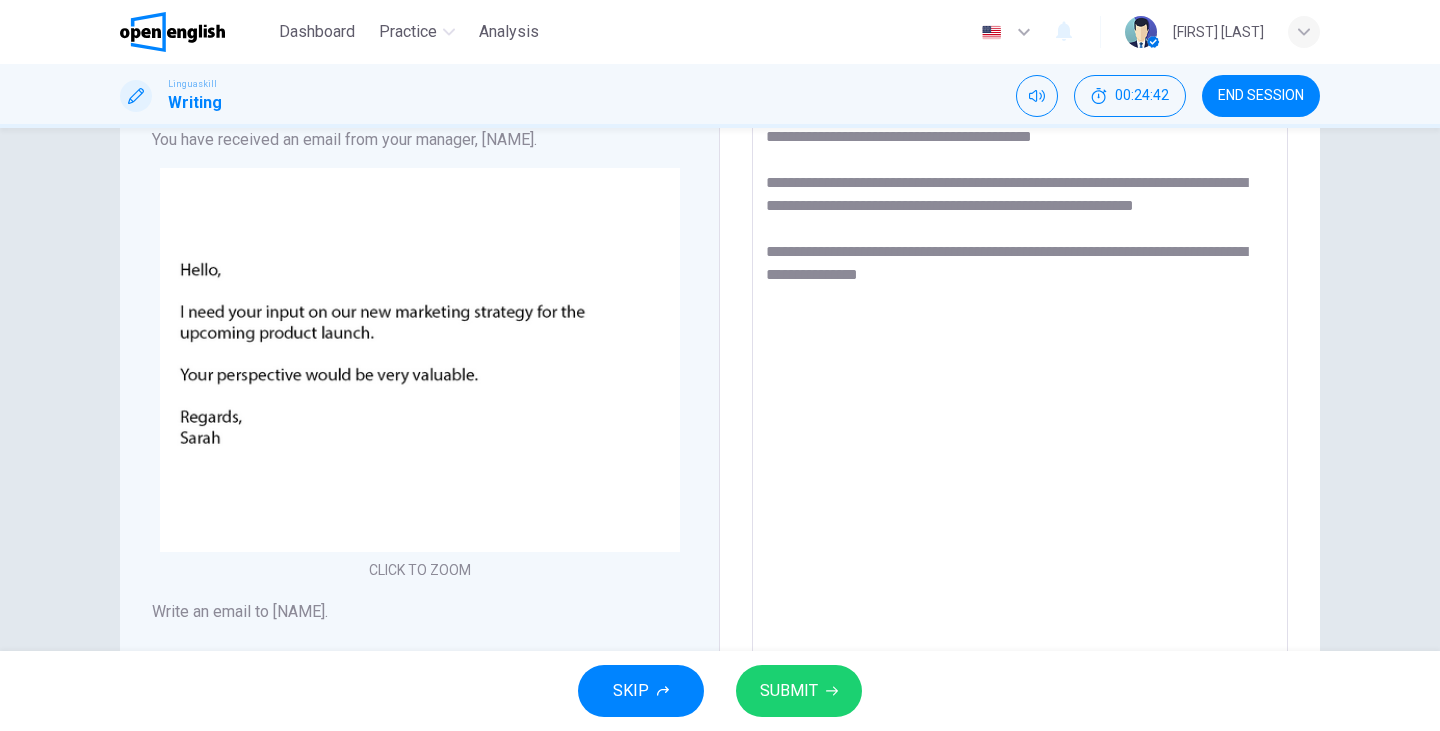 scroll, scrollTop: 170, scrollLeft: 0, axis: vertical 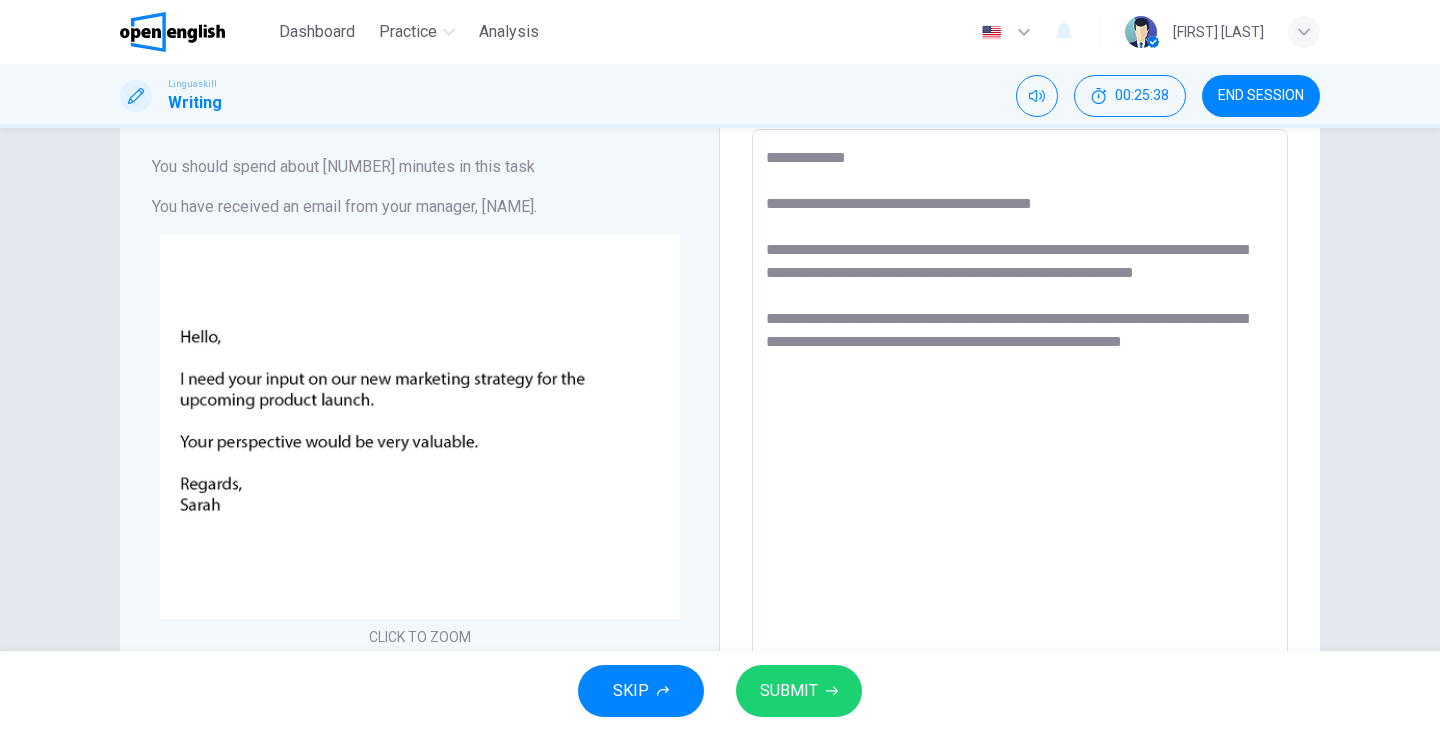 click on "**********" at bounding box center [1020, 502] 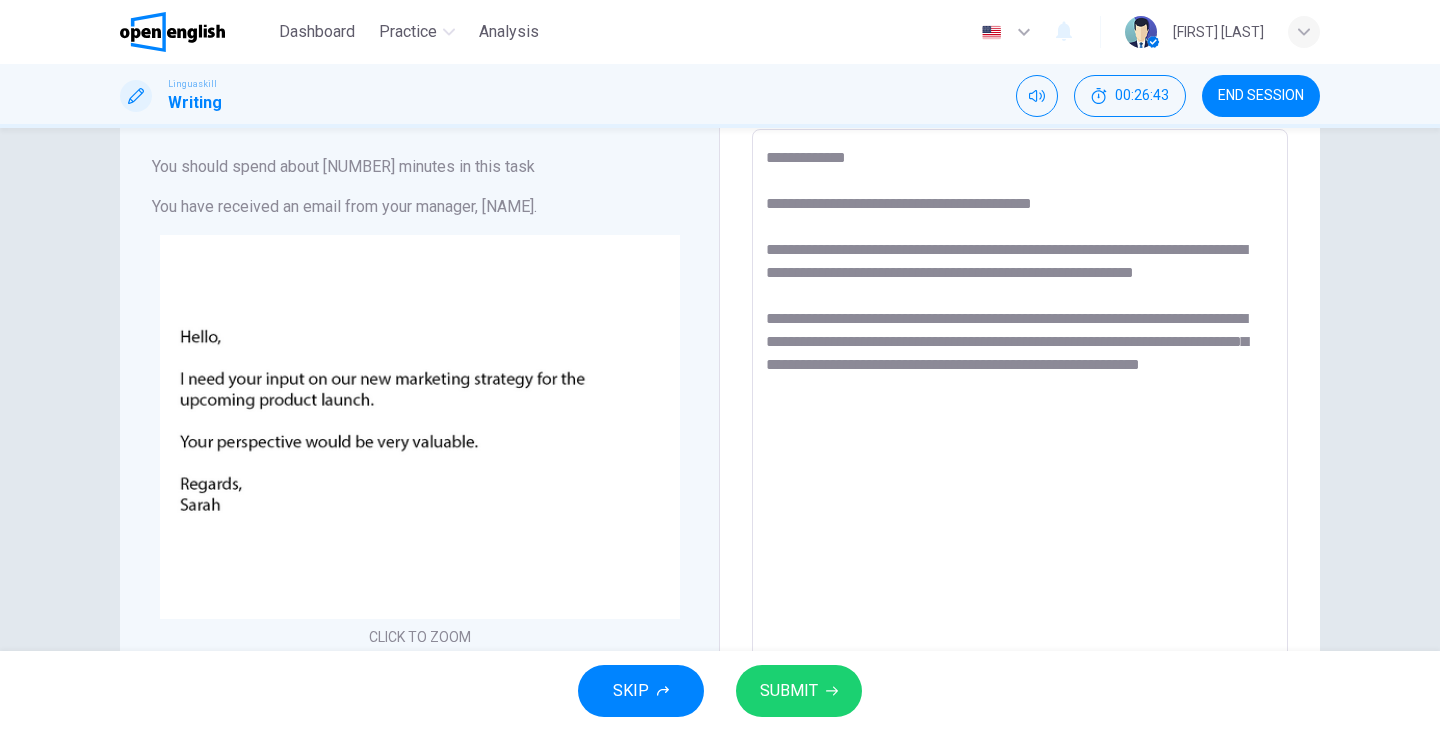 click on "**********" at bounding box center (1020, 502) 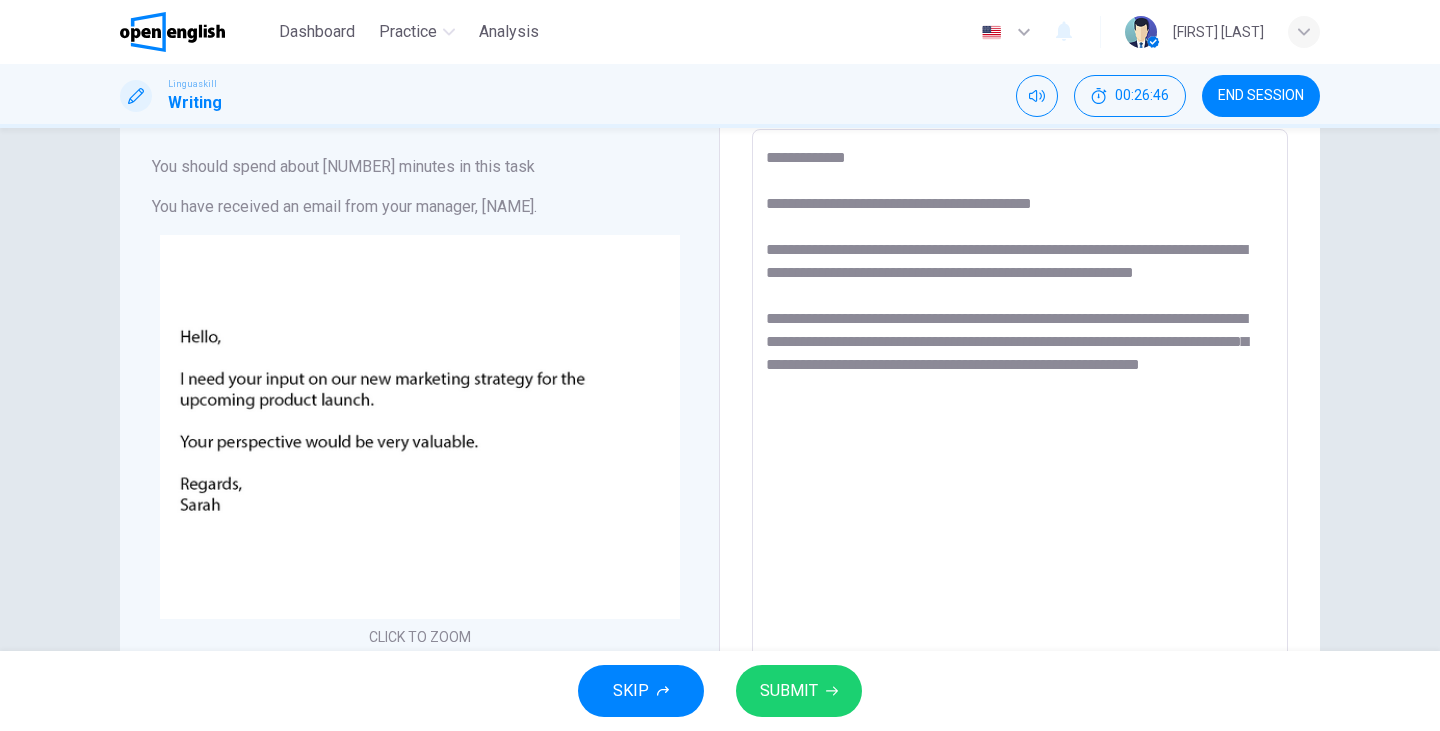 click on "**********" at bounding box center (1020, 502) 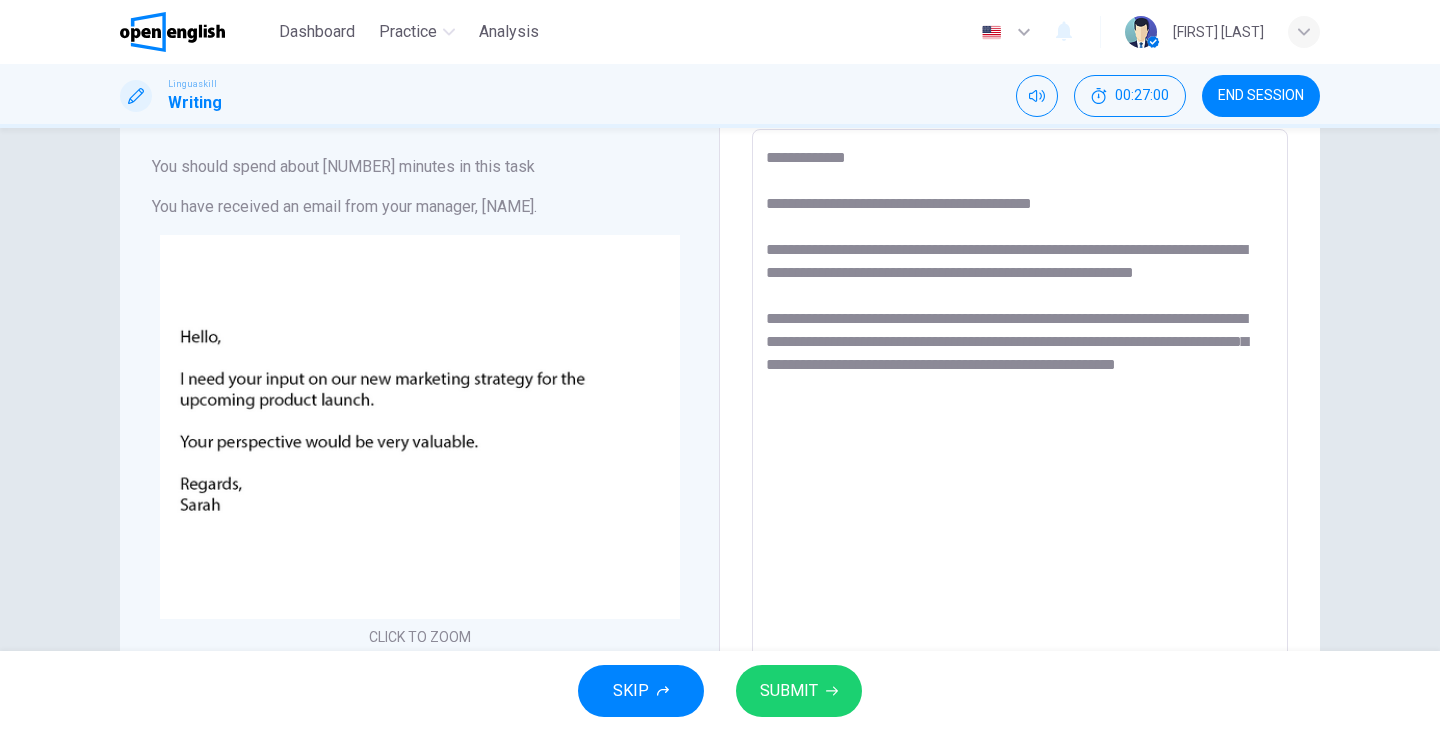 click on "**********" at bounding box center [1020, 502] 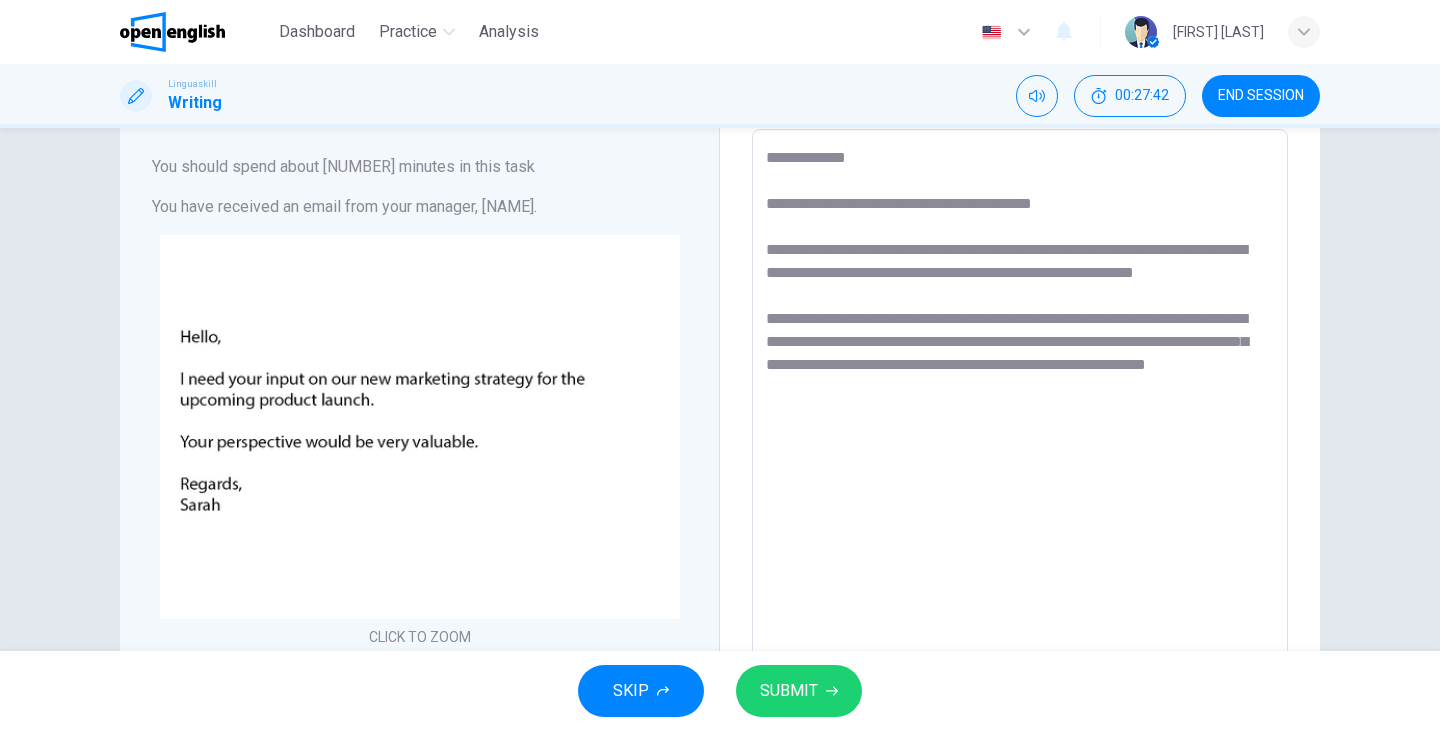 click on "**********" at bounding box center (1020, 502) 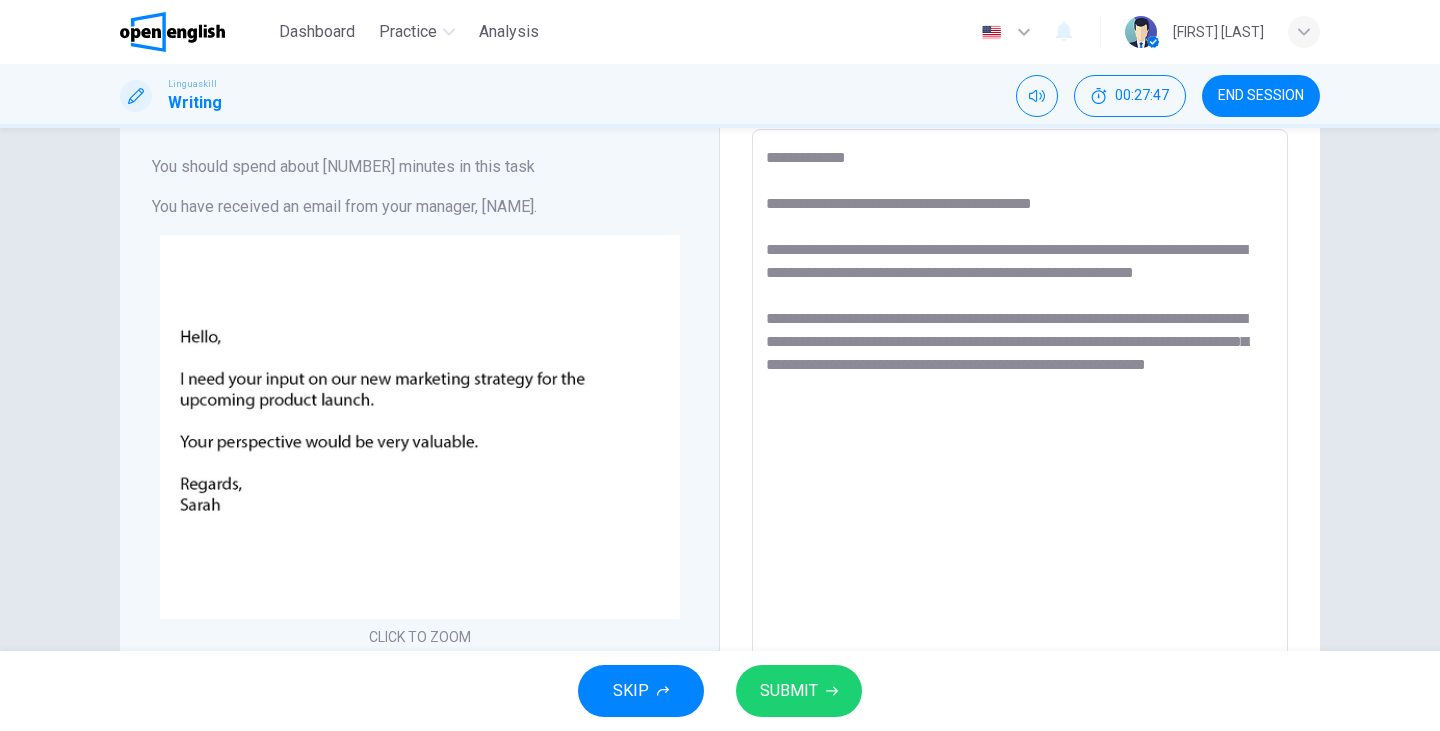 click on "**********" at bounding box center (1020, 502) 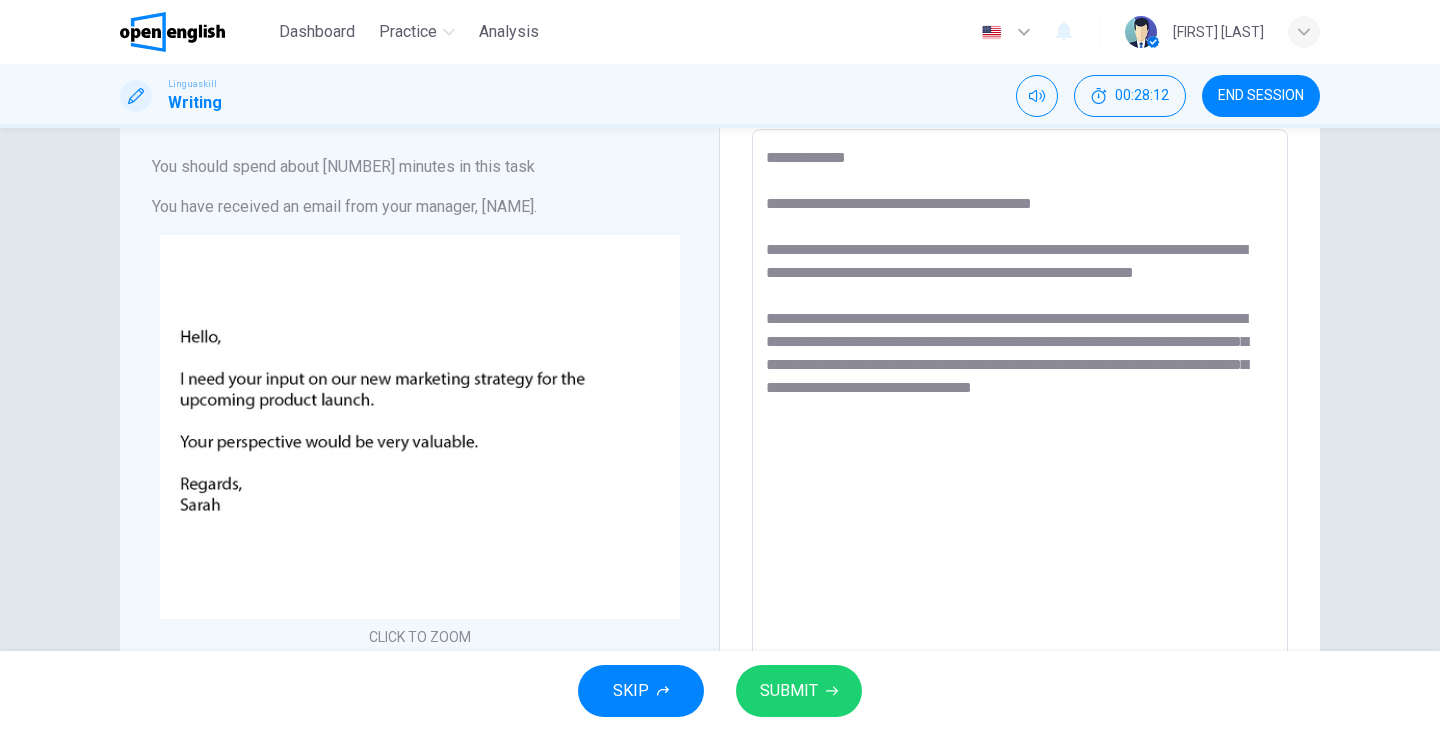 click on "**********" at bounding box center (1020, 502) 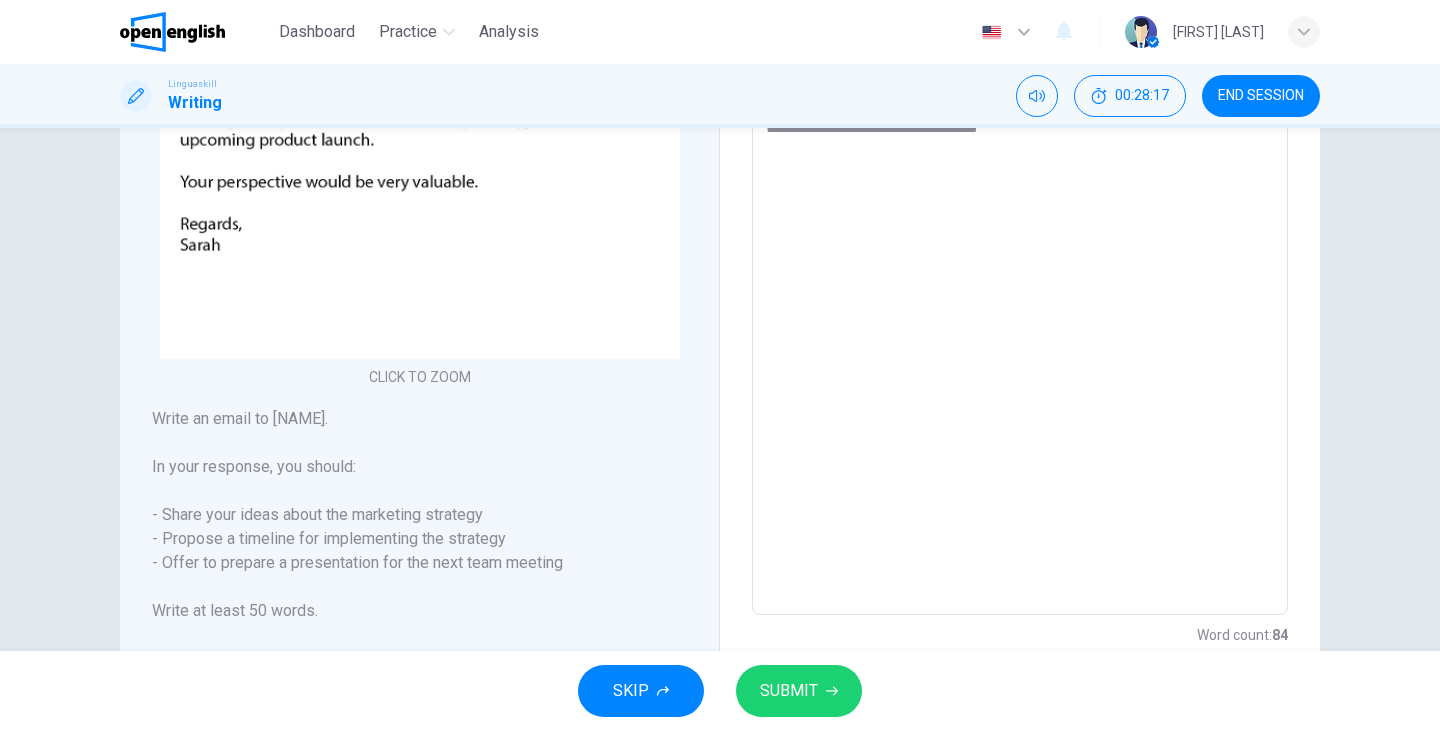scroll, scrollTop: 350, scrollLeft: 0, axis: vertical 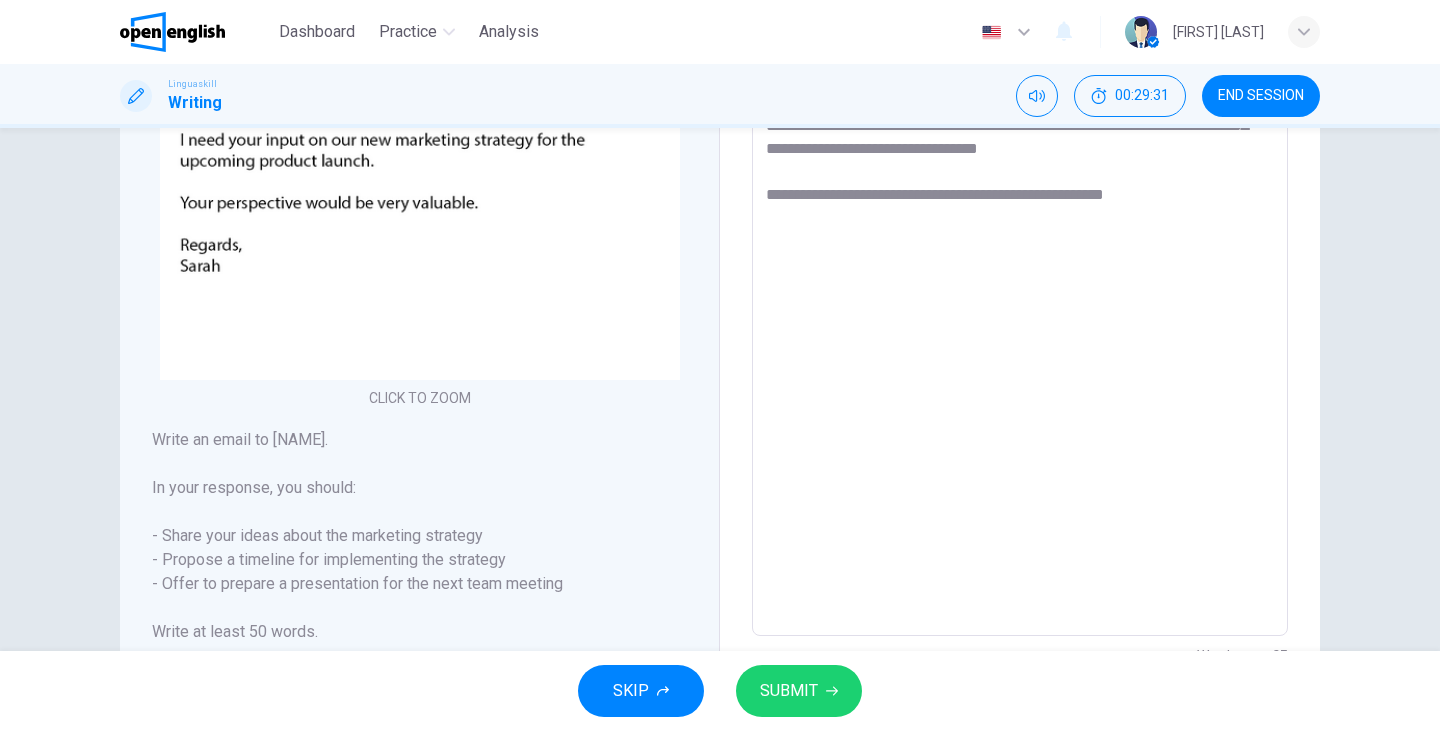 click on "**********" at bounding box center [1020, 263] 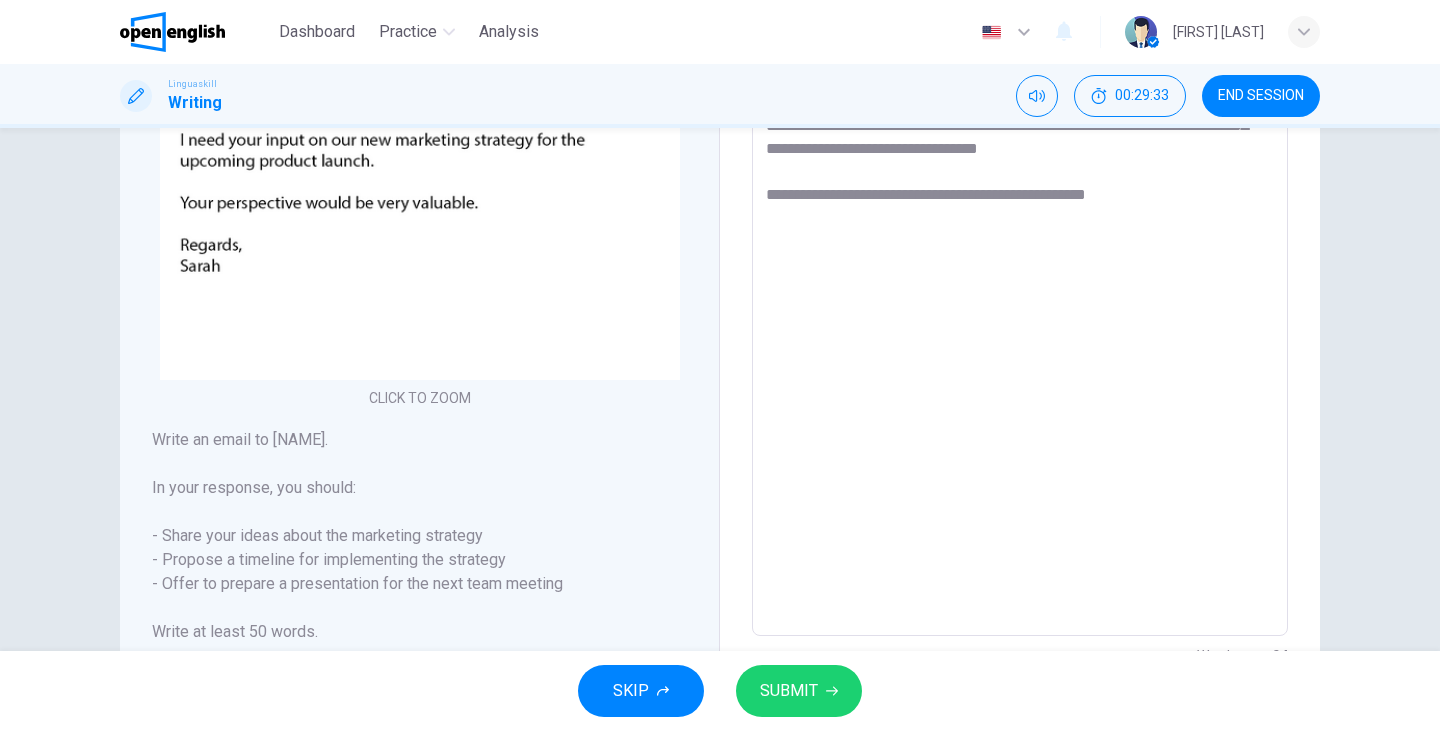 click on "**********" at bounding box center [1020, 263] 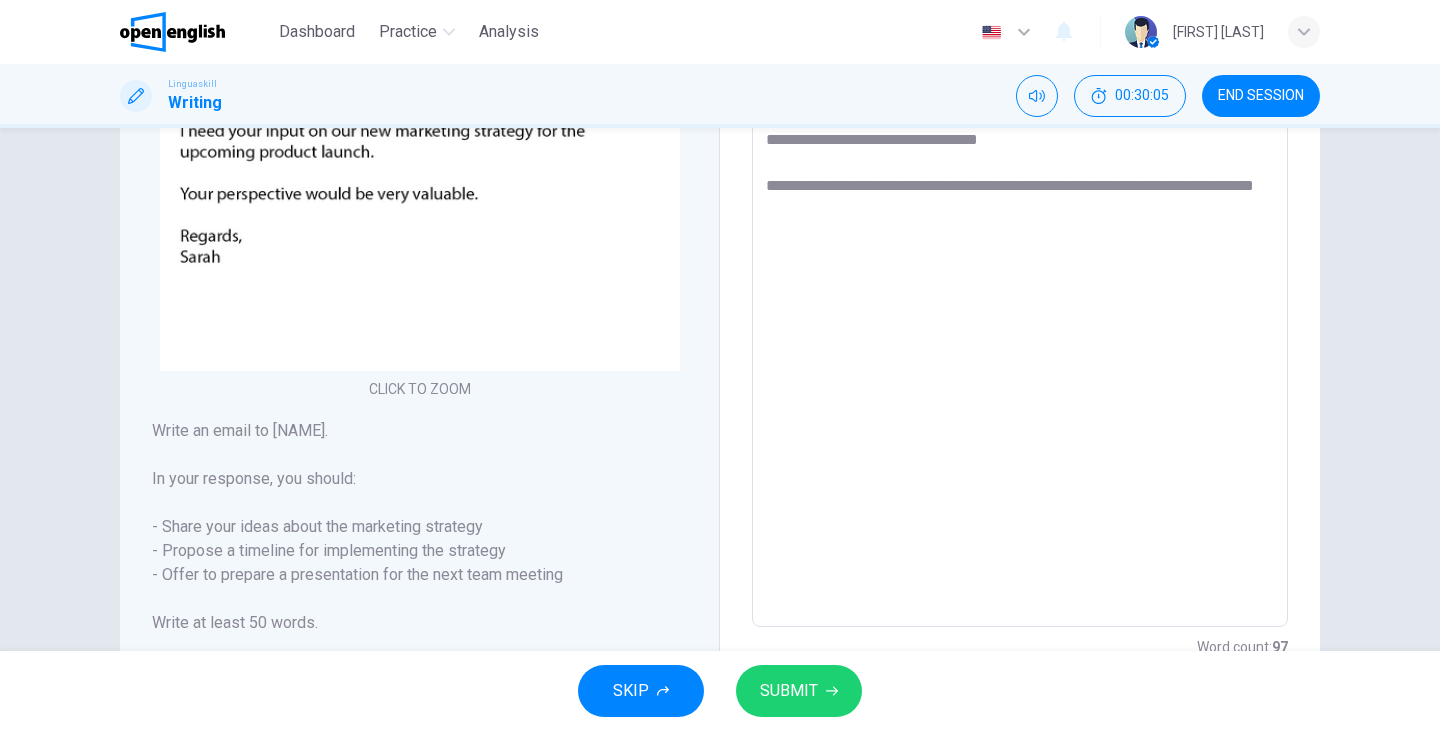 scroll, scrollTop: 358, scrollLeft: 0, axis: vertical 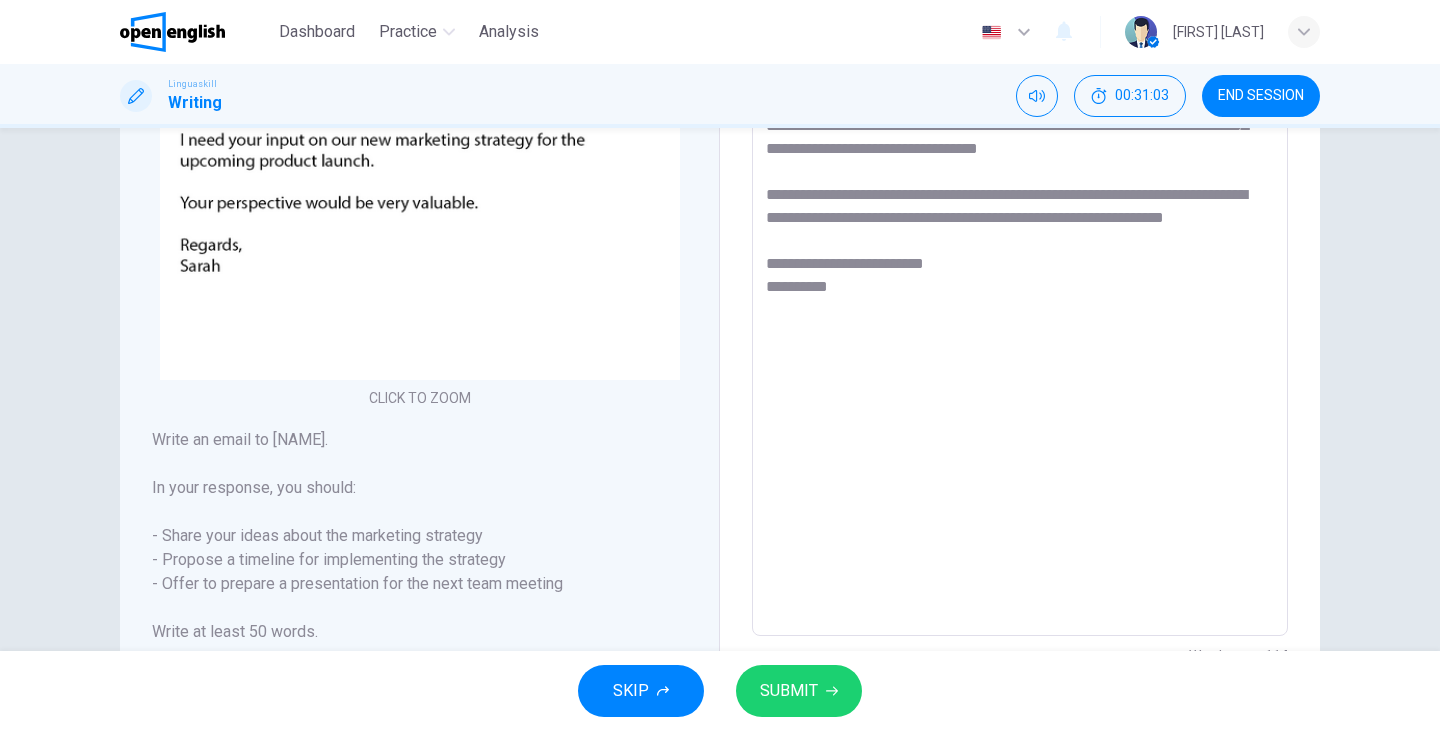 click on "**********" at bounding box center [1020, 263] 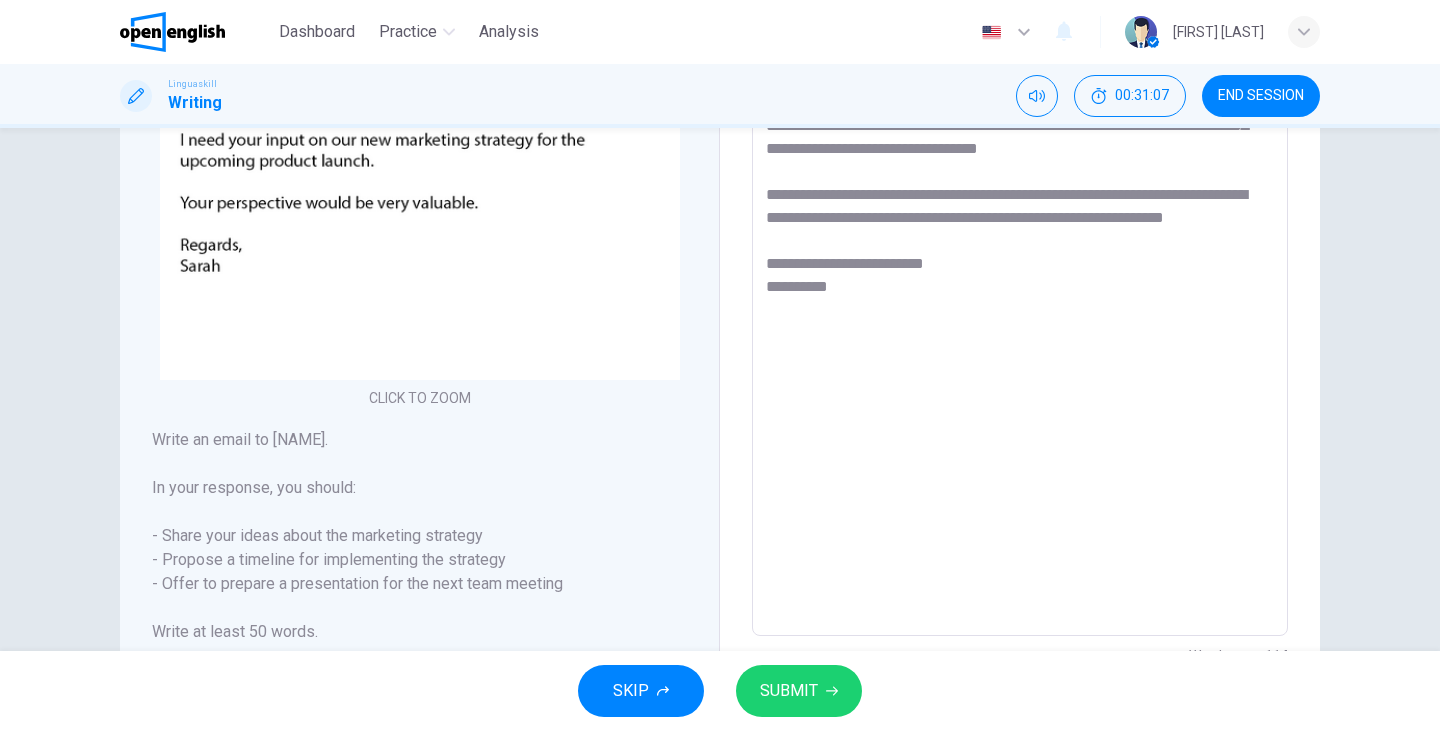 click on "**********" at bounding box center (1020, 263) 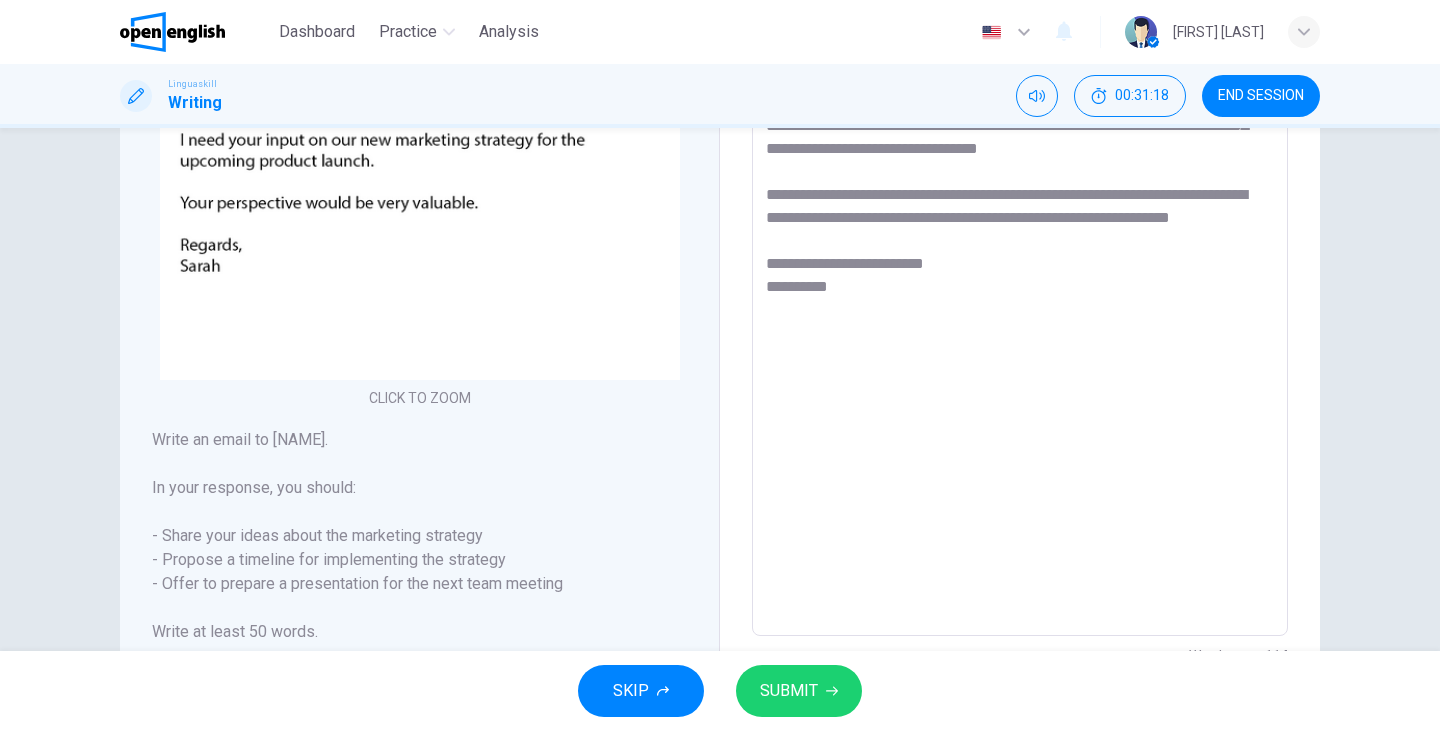 type on "**********" 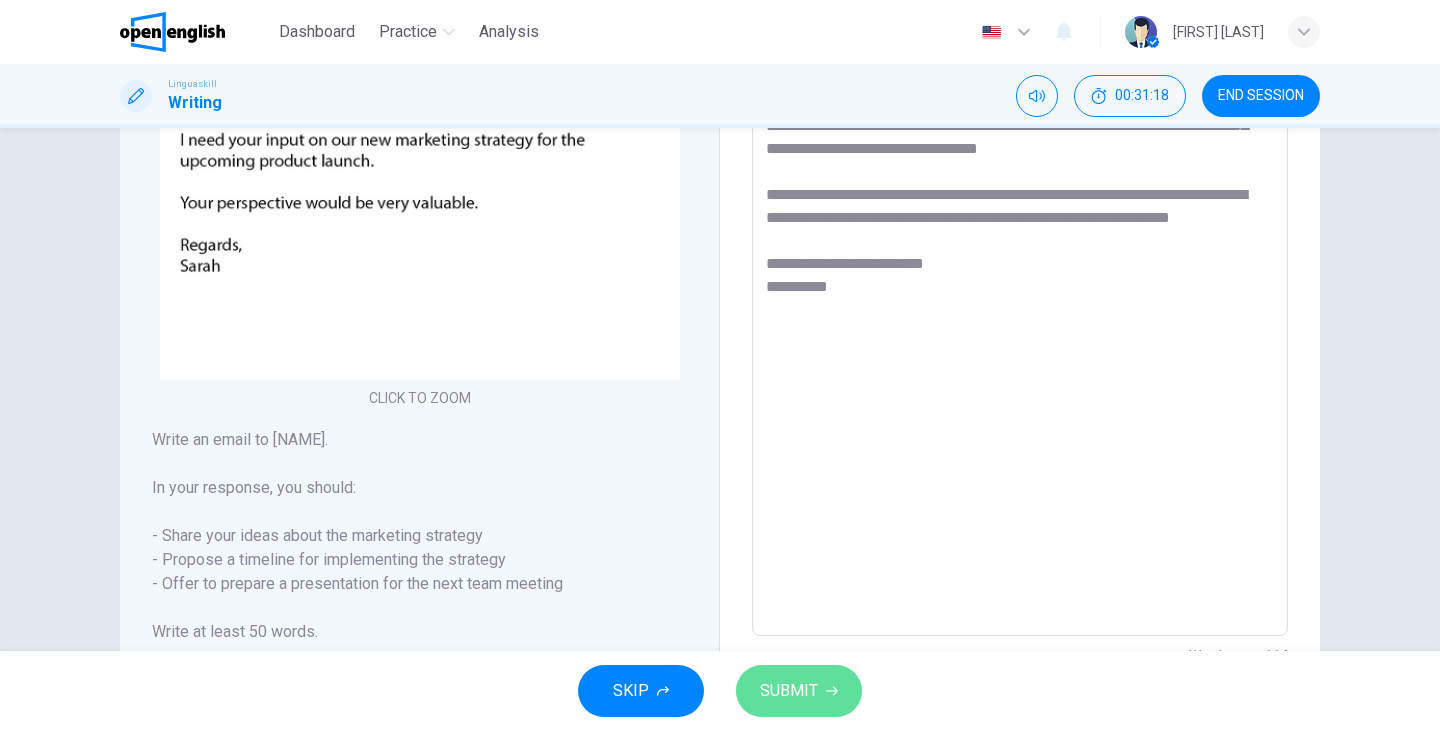 click on "SUBMIT" at bounding box center (789, 691) 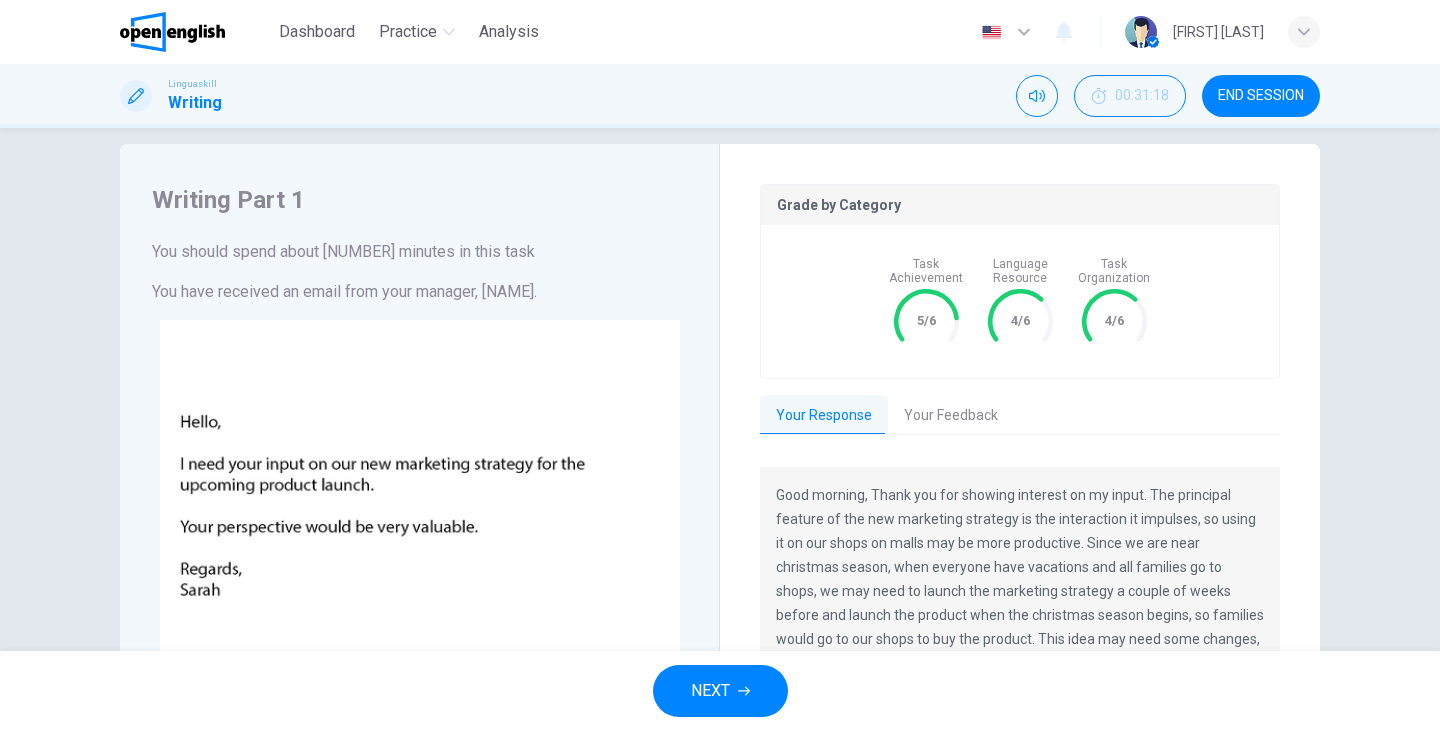 scroll, scrollTop: 25, scrollLeft: 0, axis: vertical 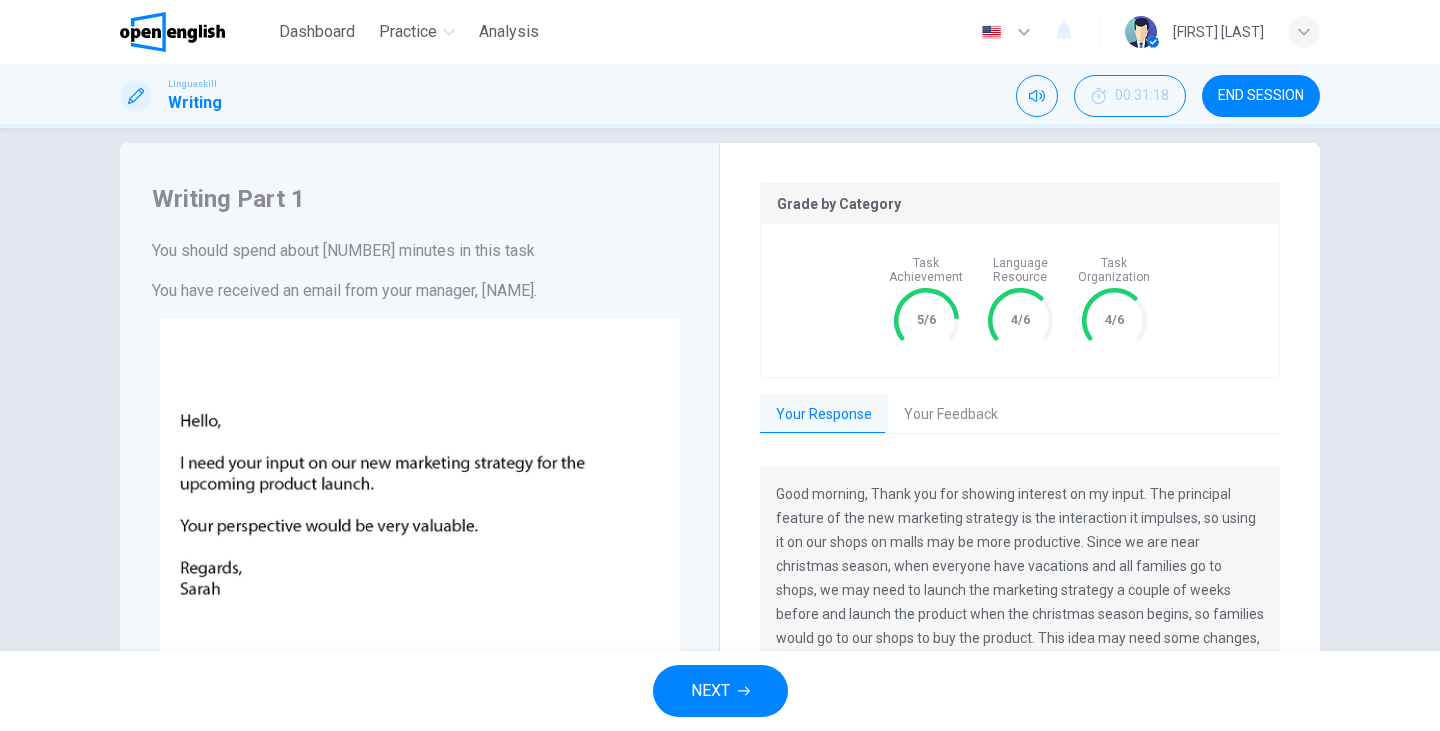 click on "Your Feedback" at bounding box center [951, 415] 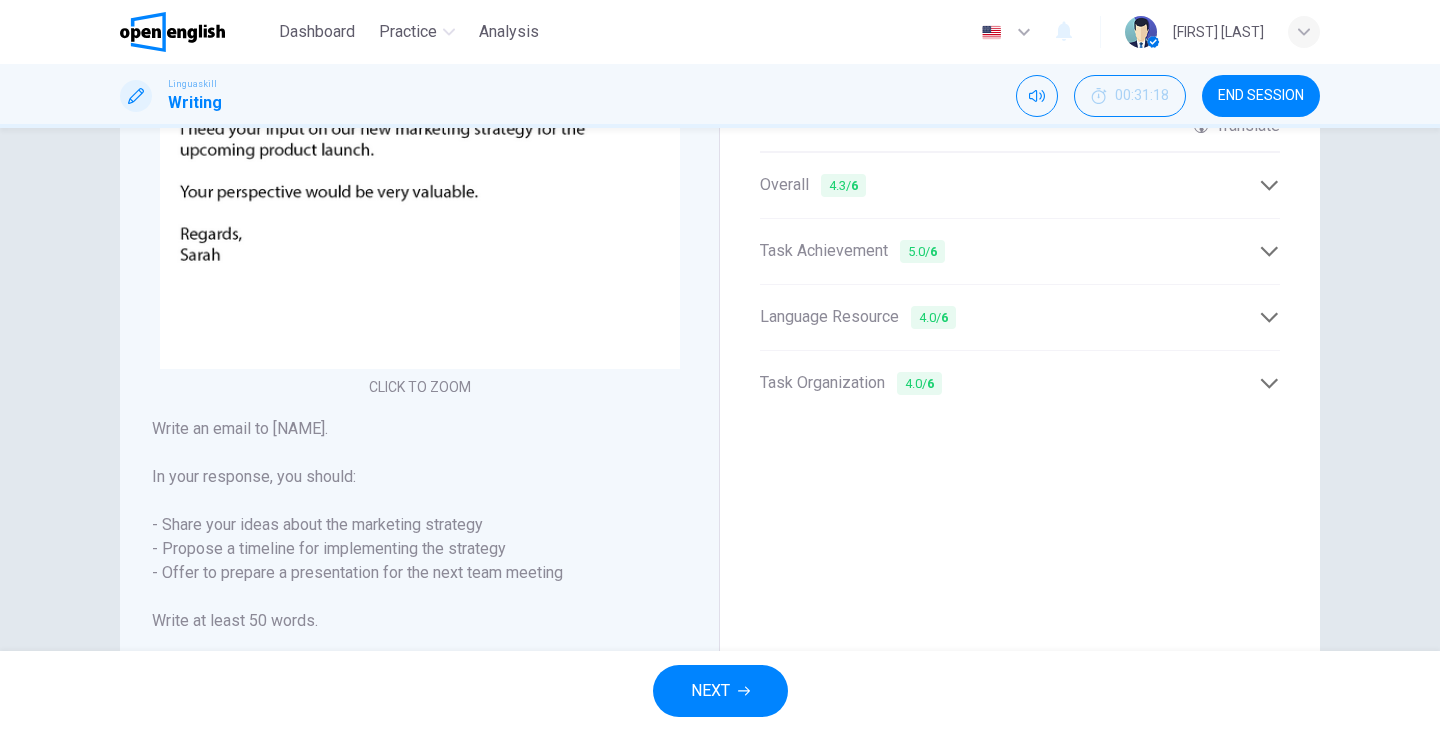 scroll, scrollTop: 303, scrollLeft: 0, axis: vertical 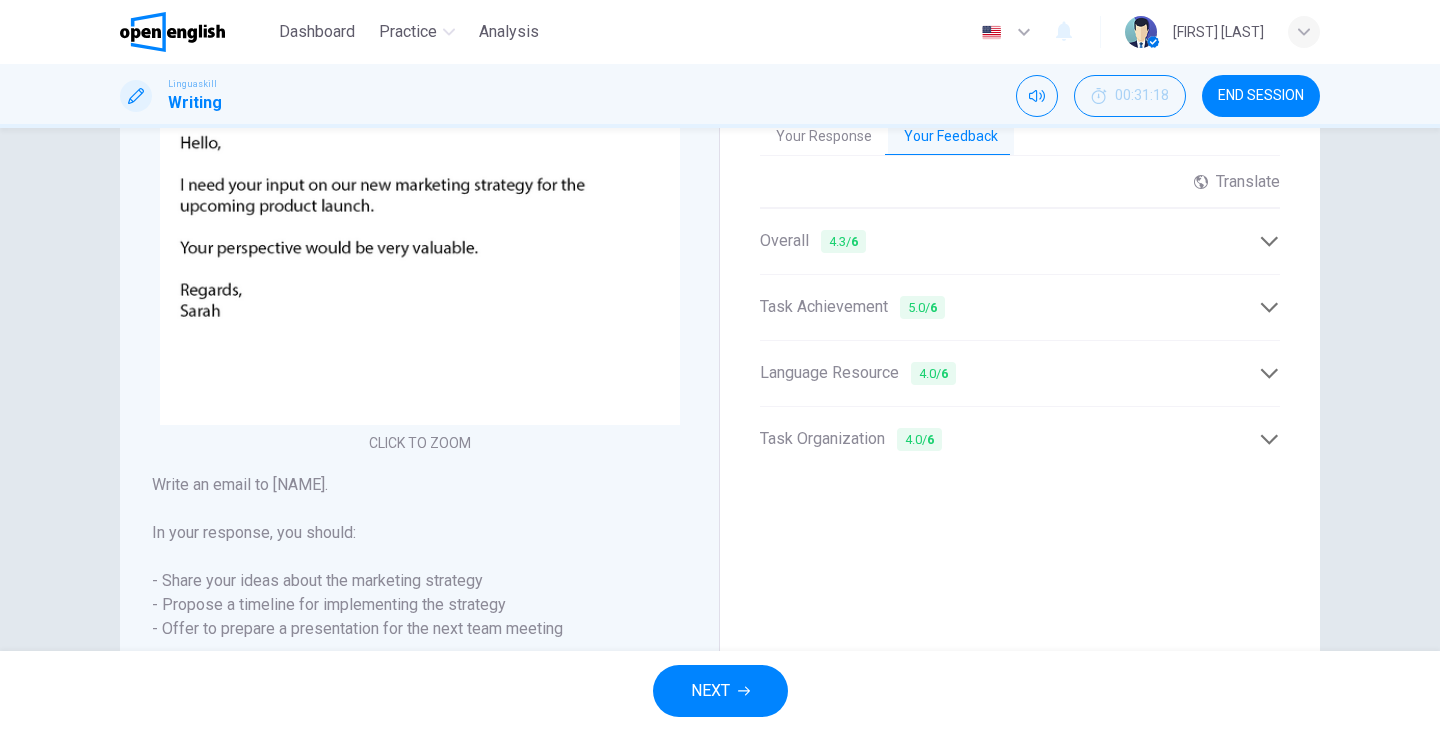 click on "Language Resource [NUMBER]/[NUMBER]" at bounding box center (1020, 373) 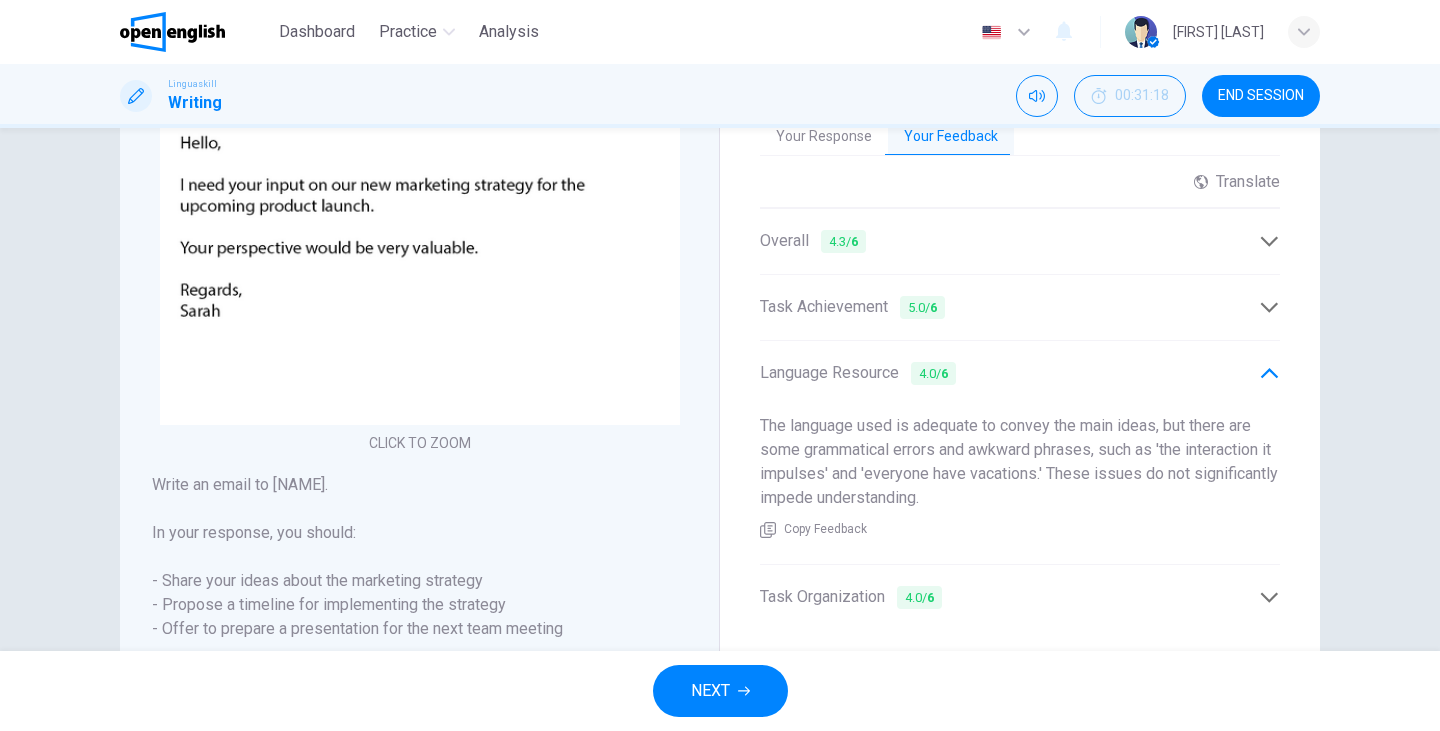 click on "The language used is adequate to convey the main ideas, but there are some grammatical errors and awkward phrases, such as 'the interaction it impulses' and 'everyone have vacations.' These issues do not significantly impede understanding." at bounding box center [1019, 461] 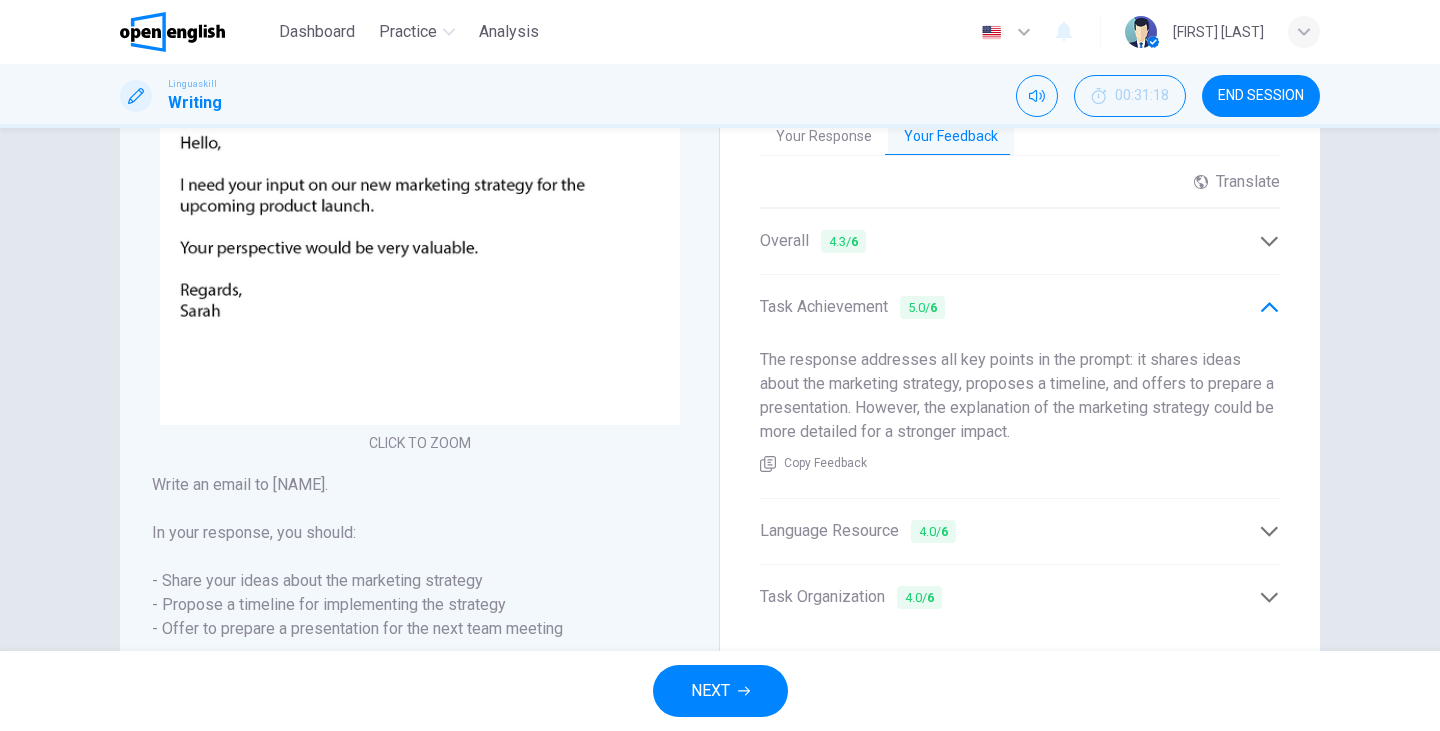 click on "Task Achievement 5.0 / 6" at bounding box center [1009, 307] 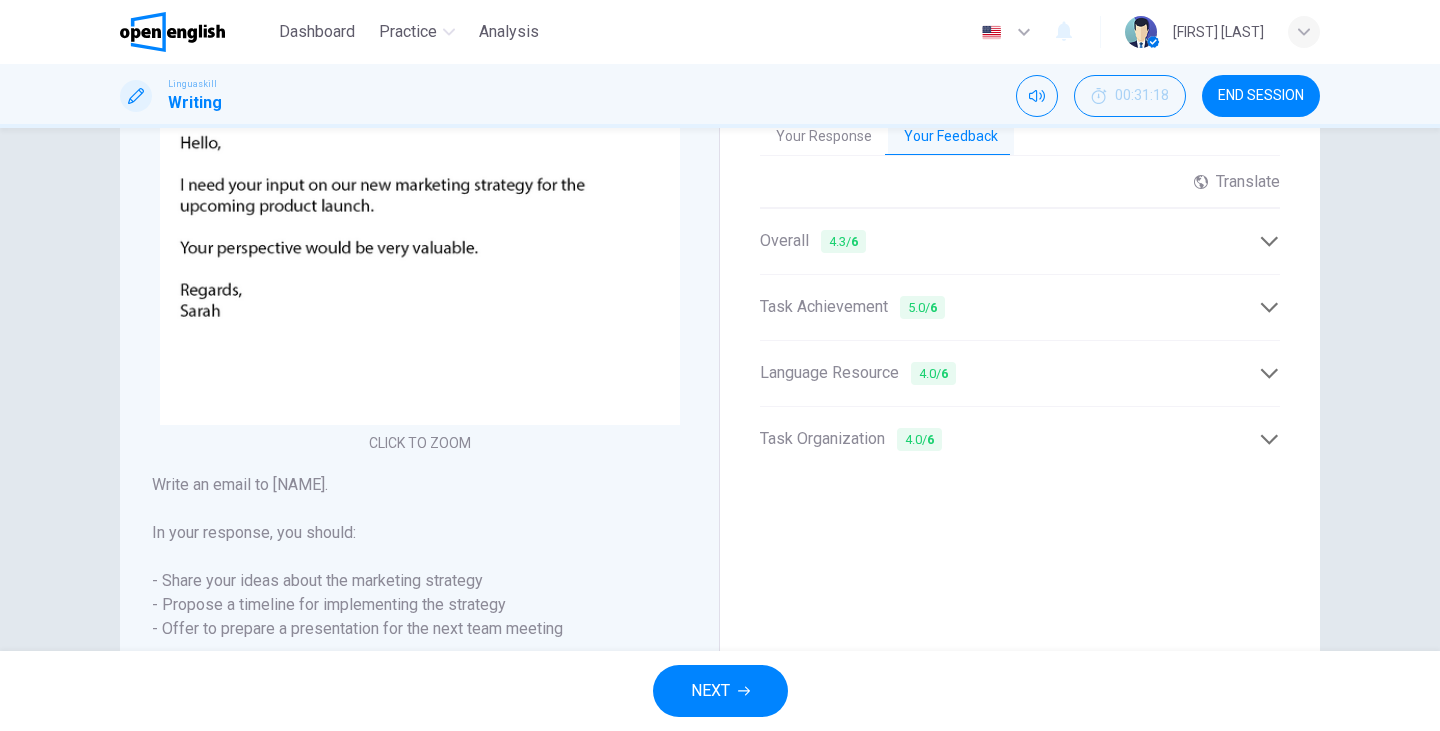 click on "Task Organization   4.0 / 6" at bounding box center [1009, 439] 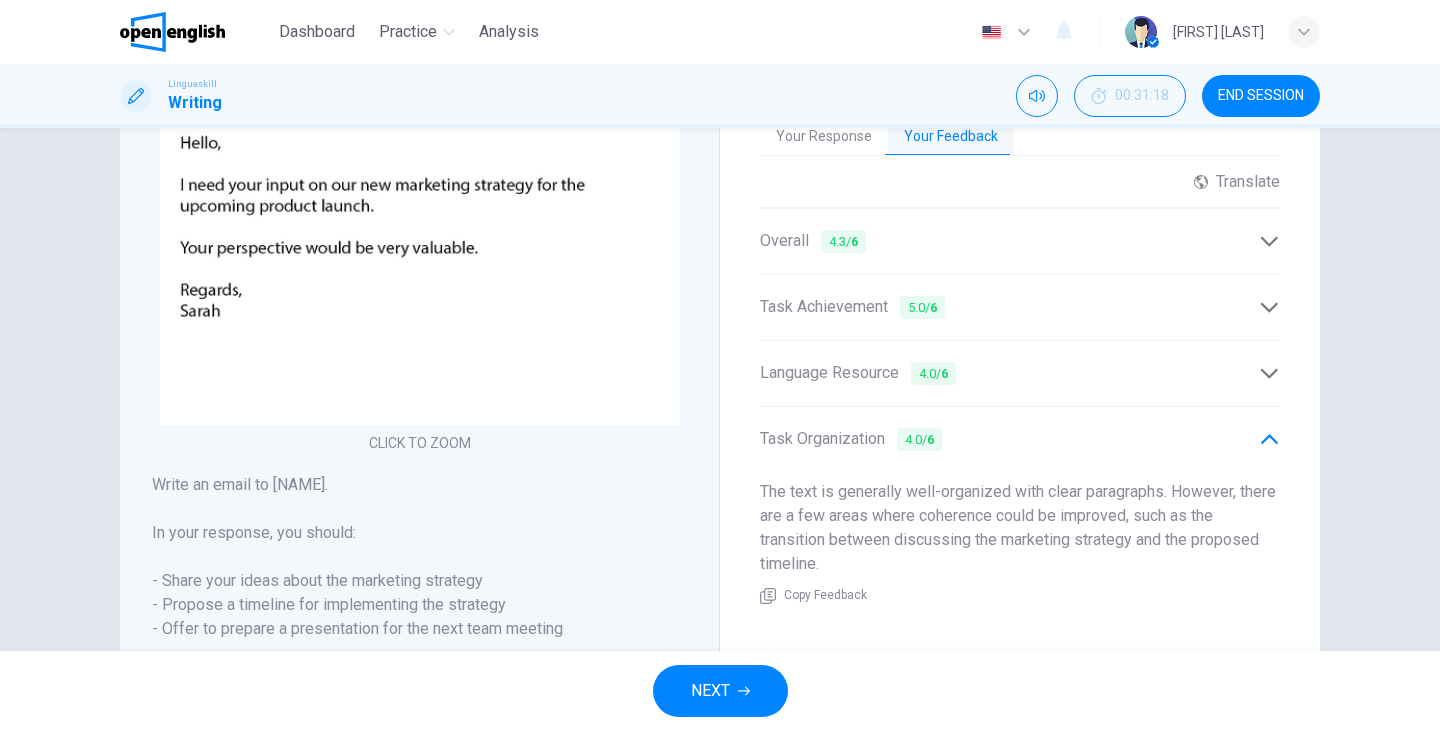 click on "Task Organization   4.0 / 6" at bounding box center (1009, 439) 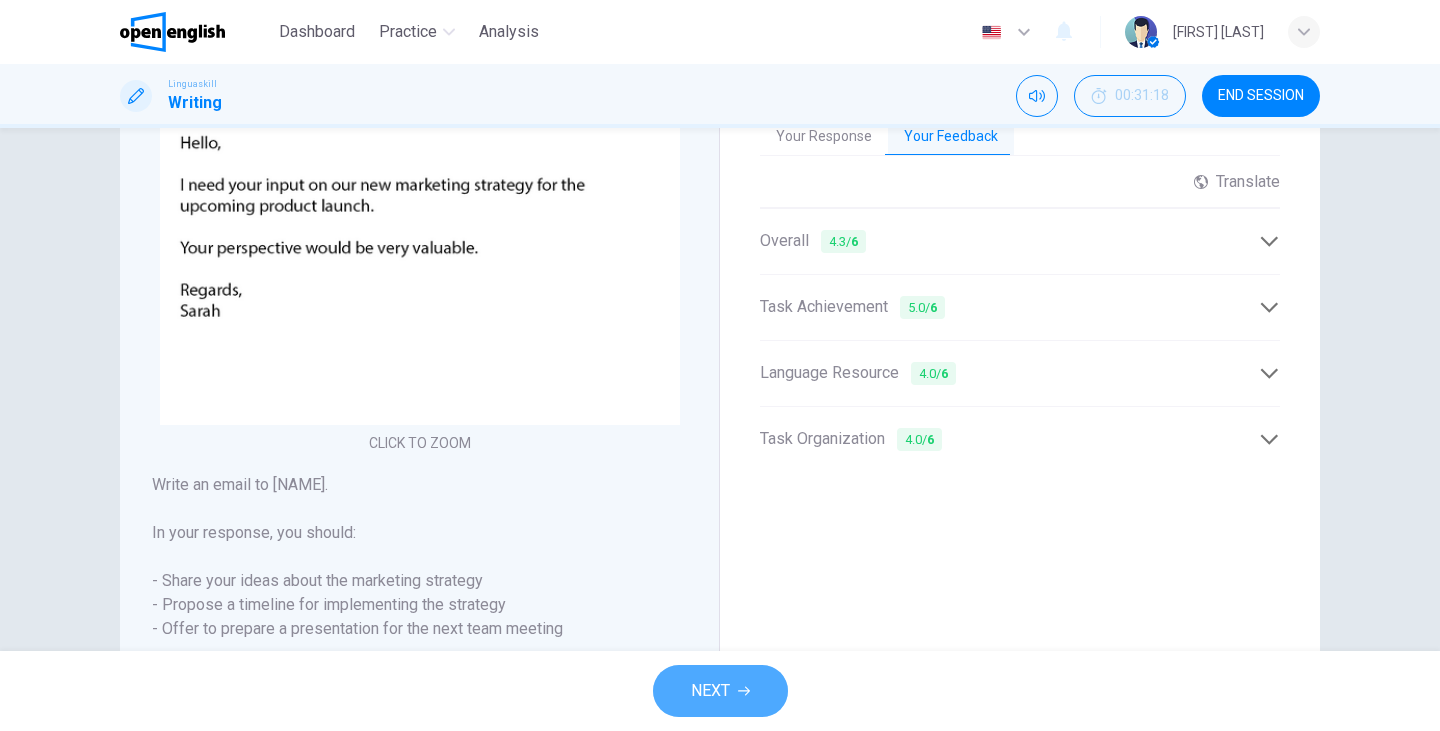 click on "NEXT" at bounding box center [720, 691] 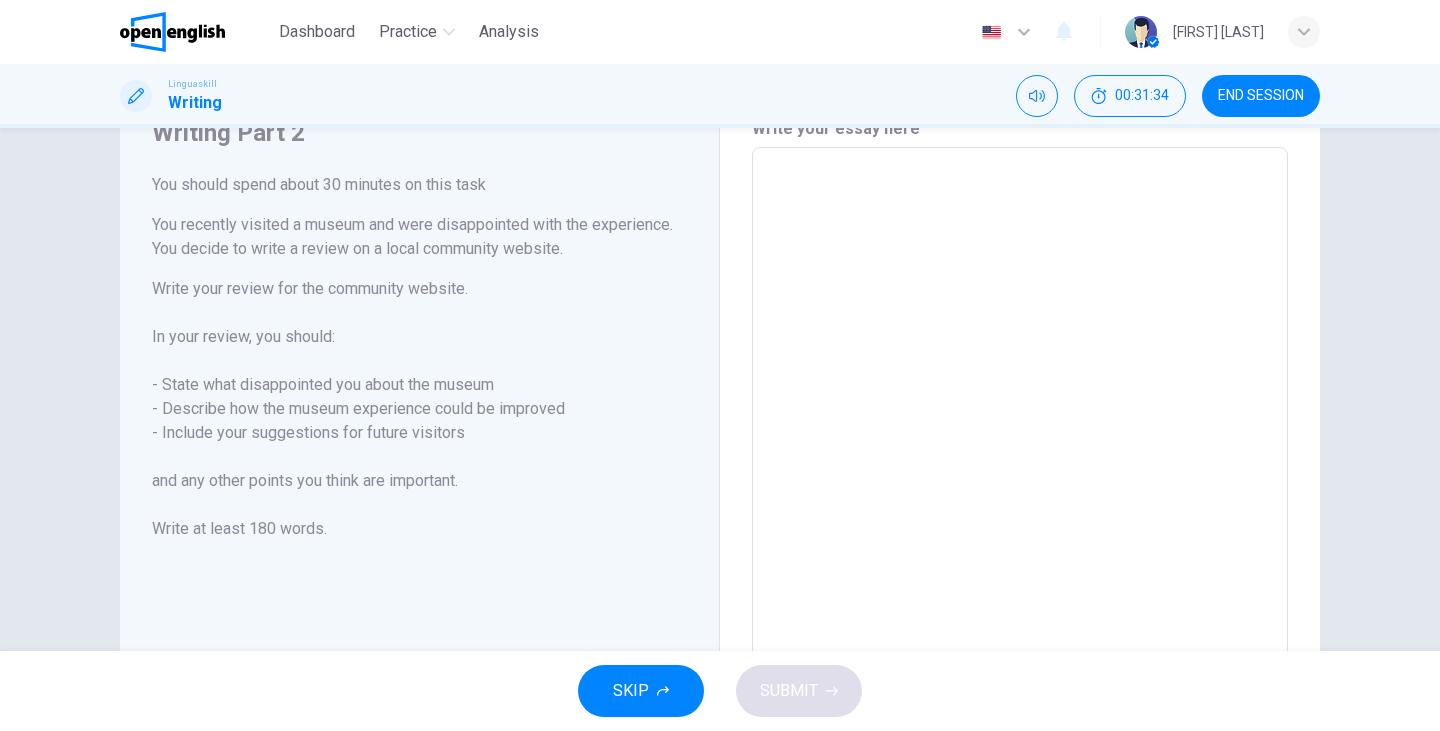 scroll, scrollTop: 92, scrollLeft: 0, axis: vertical 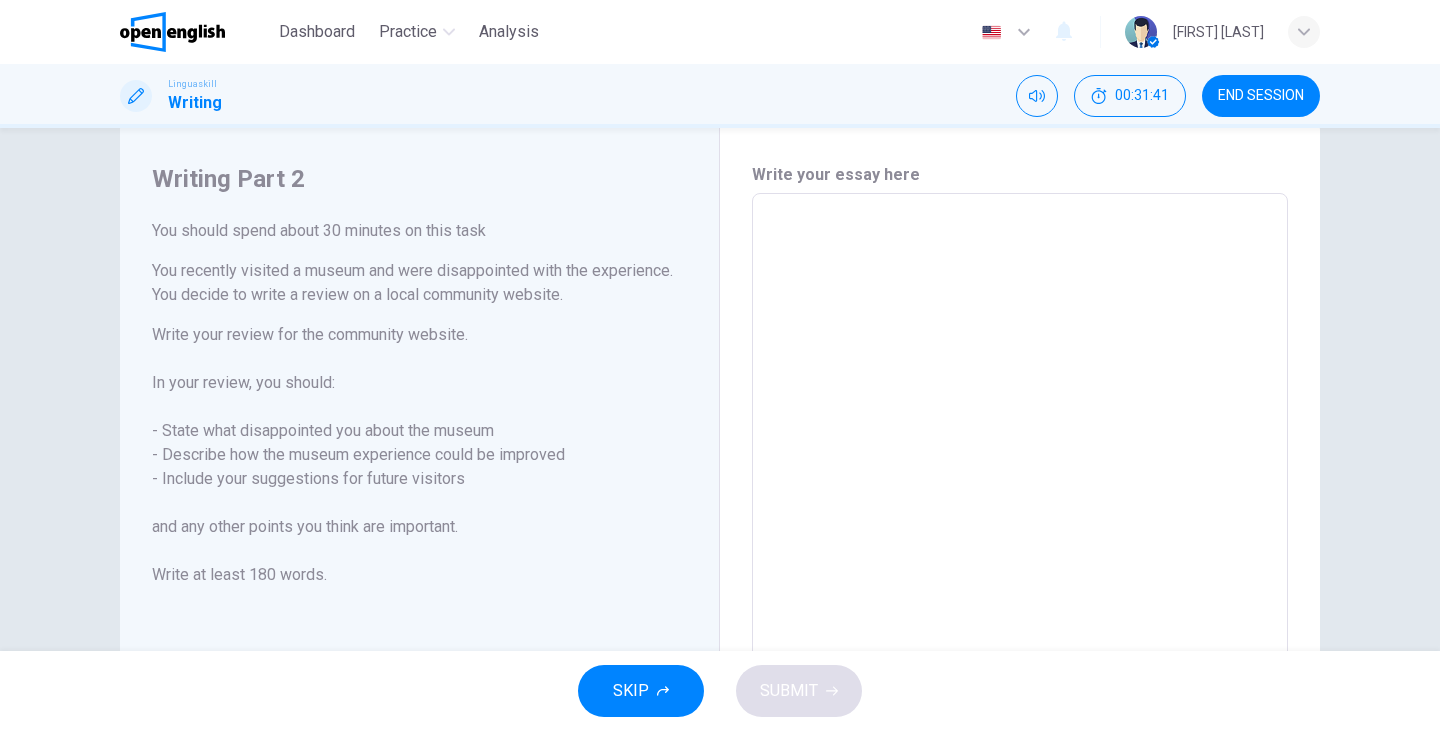 click at bounding box center [1020, 470] 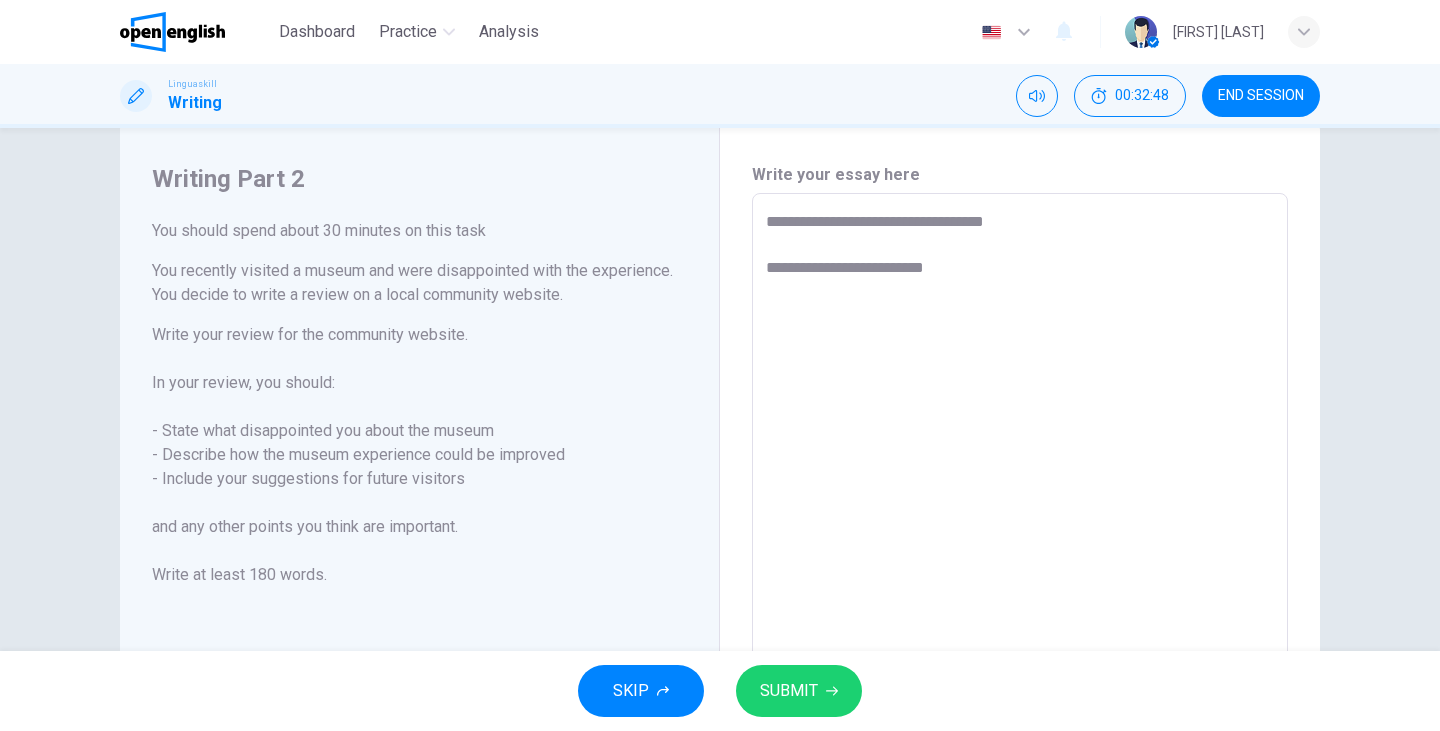 click on "**********" at bounding box center [1020, 470] 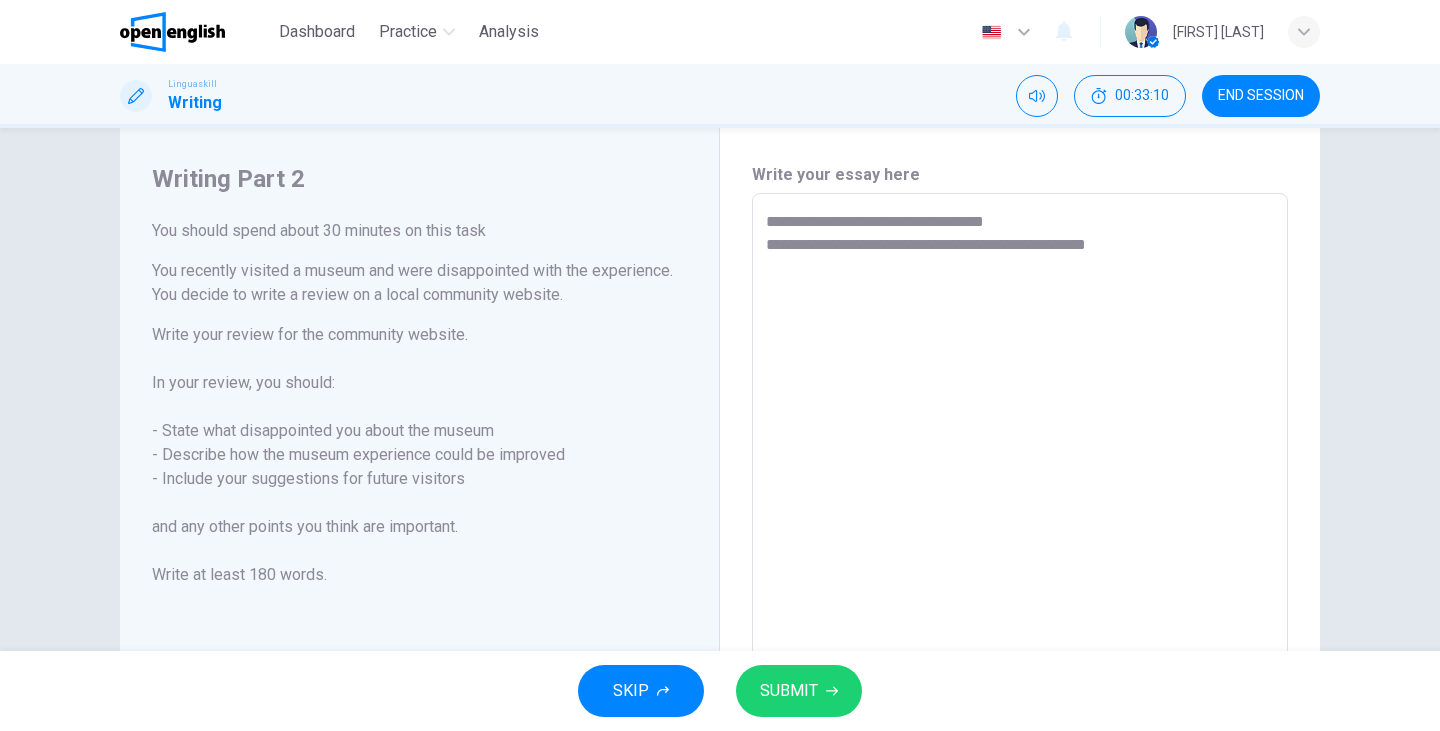 click on "**********" at bounding box center (1020, 470) 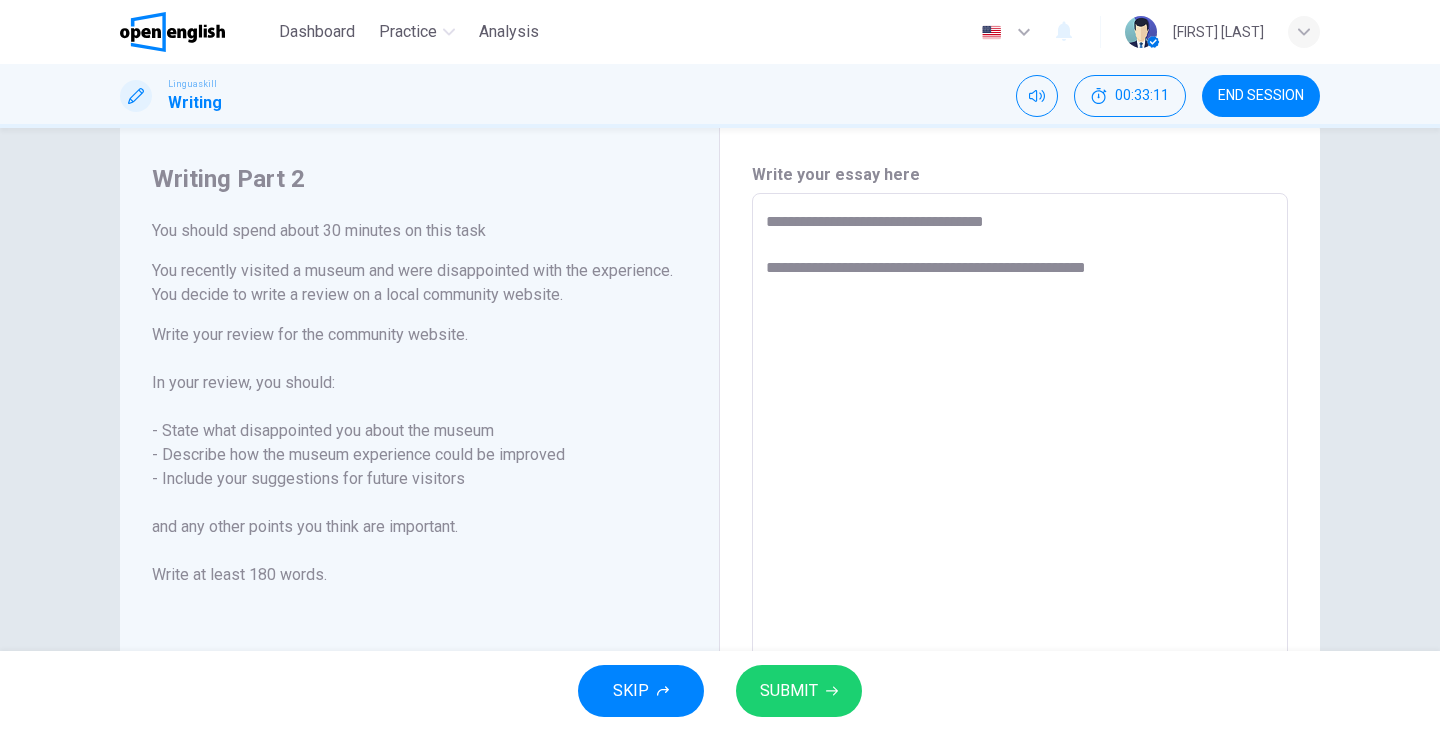 click on "**********" at bounding box center (1020, 470) 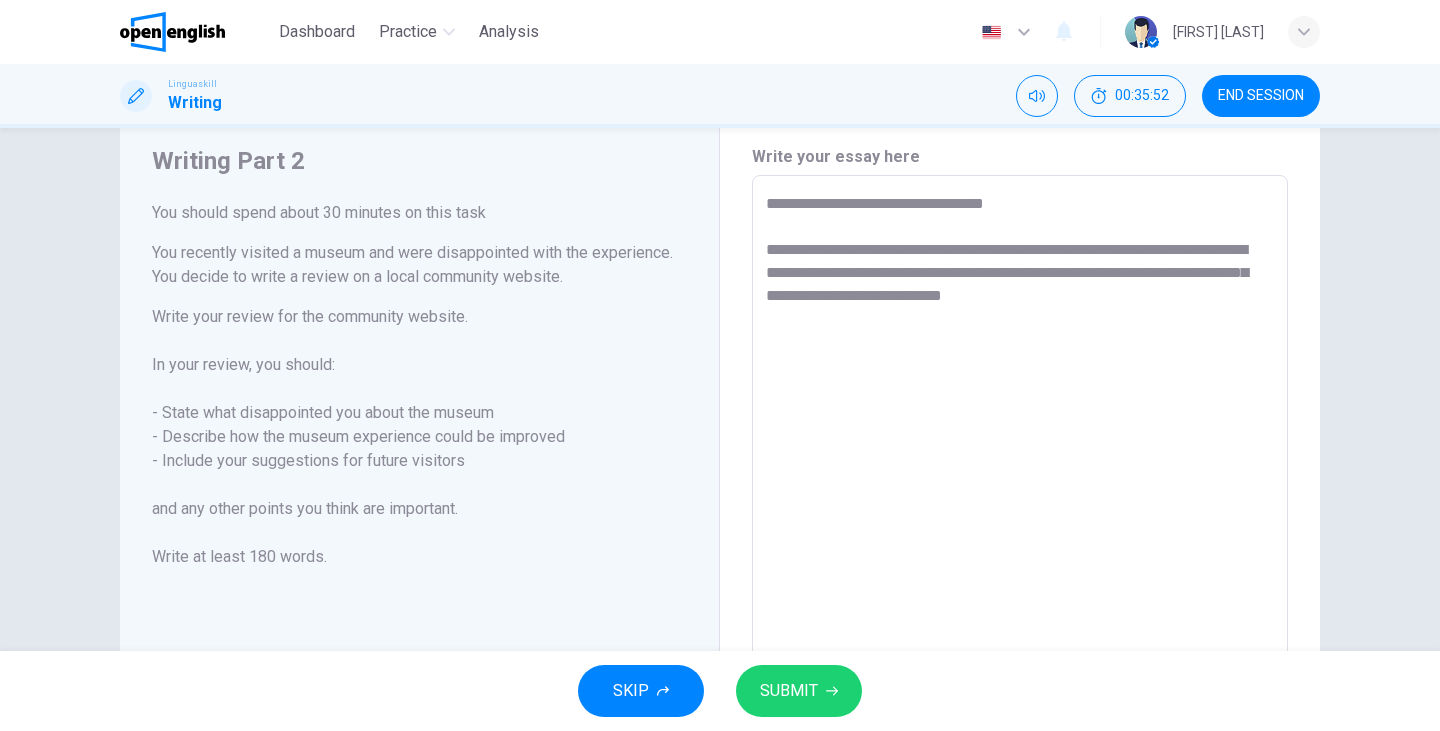 scroll, scrollTop: 62, scrollLeft: 0, axis: vertical 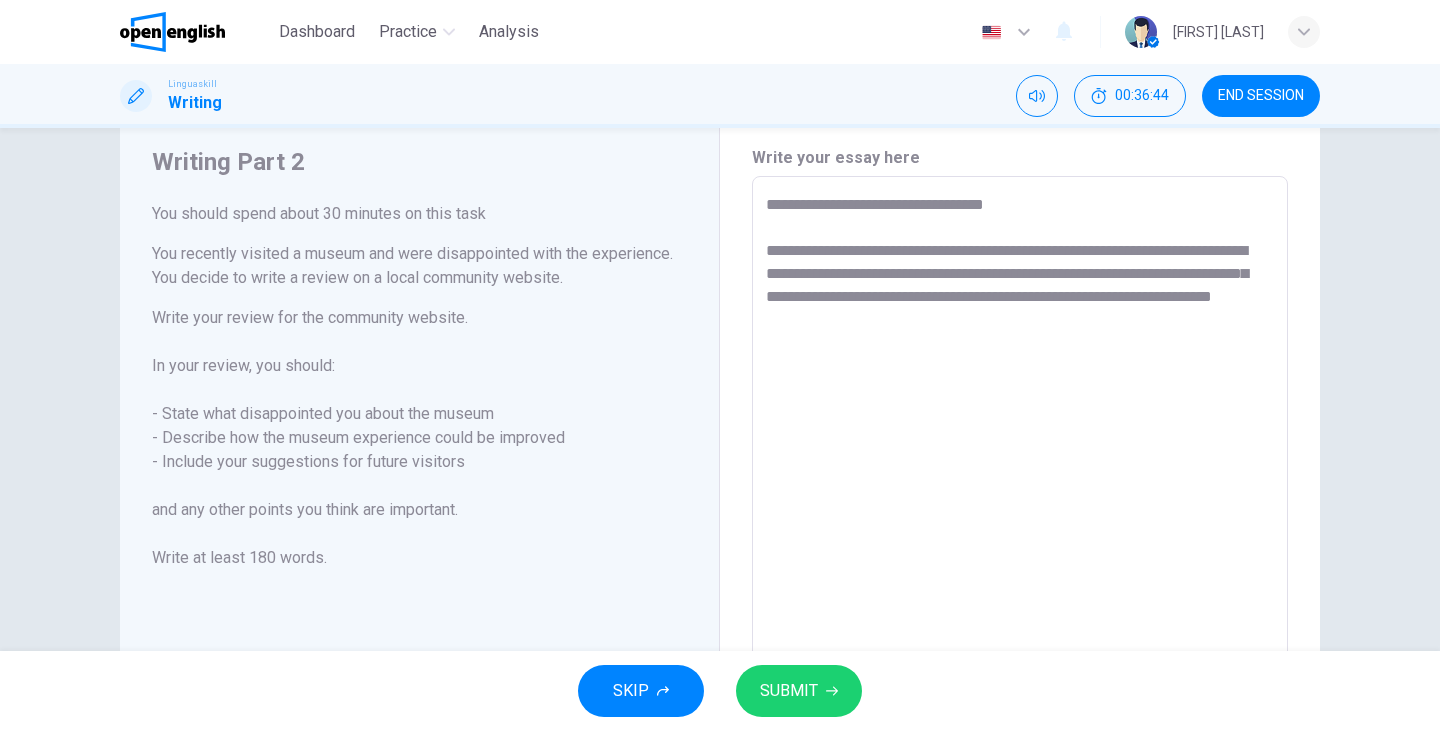 click on "**********" at bounding box center (1020, 453) 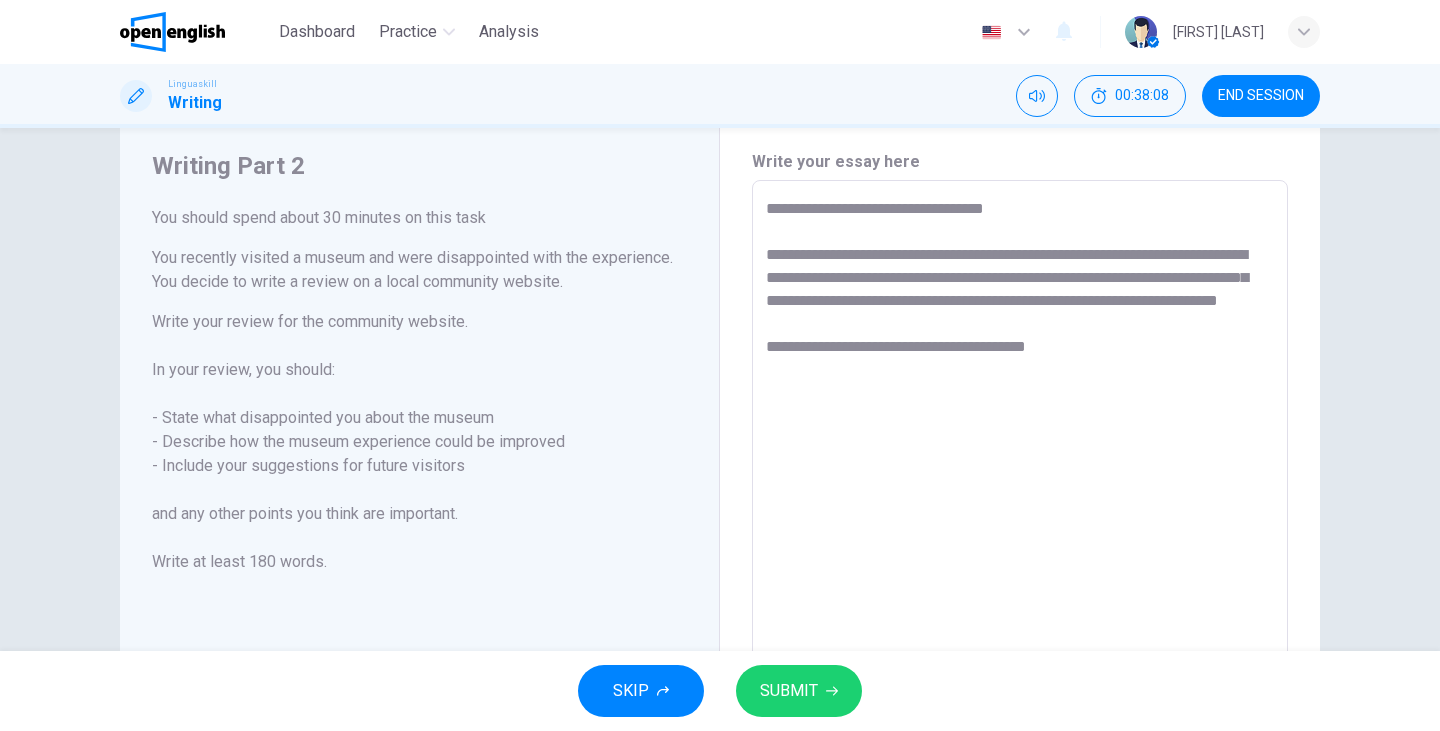 scroll, scrollTop: 56, scrollLeft: 0, axis: vertical 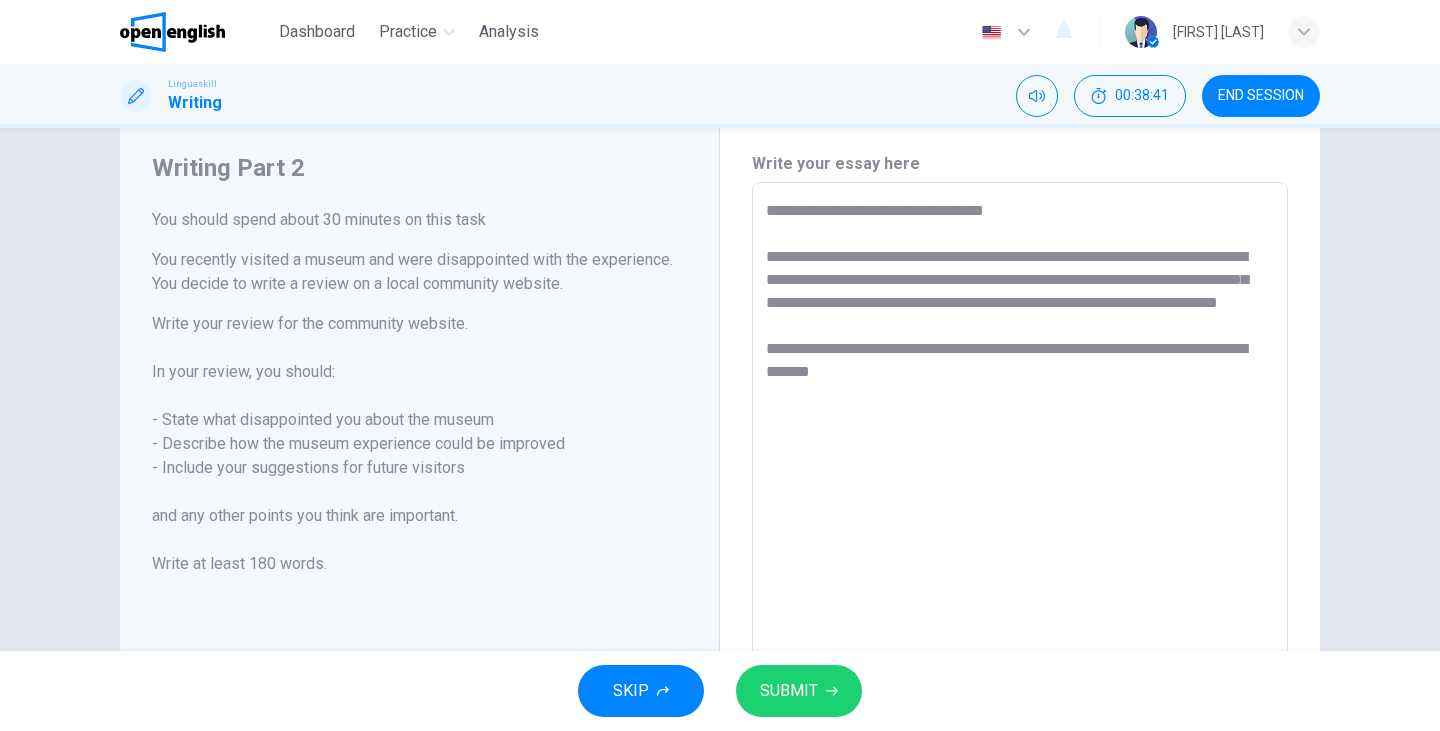 click on "**********" at bounding box center (1020, 459) 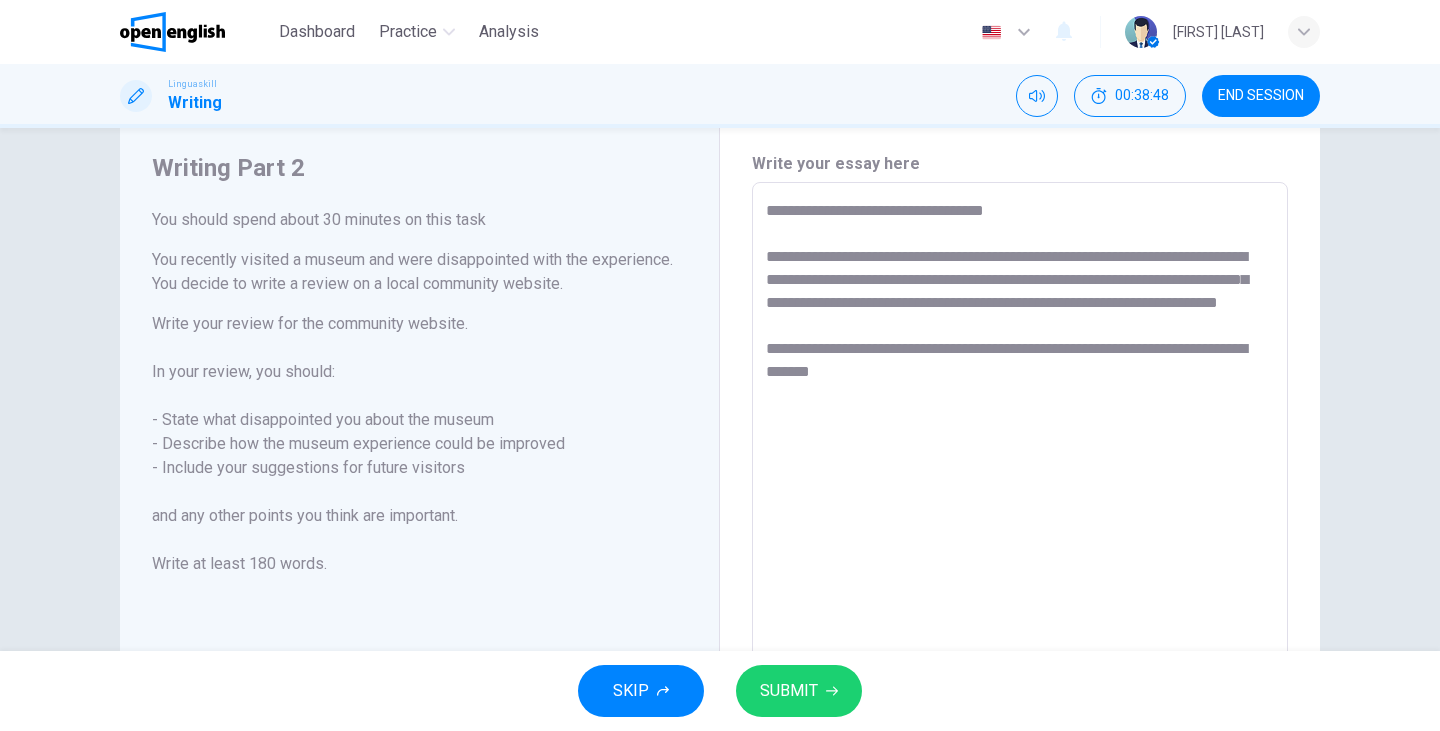 click on "**********" at bounding box center [1020, 459] 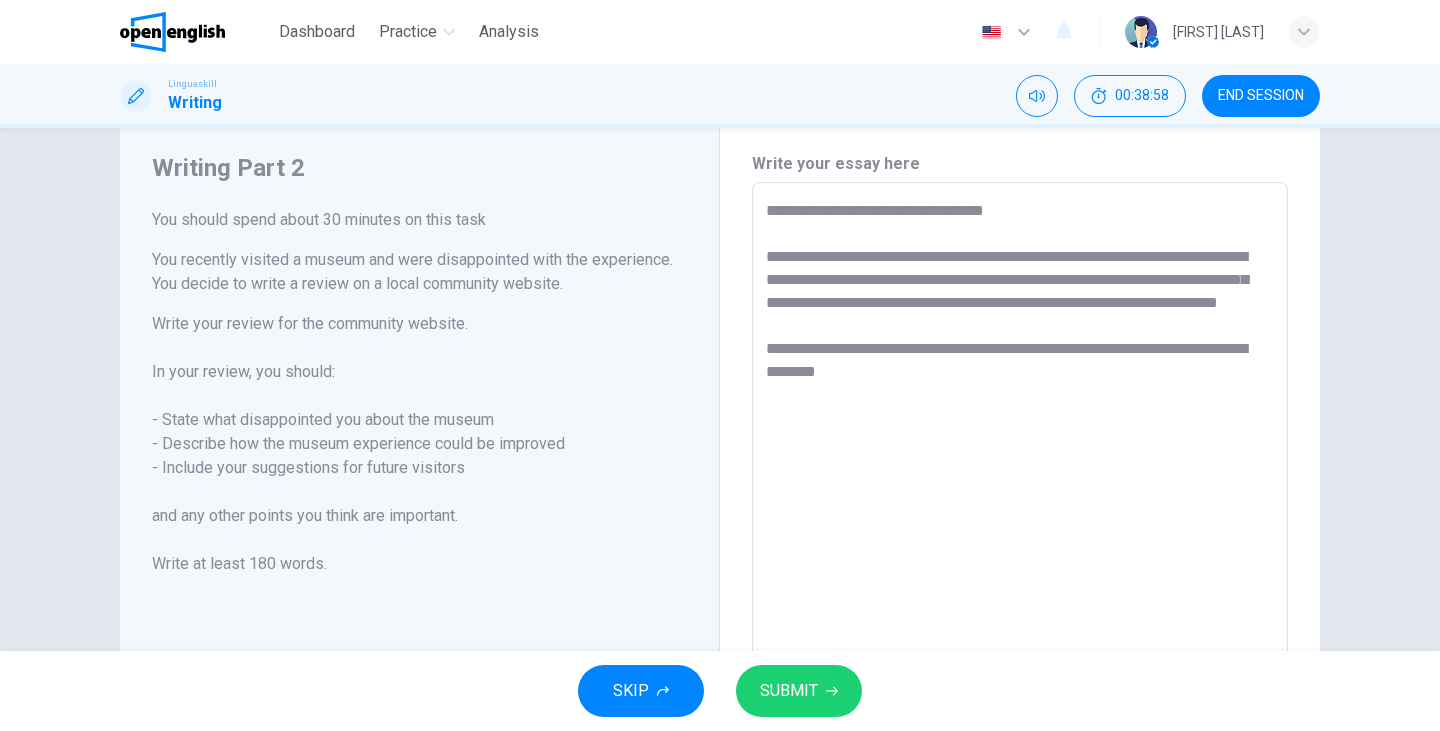 click on "**********" at bounding box center (1020, 459) 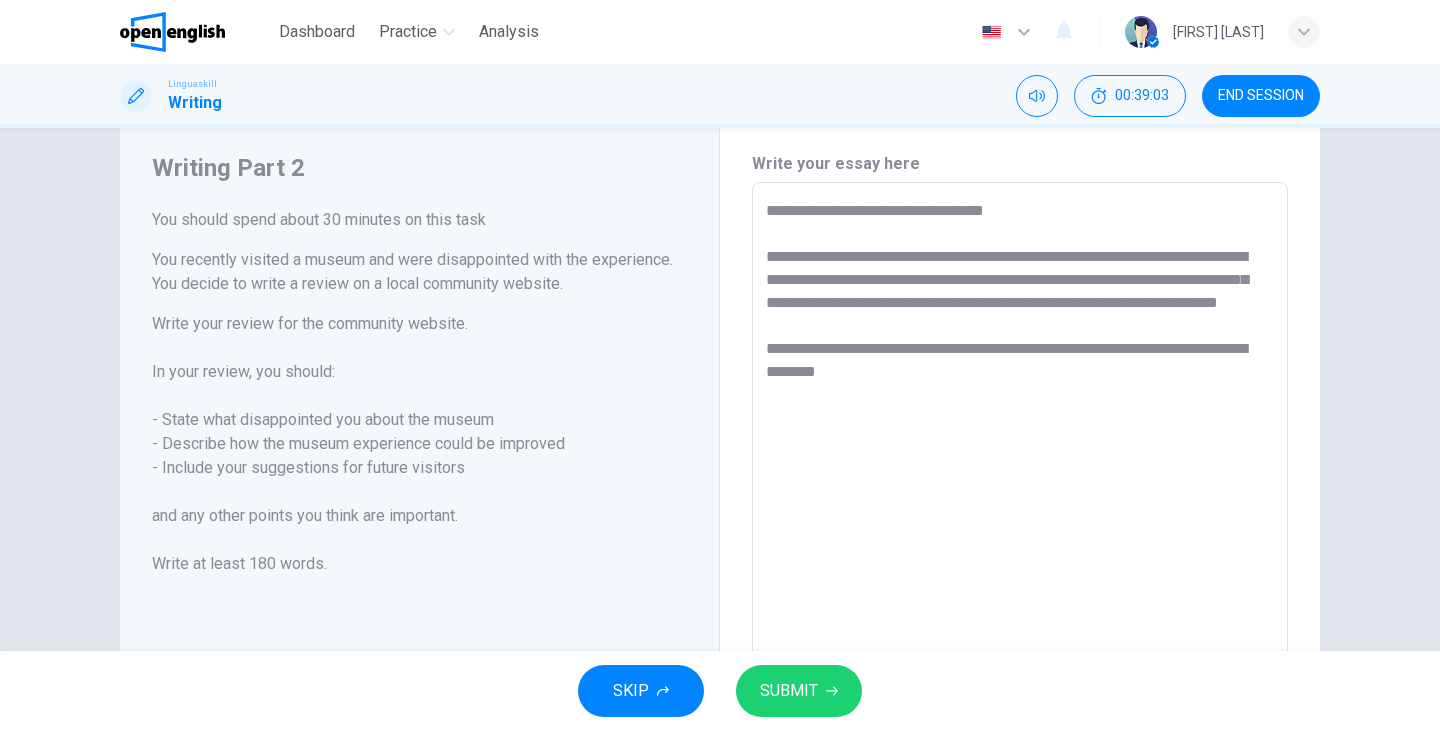 click on "**********" at bounding box center [1020, 459] 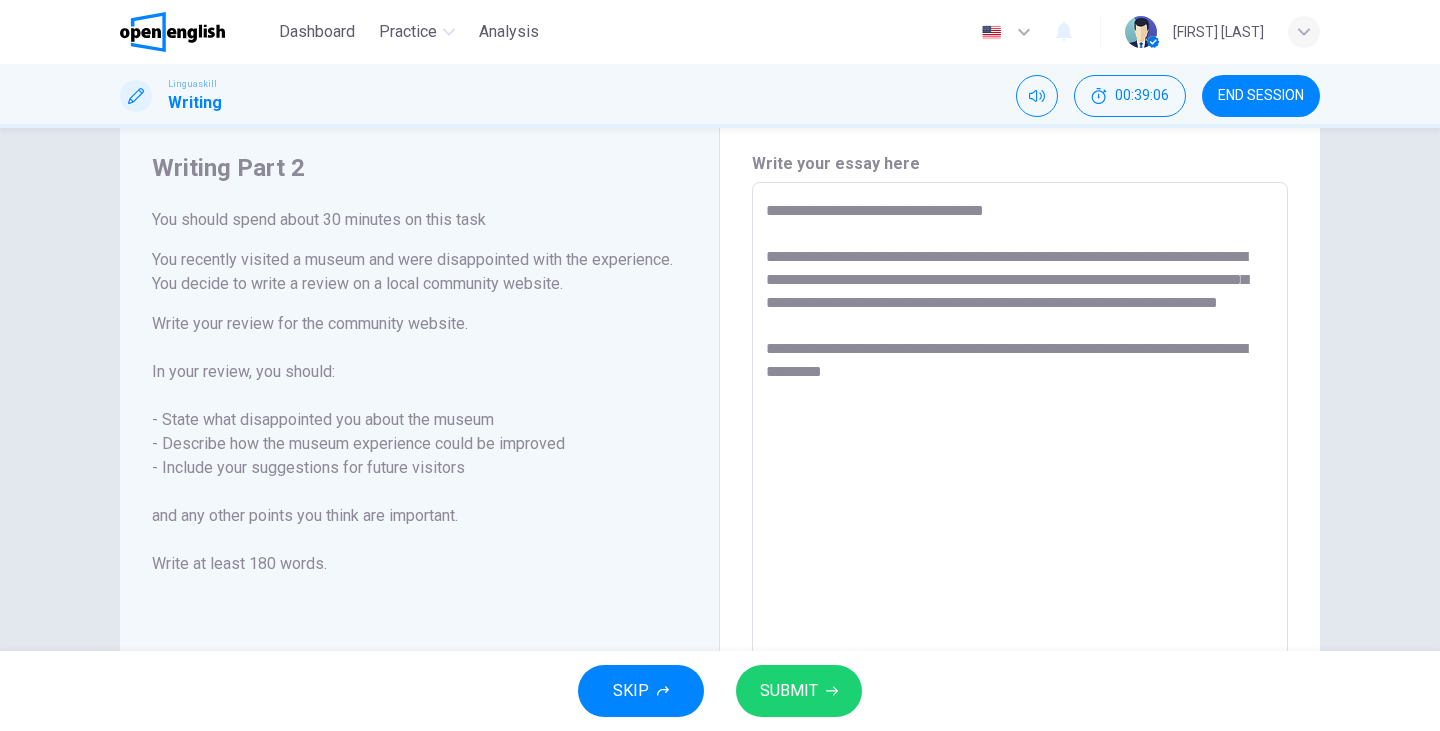 click on "**********" at bounding box center [1020, 459] 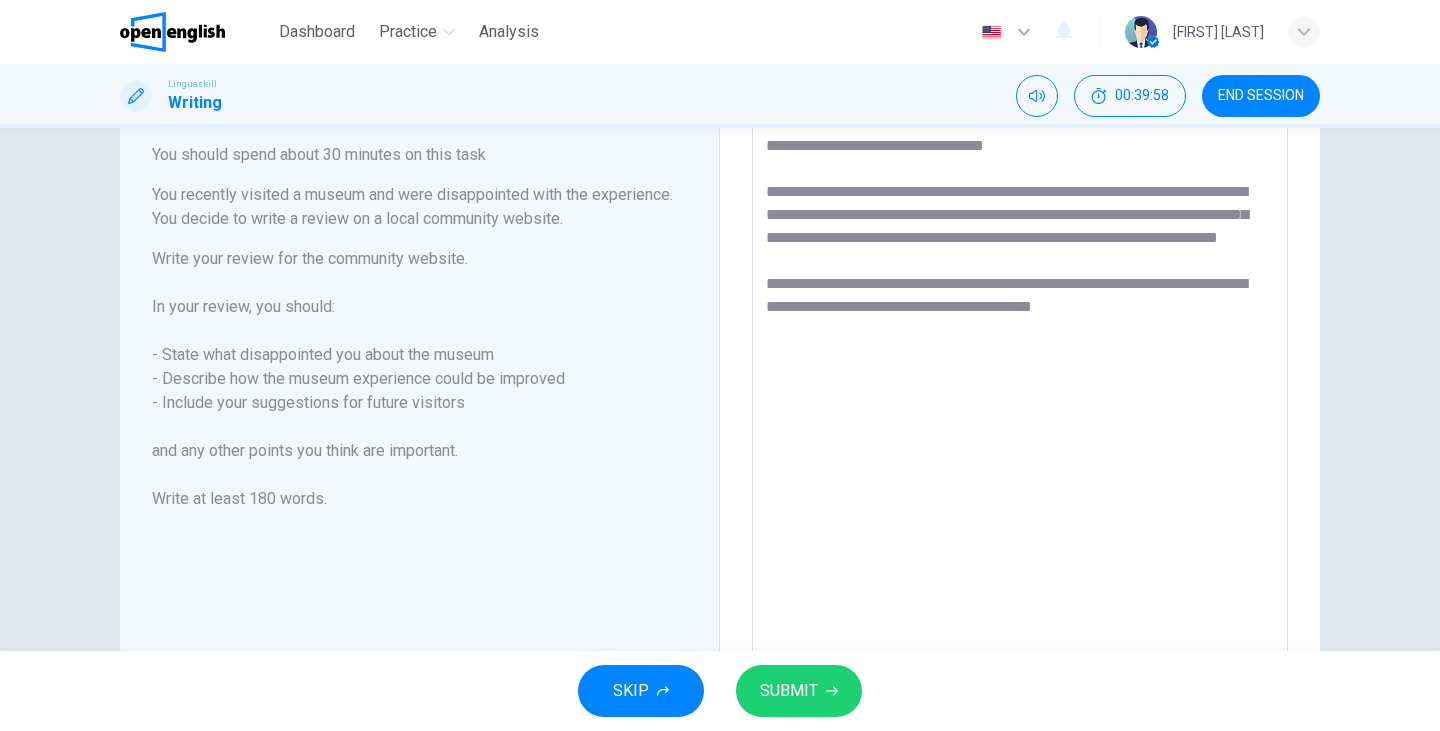 scroll, scrollTop: 121, scrollLeft: 0, axis: vertical 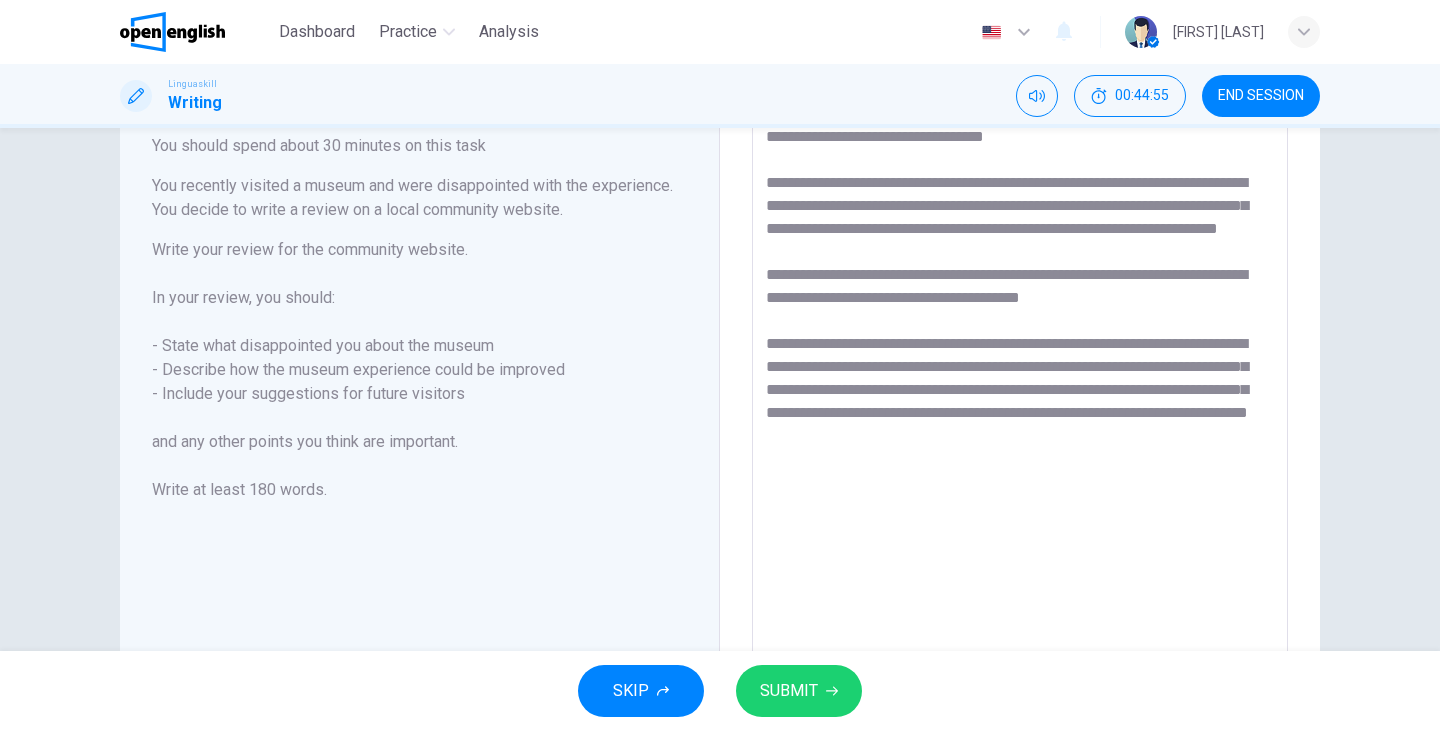 click on "**********" at bounding box center [1020, 385] 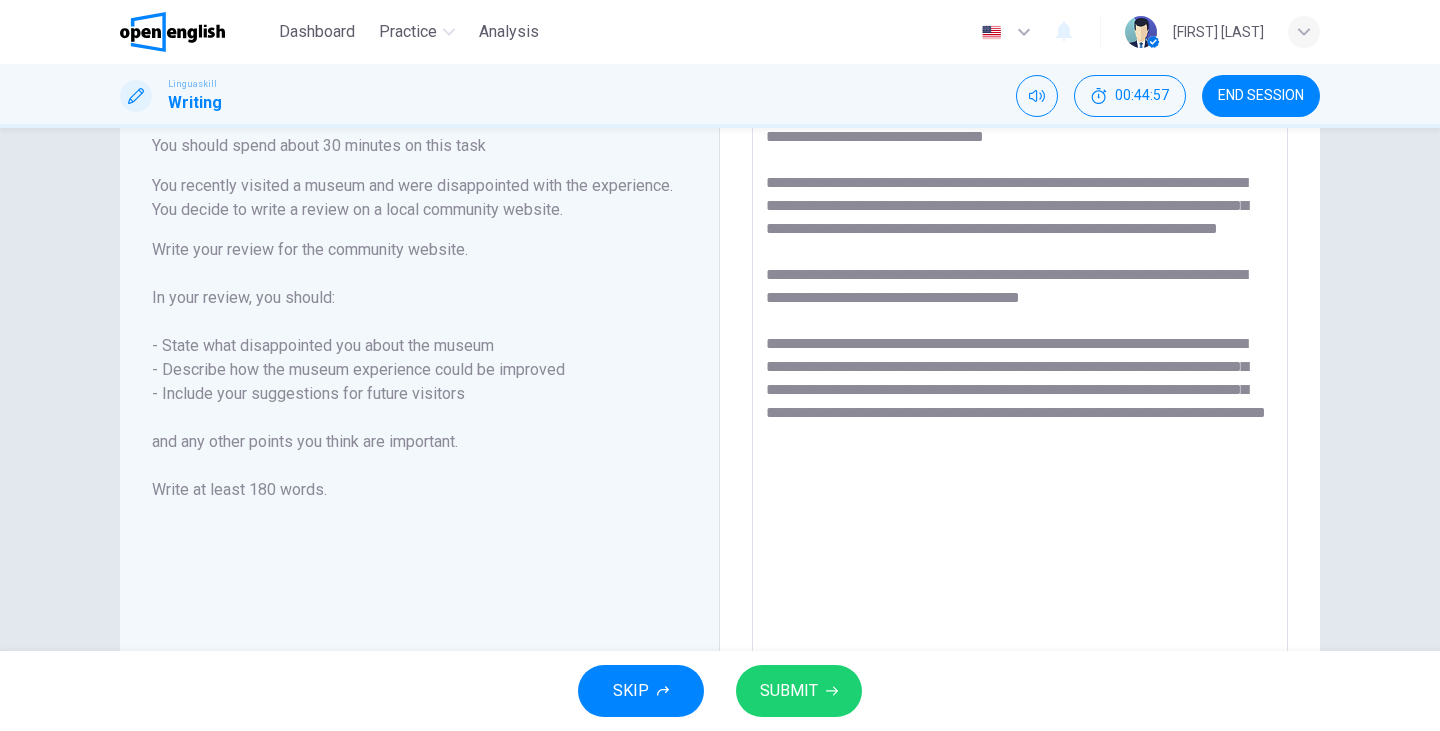 click on "**********" at bounding box center (1020, 385) 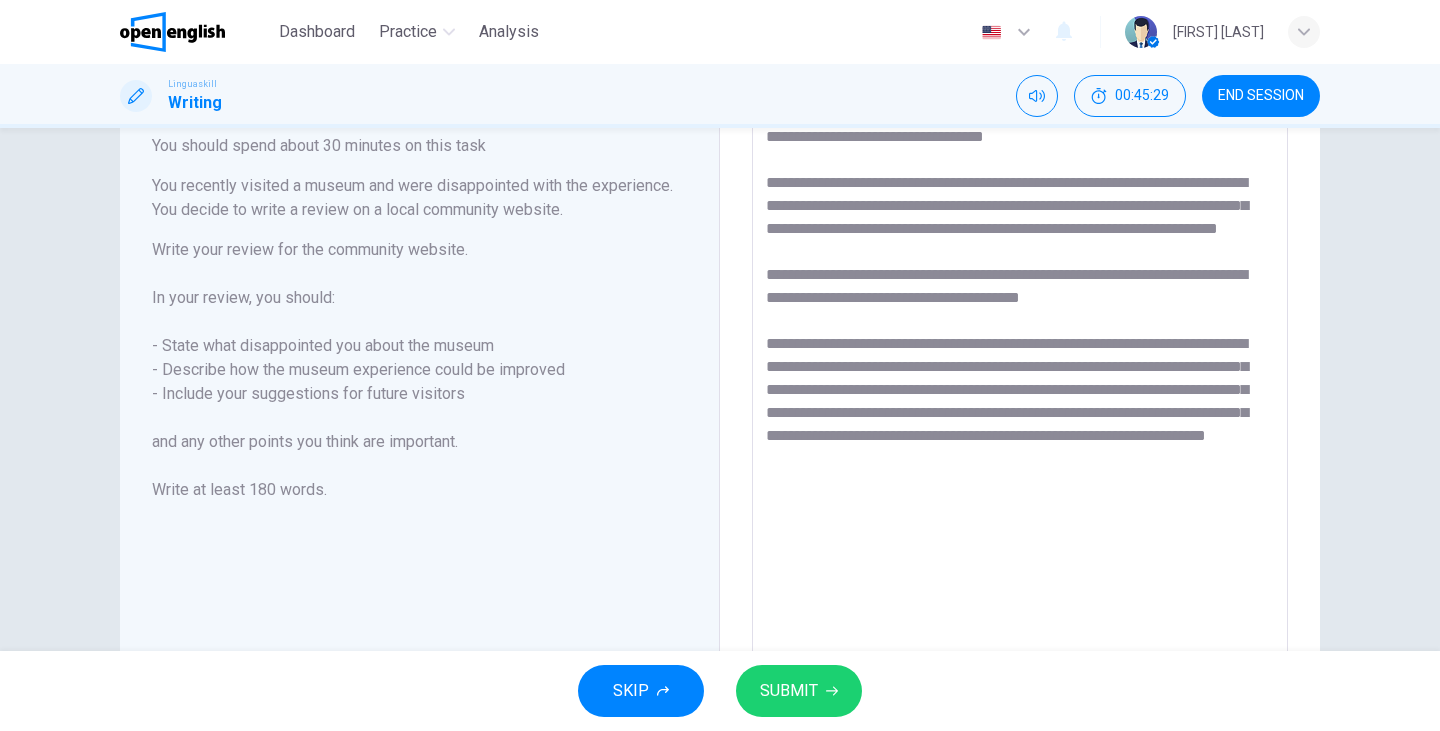 scroll, scrollTop: 142, scrollLeft: 0, axis: vertical 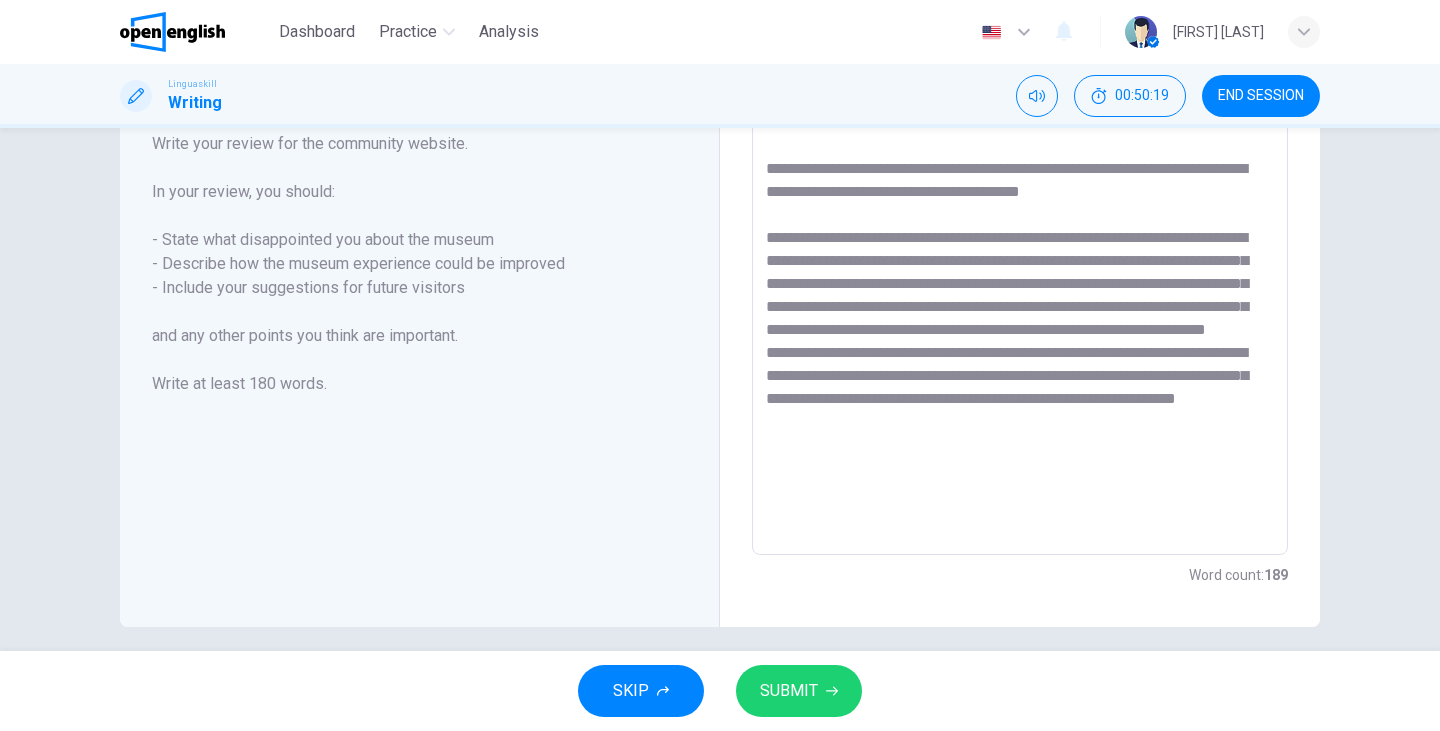 click on "**********" at bounding box center (1020, 279) 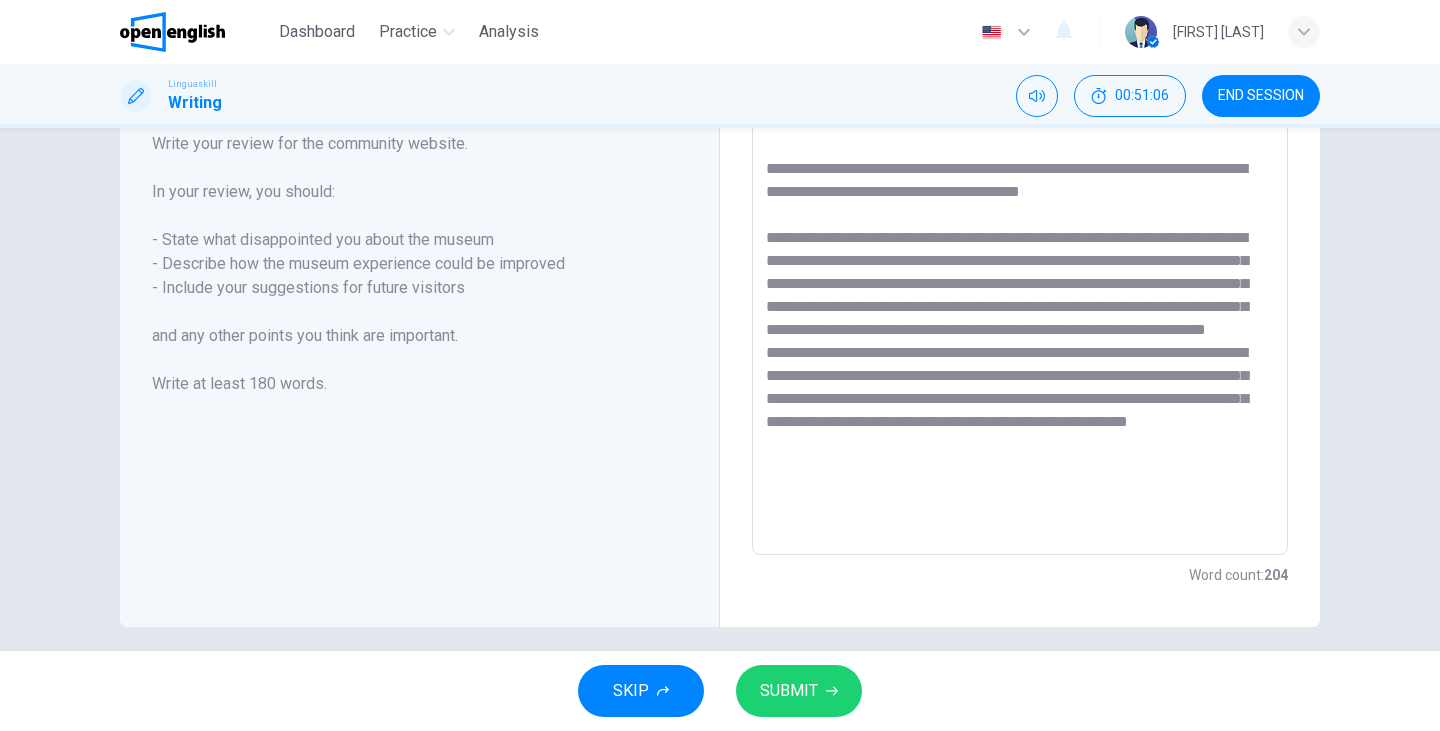 scroll, scrollTop: 7, scrollLeft: 0, axis: vertical 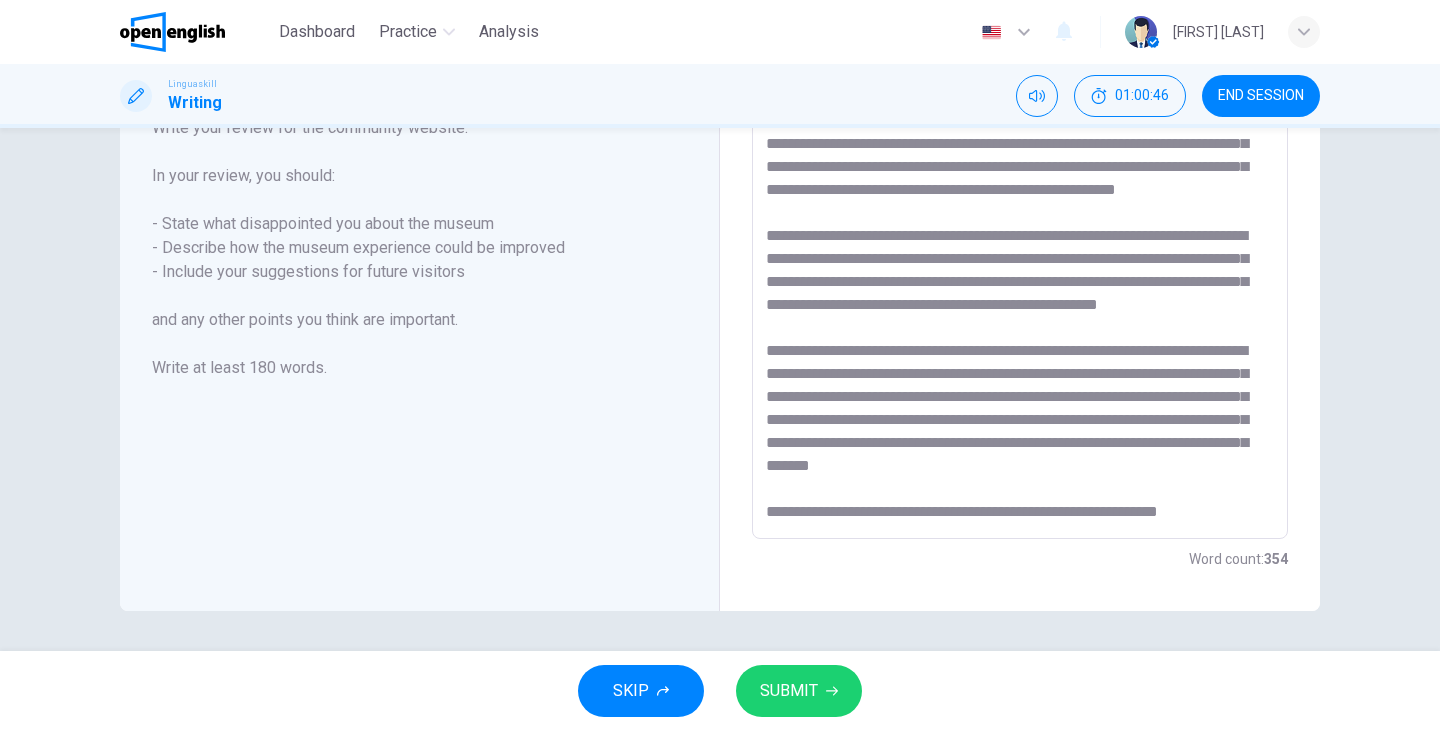 click at bounding box center [1020, 263] 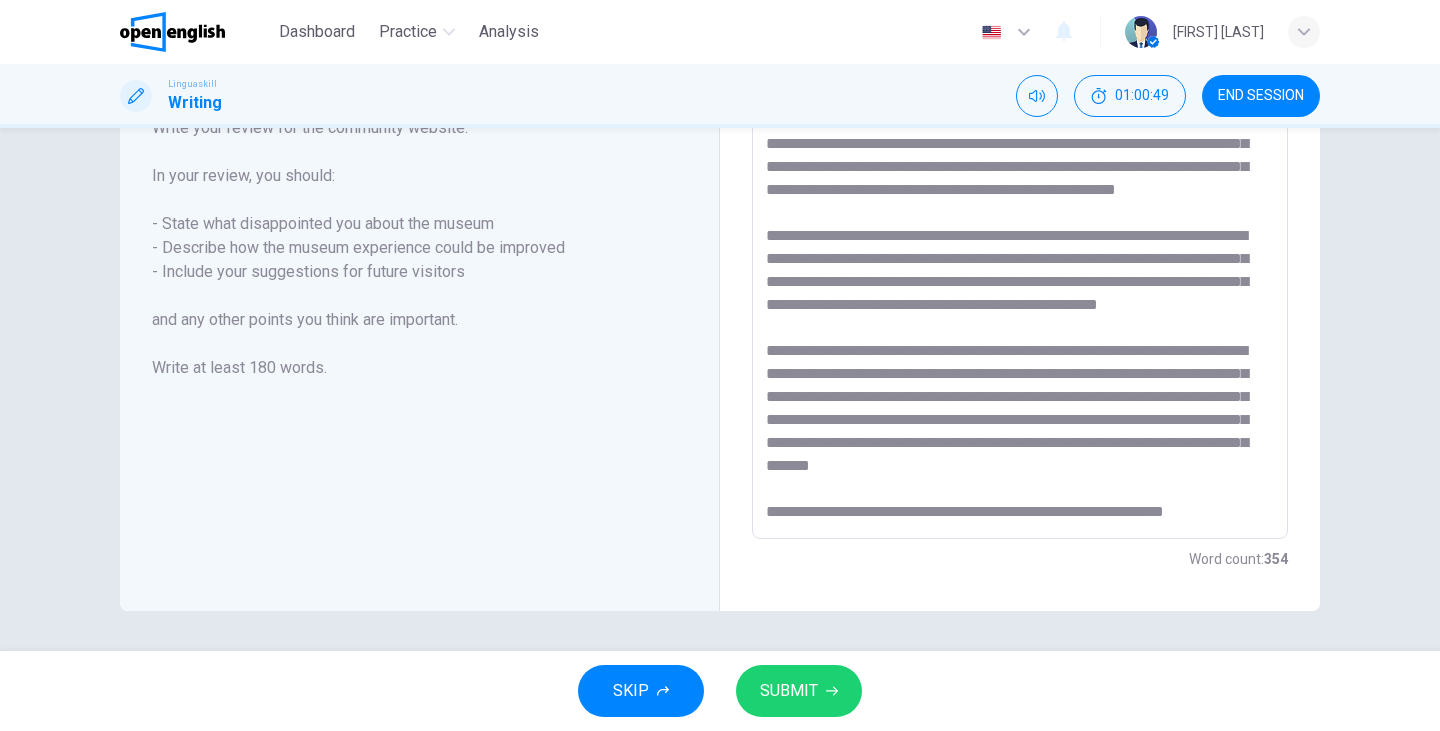 click at bounding box center [1020, 263] 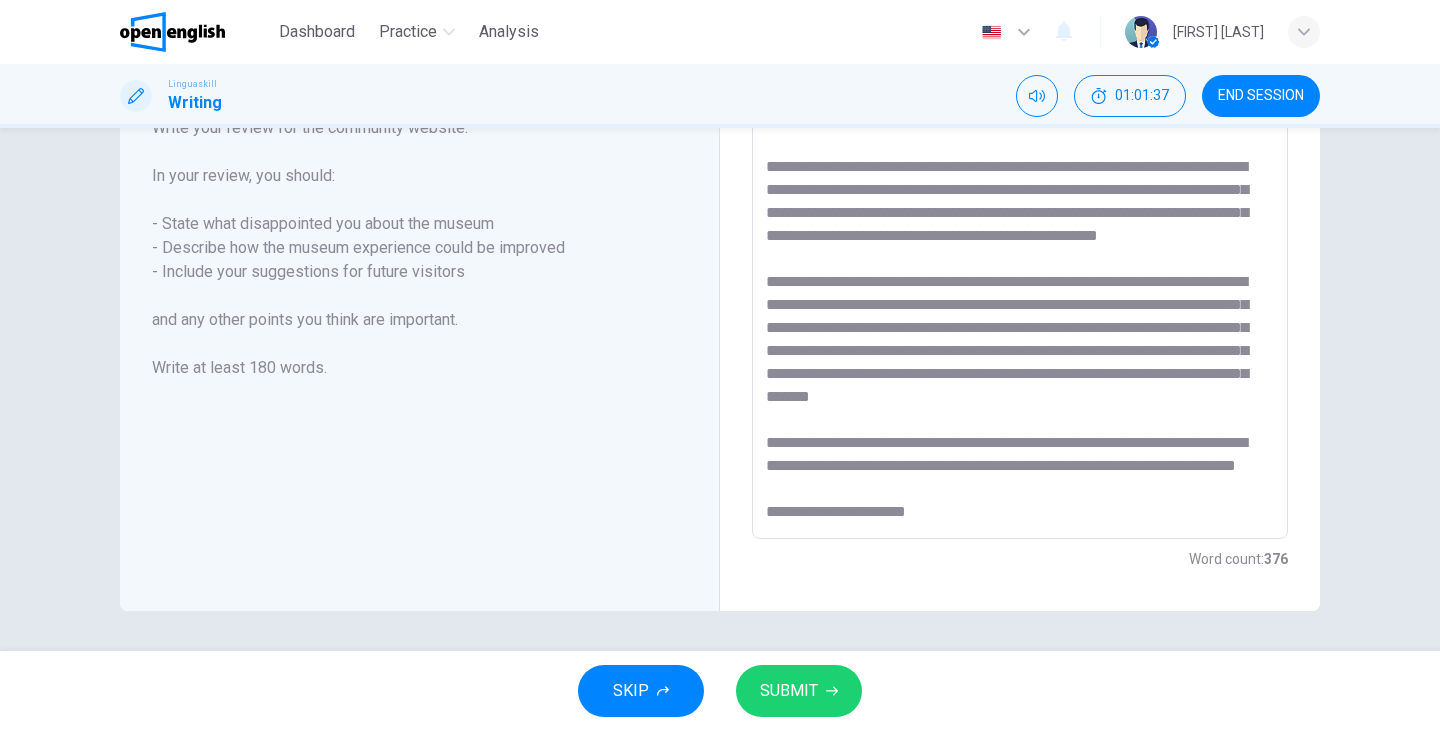 scroll, scrollTop: 421, scrollLeft: 0, axis: vertical 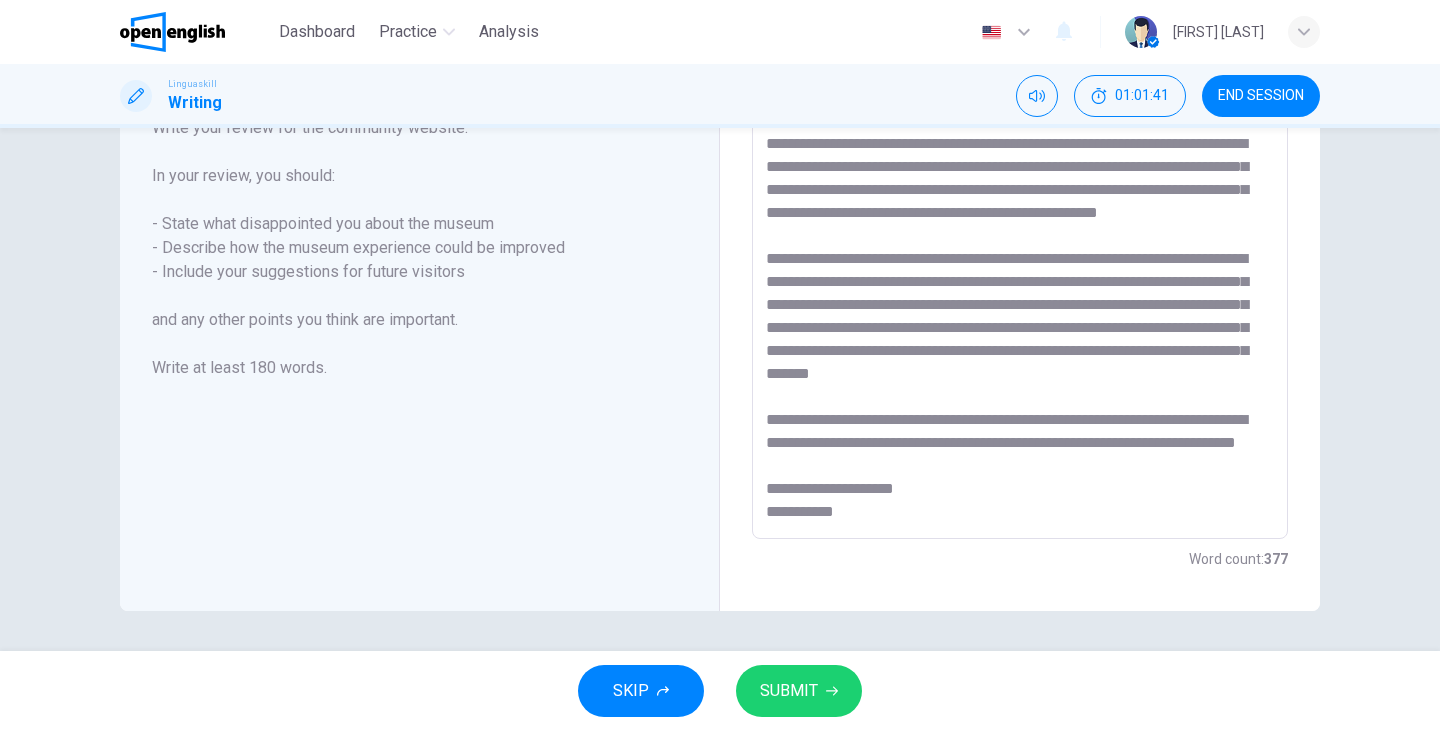 type on "**********" 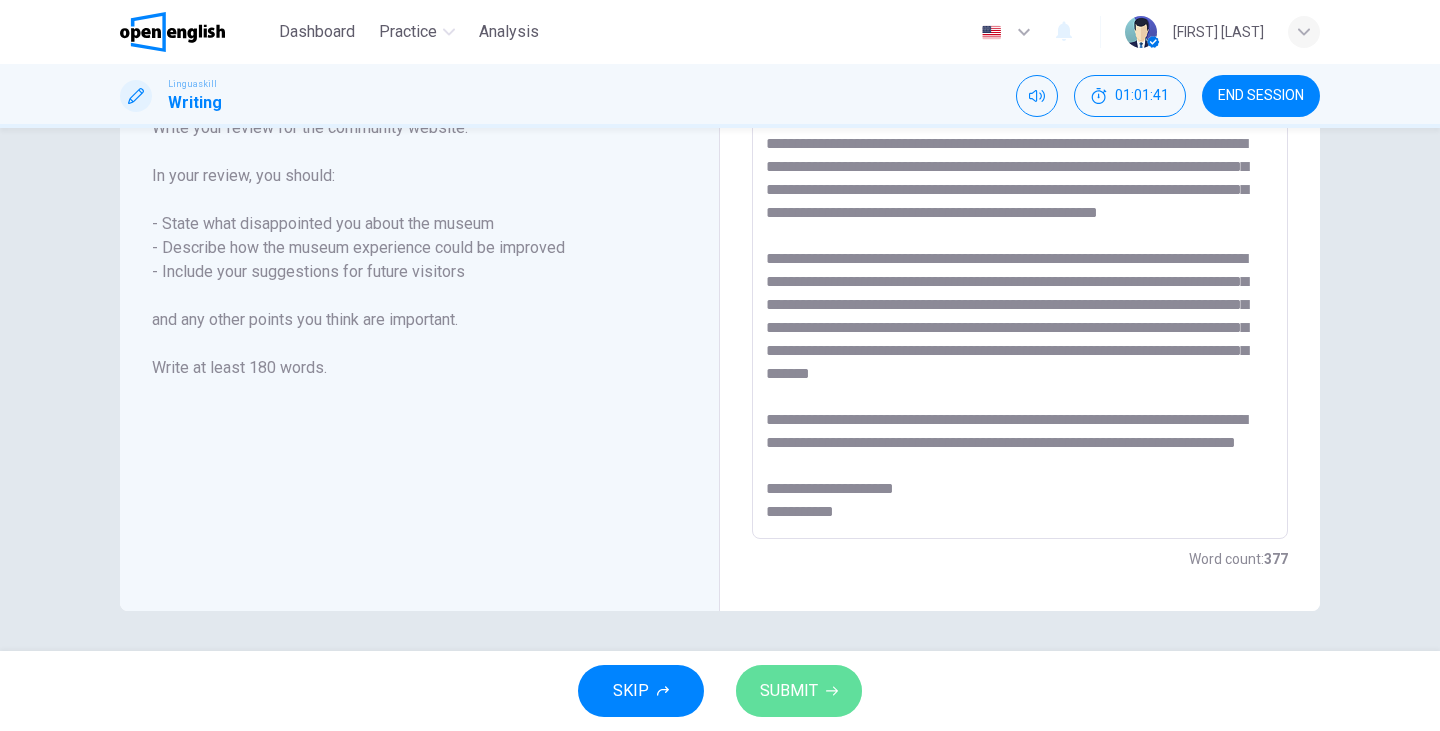 click on "SUBMIT" at bounding box center (789, 691) 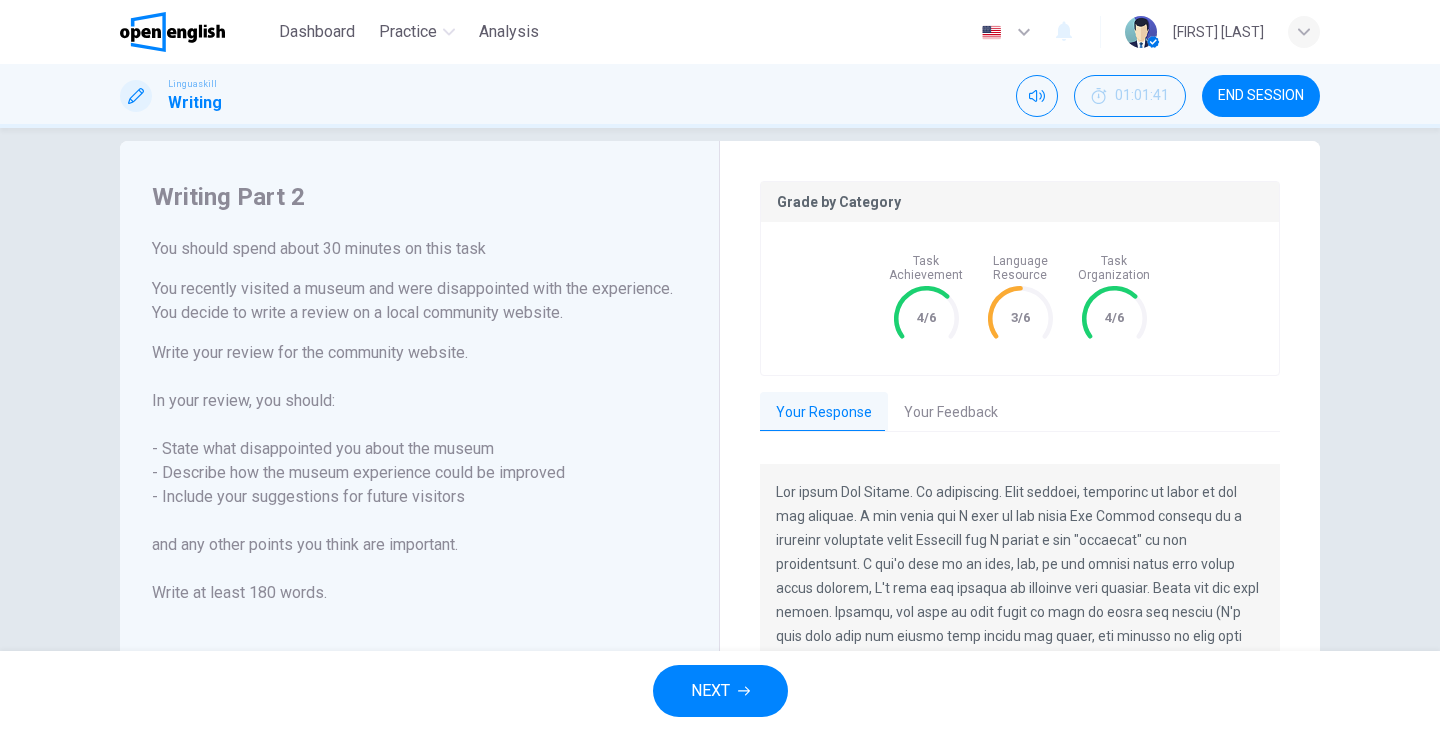 scroll, scrollTop: 27, scrollLeft: 0, axis: vertical 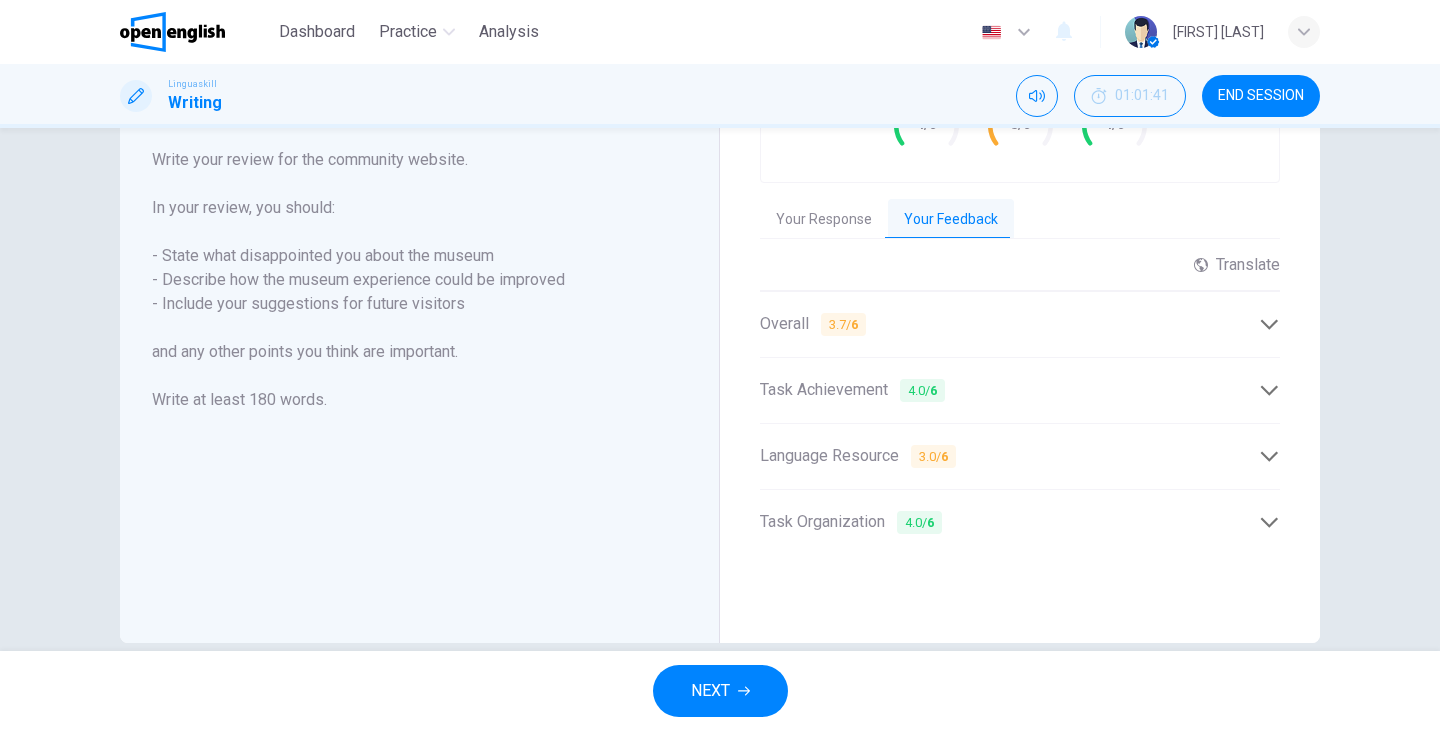 click on "Language Resource   3.0 / 6" at bounding box center (1009, 456) 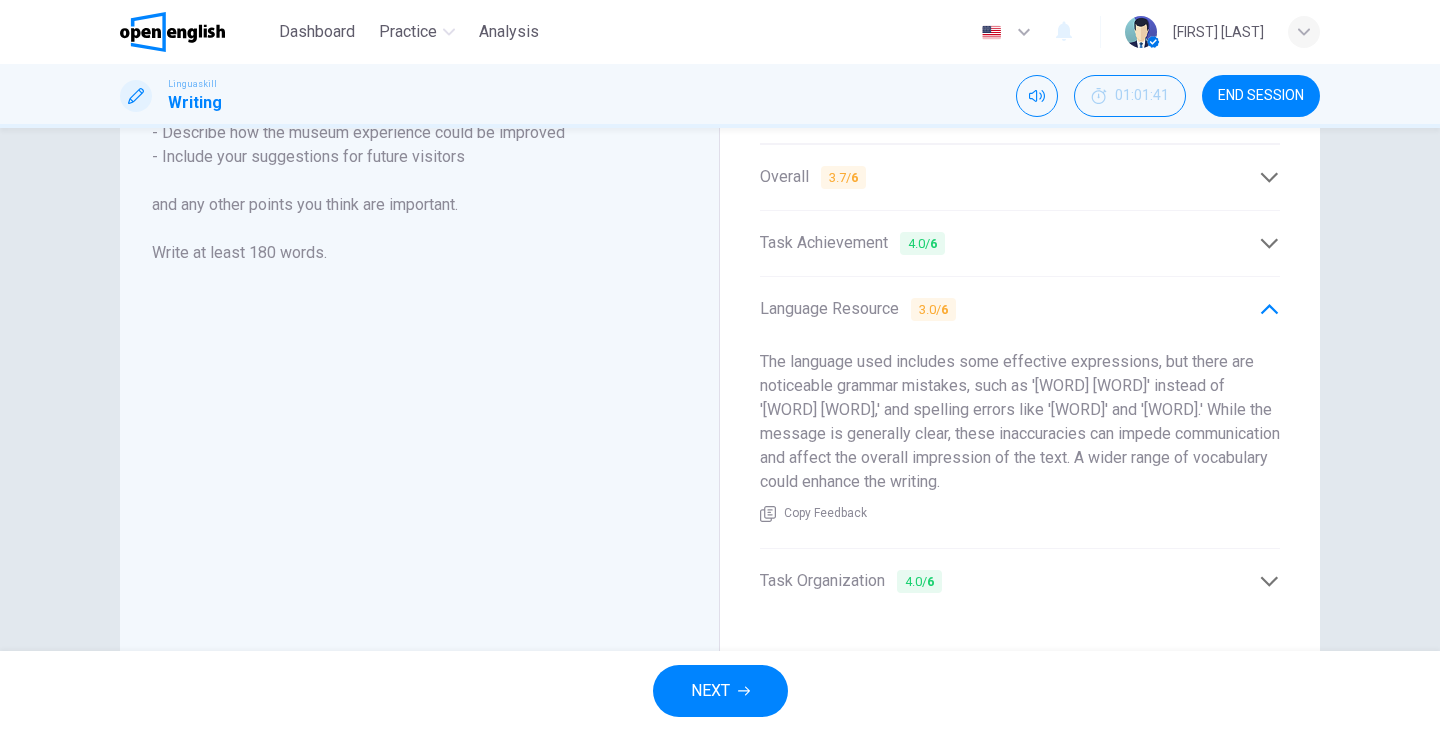 scroll, scrollTop: 384, scrollLeft: 0, axis: vertical 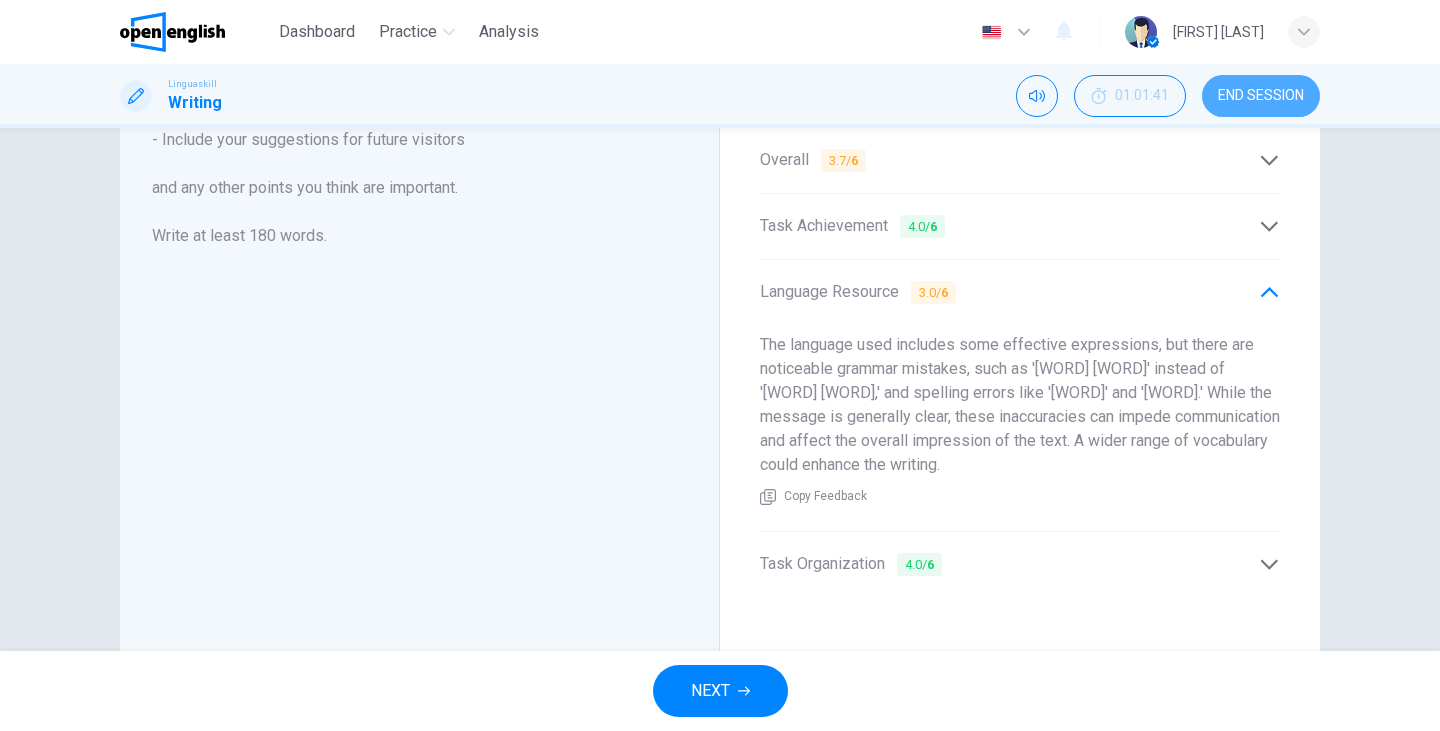 click on "END SESSION" at bounding box center [1261, 96] 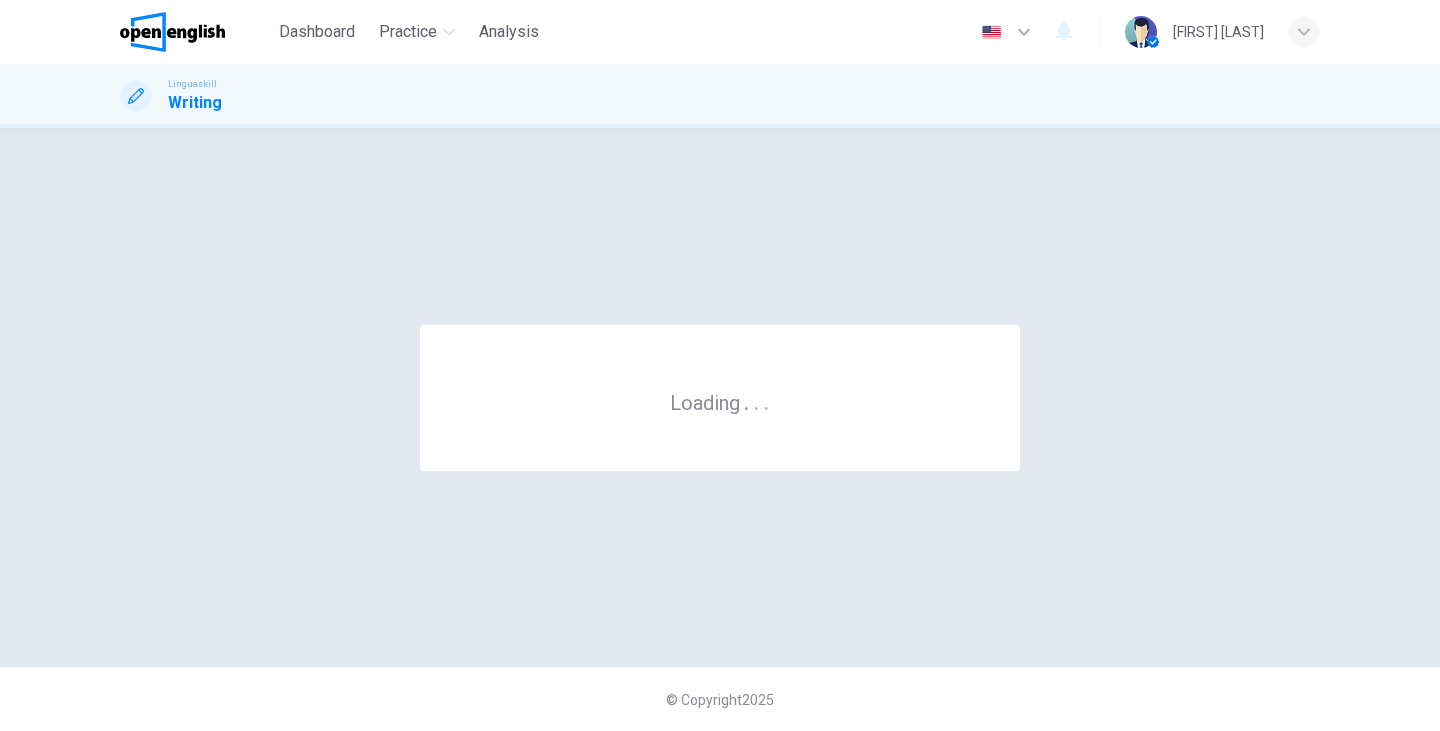 scroll, scrollTop: 0, scrollLeft: 0, axis: both 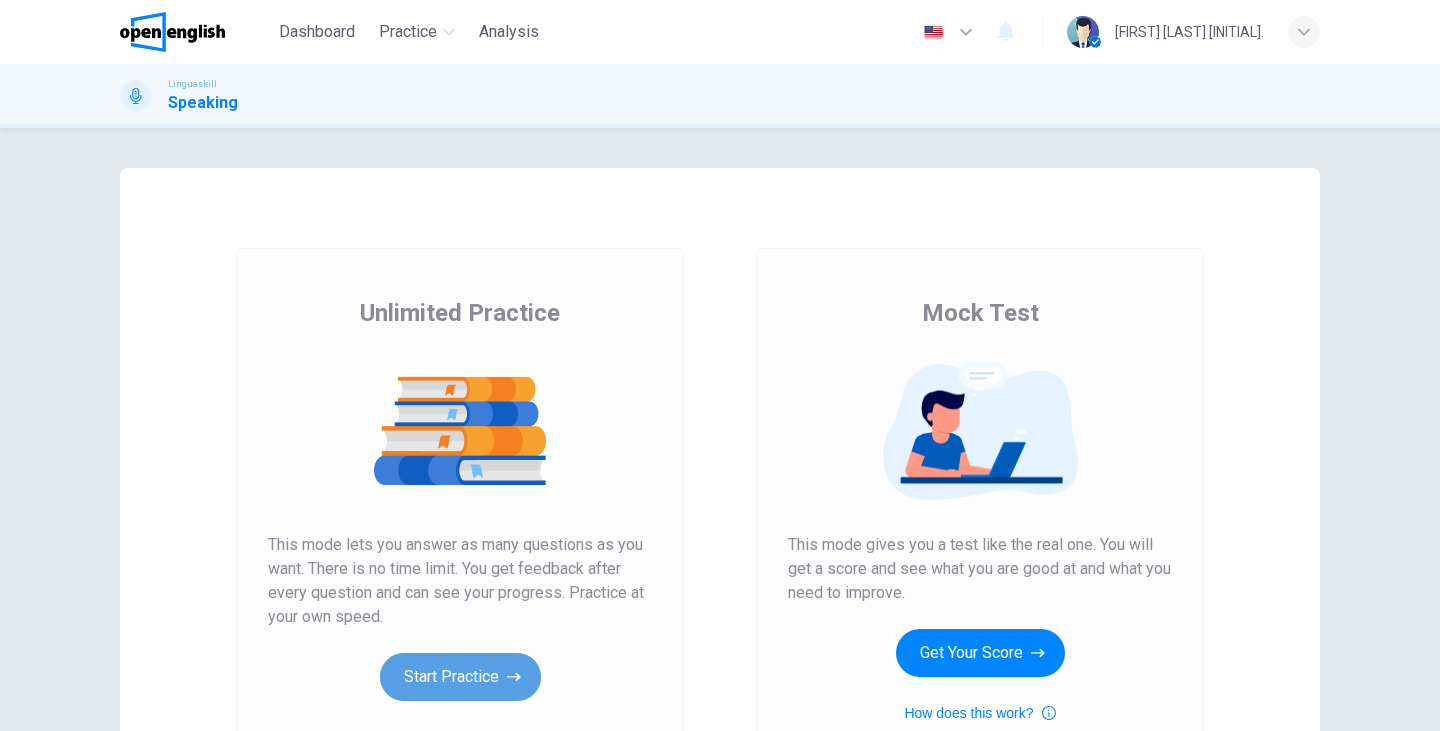click on "Start Practice" at bounding box center [460, 677] 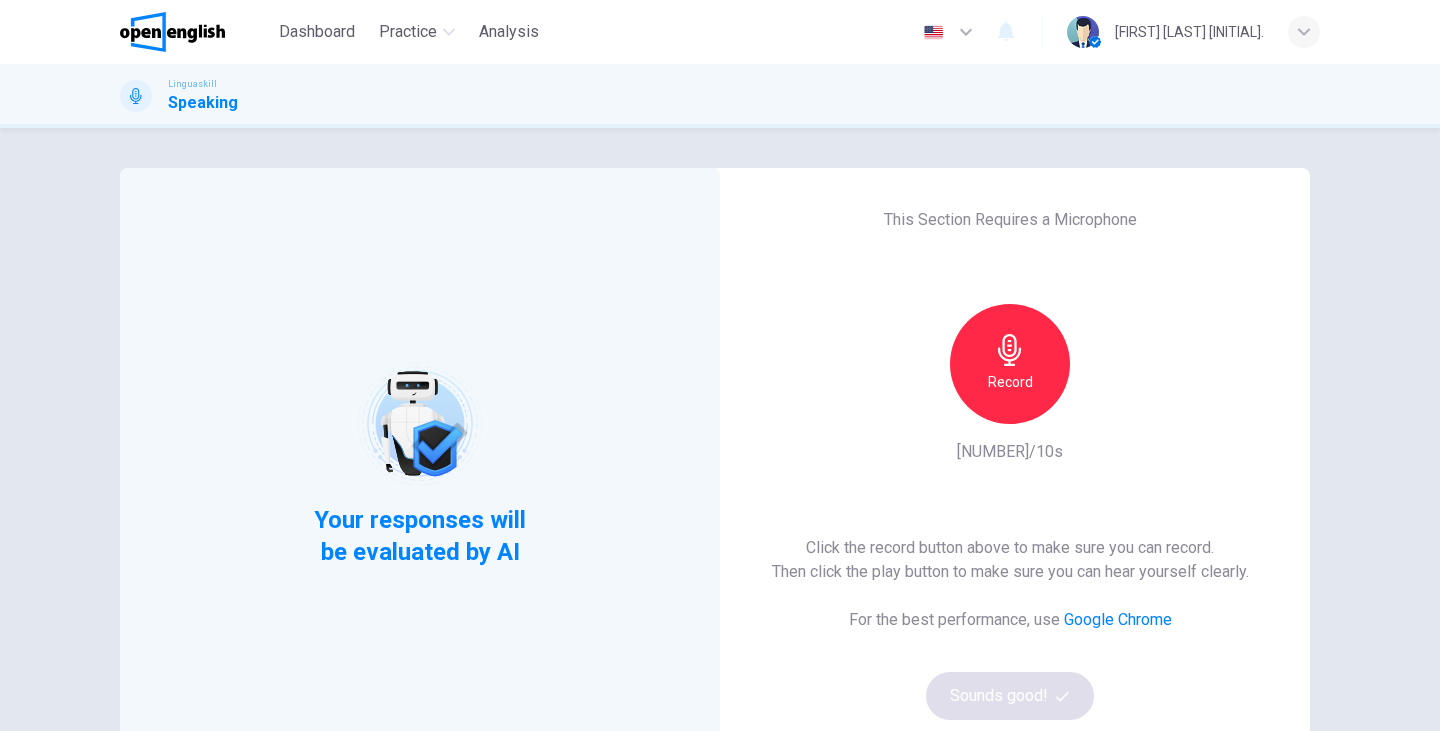 click on "Record" at bounding box center (1010, 382) 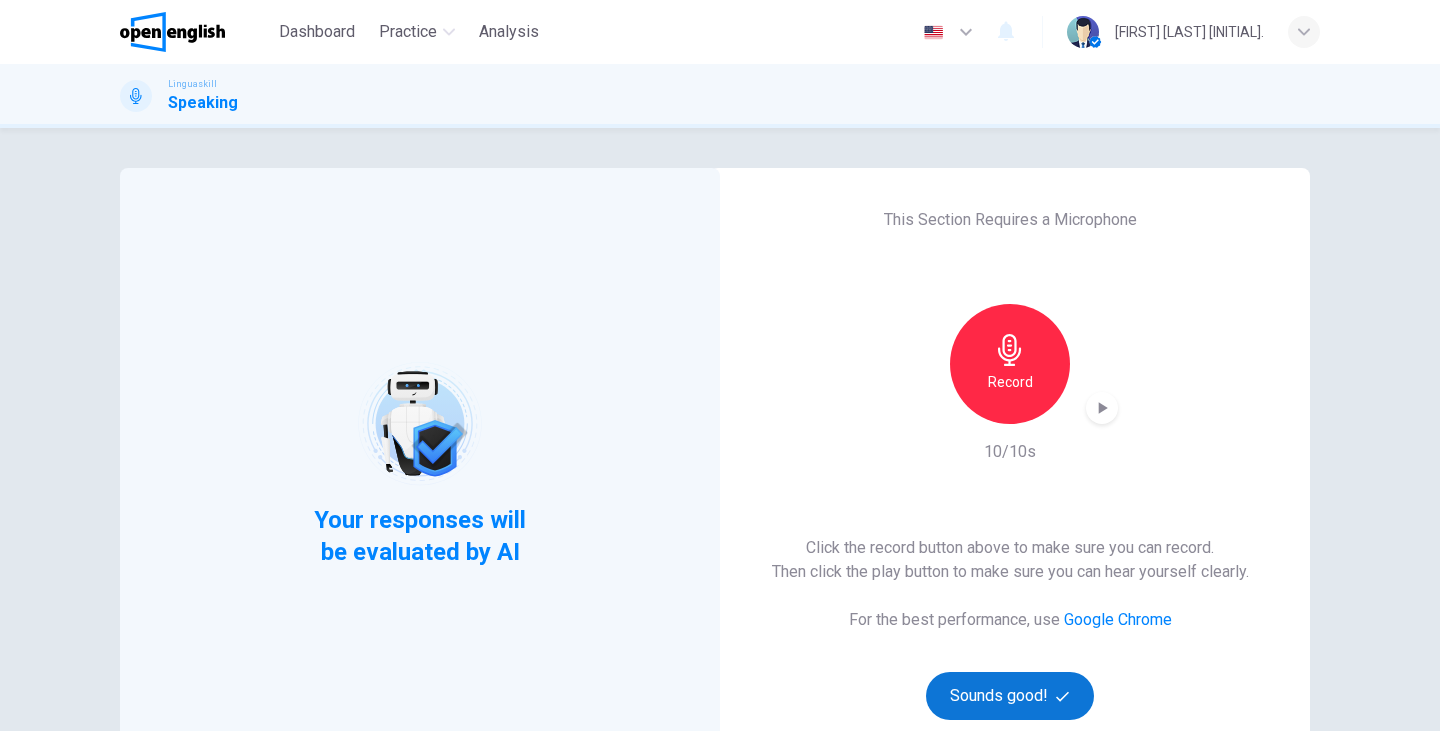 click on "Sounds good!" at bounding box center (1010, 696) 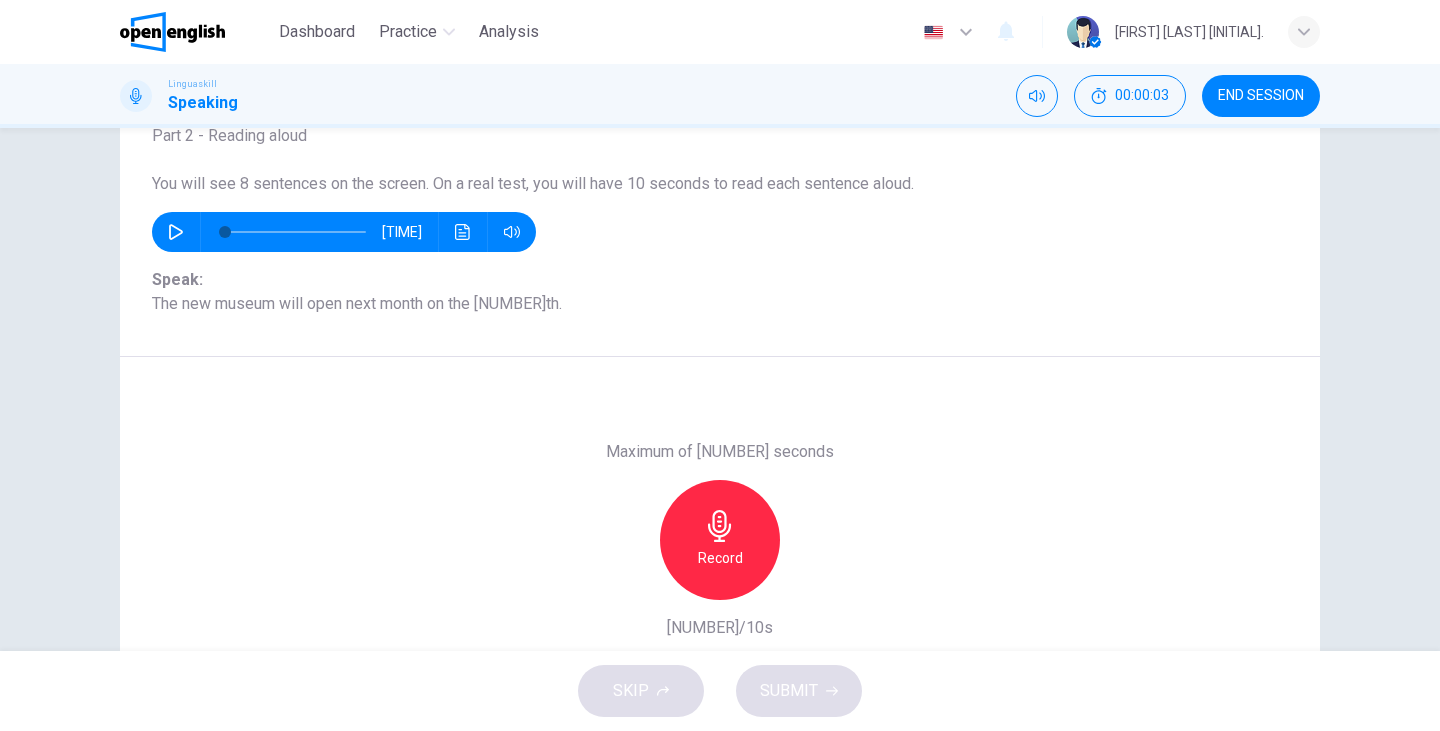 scroll, scrollTop: 142, scrollLeft: 0, axis: vertical 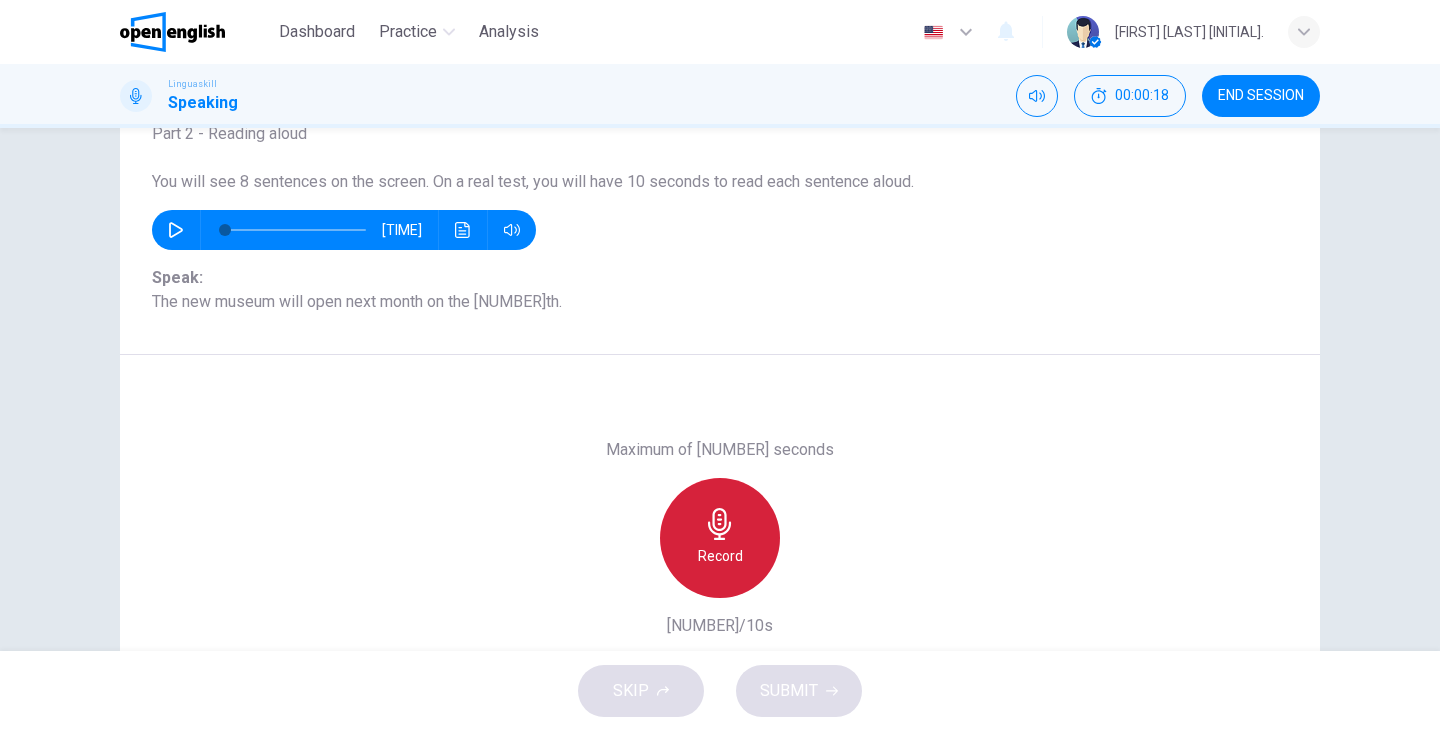 click on "Record" at bounding box center [720, 538] 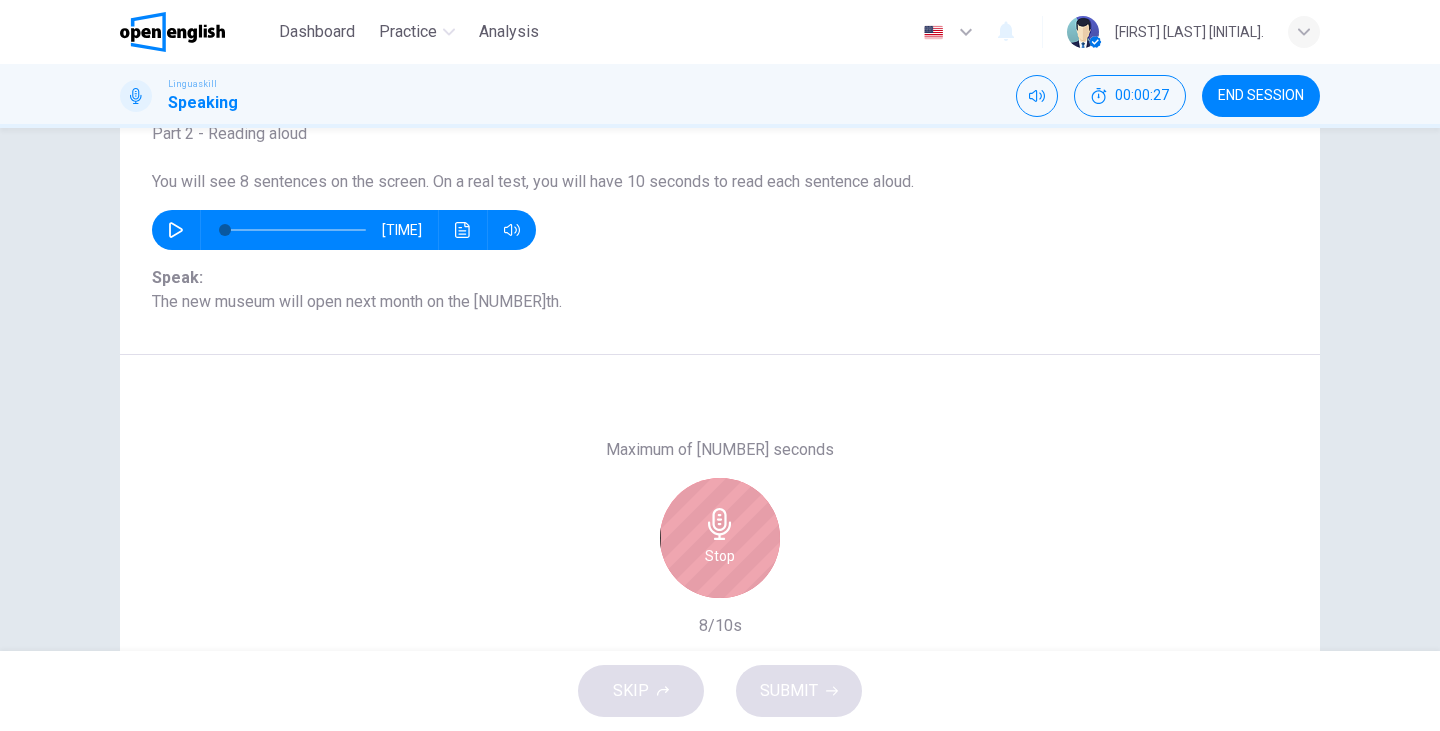 click on "Stop" at bounding box center (720, 538) 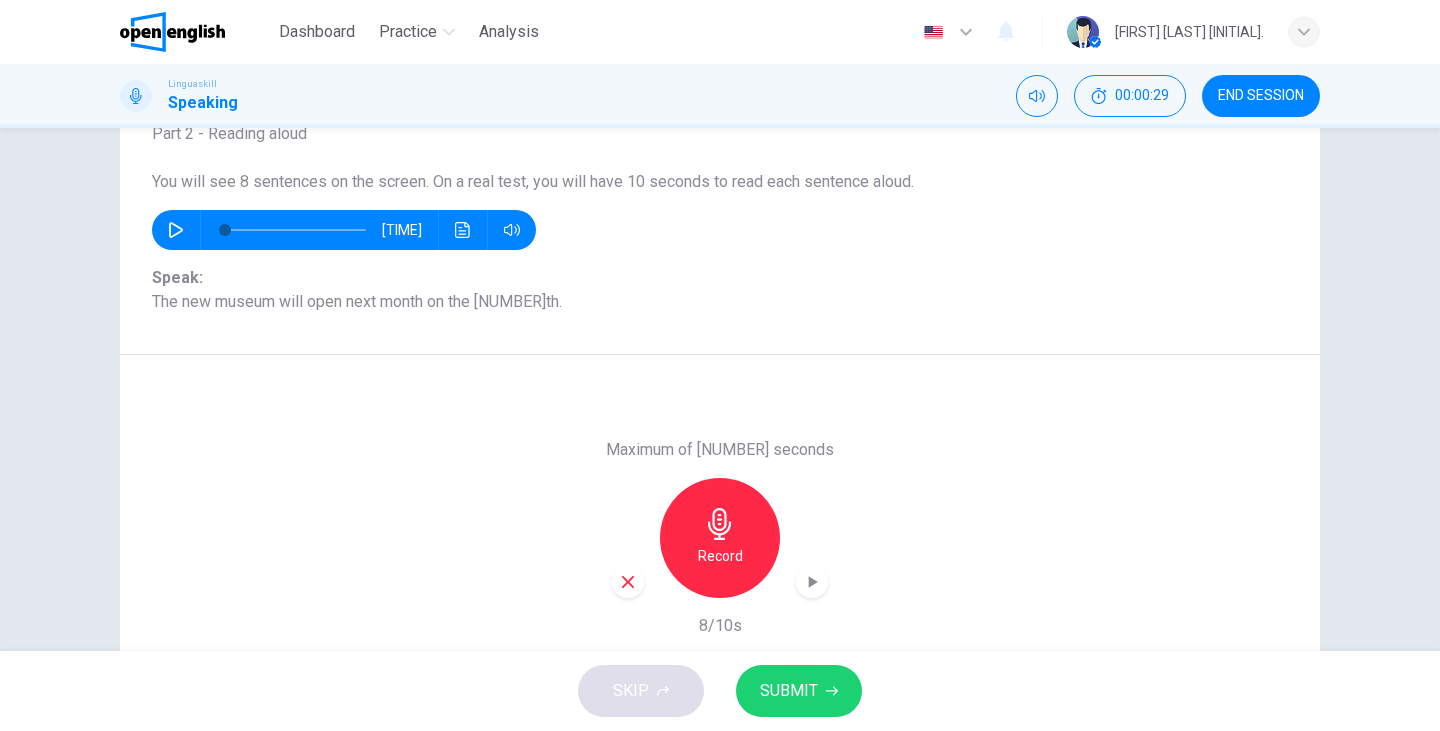 click at bounding box center [628, 582] 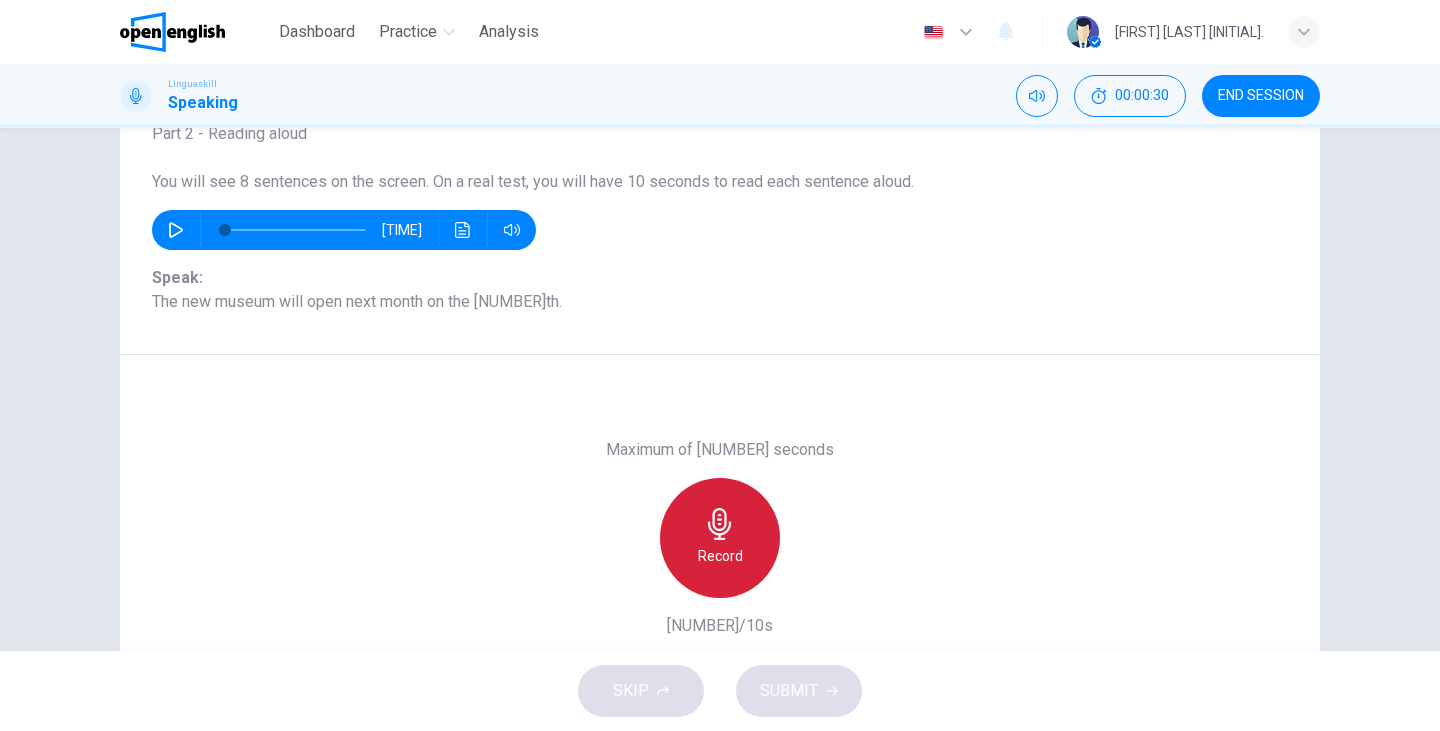 click on "Record" at bounding box center (720, 538) 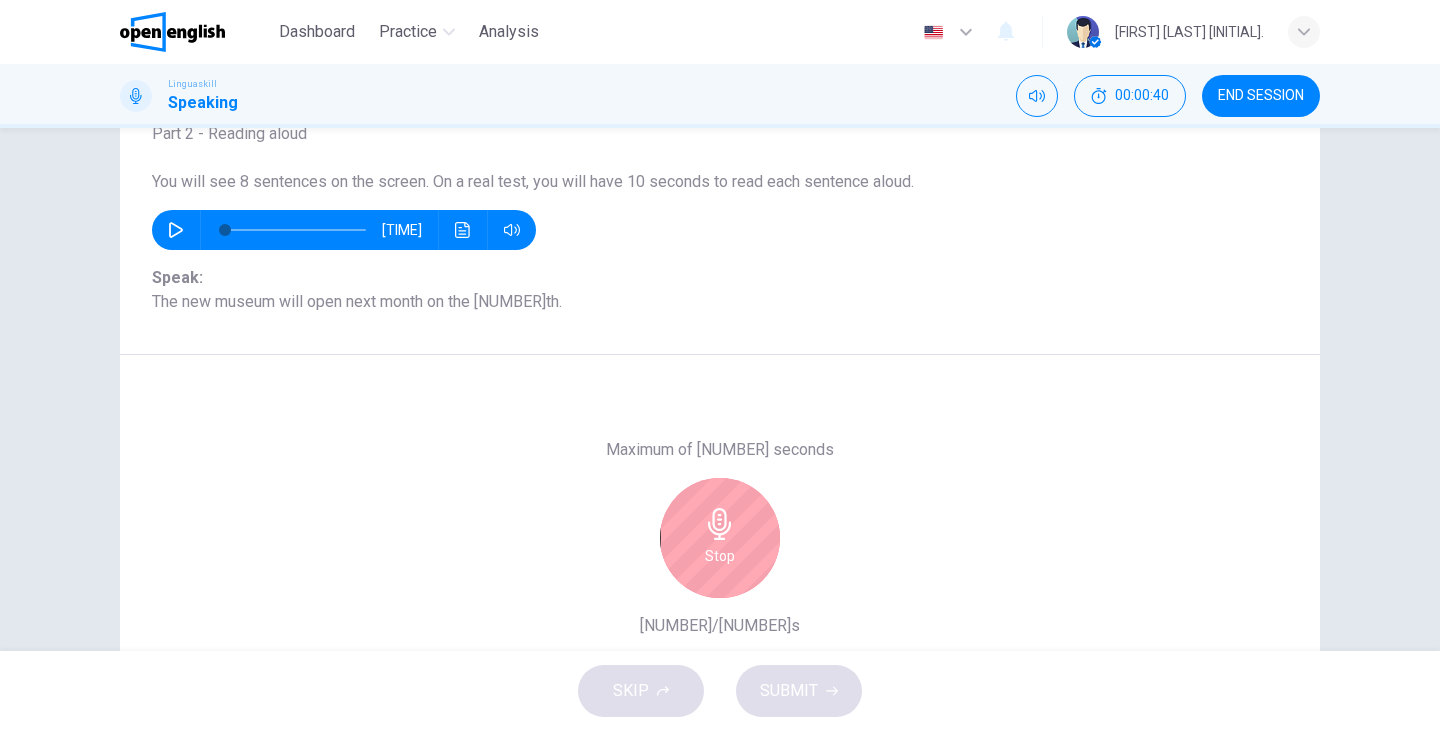 click on "Stop" at bounding box center [720, 538] 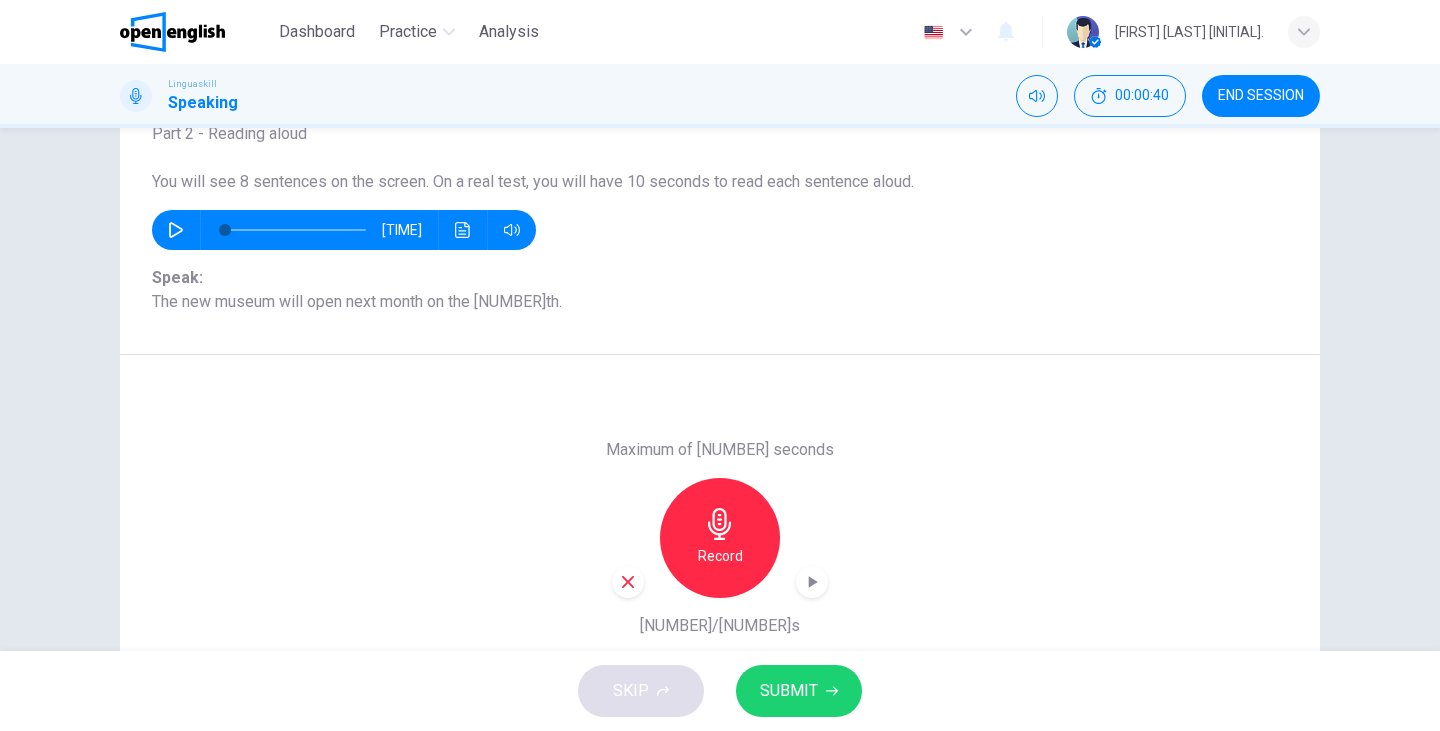 click on "SUBMIT" at bounding box center (789, 691) 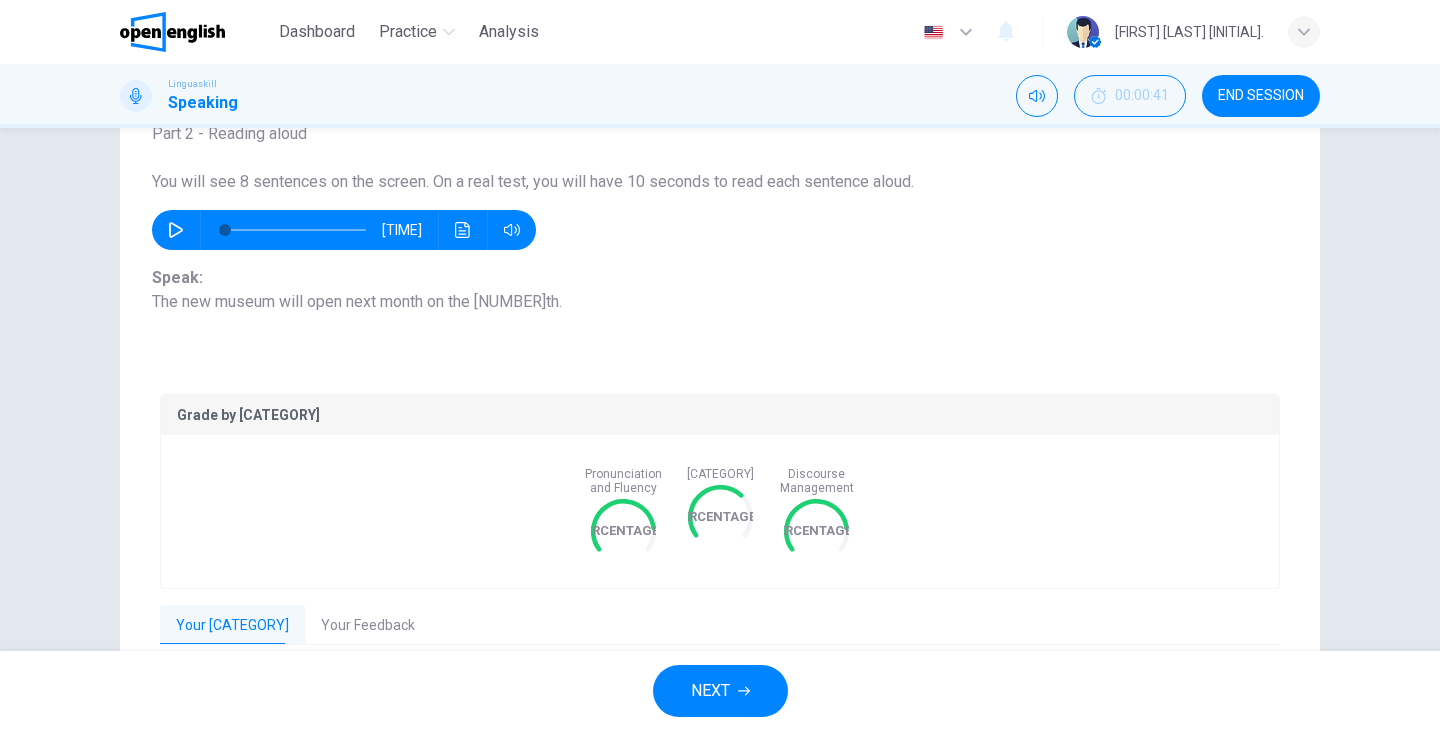 scroll, scrollTop: 322, scrollLeft: 0, axis: vertical 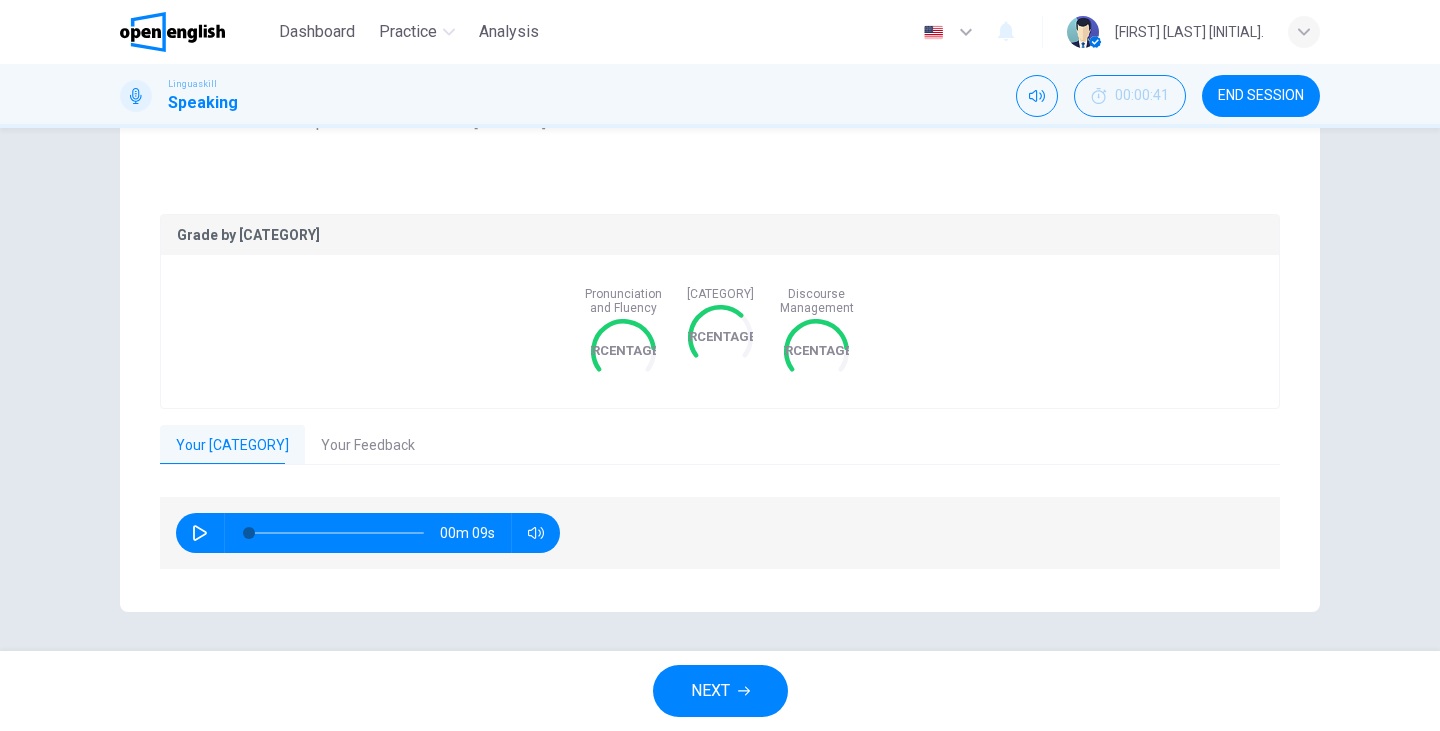 click on "Your Feedback" at bounding box center (368, 446) 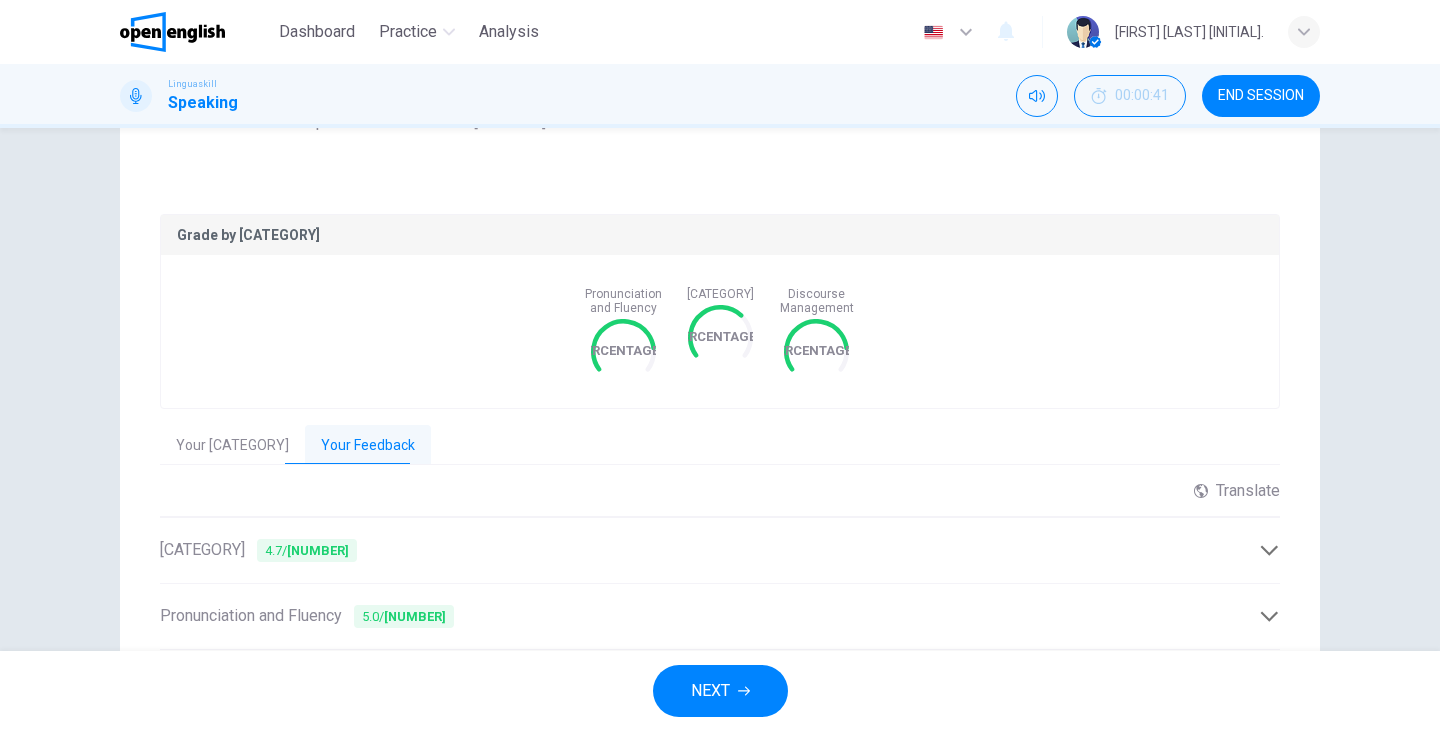 scroll, scrollTop: 0, scrollLeft: 0, axis: both 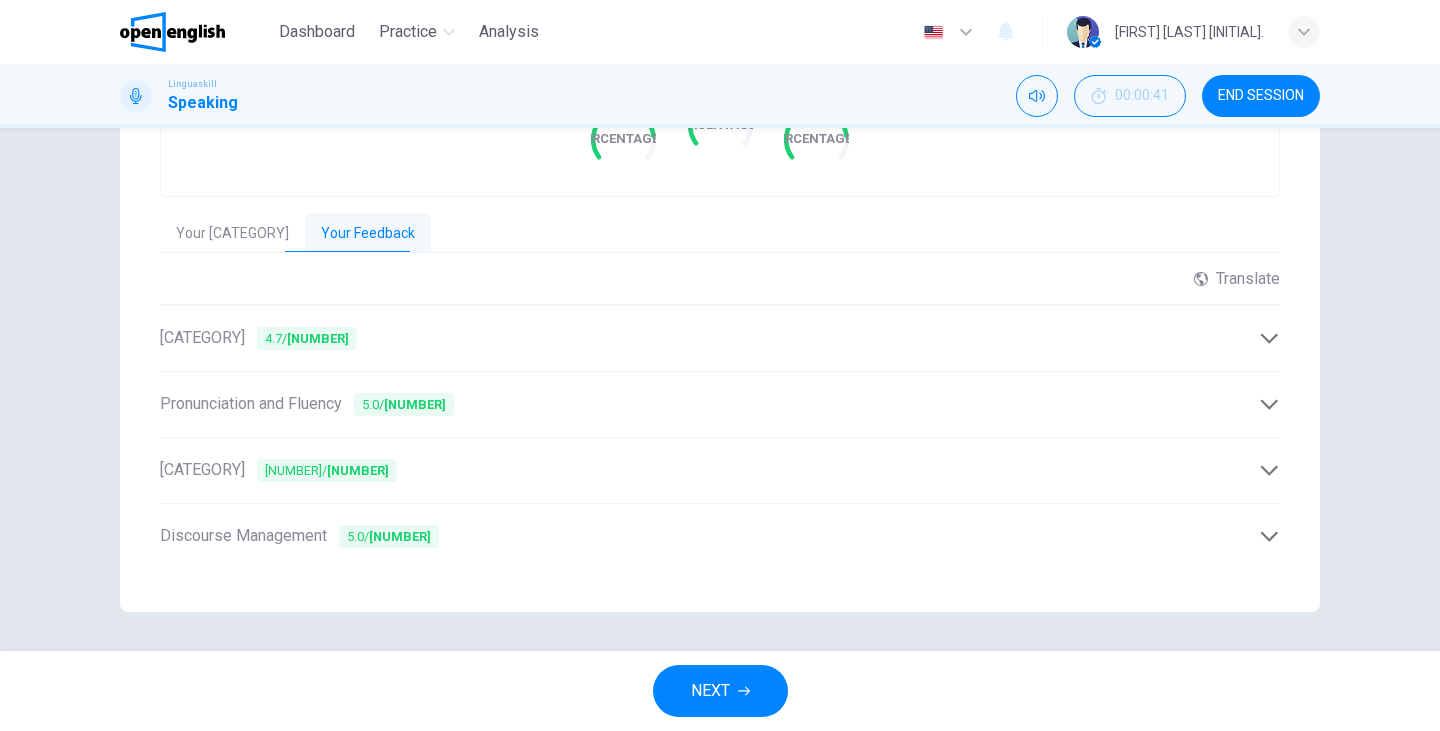 click at bounding box center [1269, 470] 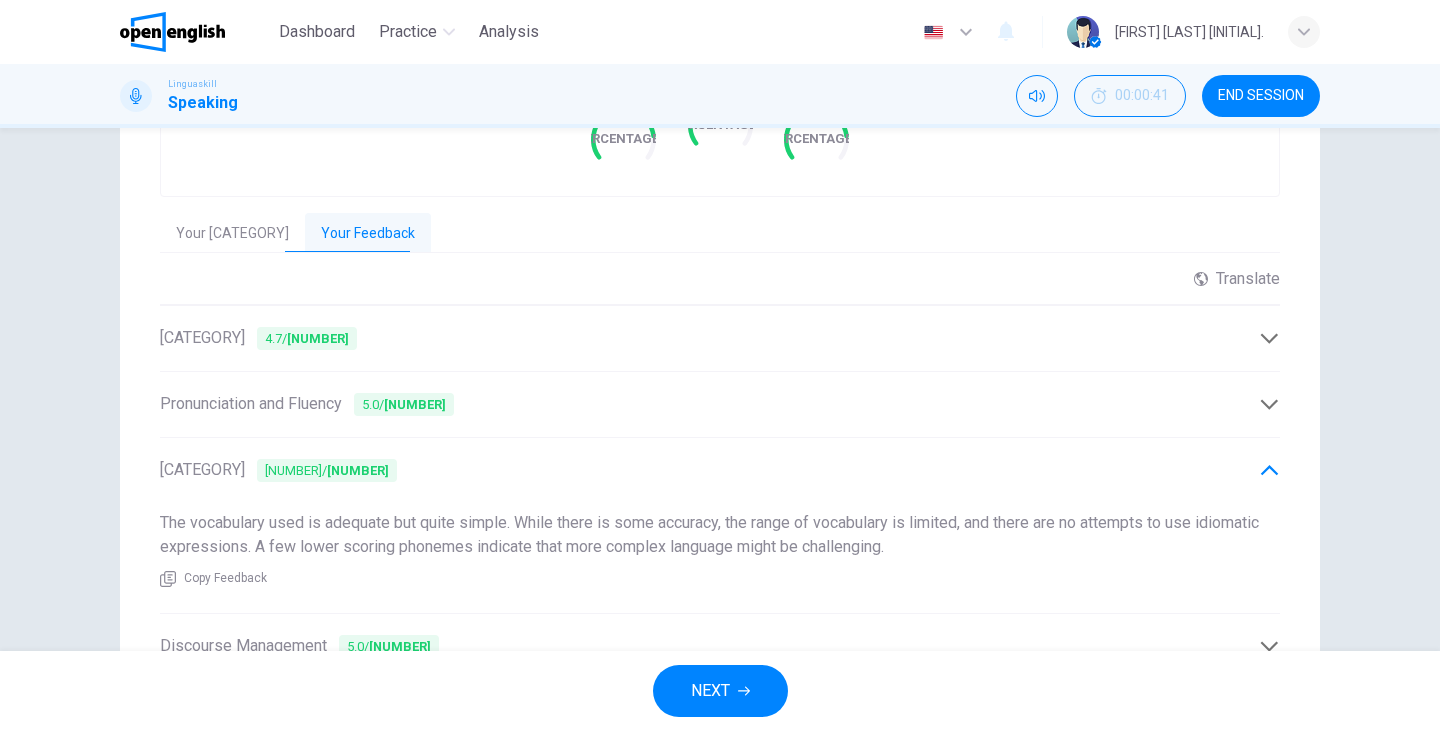 click at bounding box center (1269, 470) 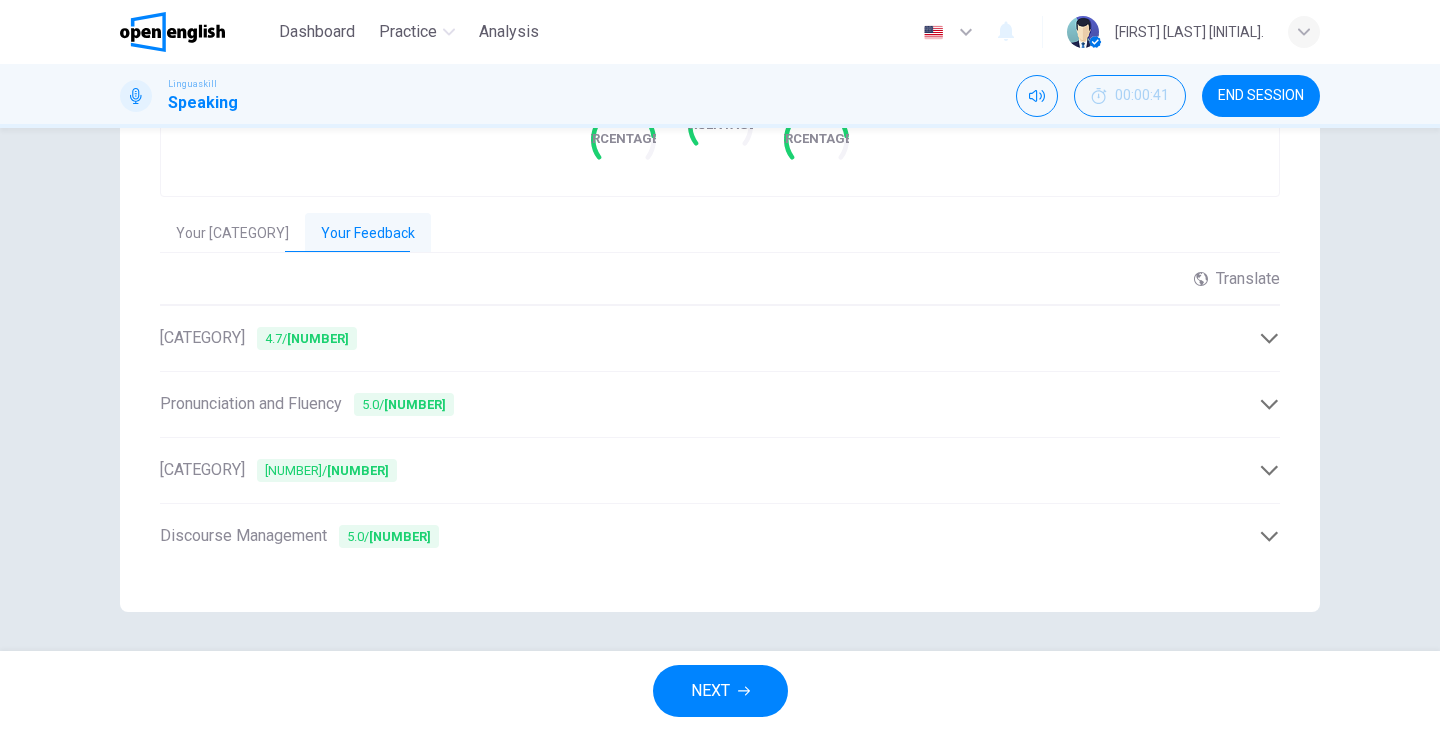 click at bounding box center (1269, 404) 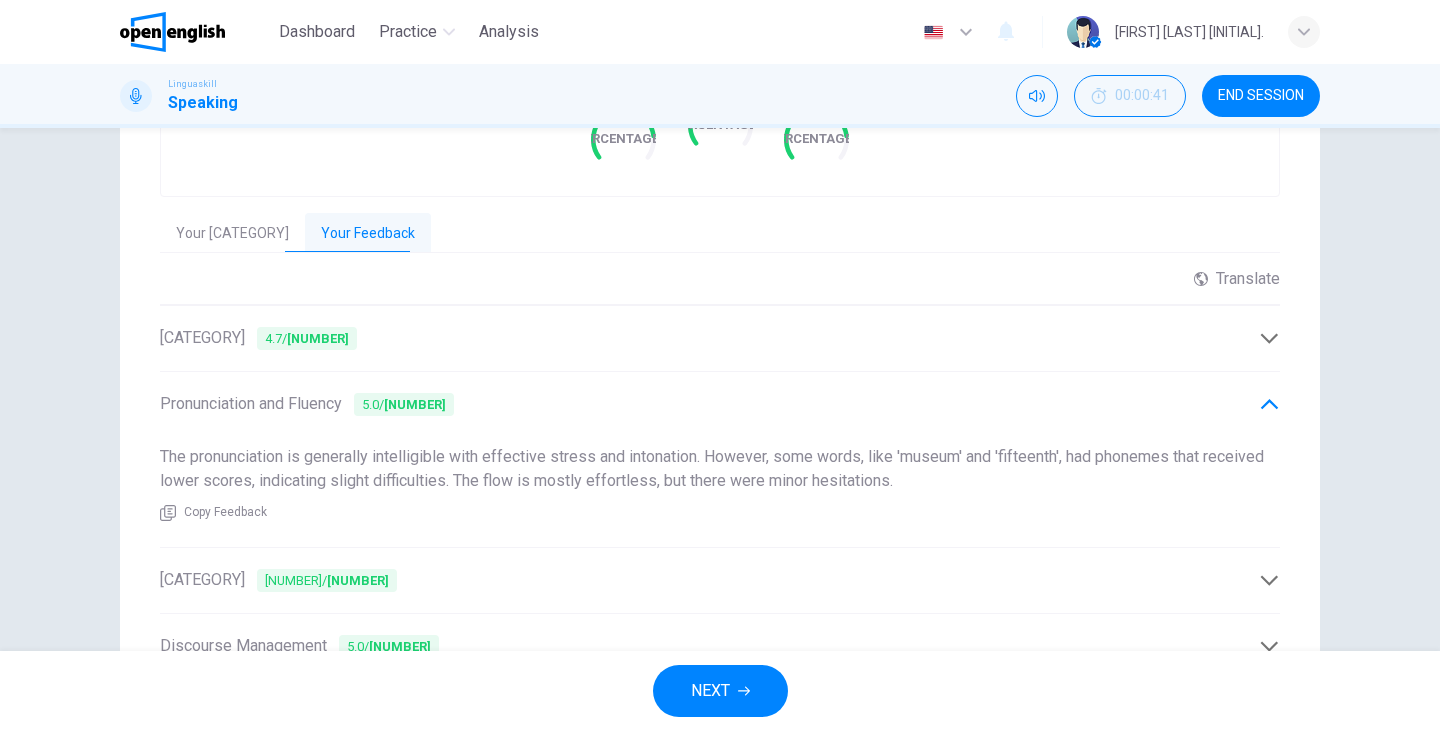 click at bounding box center (1269, 404) 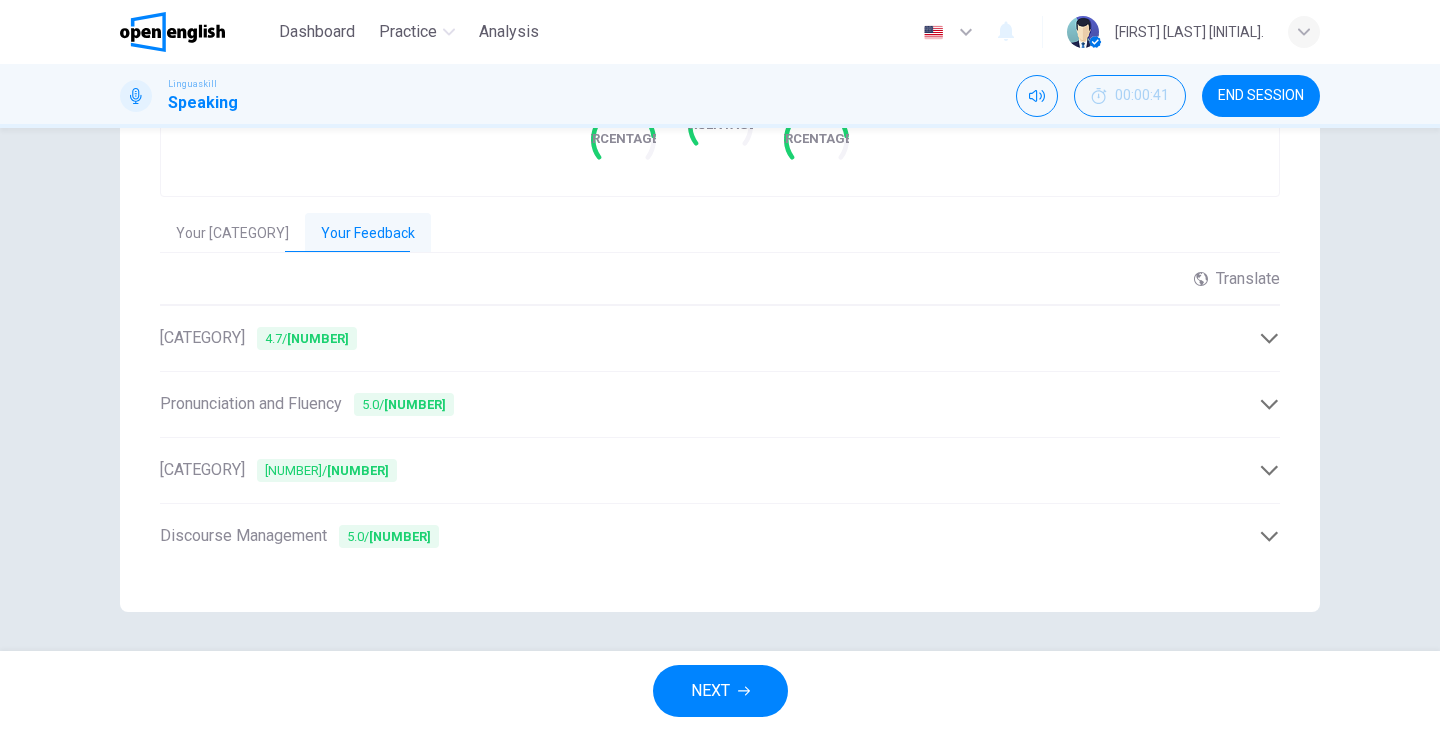 click on "NEXT" at bounding box center (720, 691) 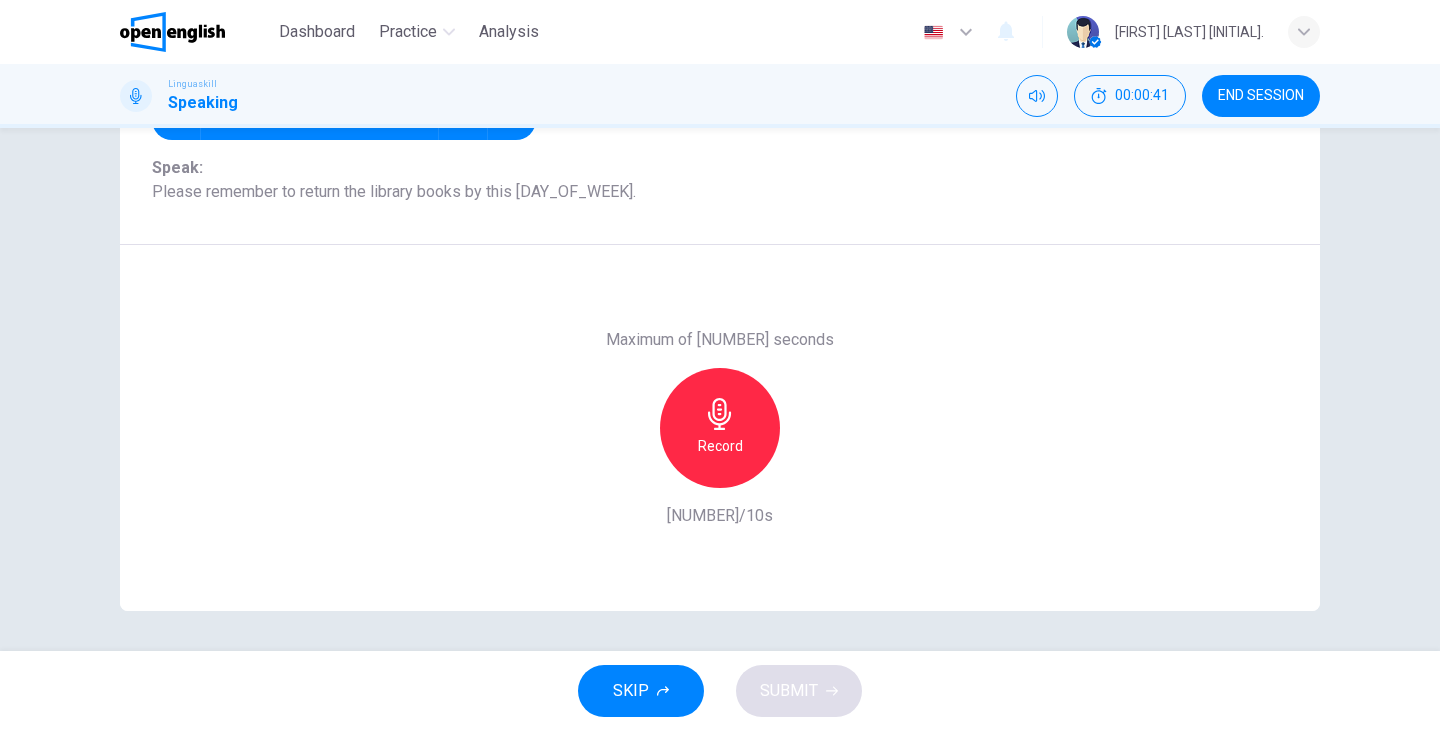 scroll, scrollTop: 252, scrollLeft: 0, axis: vertical 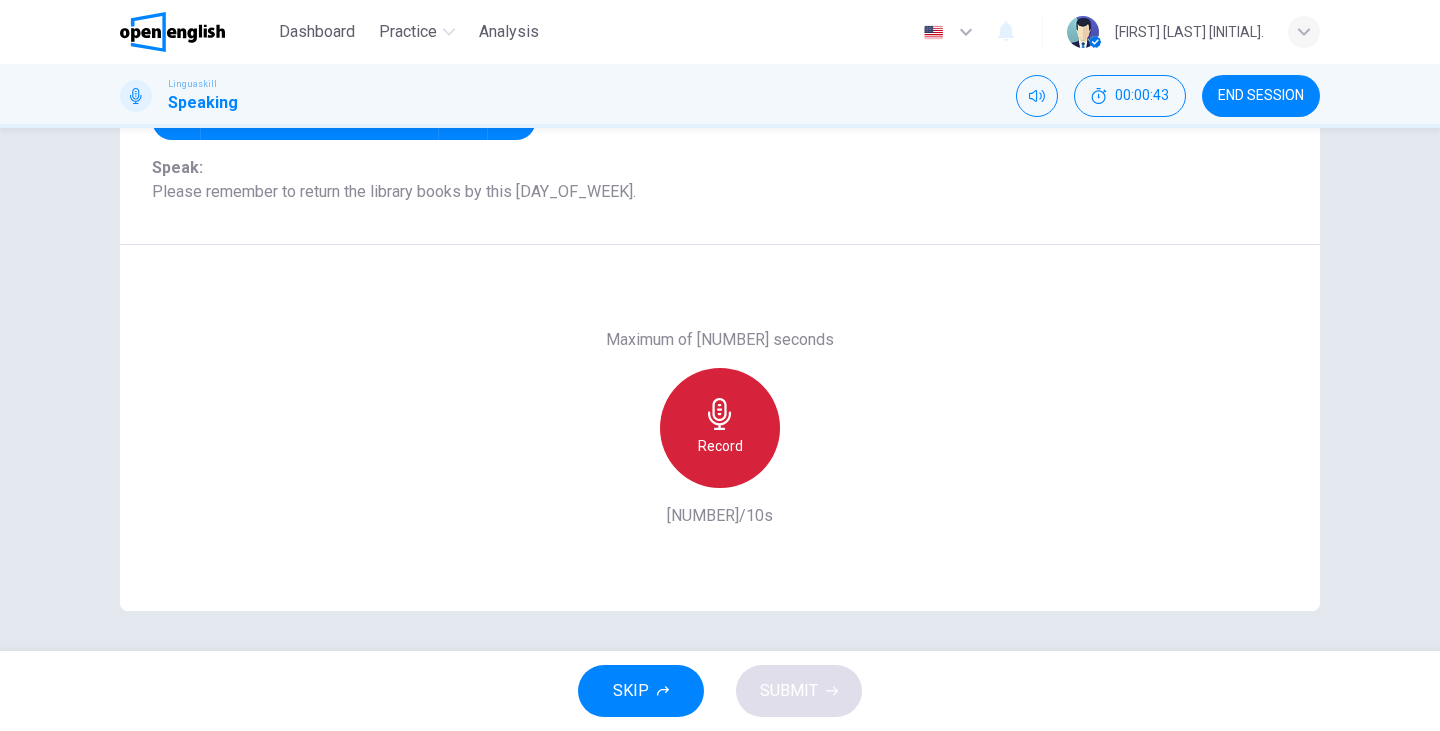 click at bounding box center [720, 414] 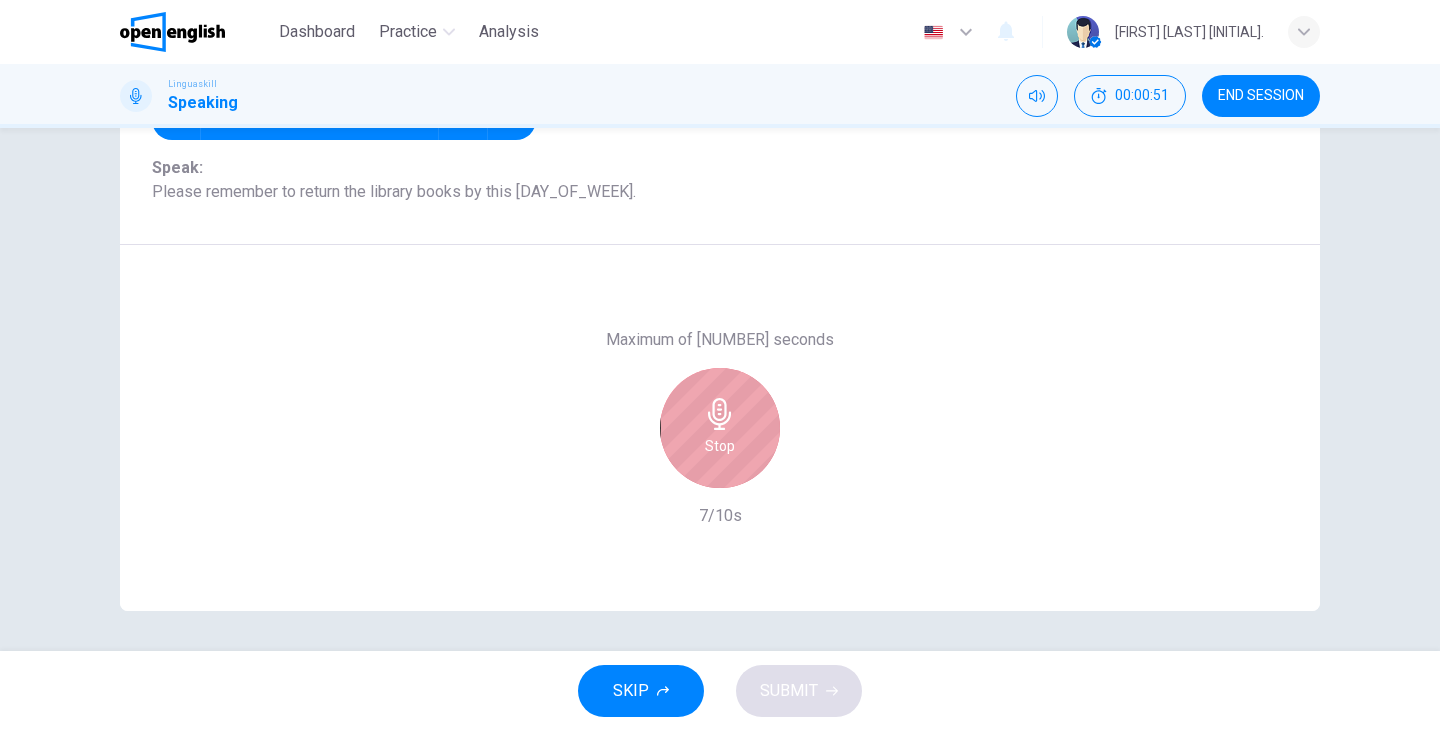 click at bounding box center [720, 414] 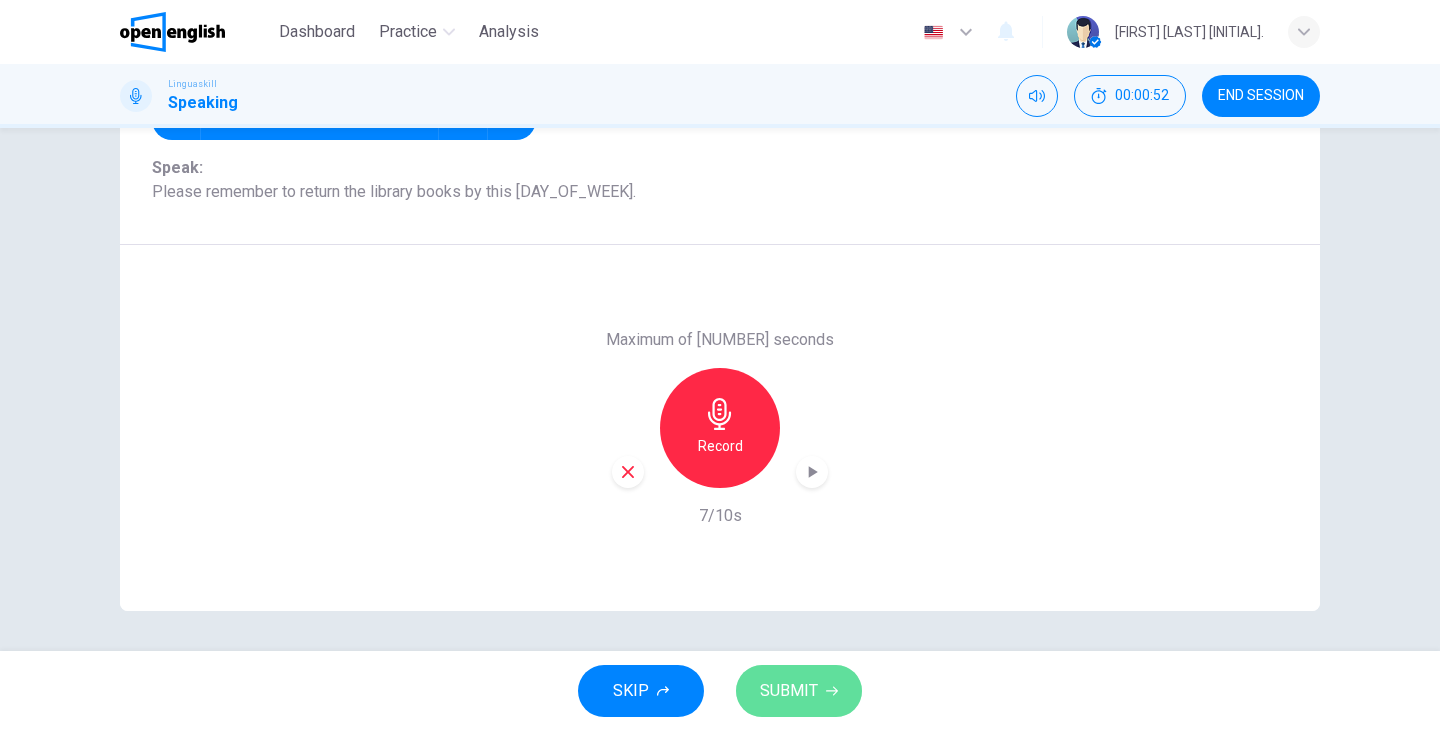 click on "SUBMIT" at bounding box center (789, 691) 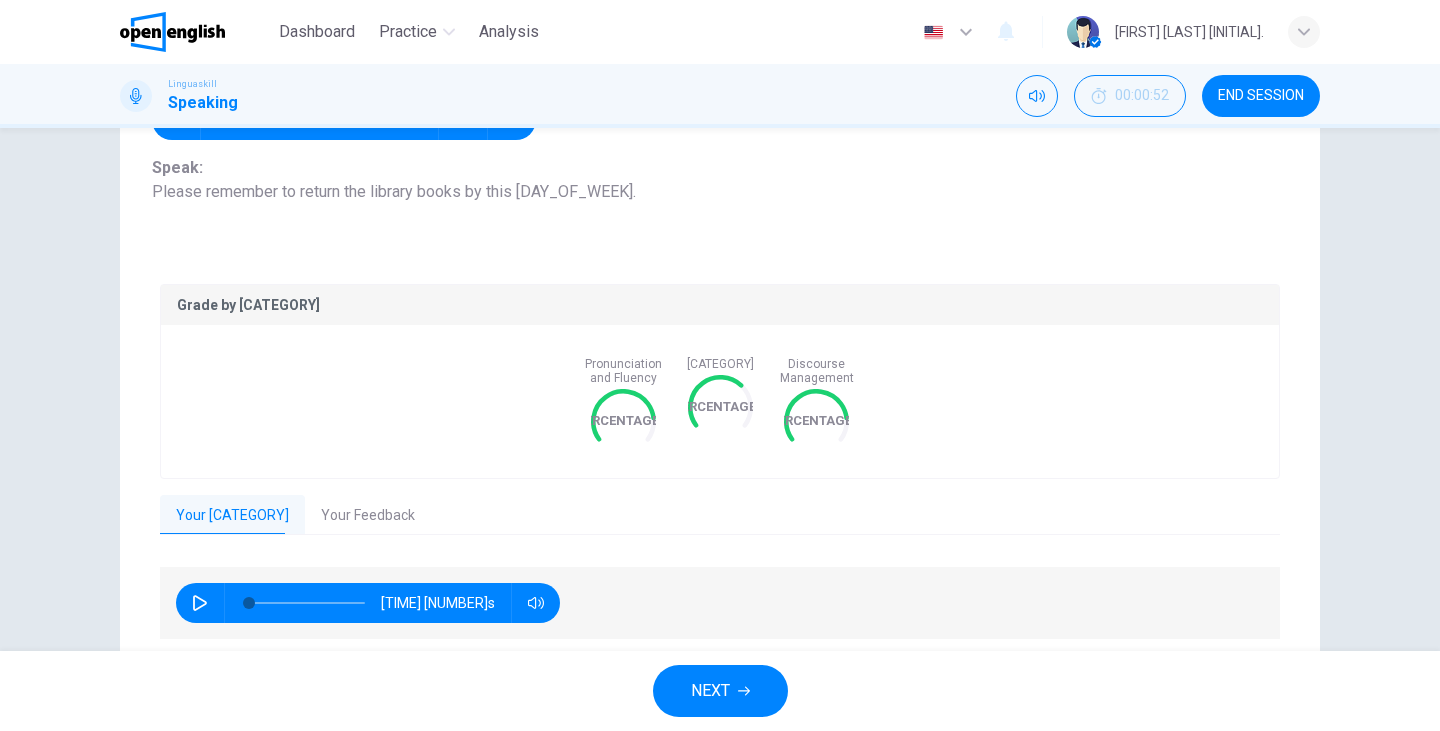 scroll, scrollTop: 322, scrollLeft: 0, axis: vertical 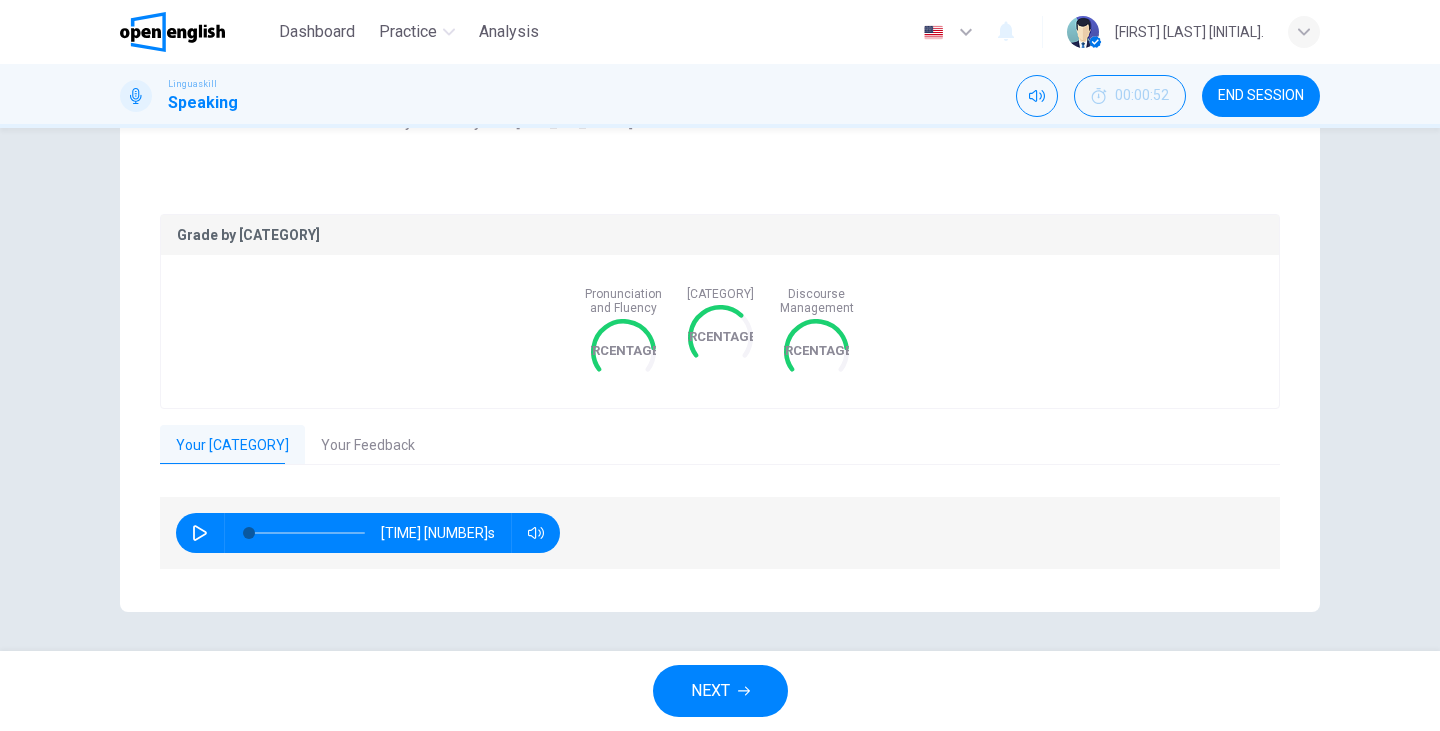 click on "Your Feedback" at bounding box center [368, 446] 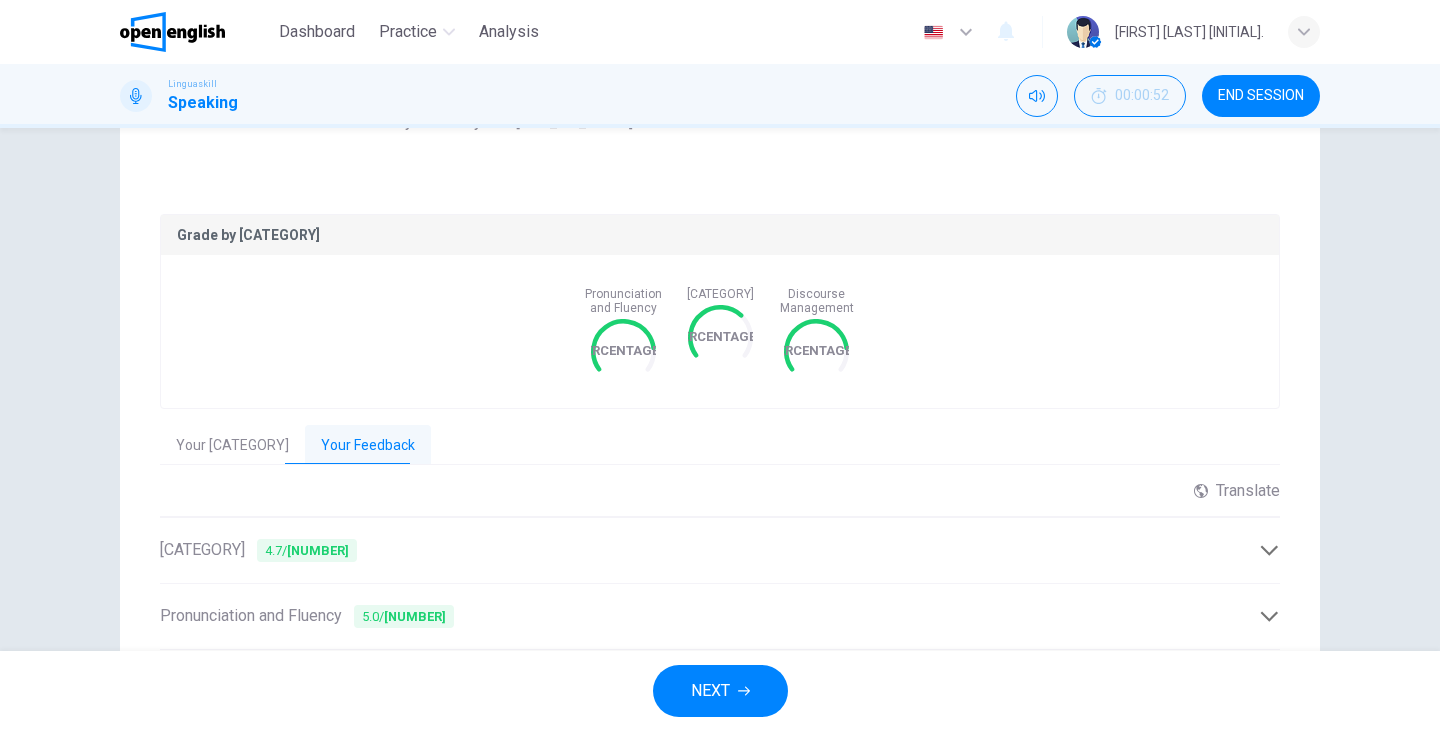 click on "Grade by Category Pronunciation and Fluency 5/6 Language Resource 4/6 Discourse Management 5/6 Your Response Your Feedback 00m 07s Translate ​ ​ Powered by Overall 4.7 / 6 Overall, the response demonstrates good pronunciation and discourse management. While the lexical resource could be improved, the candidate effectively conveys the complete message. The minor areas of interference and vocabulary choice prevent a higher score. Copy Feedback Pronunciation and Fluency 5.0 / 6 The pronunciation is intelligible, and the candidate uses stress and intonation effectively to convey meaning. However, there are some areas where L1 features may slightly interfere, and the flow shows a few natural pauses. Copy Feedback Language Resource 4.0 / 6 The candidate demonstrates an adequate range of vocabulary appropriate for the task. There are minor lexical errors present, but they do not significantly impede communication. Copy Feedback Discourse Management 5.0 / 6 Copy Feedback" at bounding box center [720, 499] 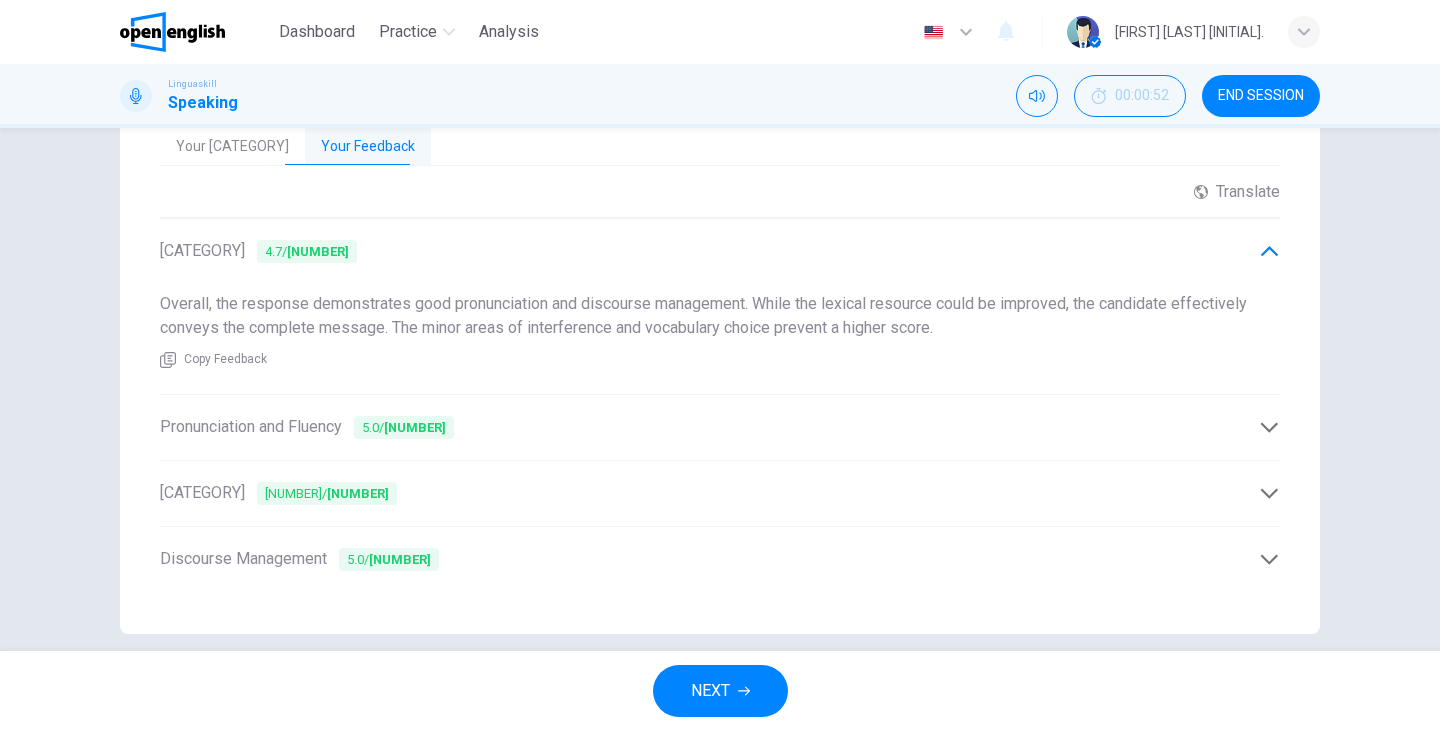 scroll, scrollTop: 622, scrollLeft: 0, axis: vertical 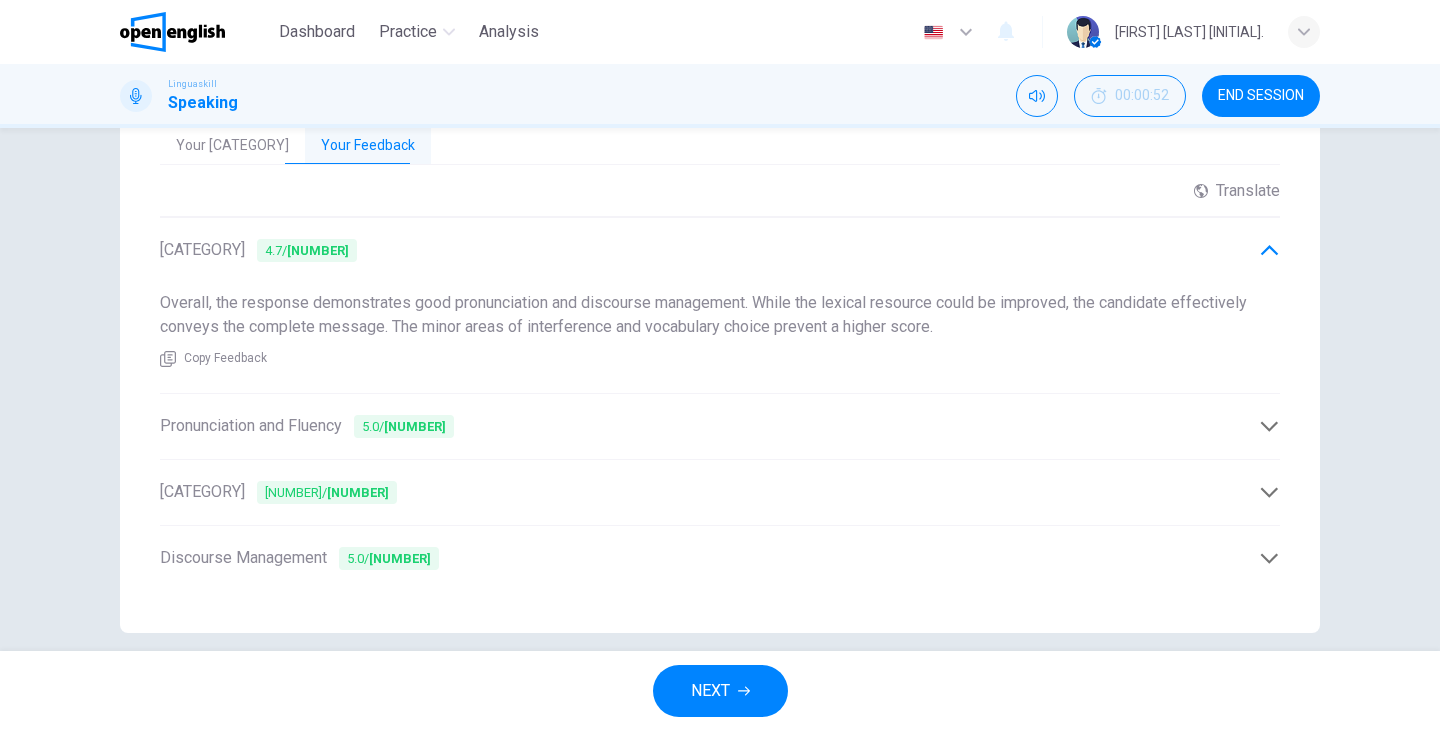 click on "Pronunciation and Fluency   [NUMBER] / [NUMBER]" at bounding box center (709, 426) 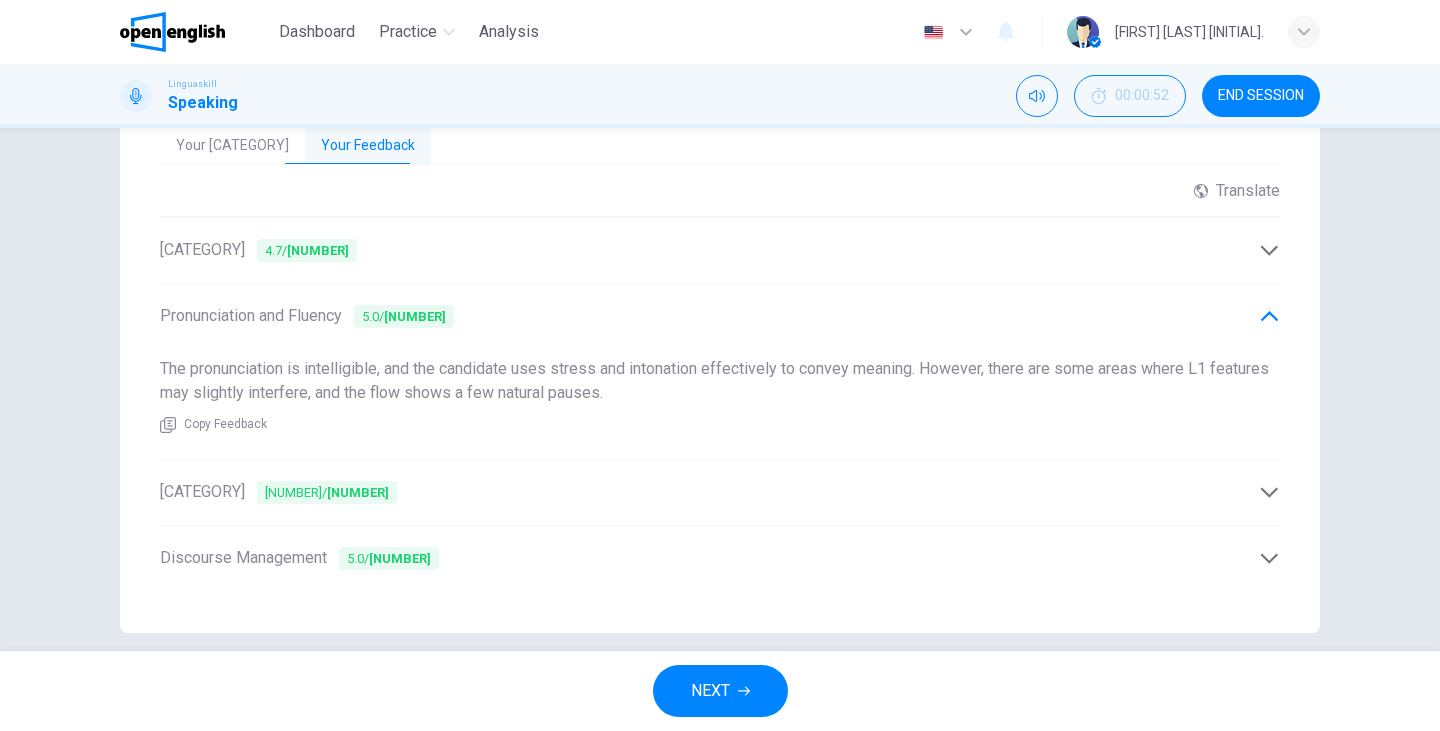 click on "Language Resource   [NUMBER] / [NUMBER]" at bounding box center [709, 492] 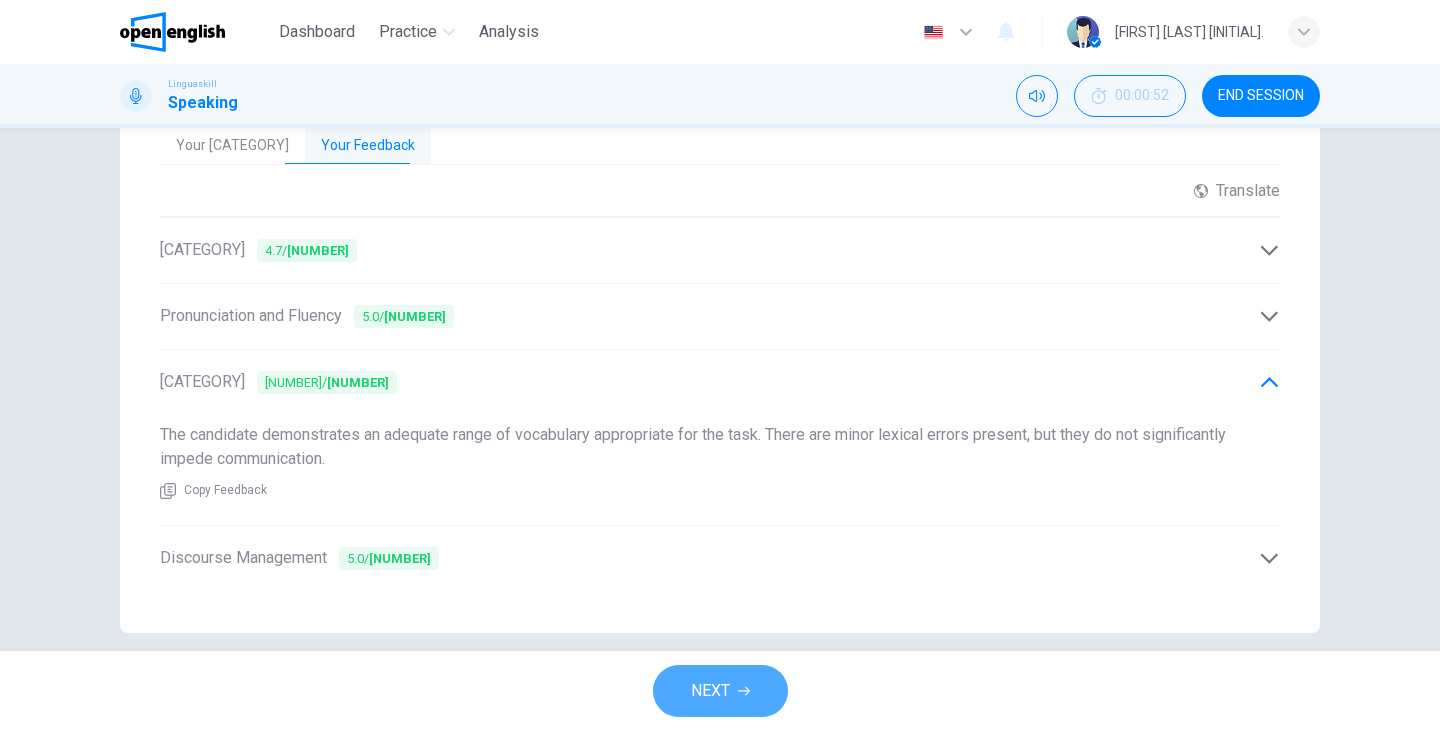 click on "NEXT" at bounding box center (710, 691) 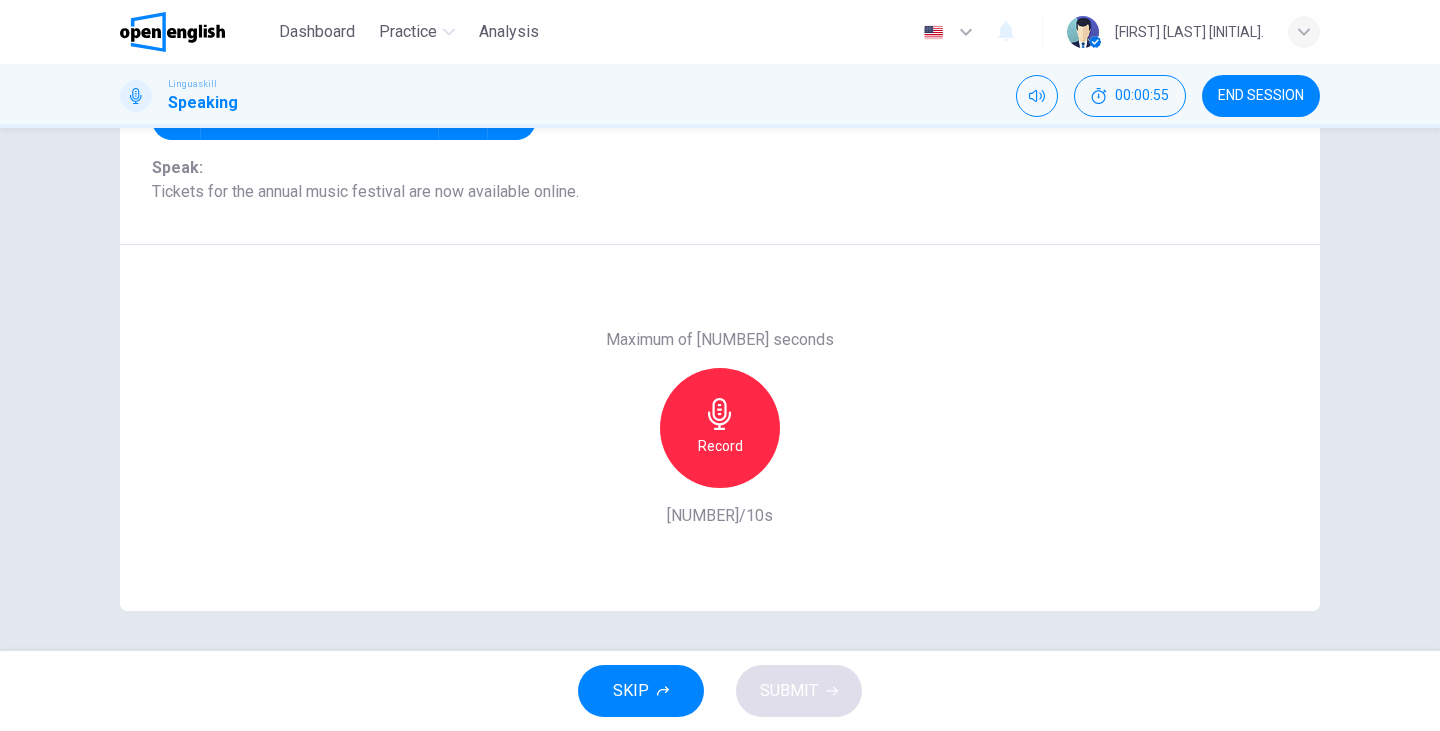 click on "Record" at bounding box center (720, 446) 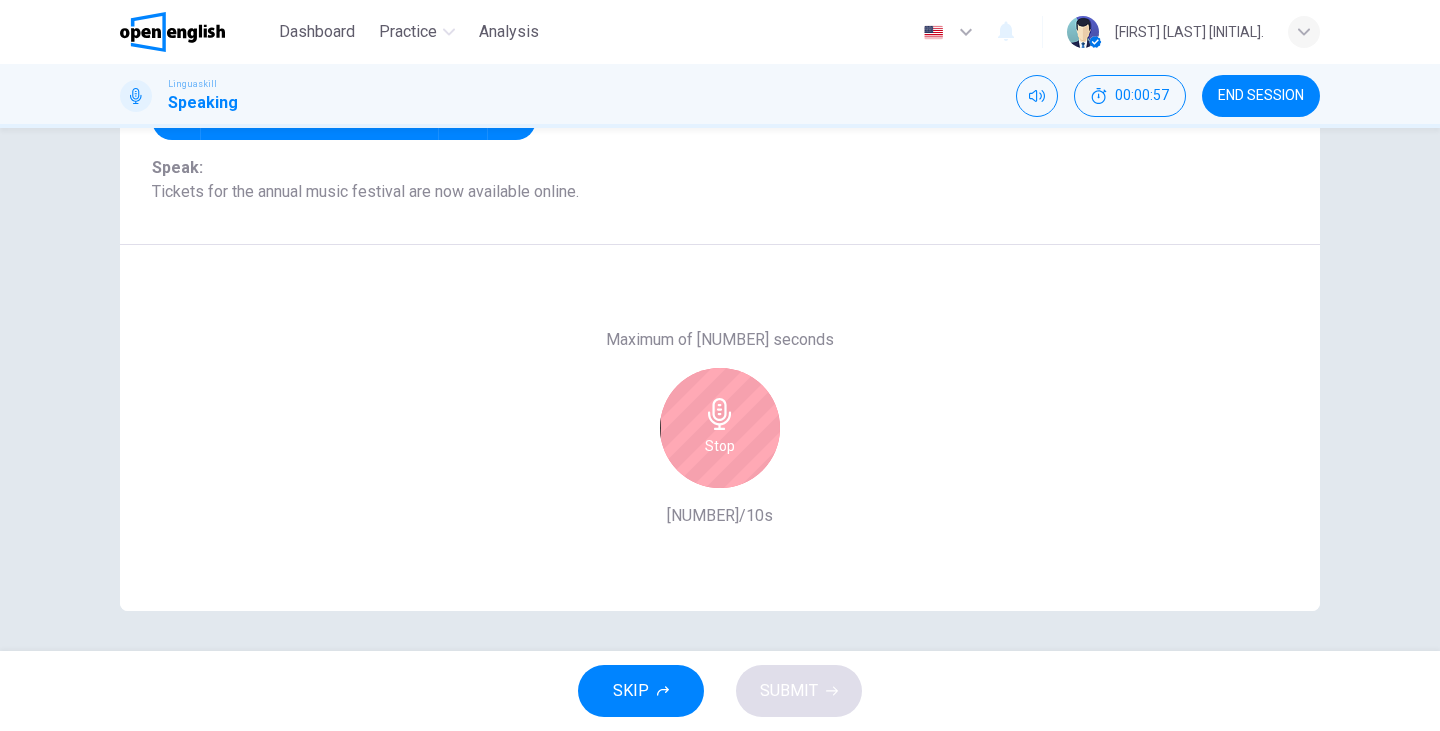 click at bounding box center [720, 414] 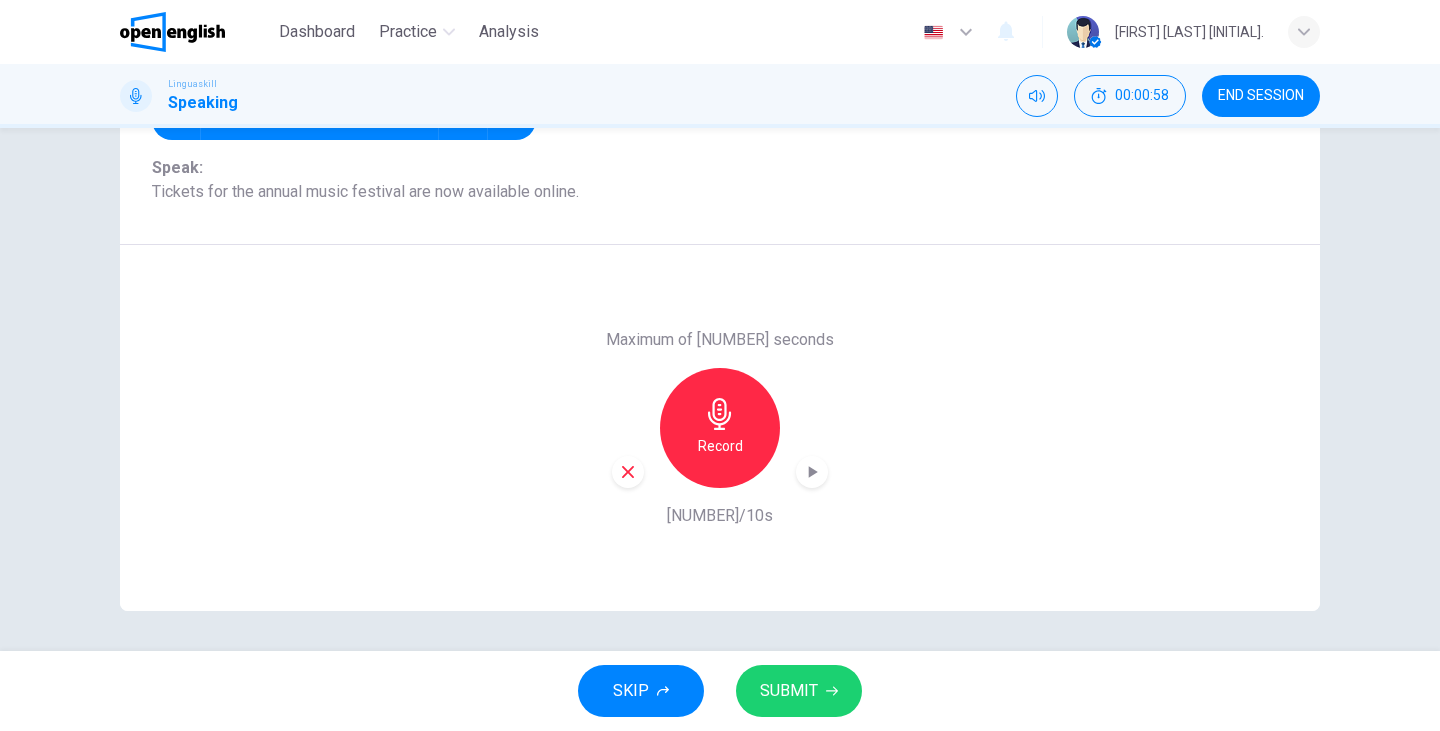 click at bounding box center [628, 472] 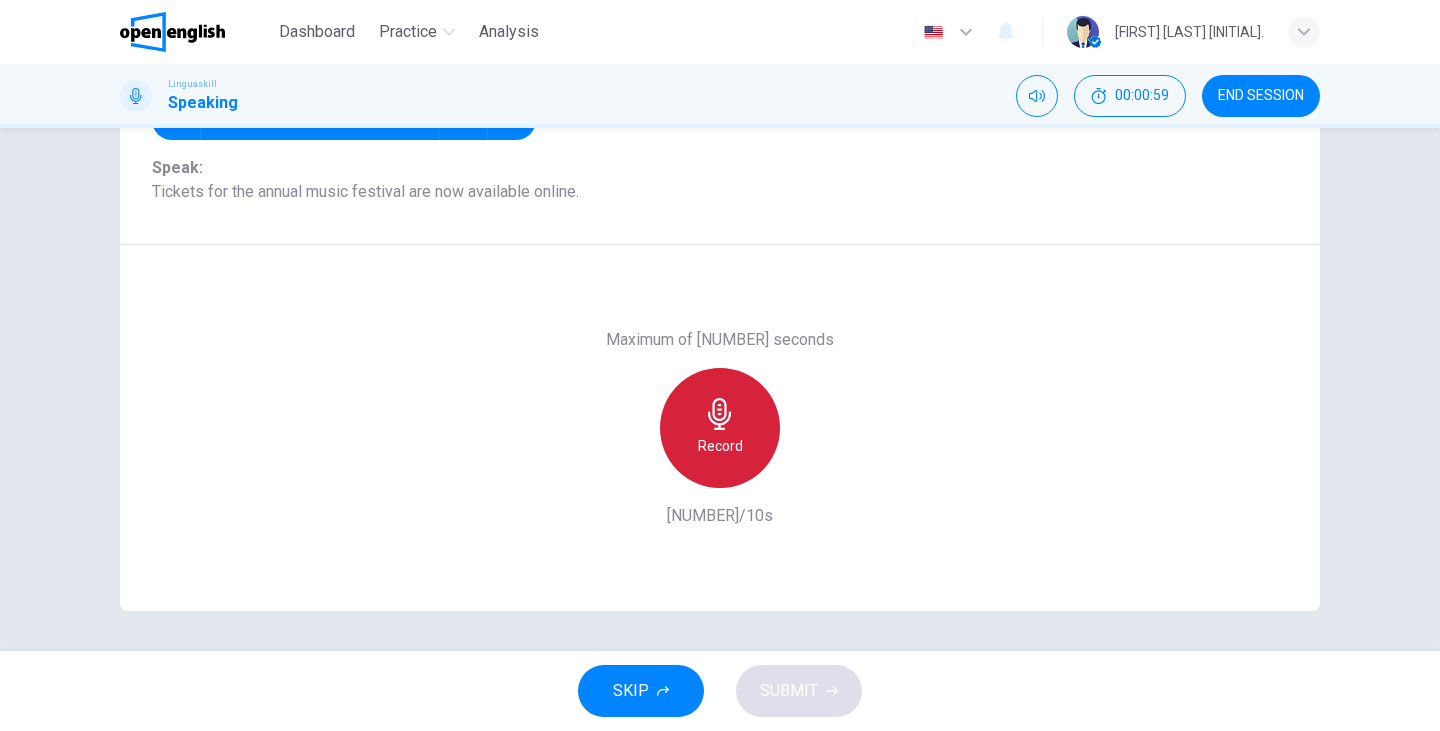 click on "Record" at bounding box center (720, 446) 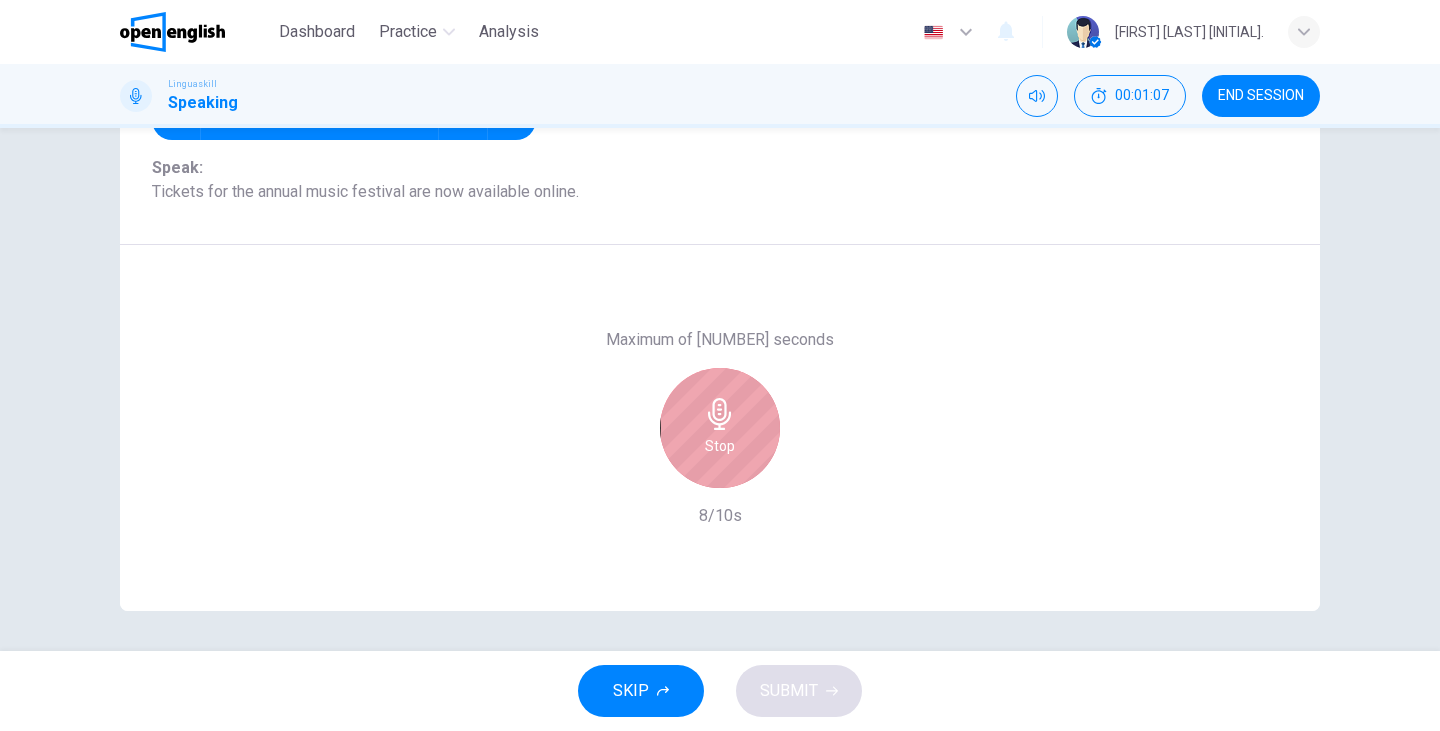 click on "Stop" at bounding box center (720, 428) 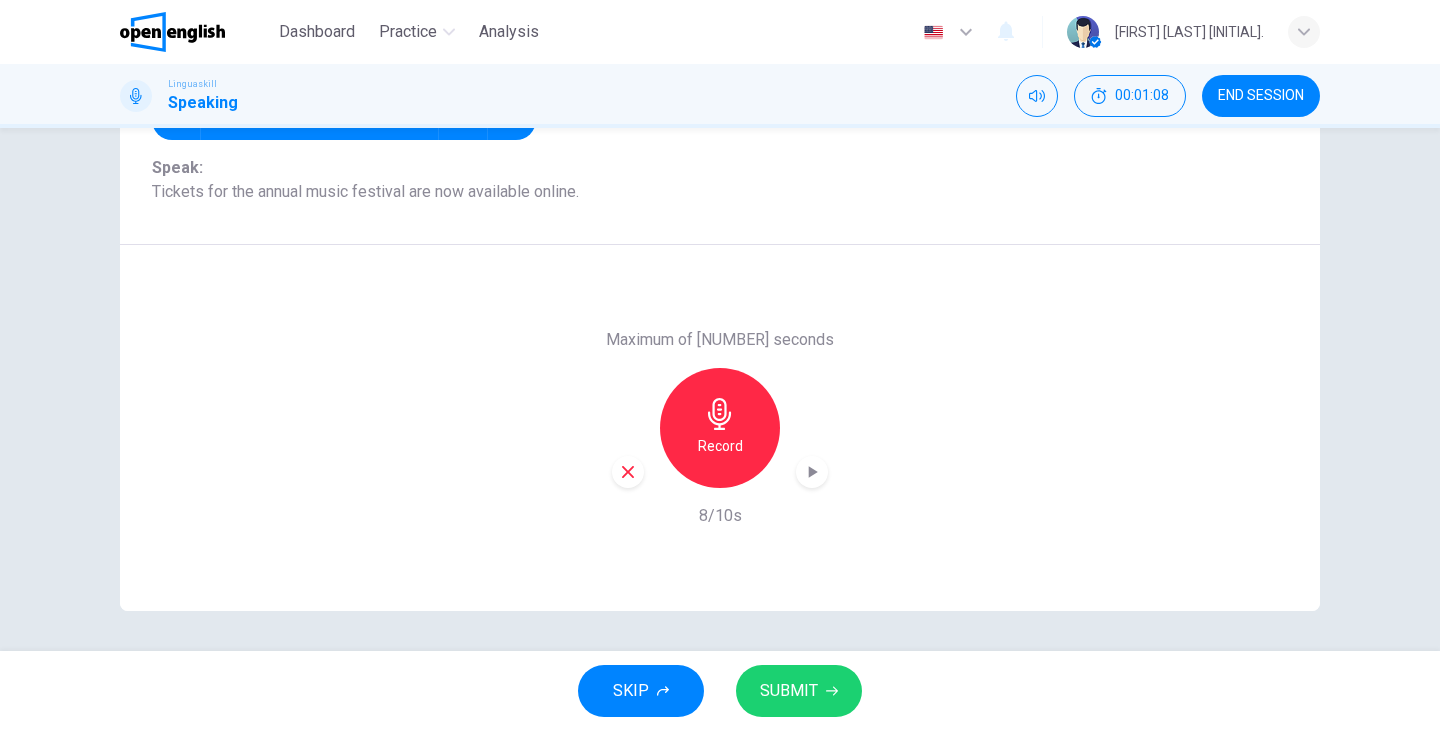 click on "SUBMIT" at bounding box center (789, 691) 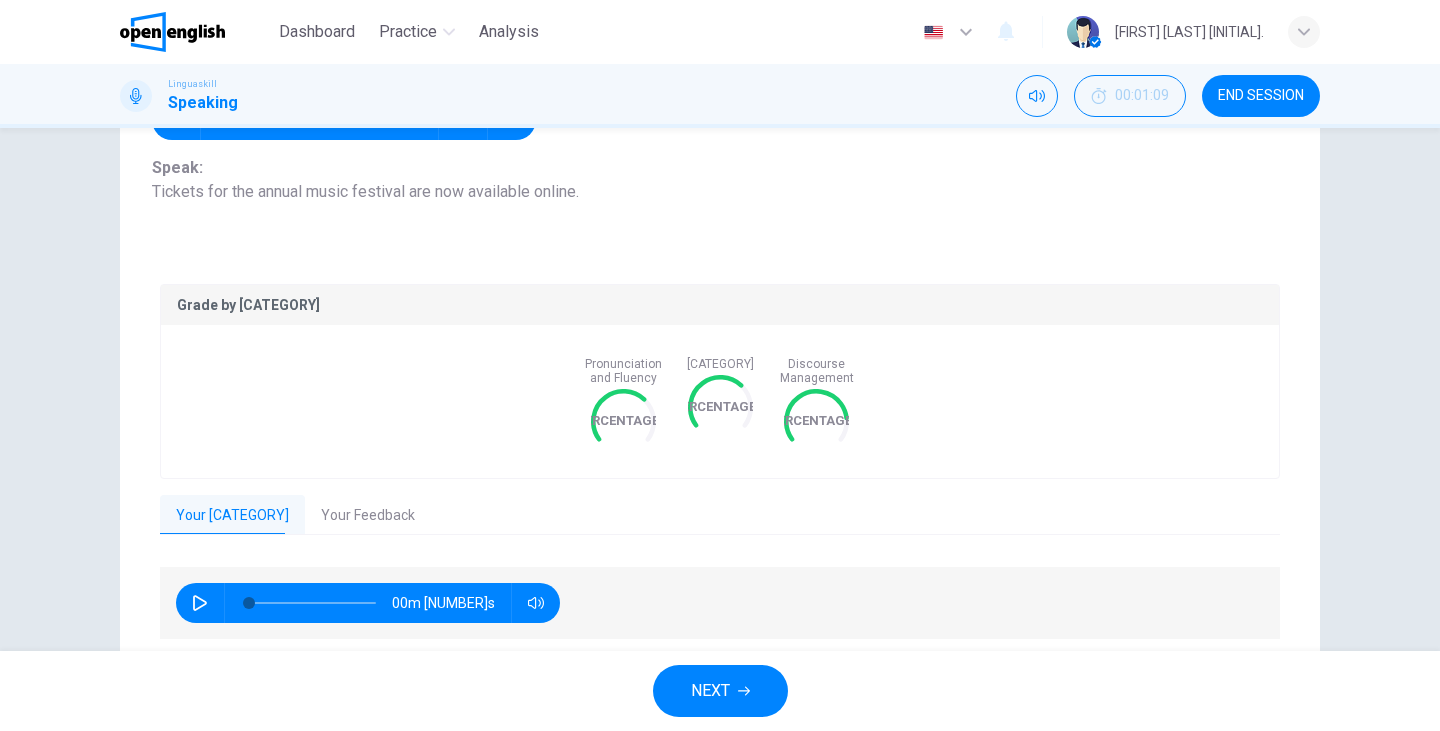 click on "NEXT" at bounding box center (720, 691) 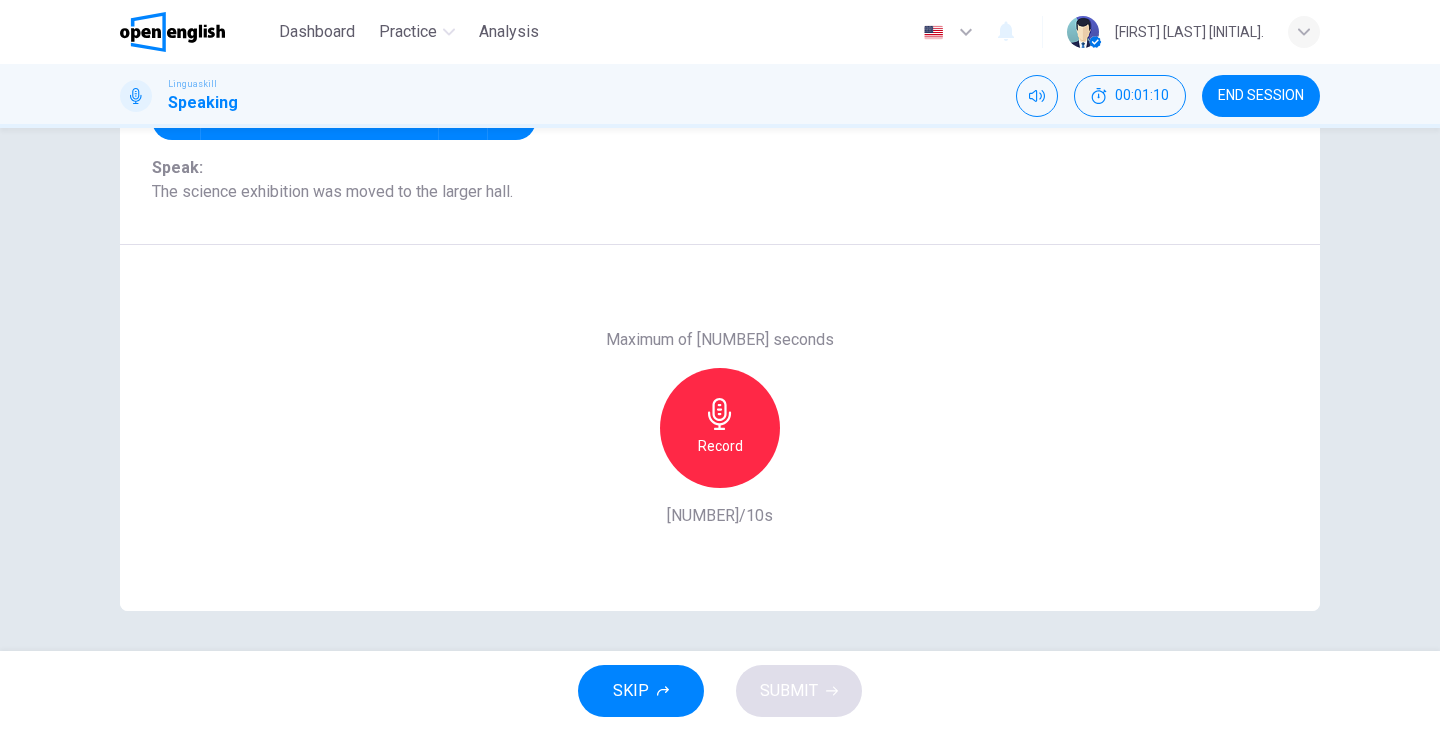 click at bounding box center [720, 414] 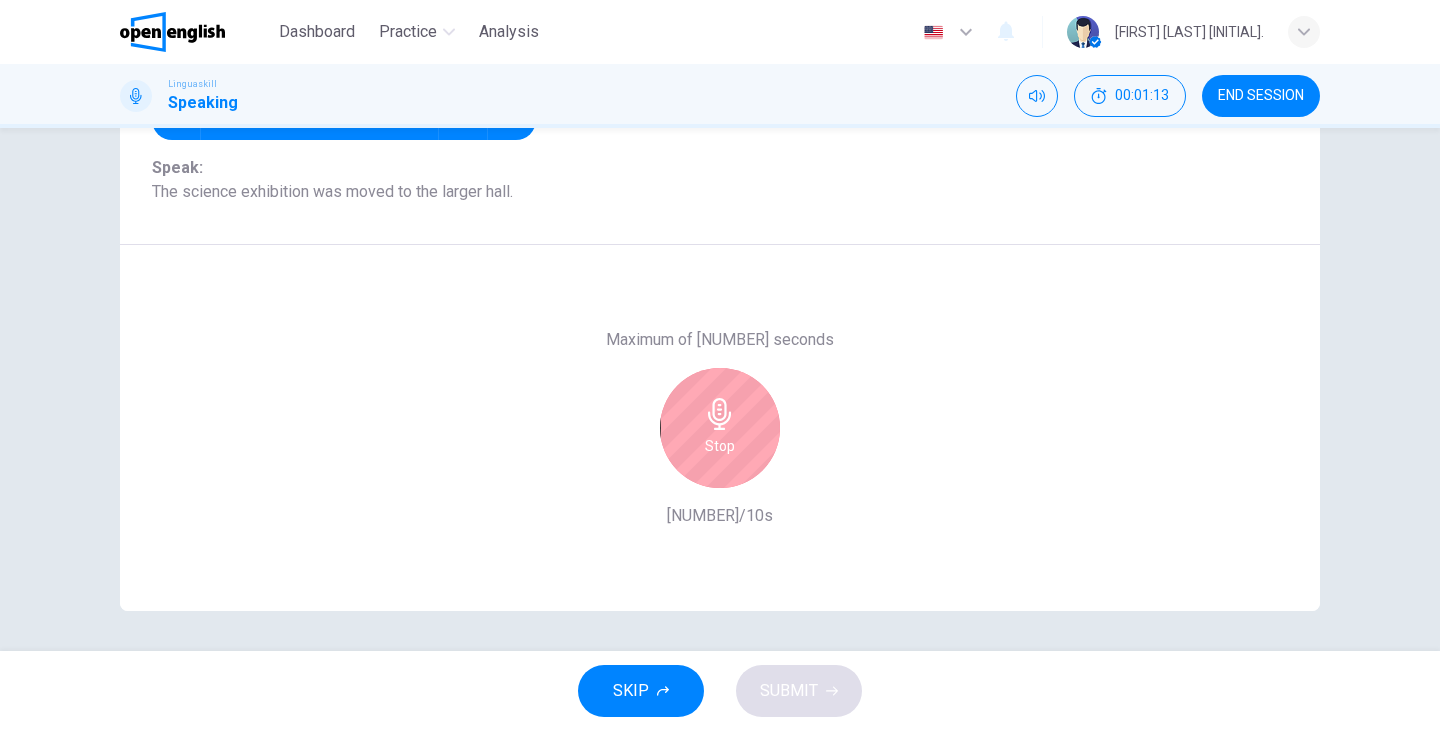 click on "Stop" at bounding box center (720, 428) 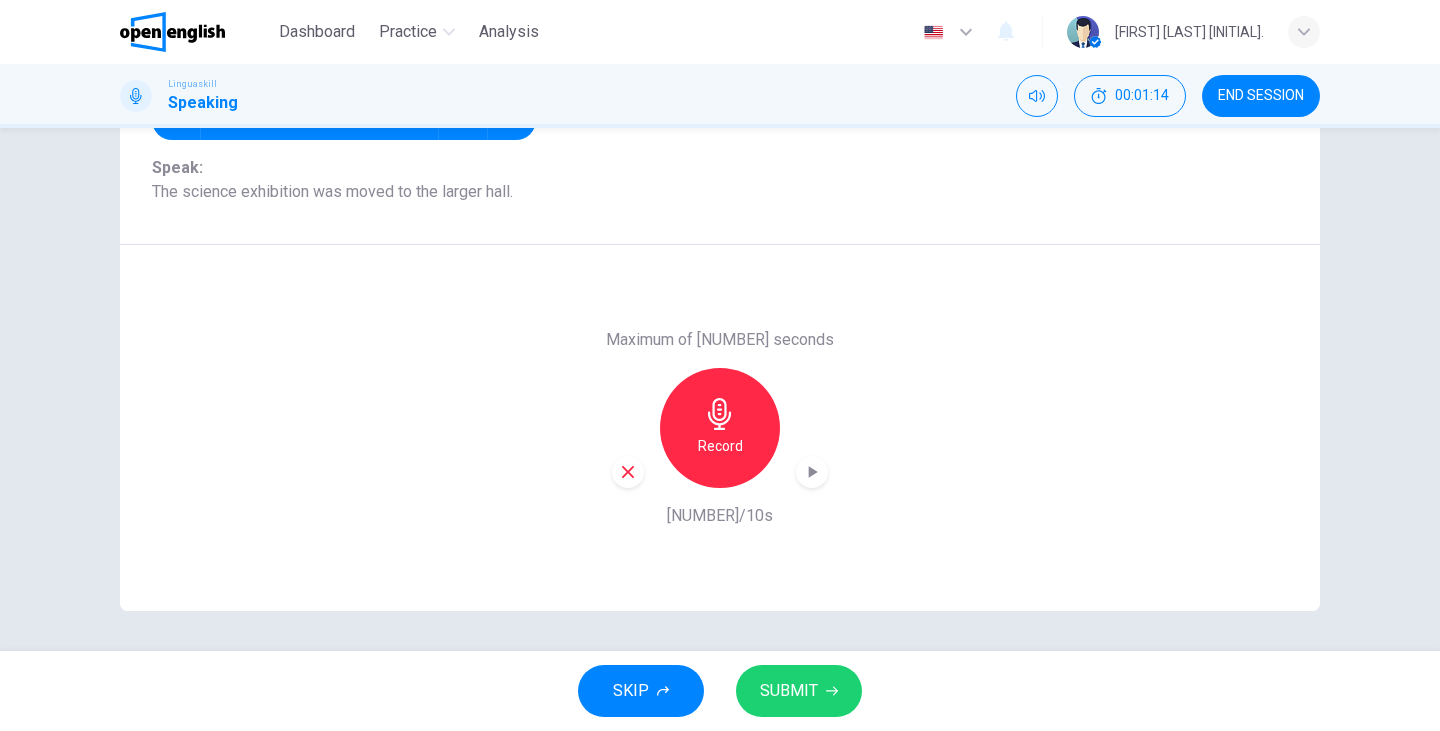 click at bounding box center (628, 472) 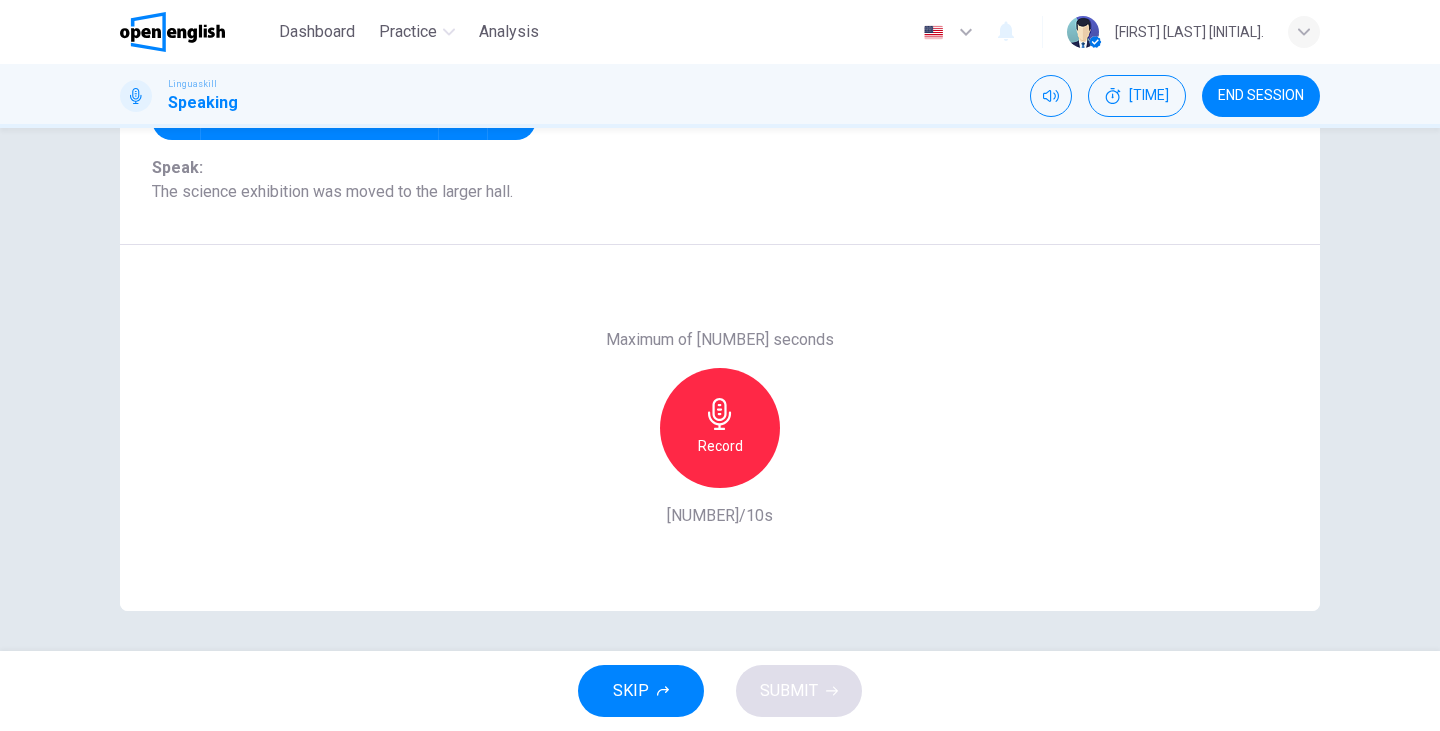 click at bounding box center (720, 414) 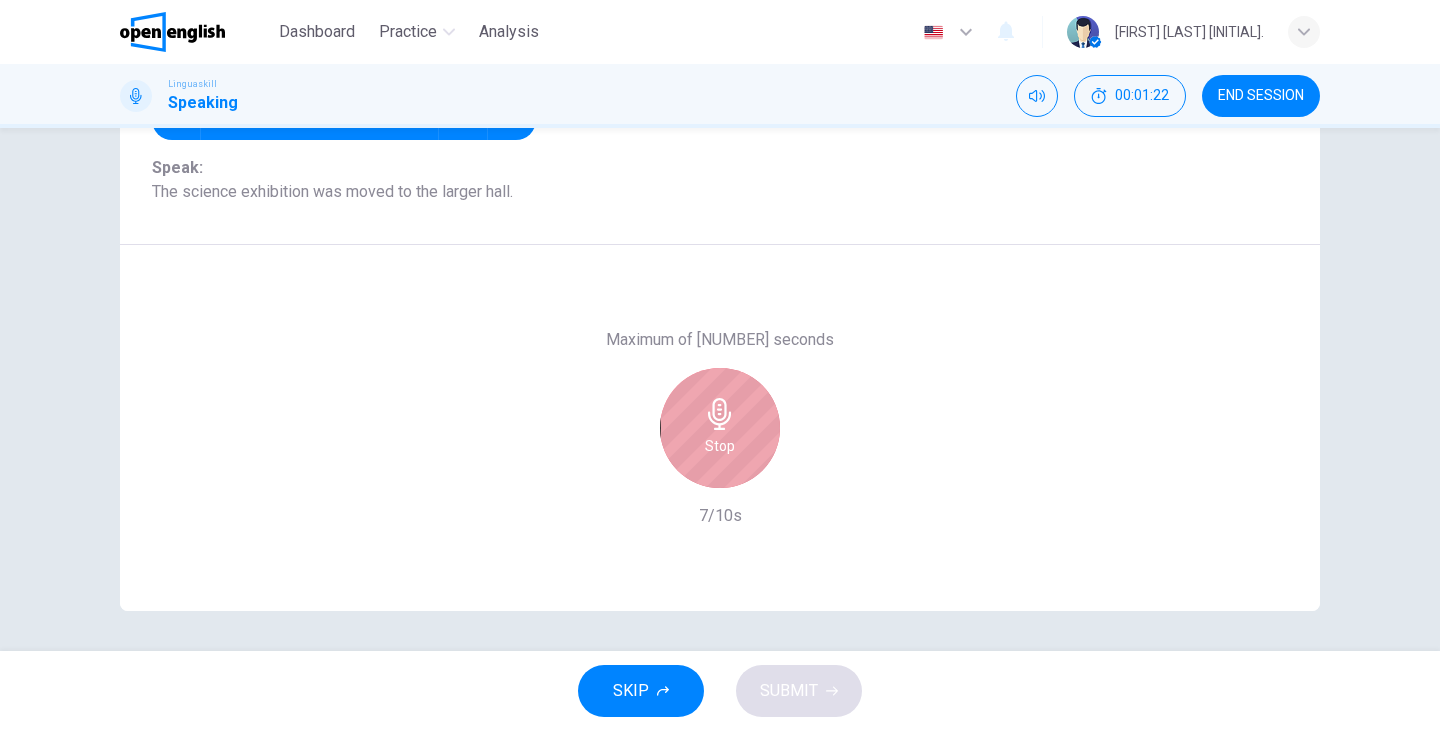 click at bounding box center [719, 414] 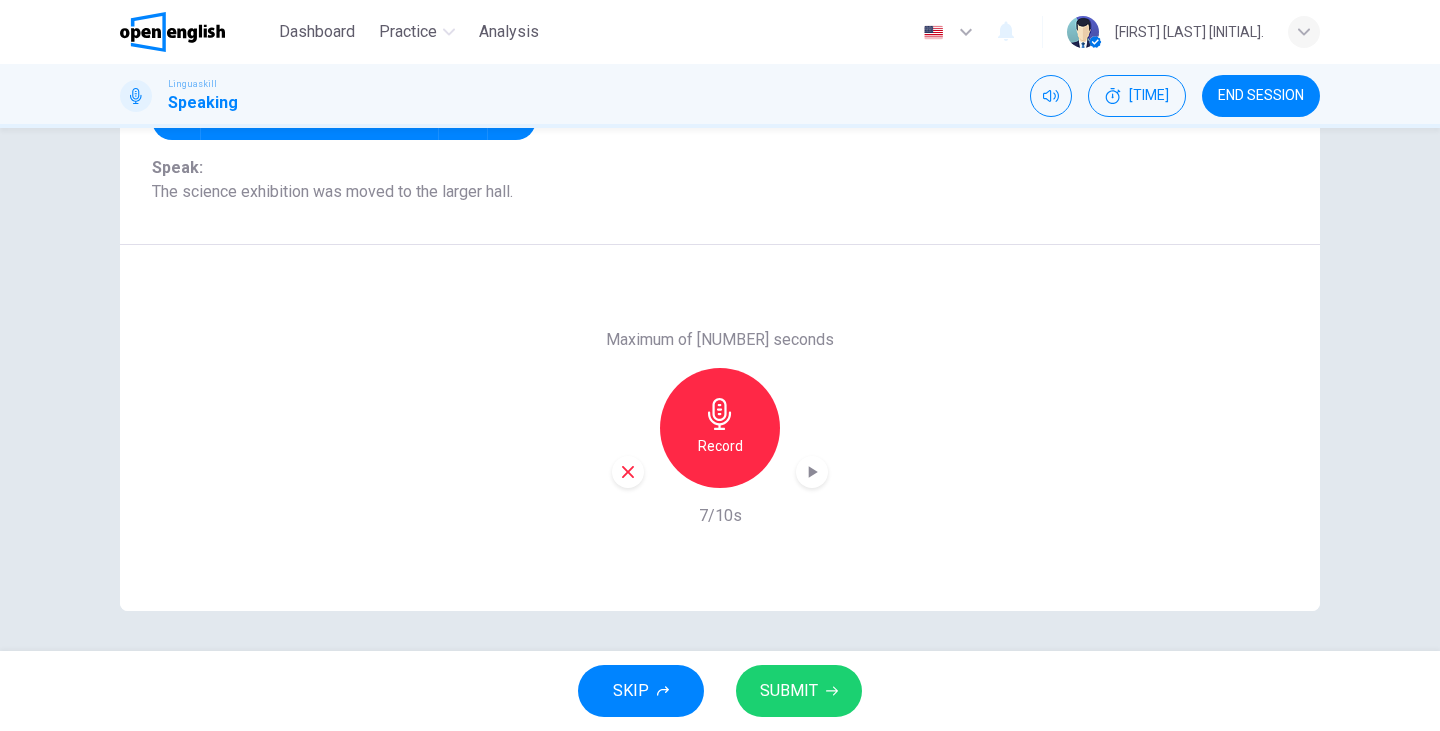 click at bounding box center (628, 472) 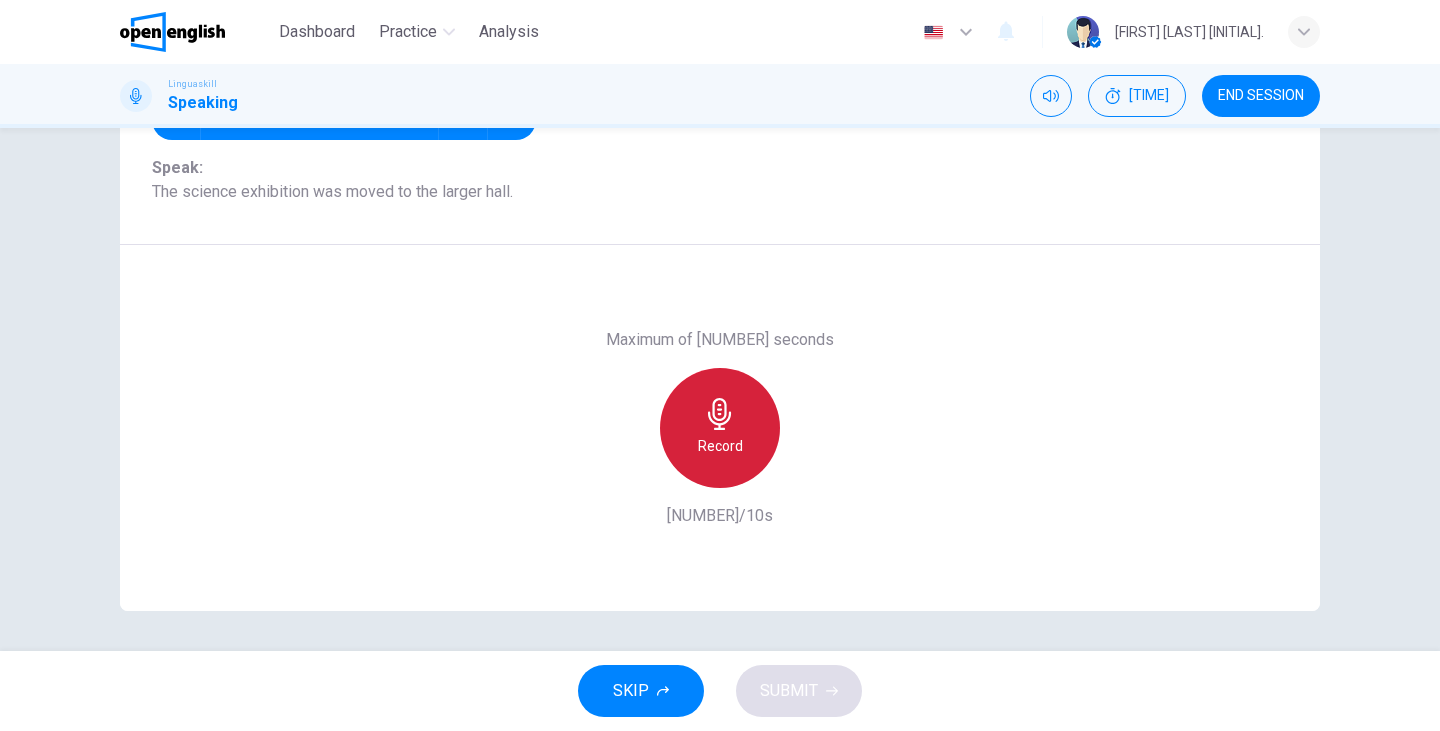 click on "Record" at bounding box center (720, 446) 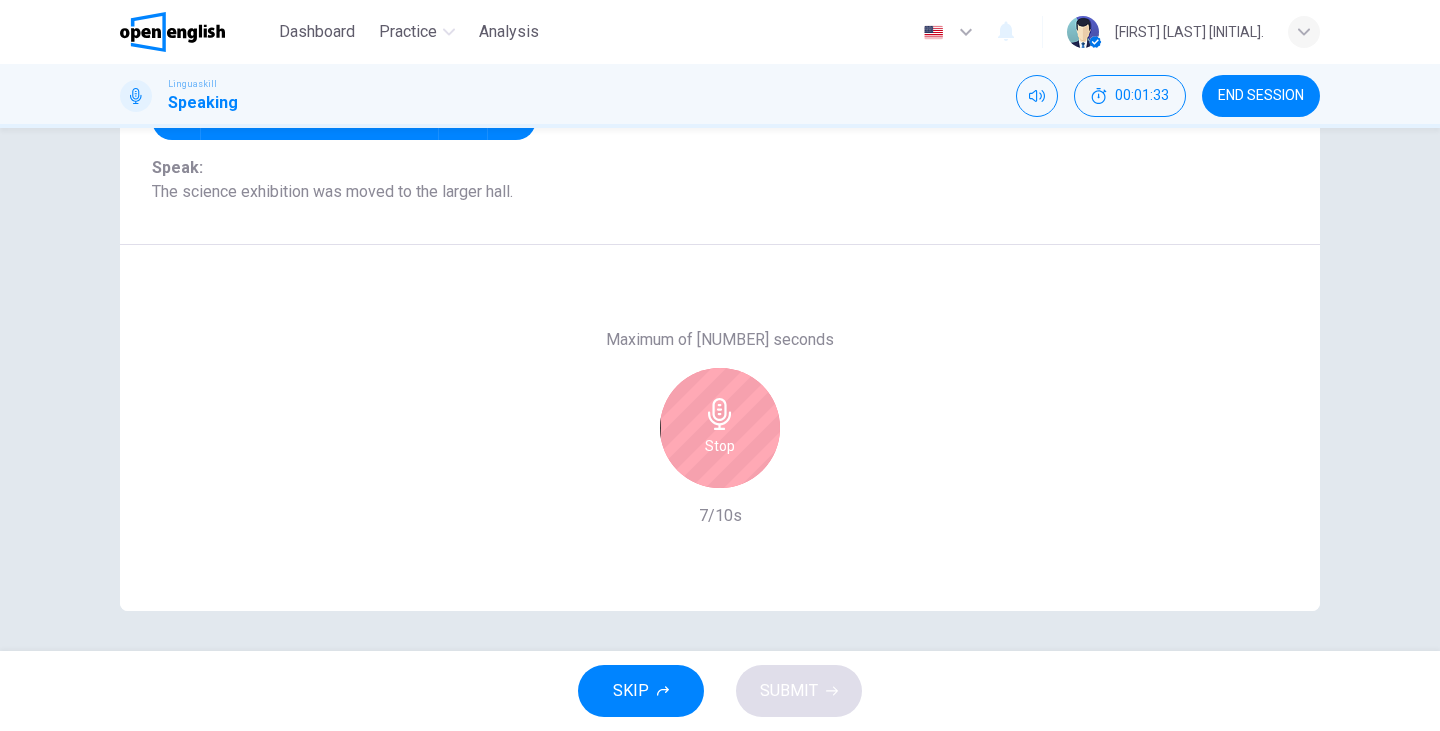click on "Stop" at bounding box center [720, 428] 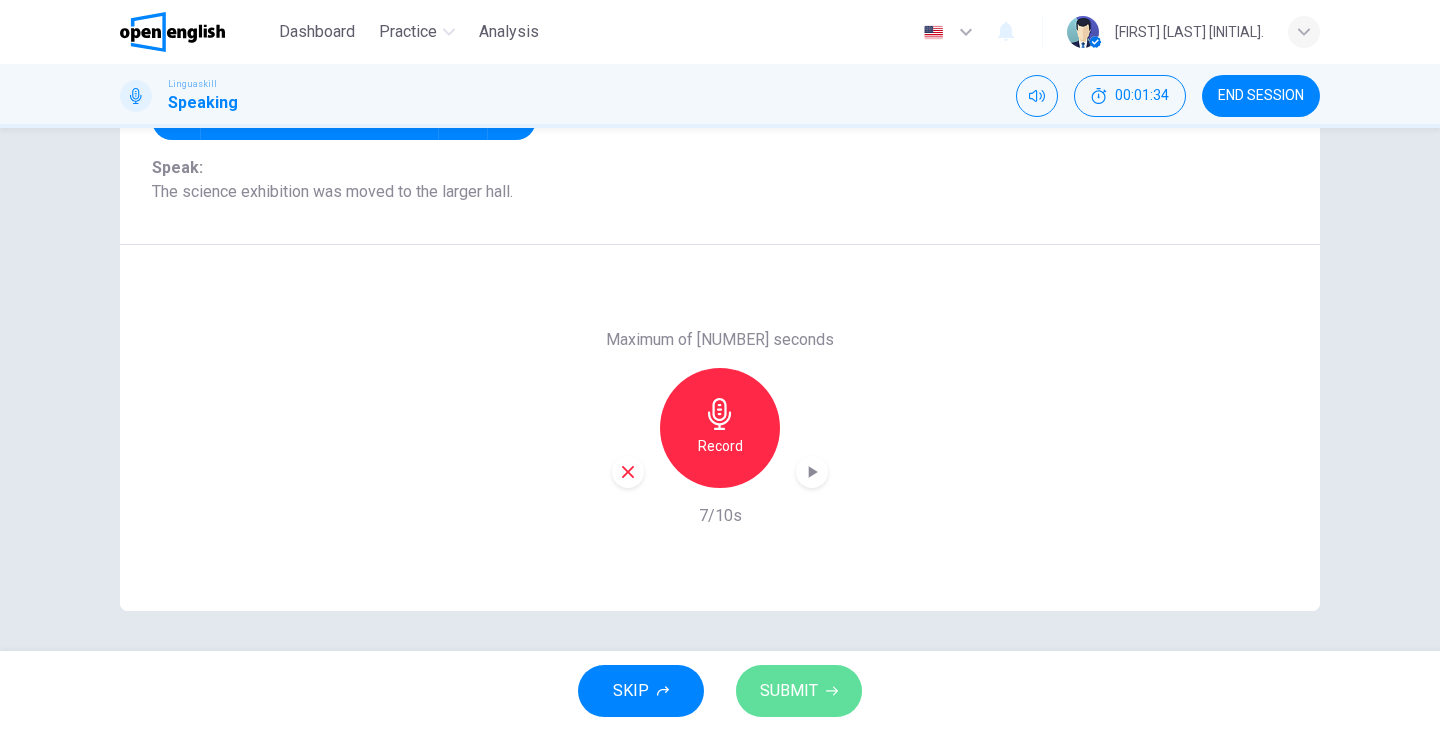 click on "SUBMIT" at bounding box center (789, 691) 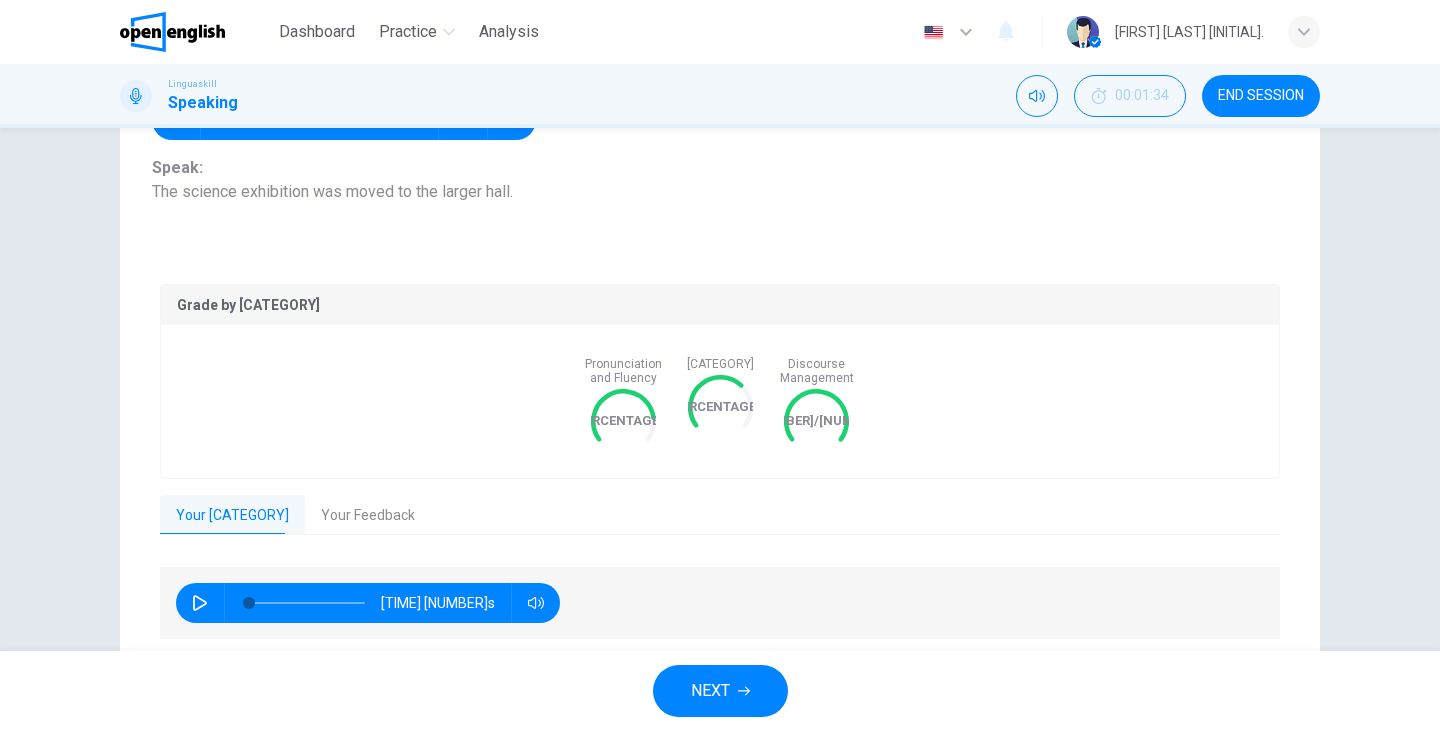 scroll, scrollTop: 322, scrollLeft: 0, axis: vertical 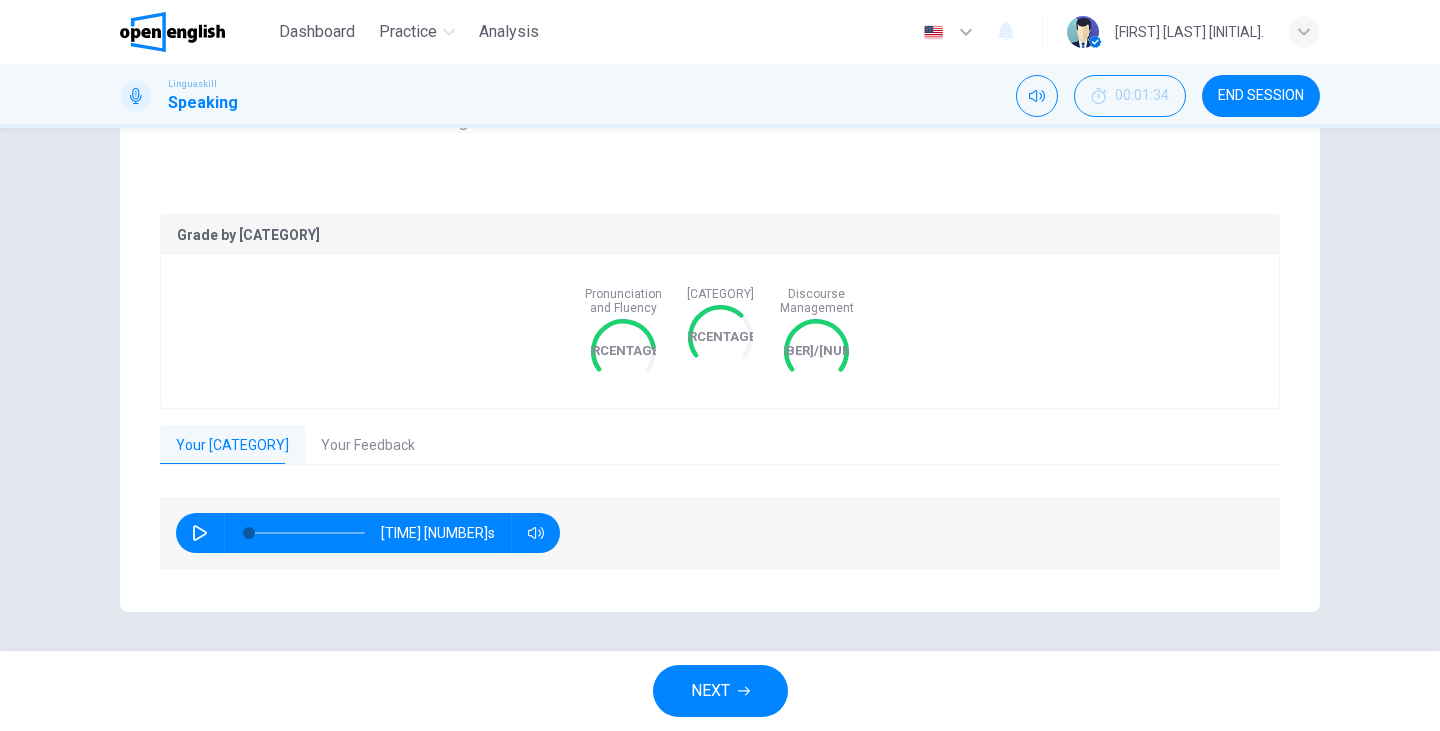 click on "Your Feedback" at bounding box center (368, 446) 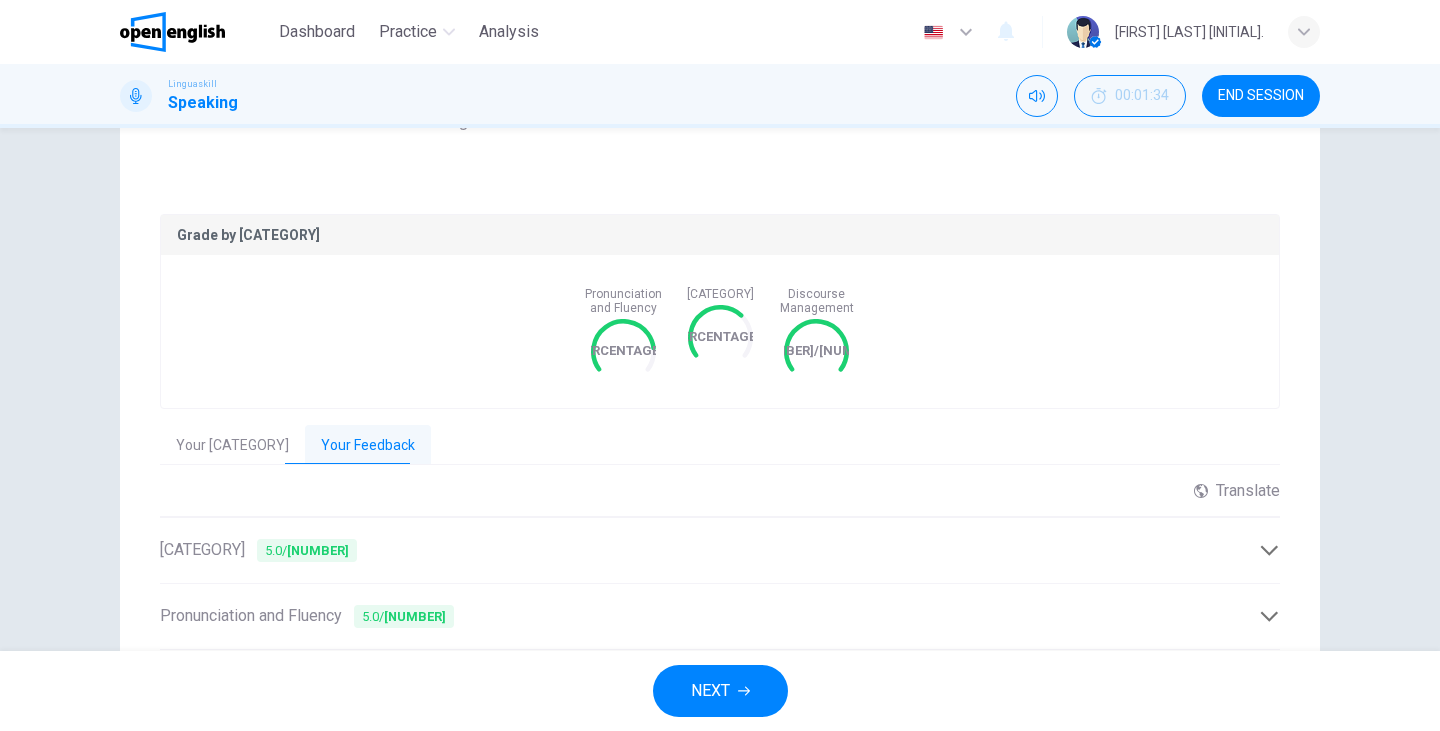 click on "Pronunciation and Fluency   5.0 / 6" at bounding box center (720, 616) 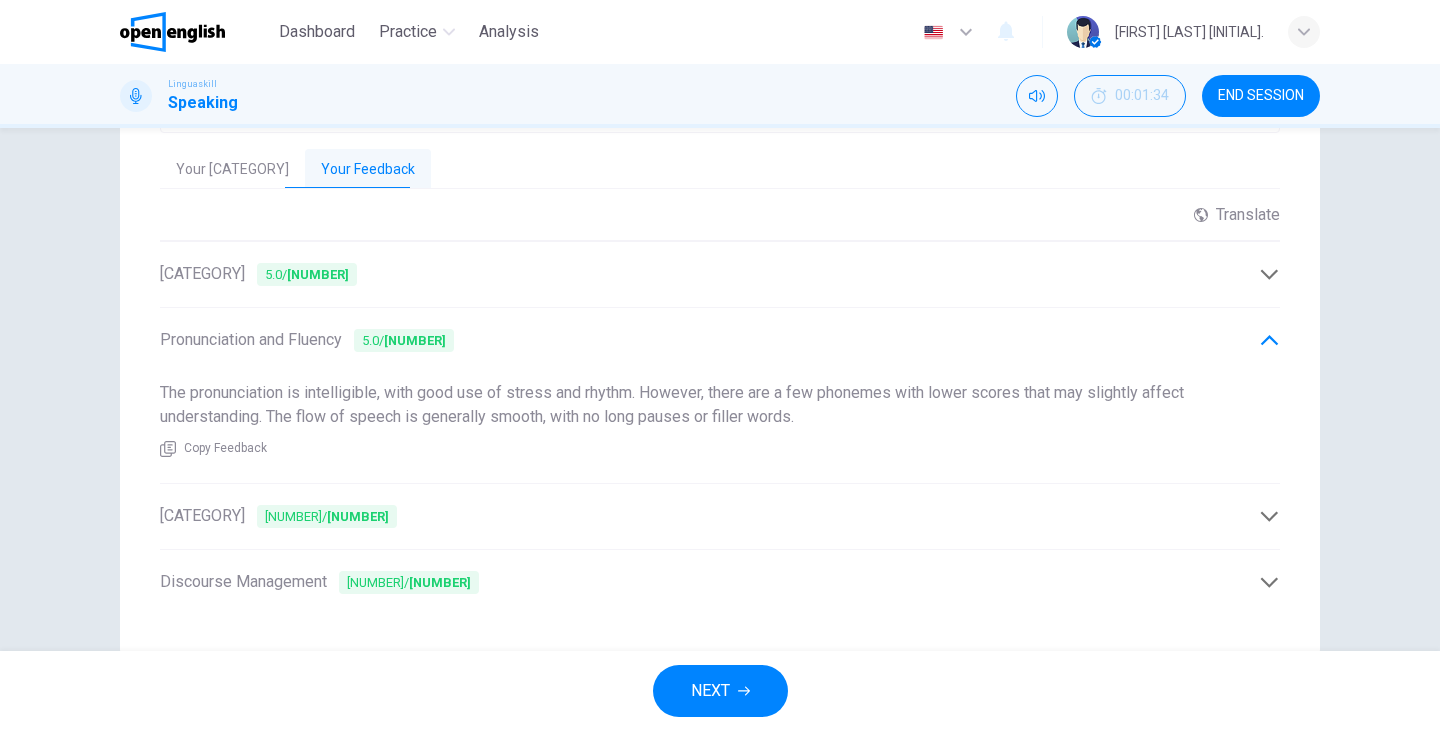 scroll, scrollTop: 599, scrollLeft: 0, axis: vertical 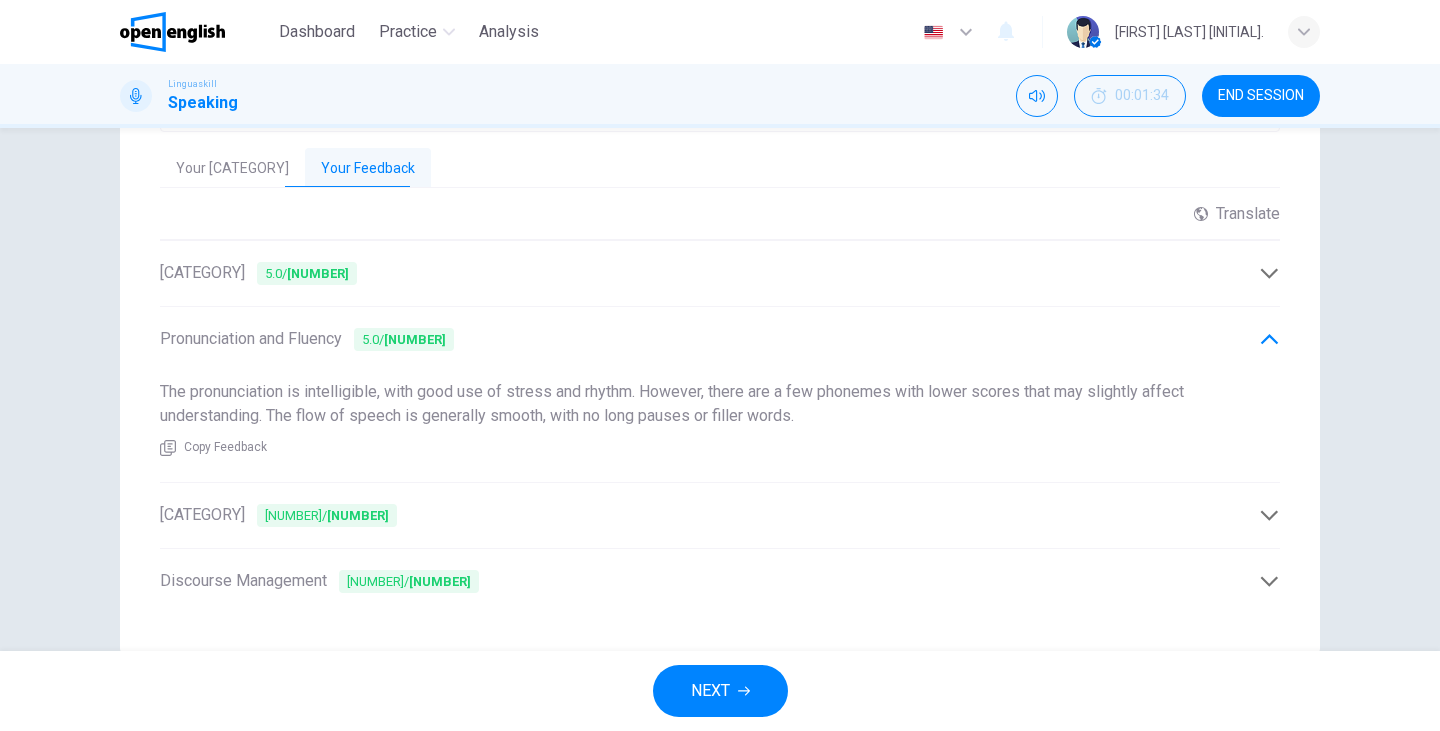 click on "Language Resource [NUMBER]/[NUMBER]" at bounding box center [709, 515] 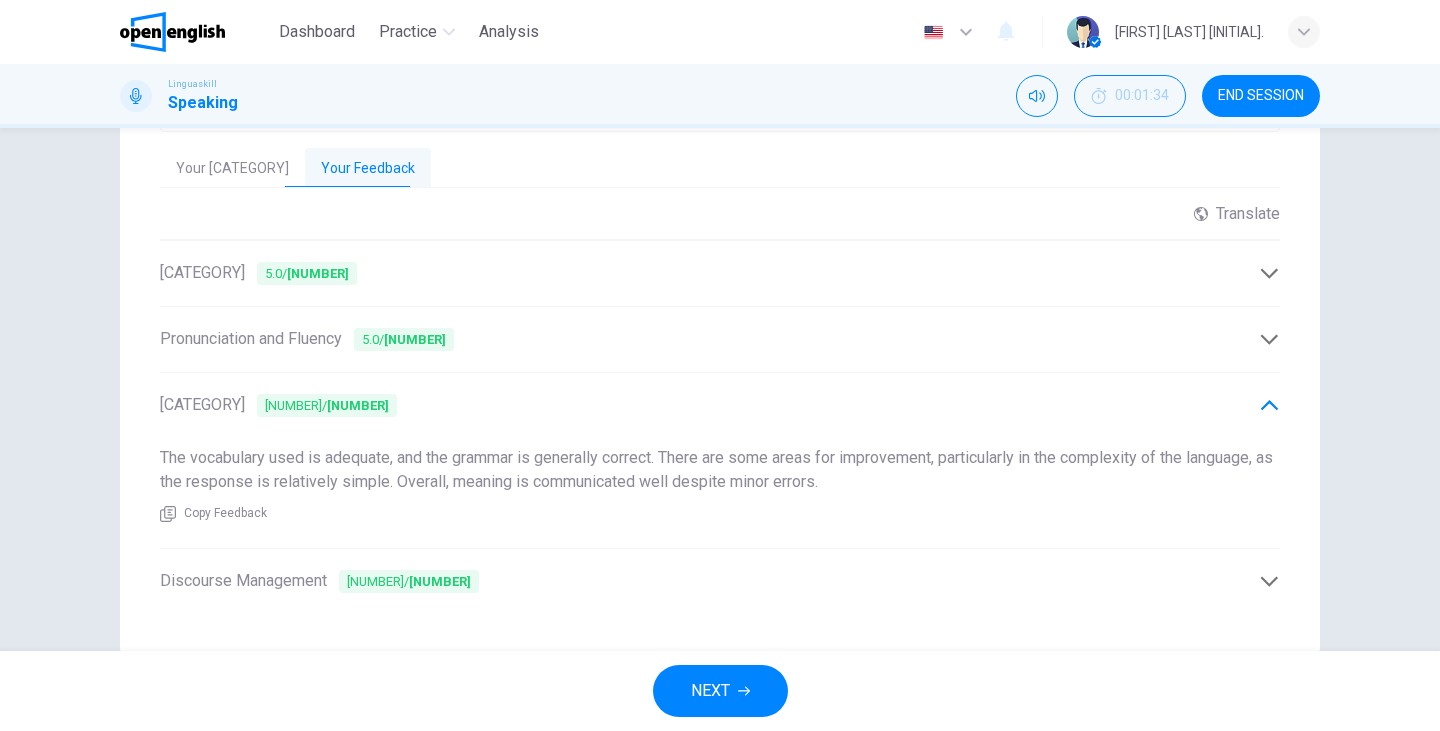 click on "NEXT" at bounding box center (710, 691) 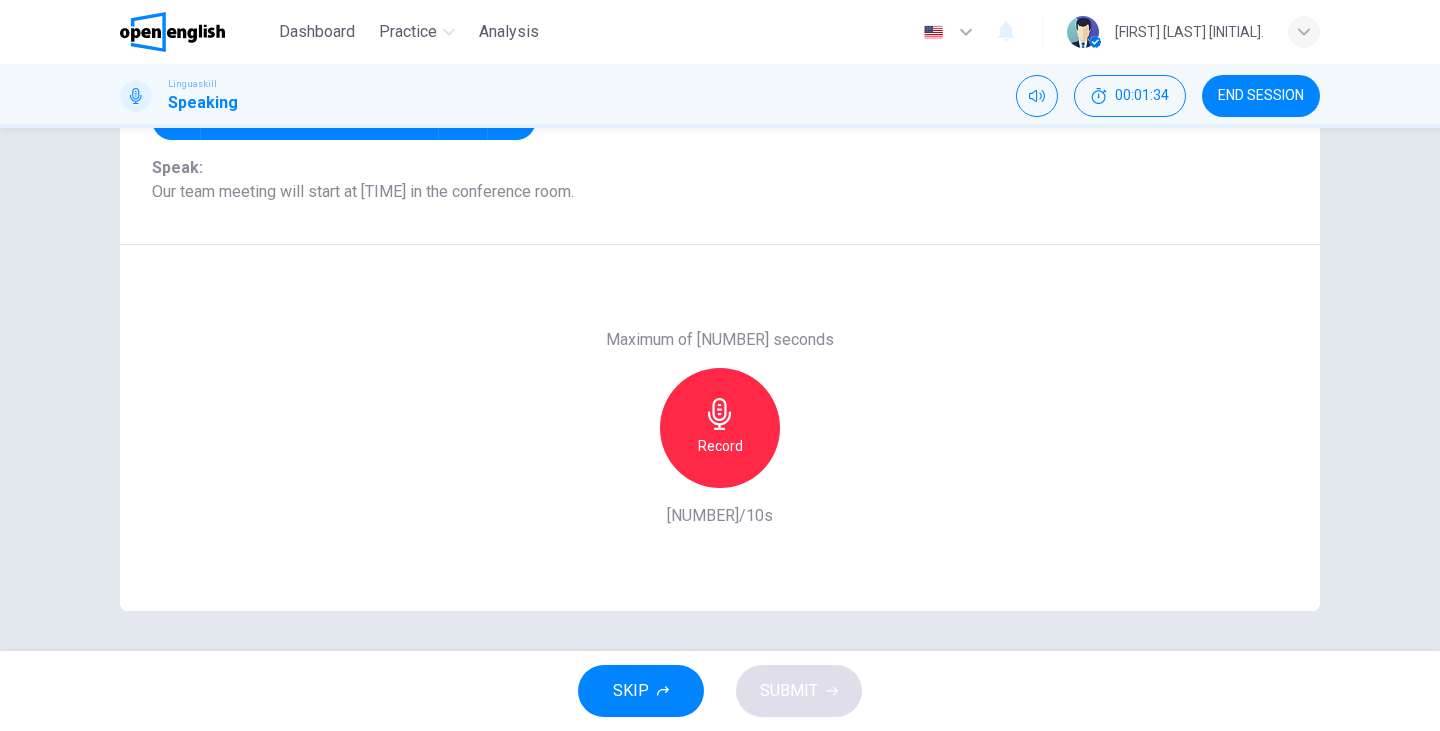 scroll, scrollTop: 252, scrollLeft: 0, axis: vertical 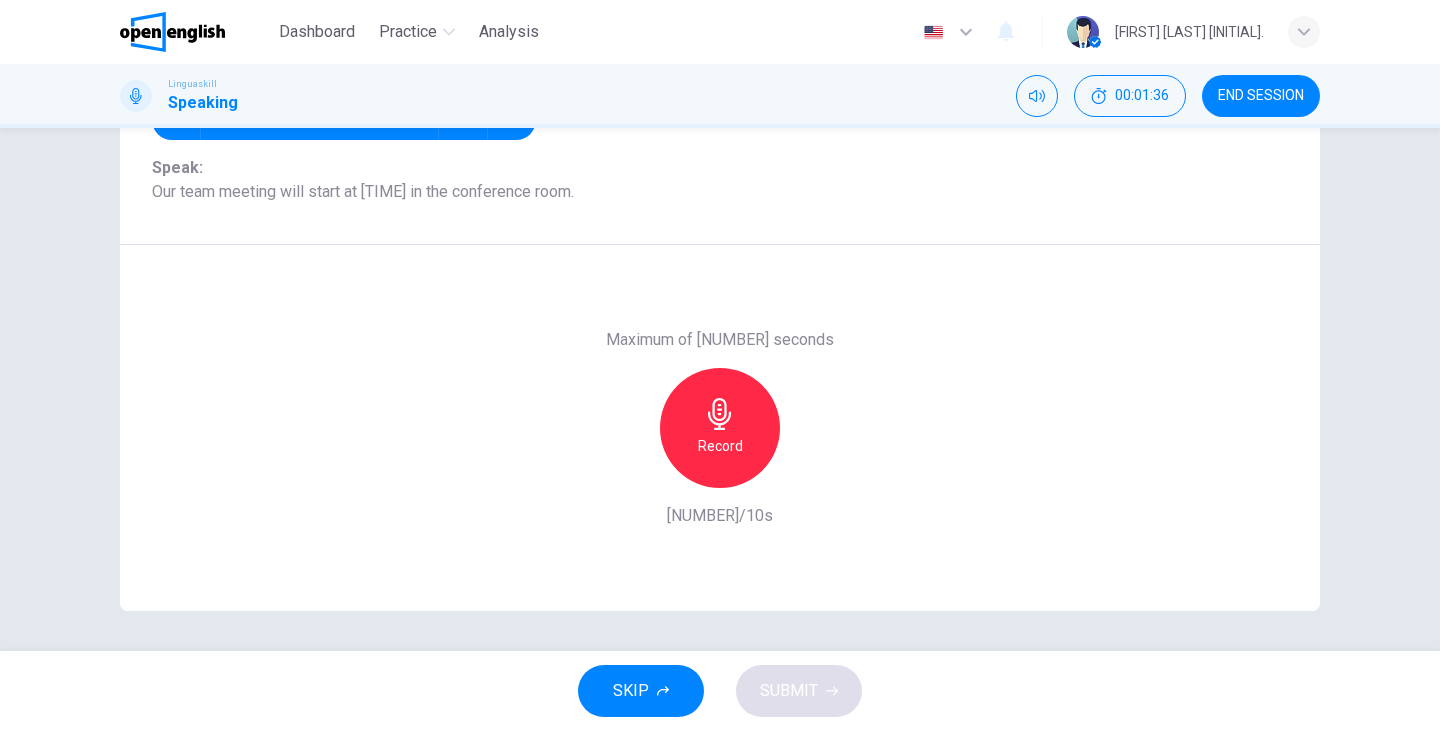 click on "Record" at bounding box center (720, 428) 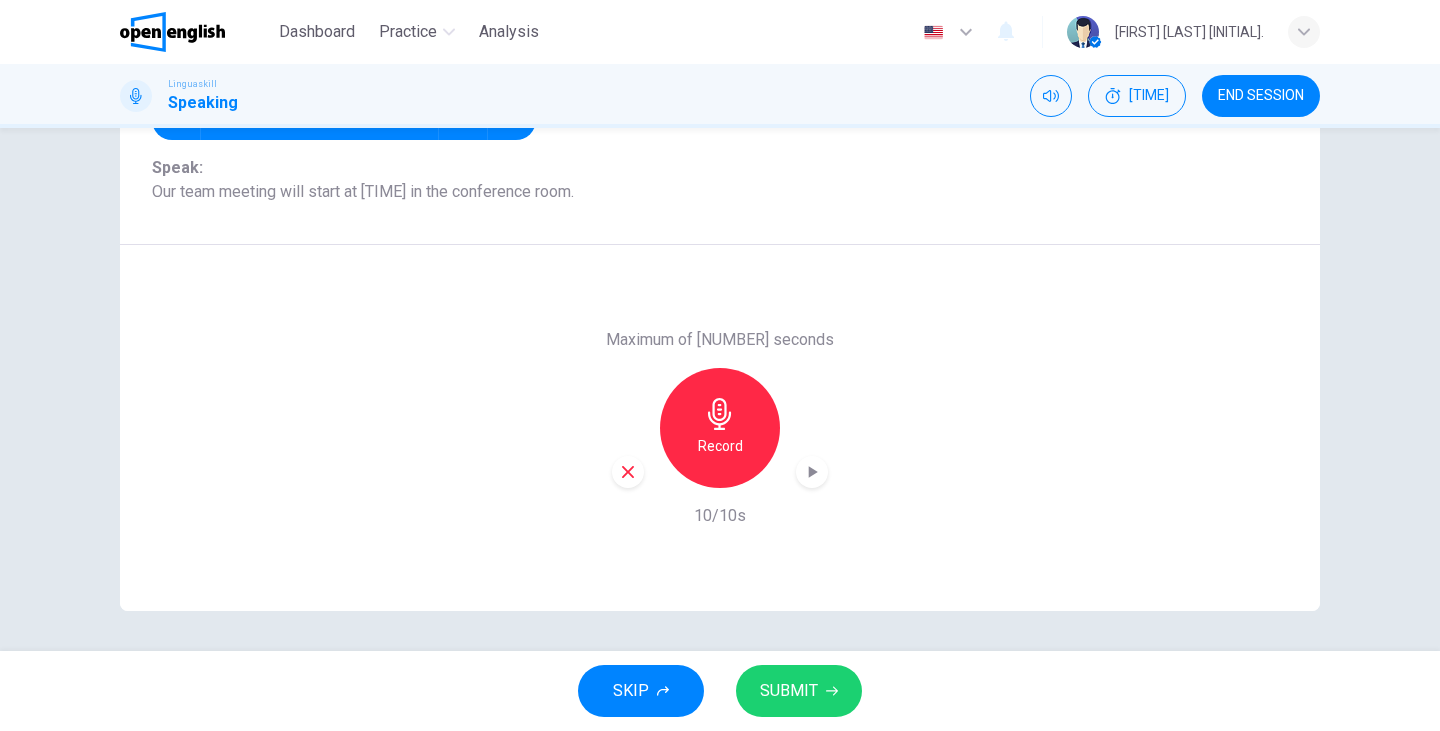click on "SUBMIT" at bounding box center [789, 691] 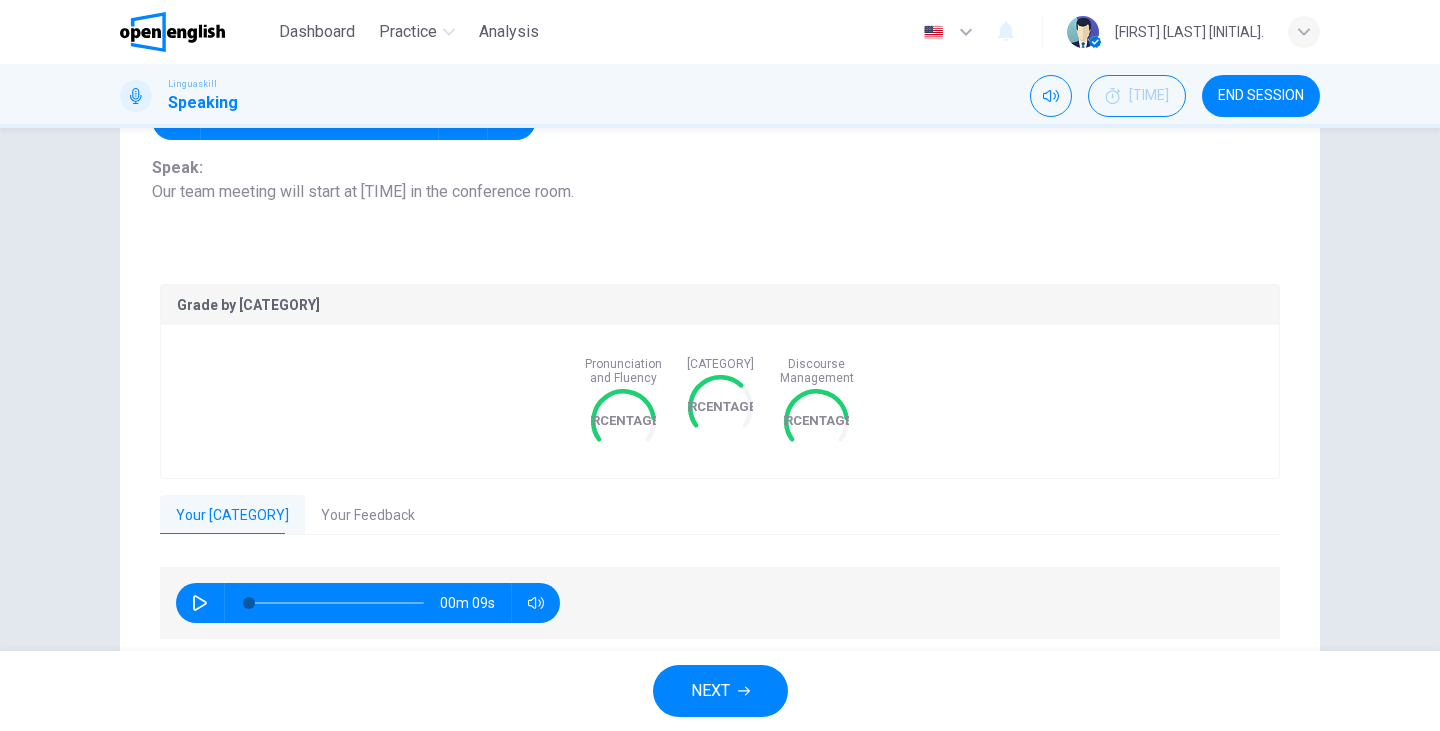 click on "NEXT" at bounding box center (720, 691) 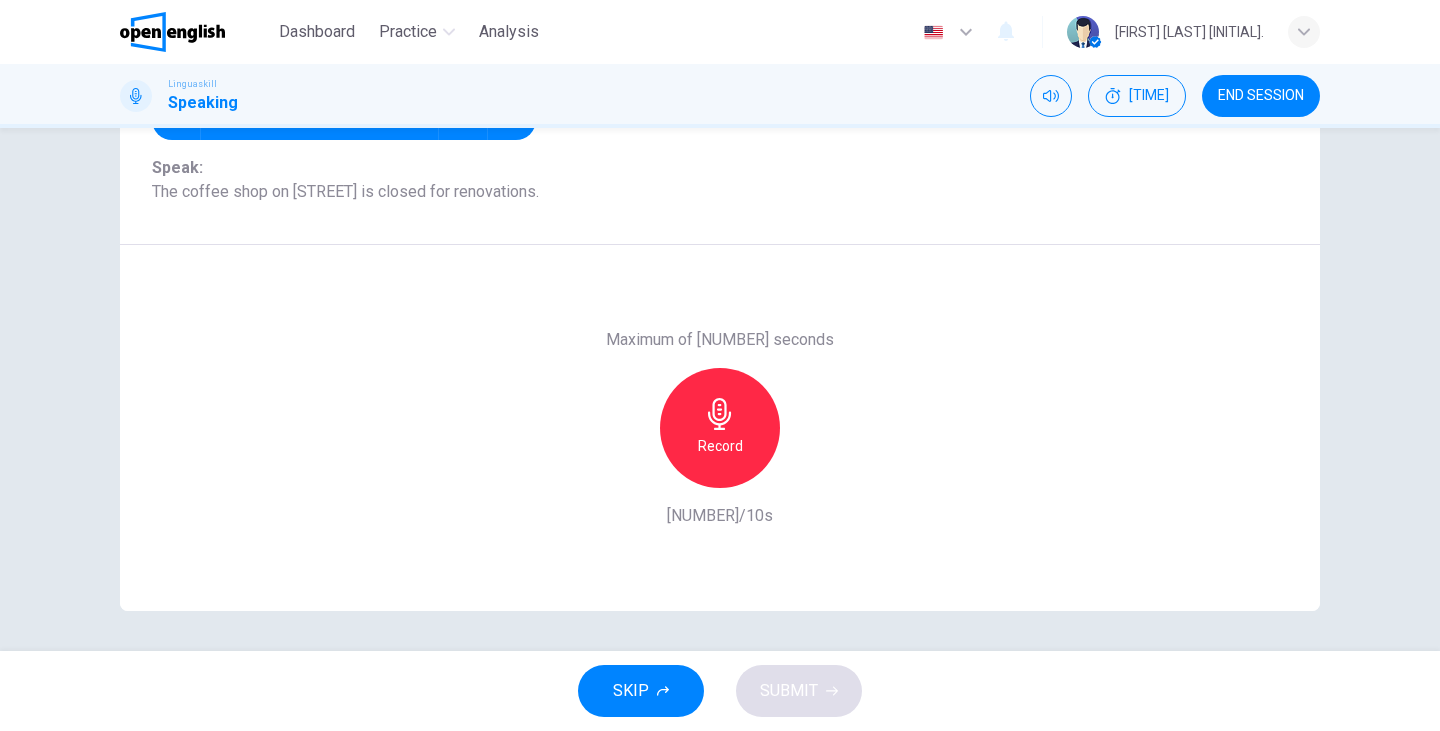 click on "Record" at bounding box center (720, 446) 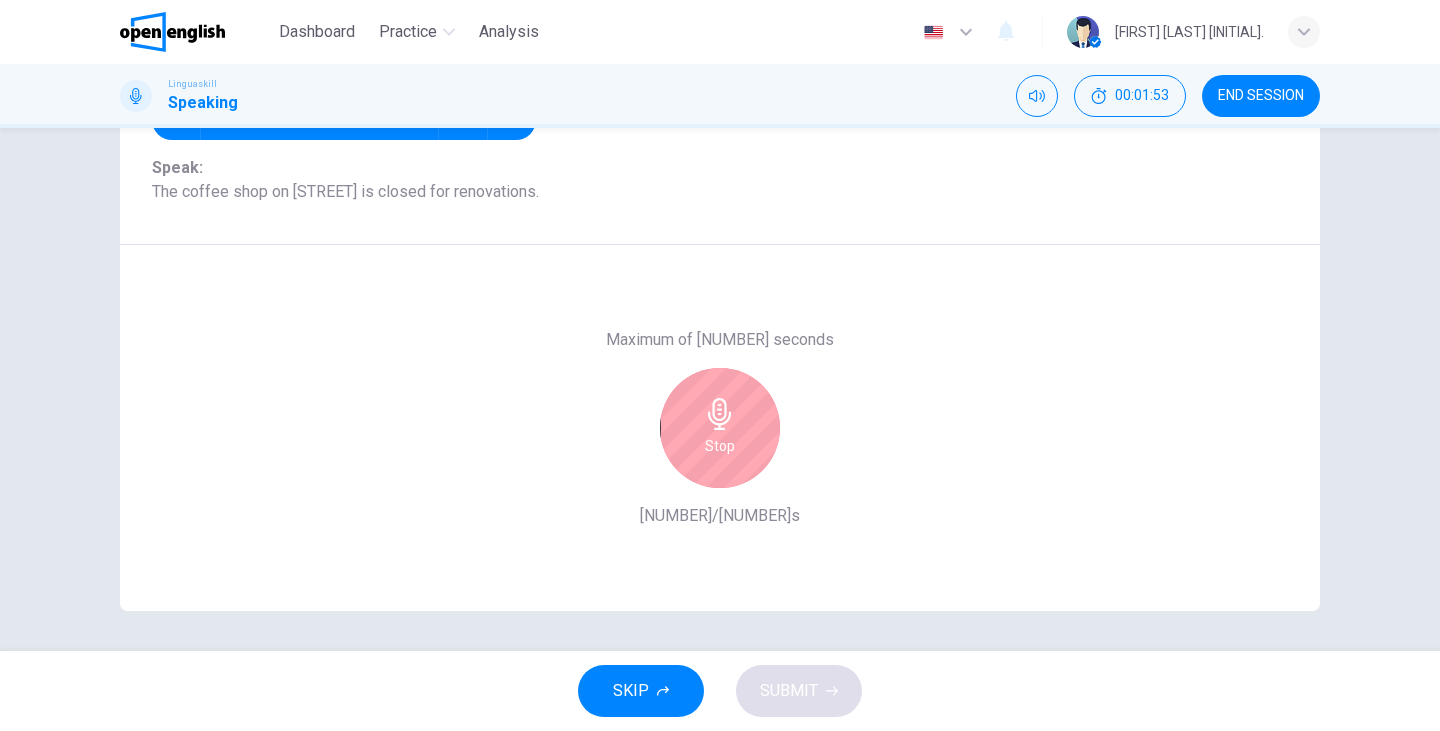 click on "Stop" at bounding box center (720, 446) 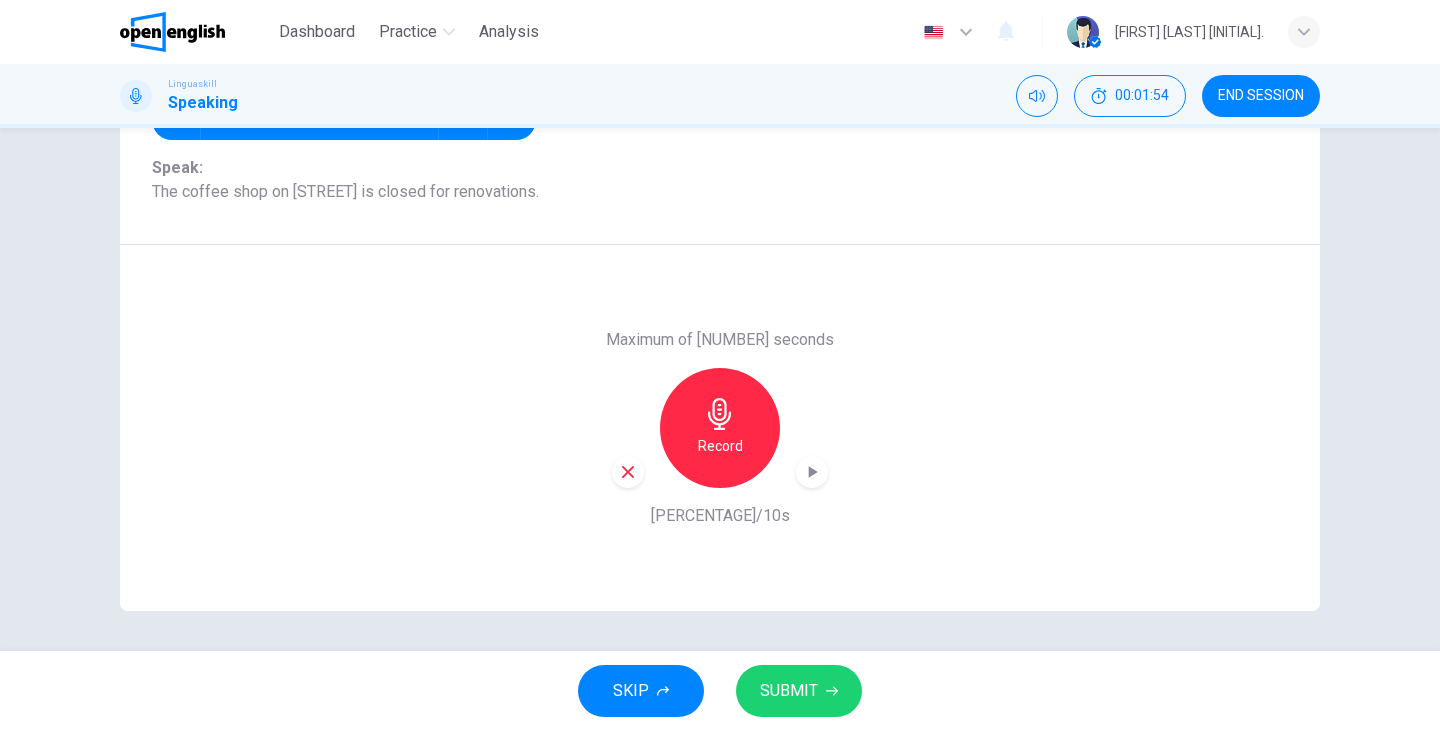 click at bounding box center (628, 472) 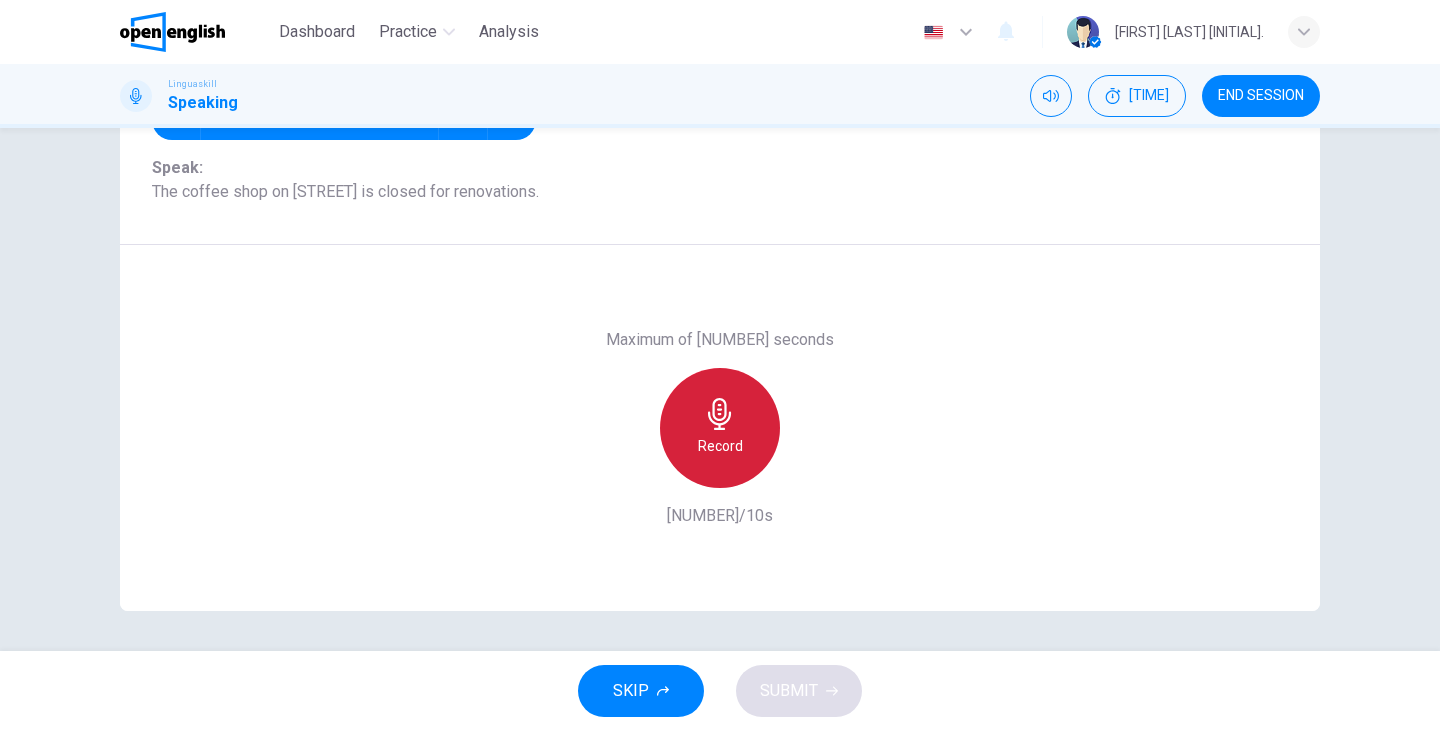click on "Record" at bounding box center (720, 428) 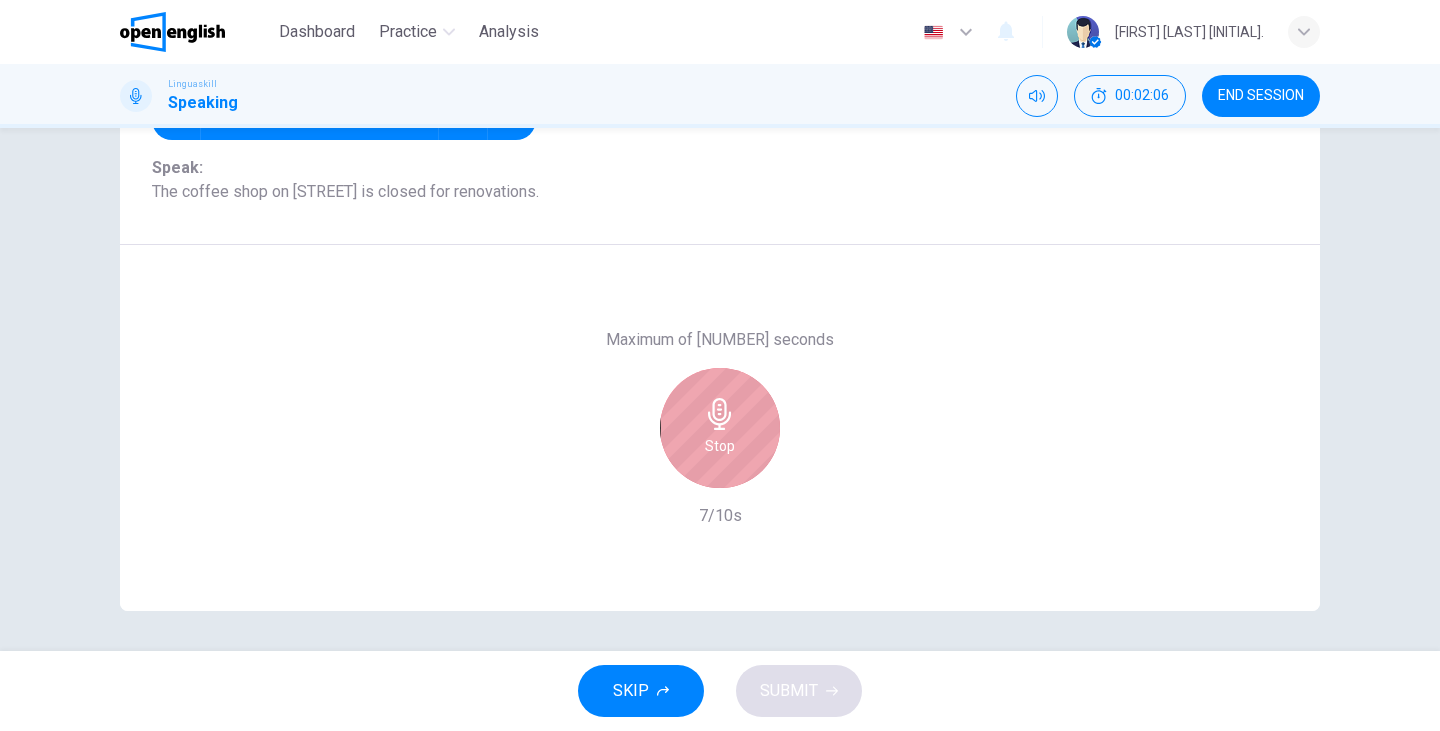click on "Stop" at bounding box center (720, 428) 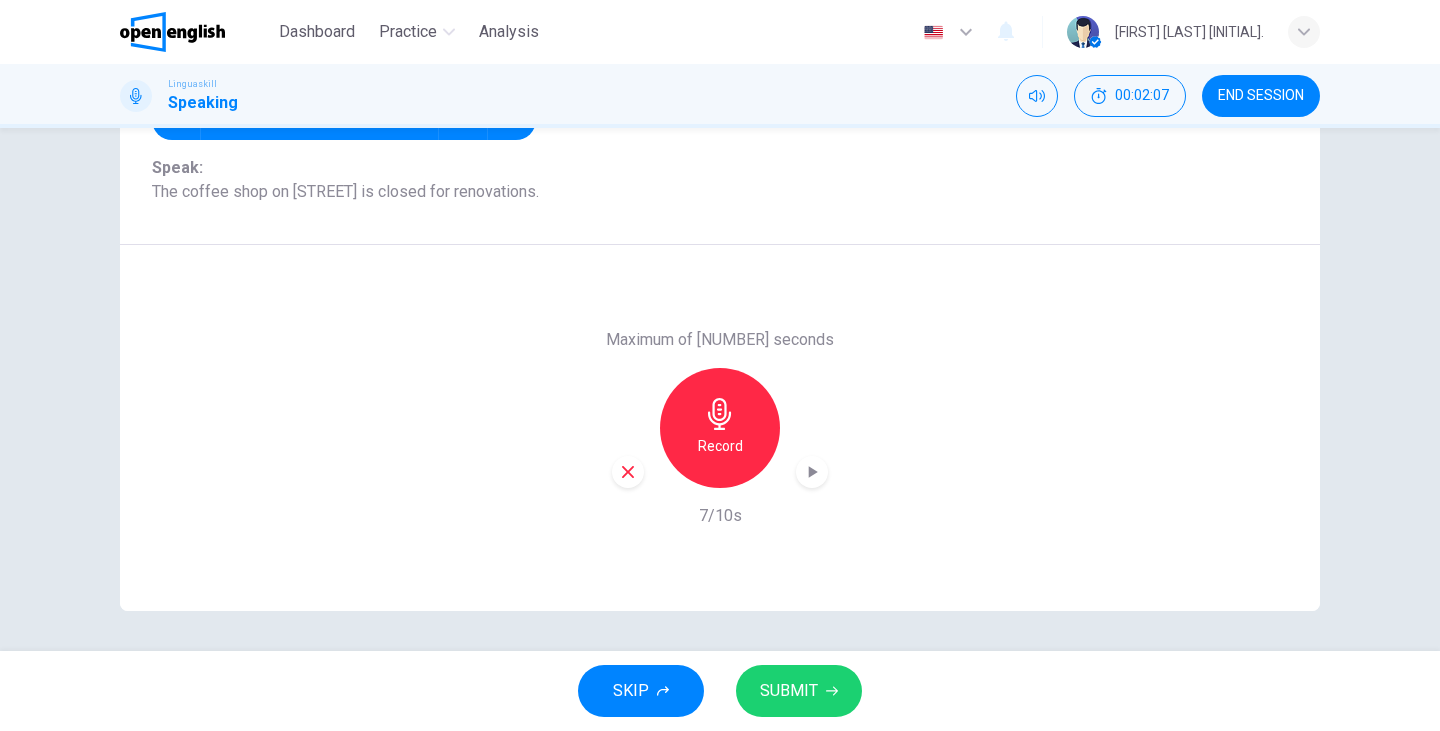 click on "SUBMIT" at bounding box center [789, 691] 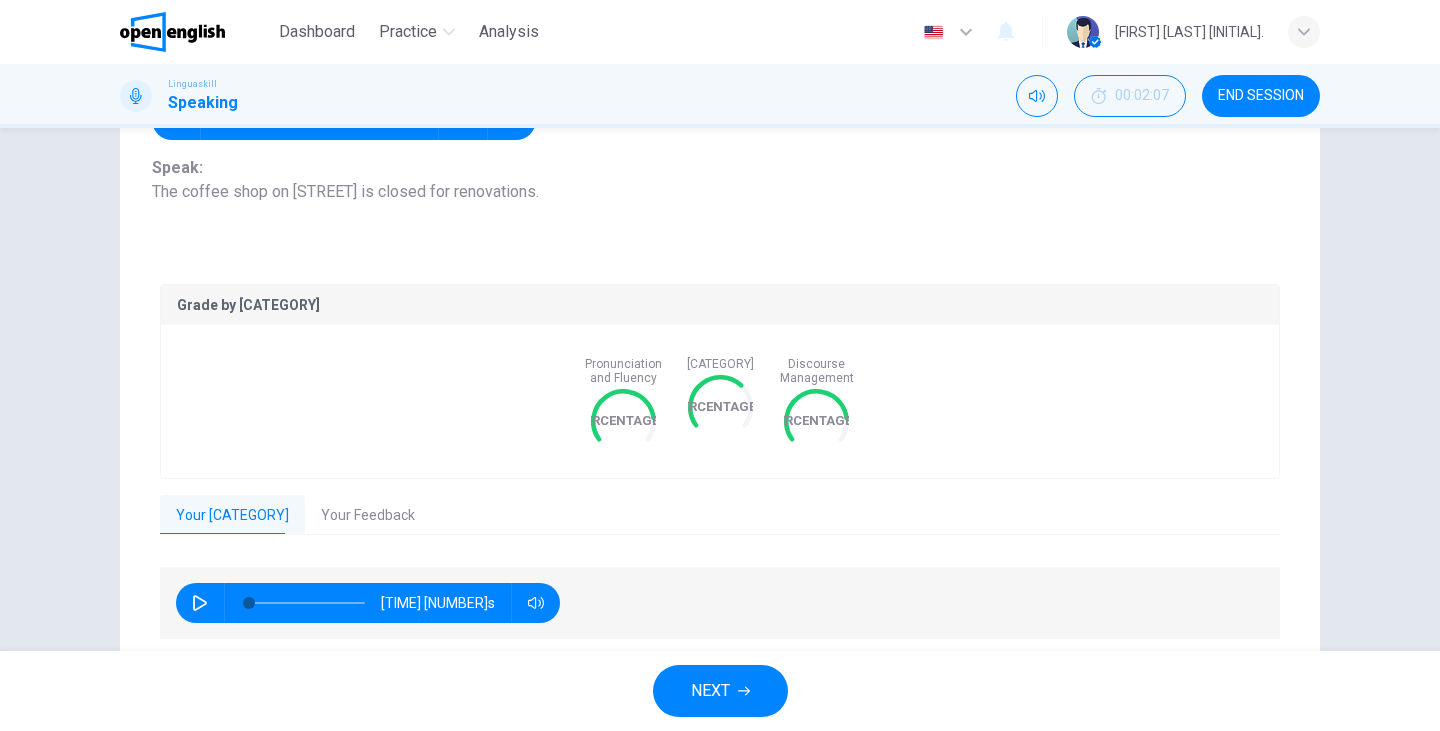 click on "NEXT" at bounding box center [710, 691] 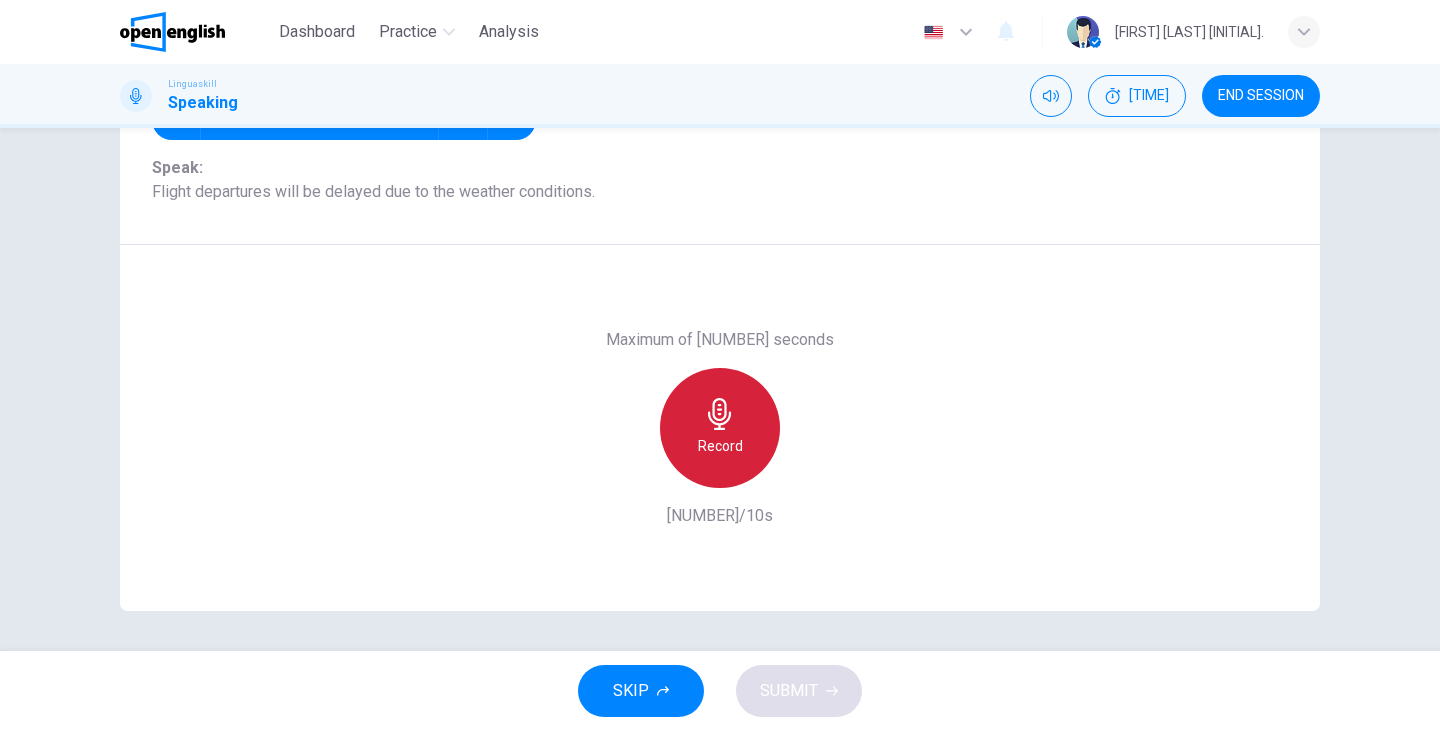 click on "Record" at bounding box center (720, 428) 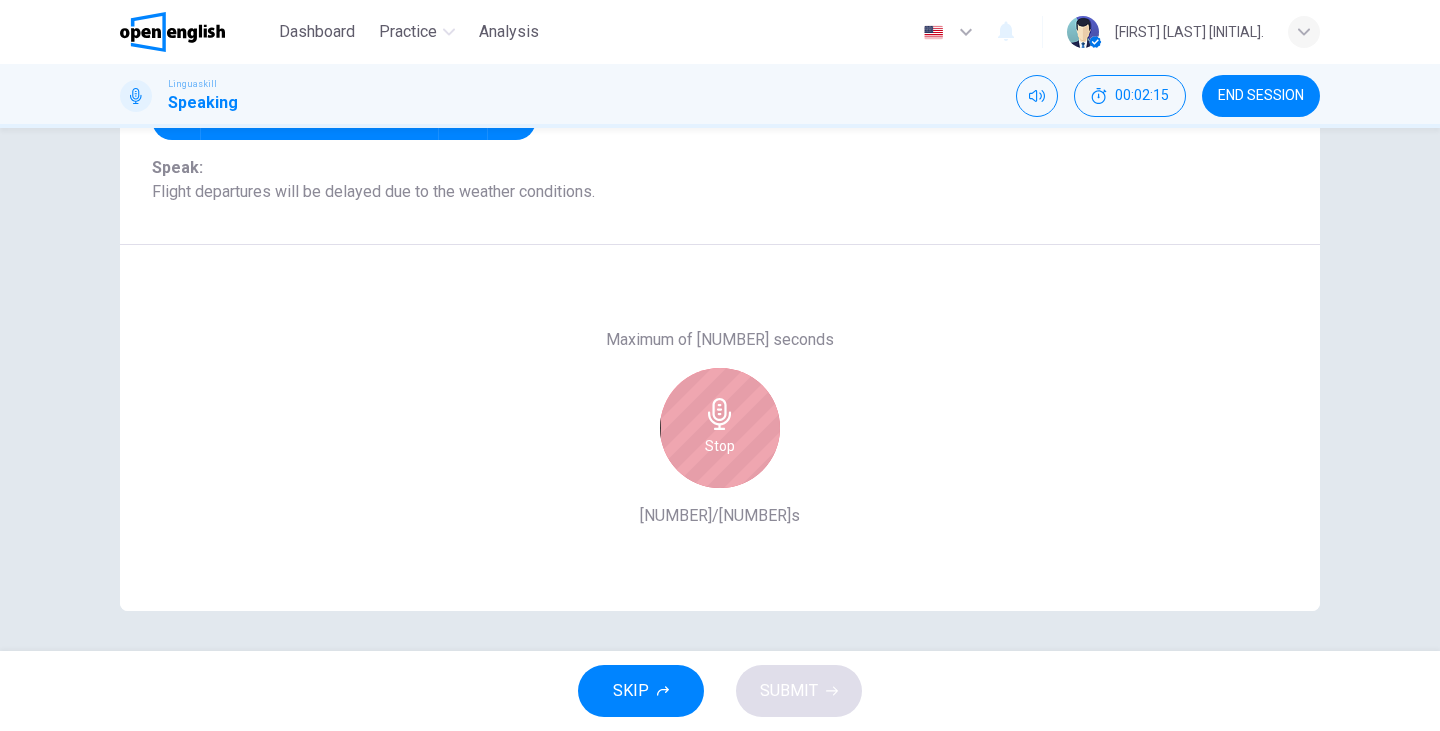 click on "Stop" at bounding box center (720, 428) 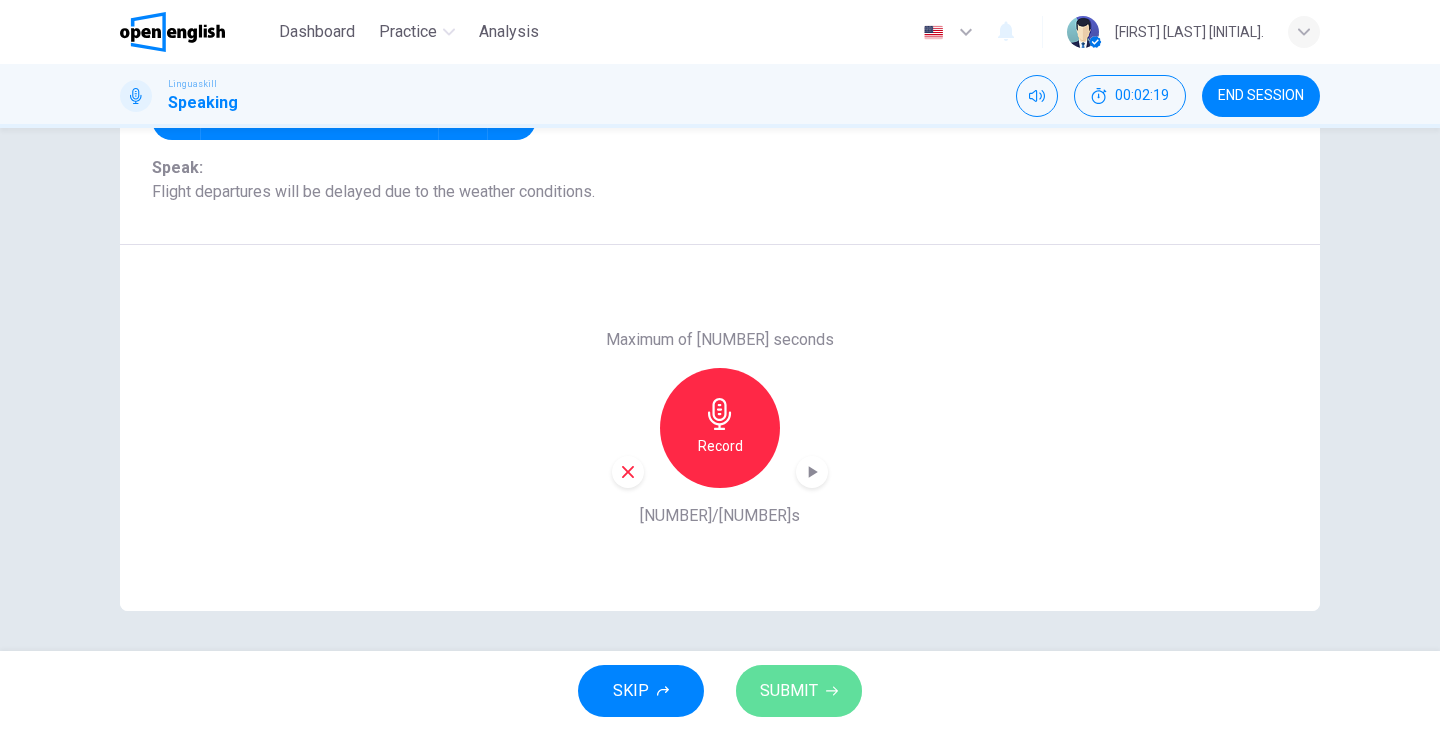 click on "SUBMIT" at bounding box center [789, 691] 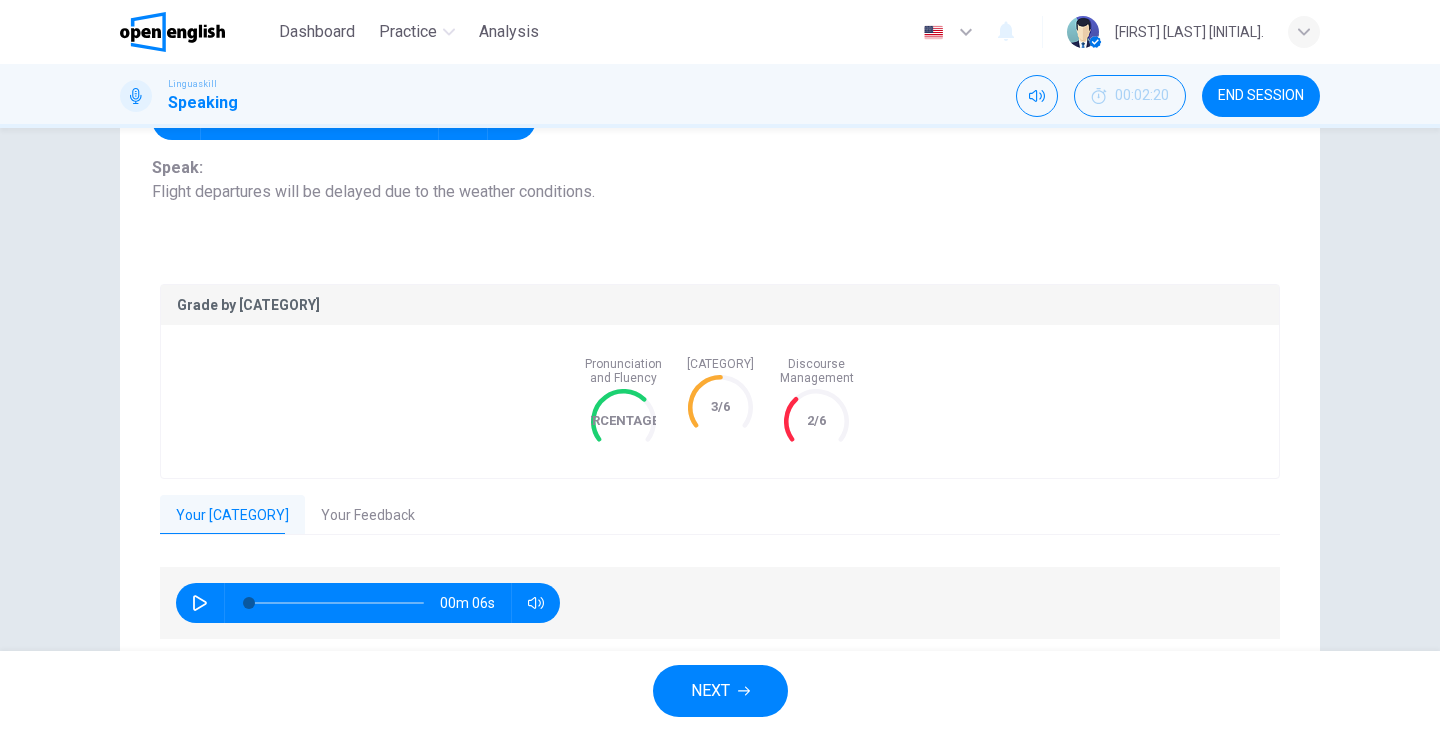 scroll, scrollTop: 322, scrollLeft: 0, axis: vertical 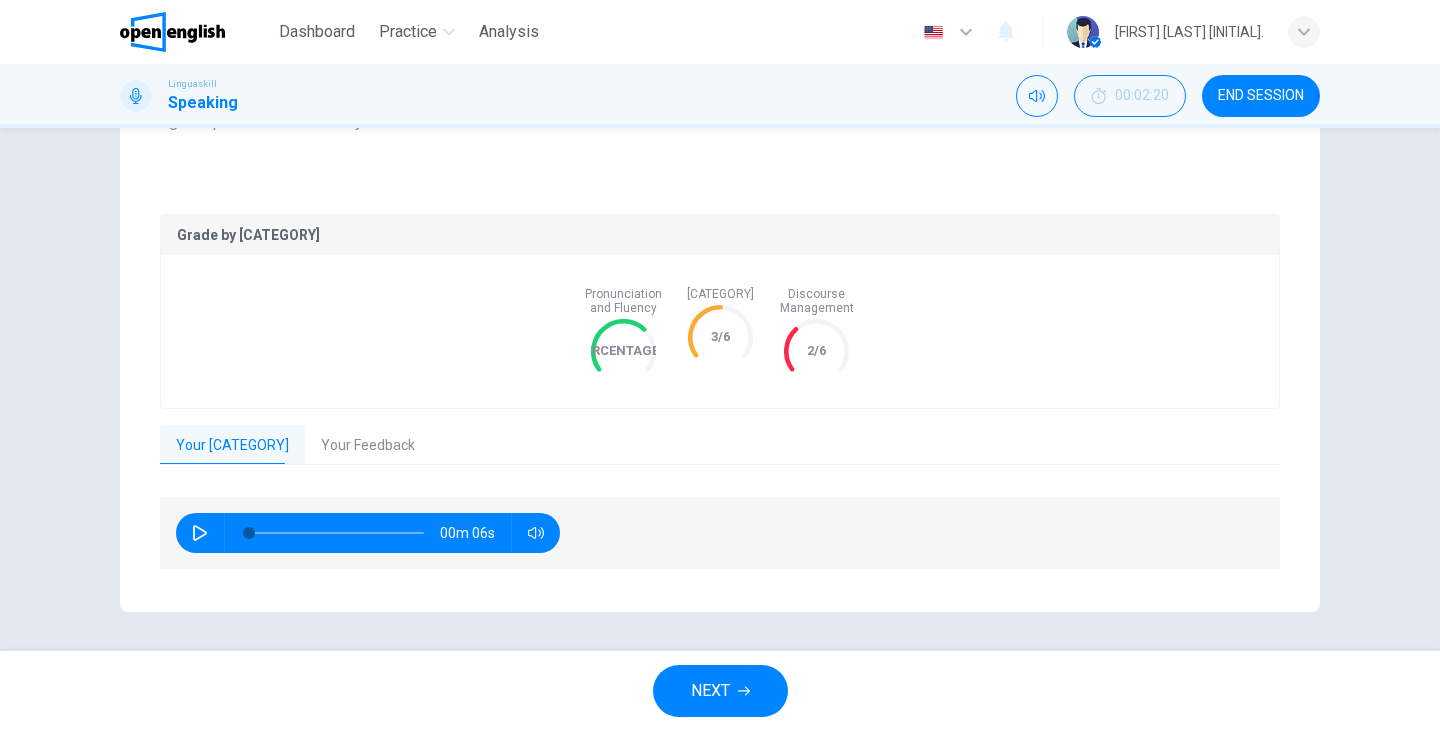 click on "Your Feedback" at bounding box center [368, 446] 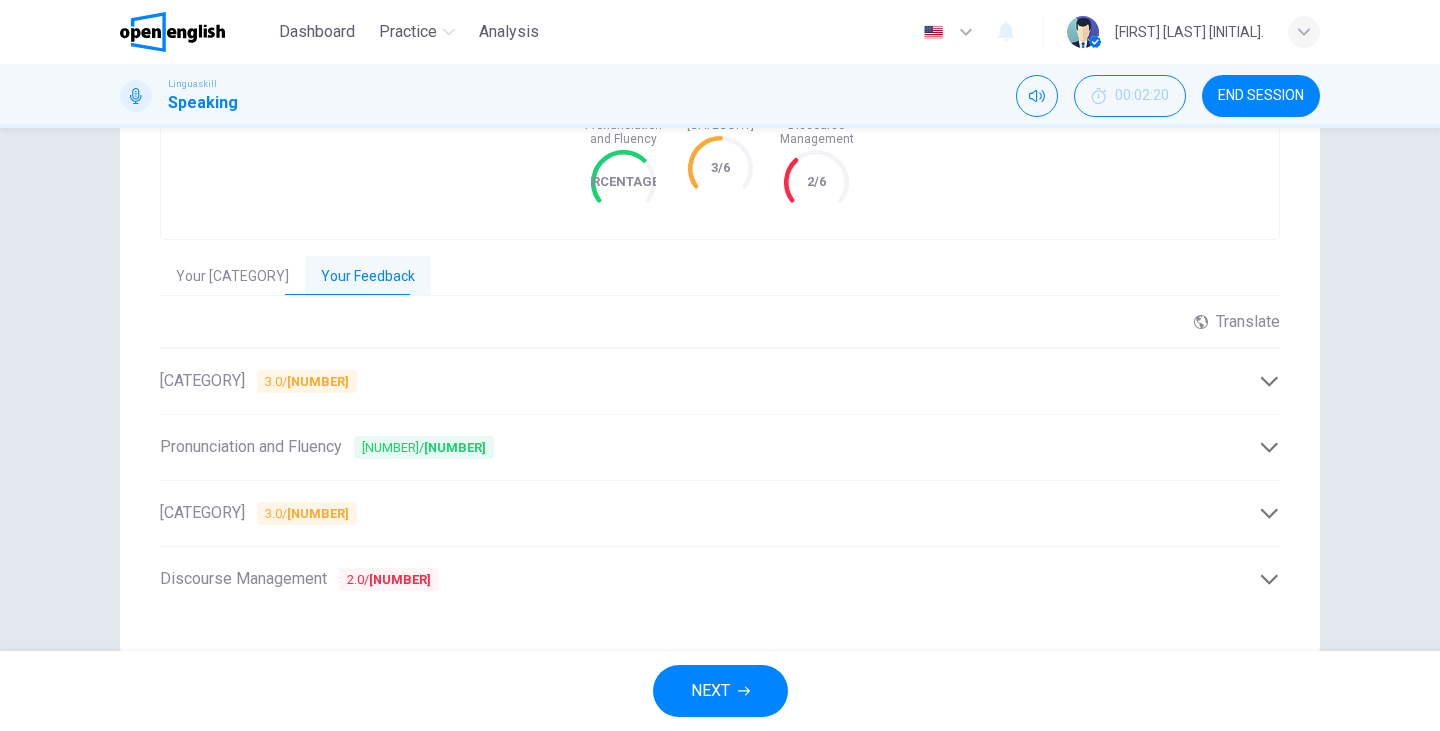 scroll, scrollTop: 522, scrollLeft: 0, axis: vertical 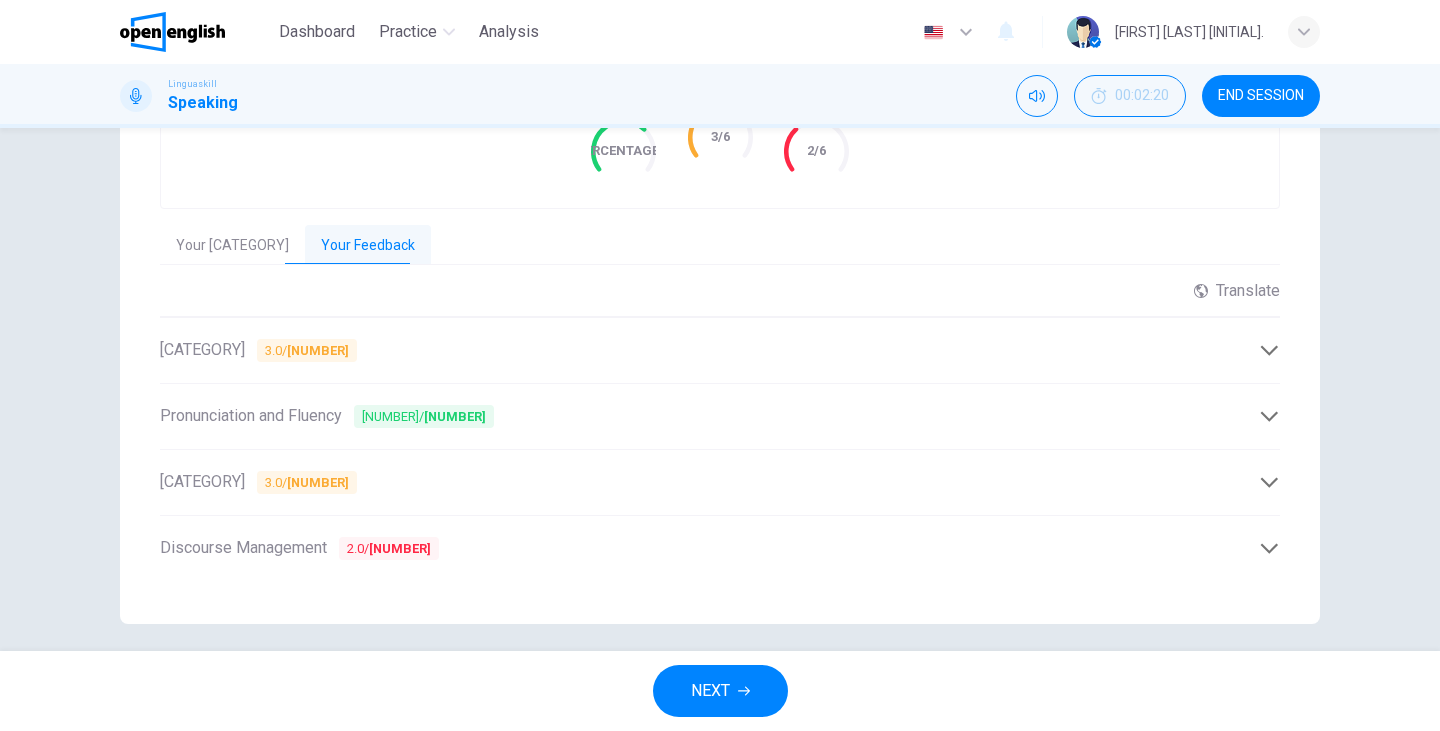 click on "Overall   3.0 / 6" at bounding box center (709, 350) 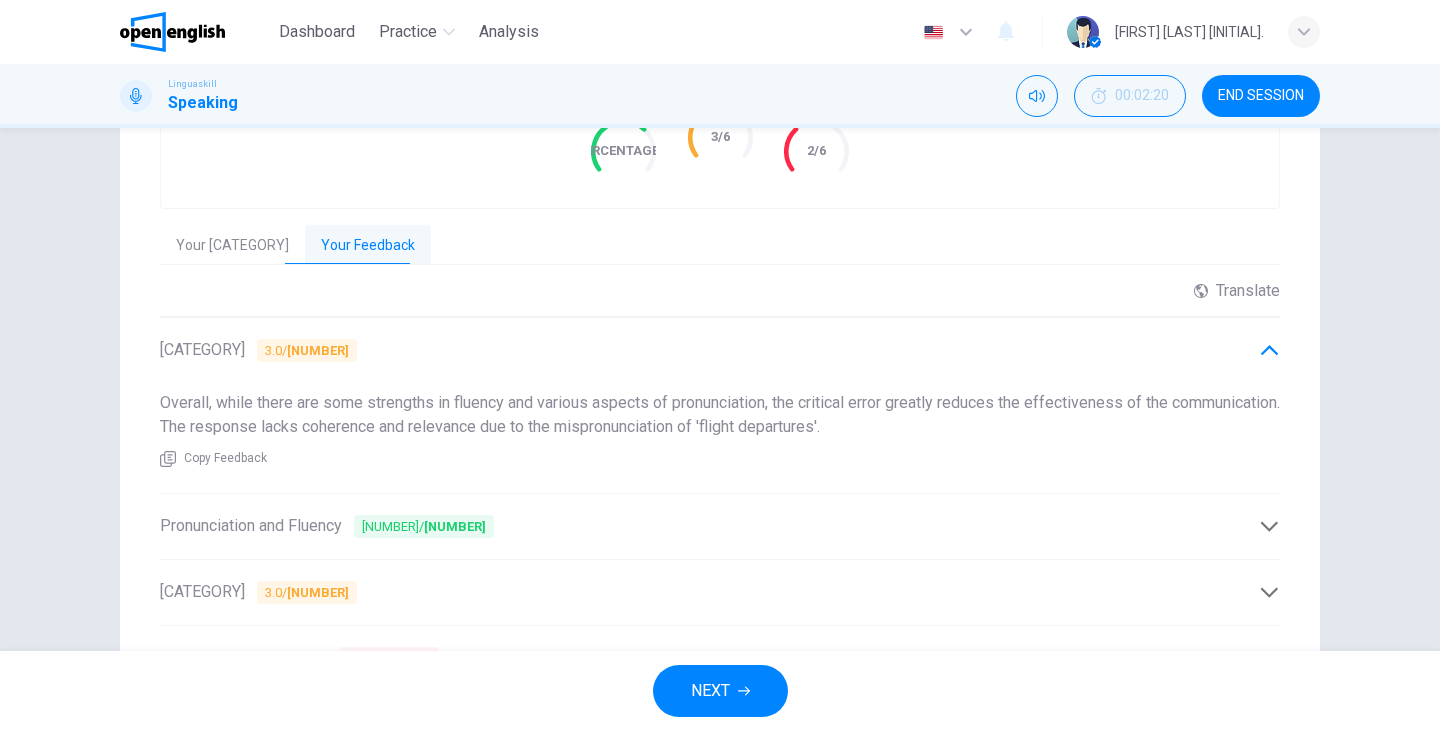 click on "Overall   3.0 / 6" at bounding box center (709, 350) 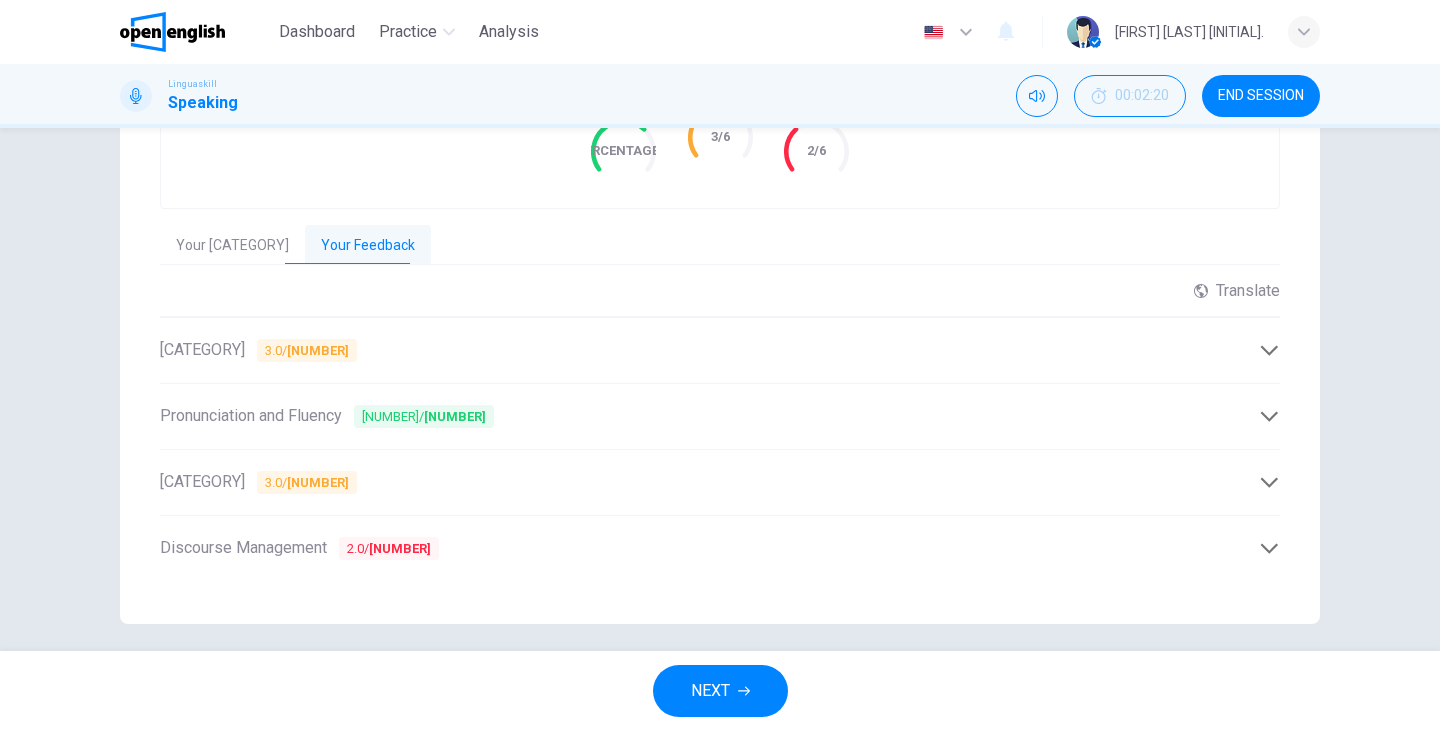 click on "Discourse Management   2.0 / 6" at bounding box center [709, 548] 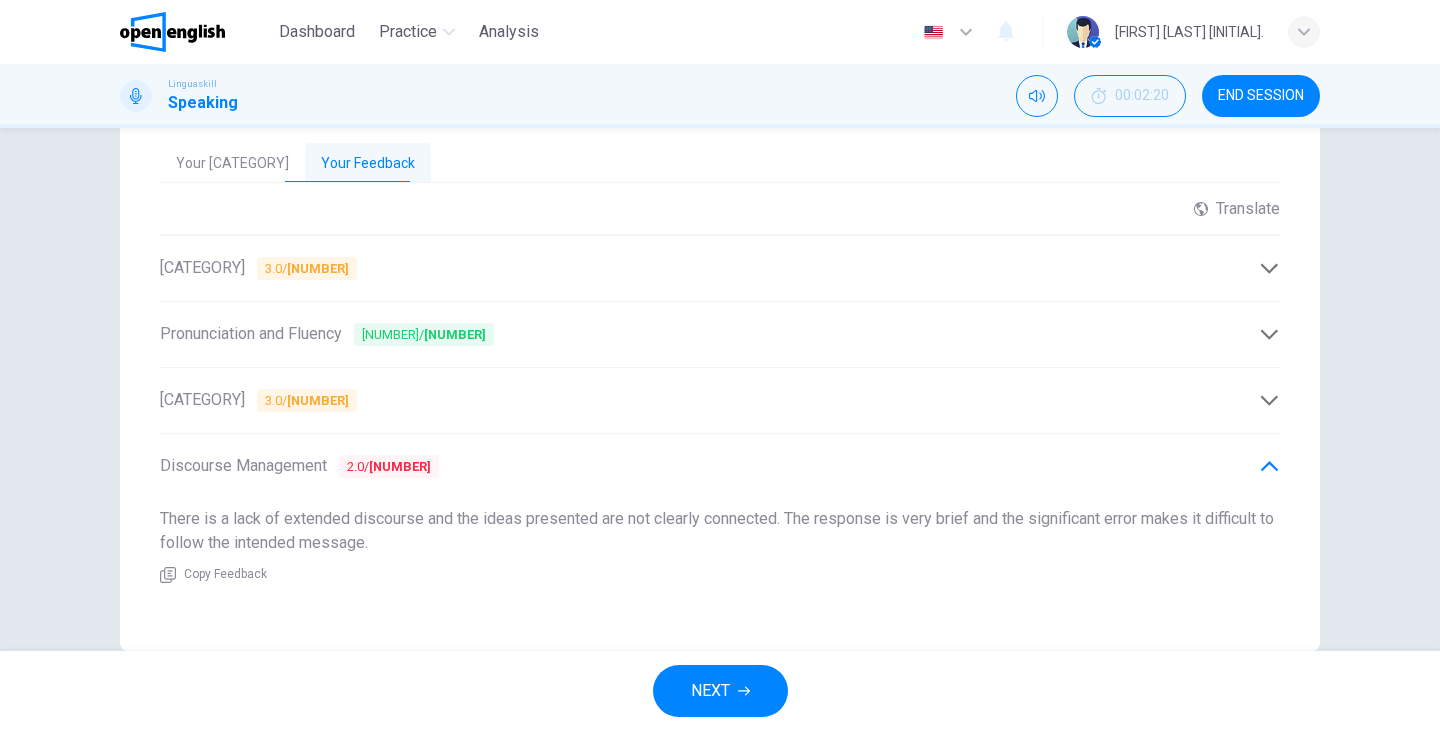scroll, scrollTop: 644, scrollLeft: 0, axis: vertical 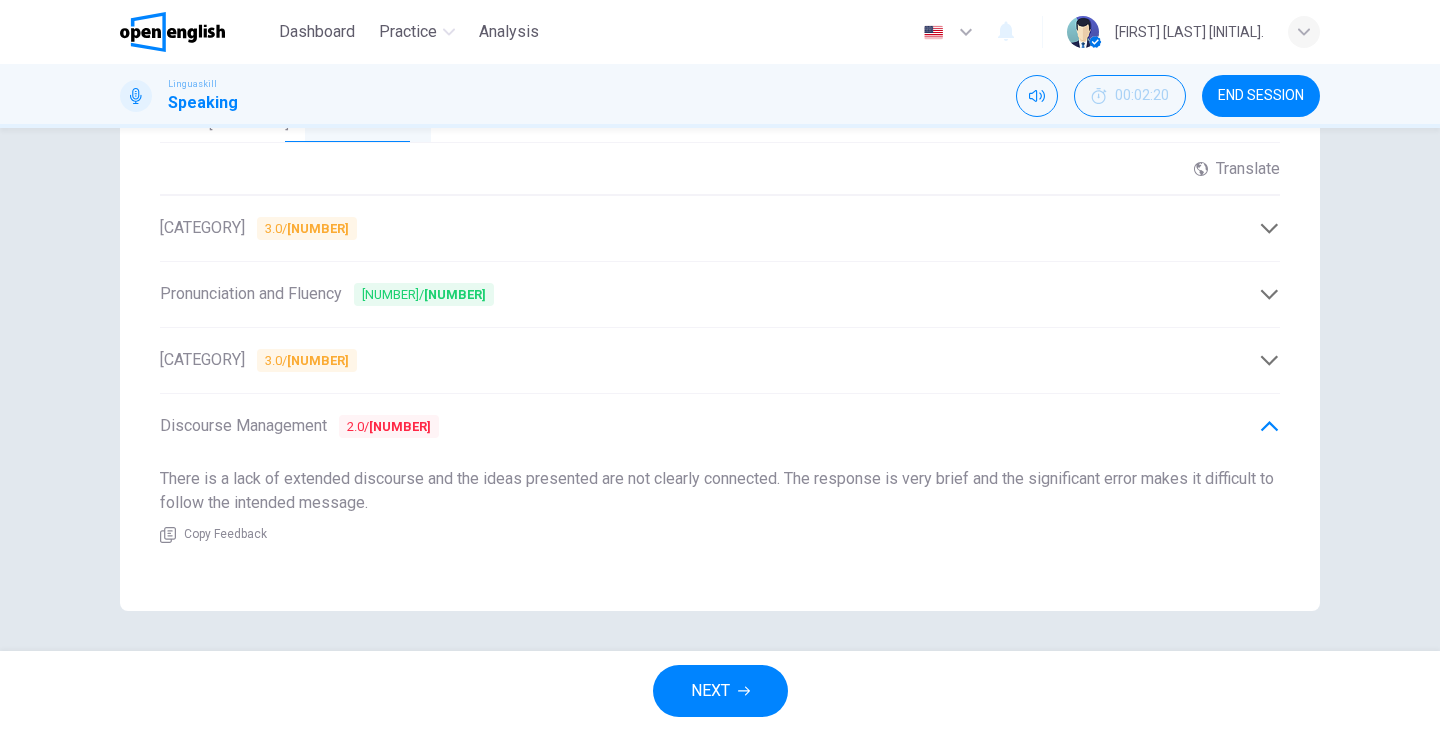 click on "NEXT" at bounding box center (720, 691) 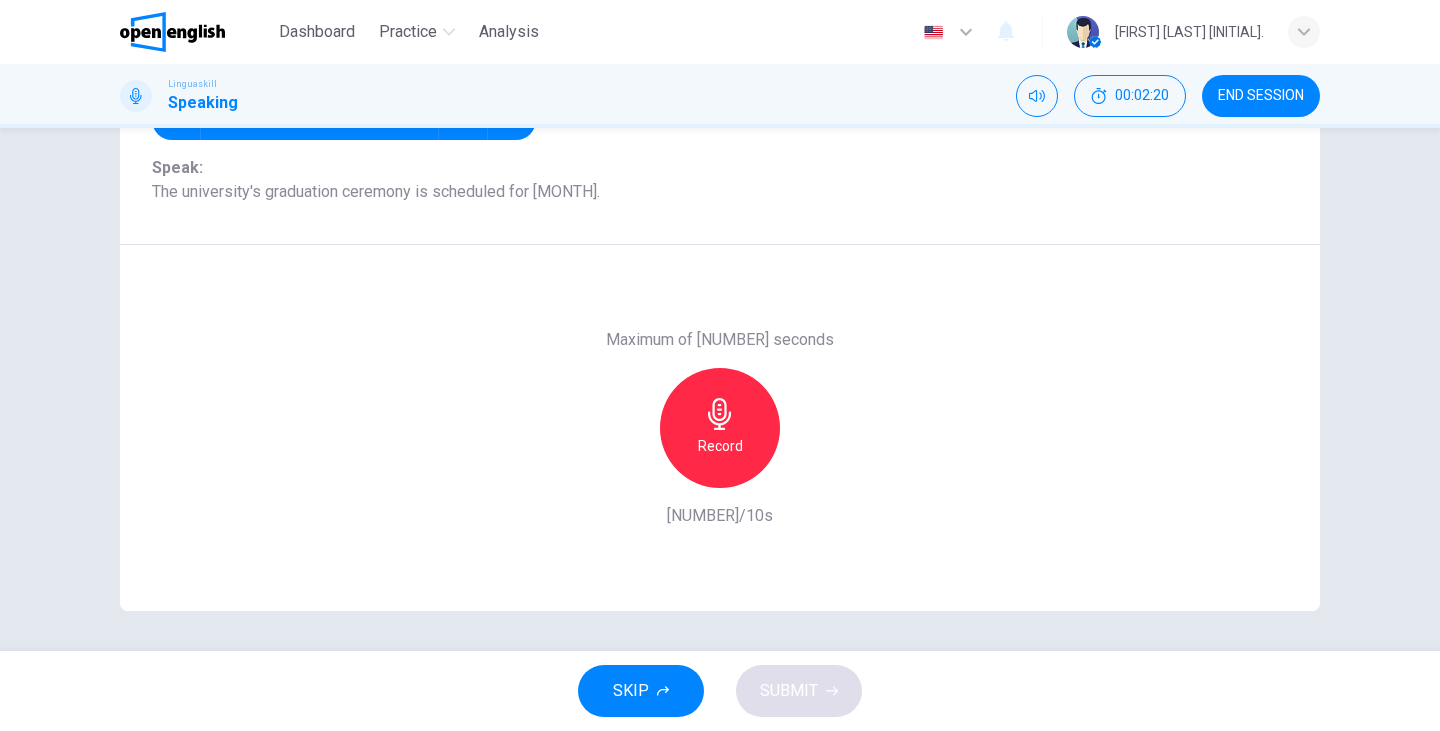 scroll, scrollTop: 252, scrollLeft: 0, axis: vertical 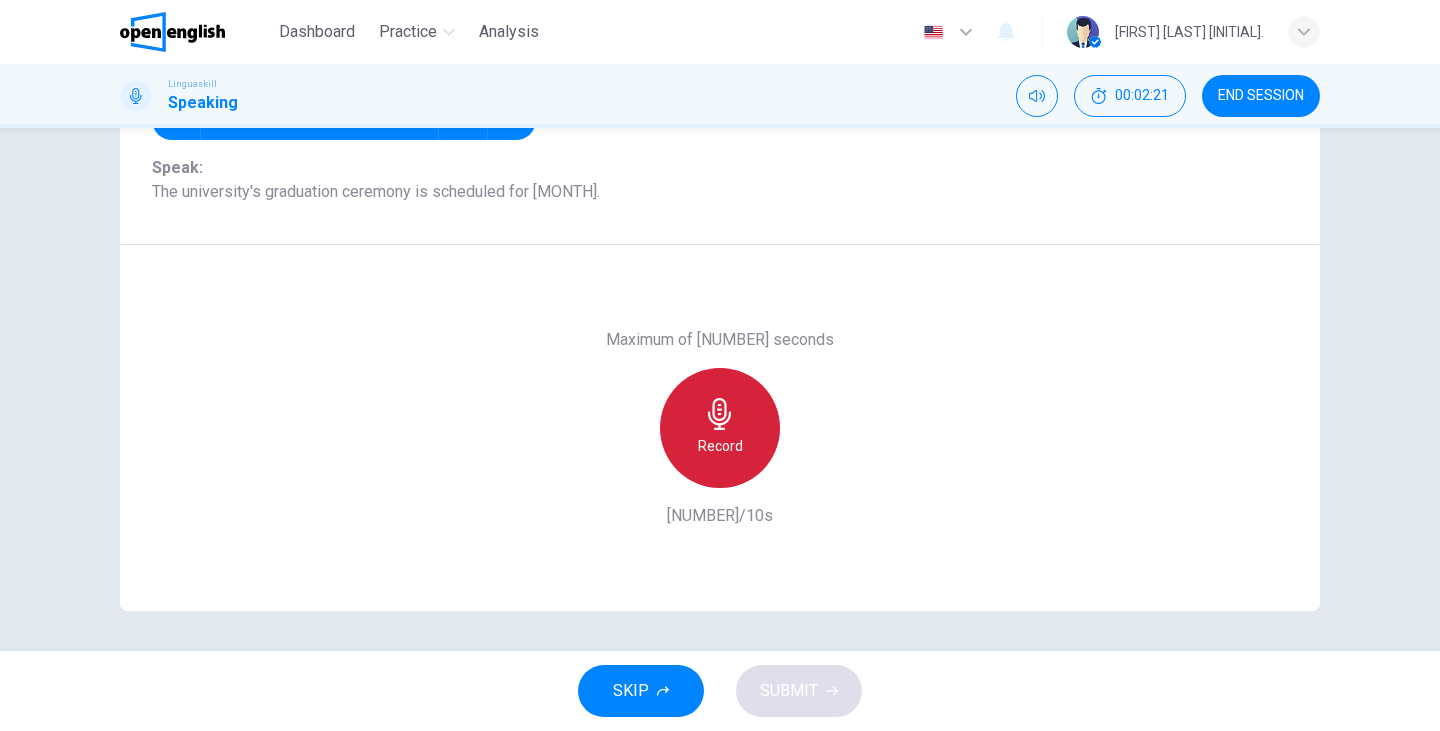 click on "Record" at bounding box center [720, 446] 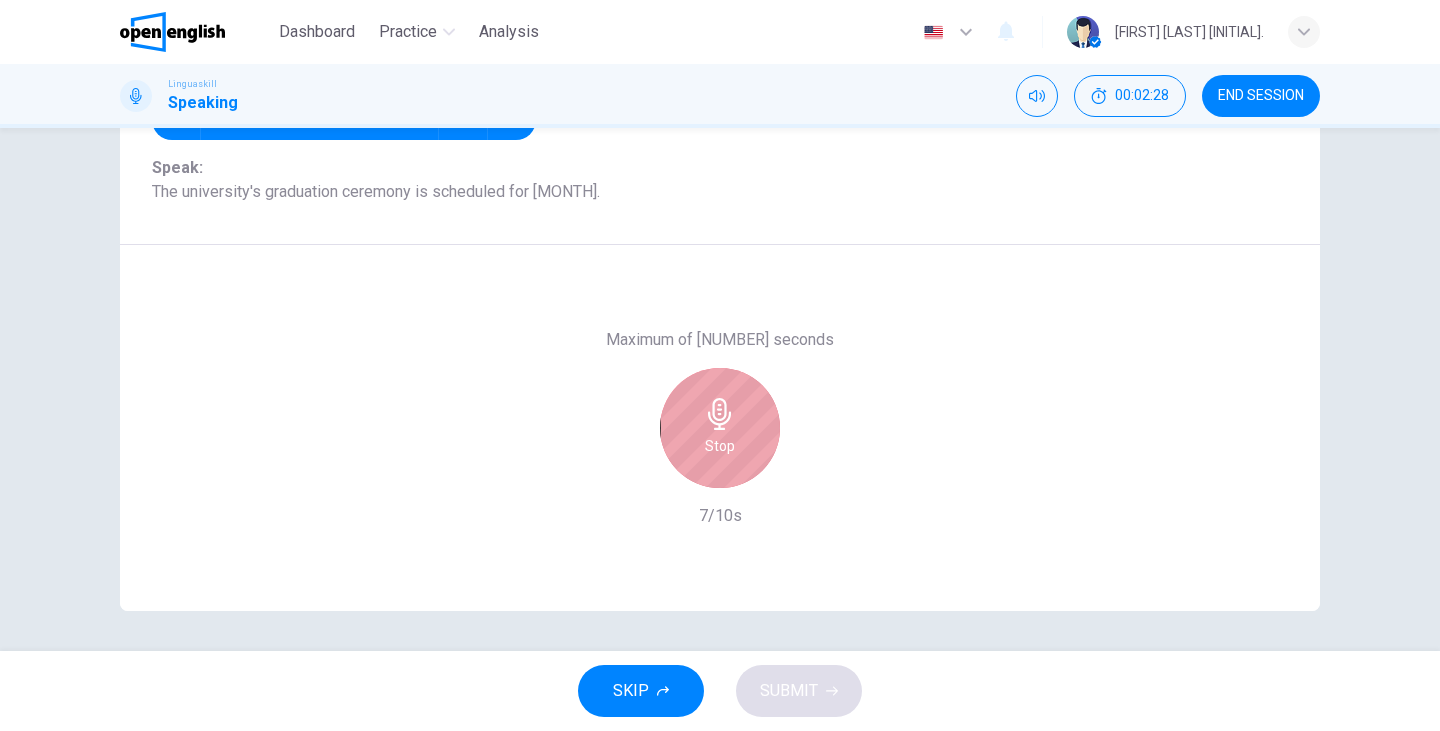 click on "Stop" at bounding box center (720, 446) 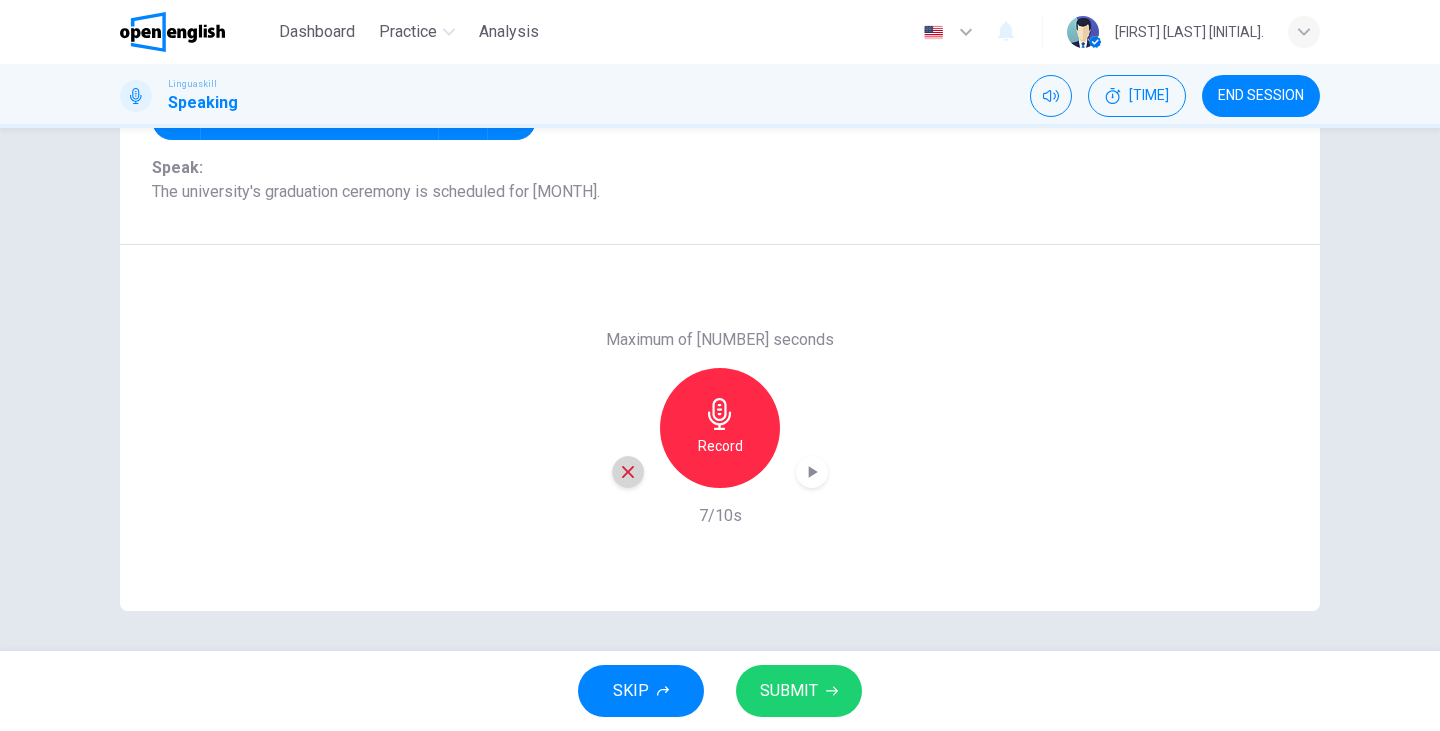 click at bounding box center (628, 472) 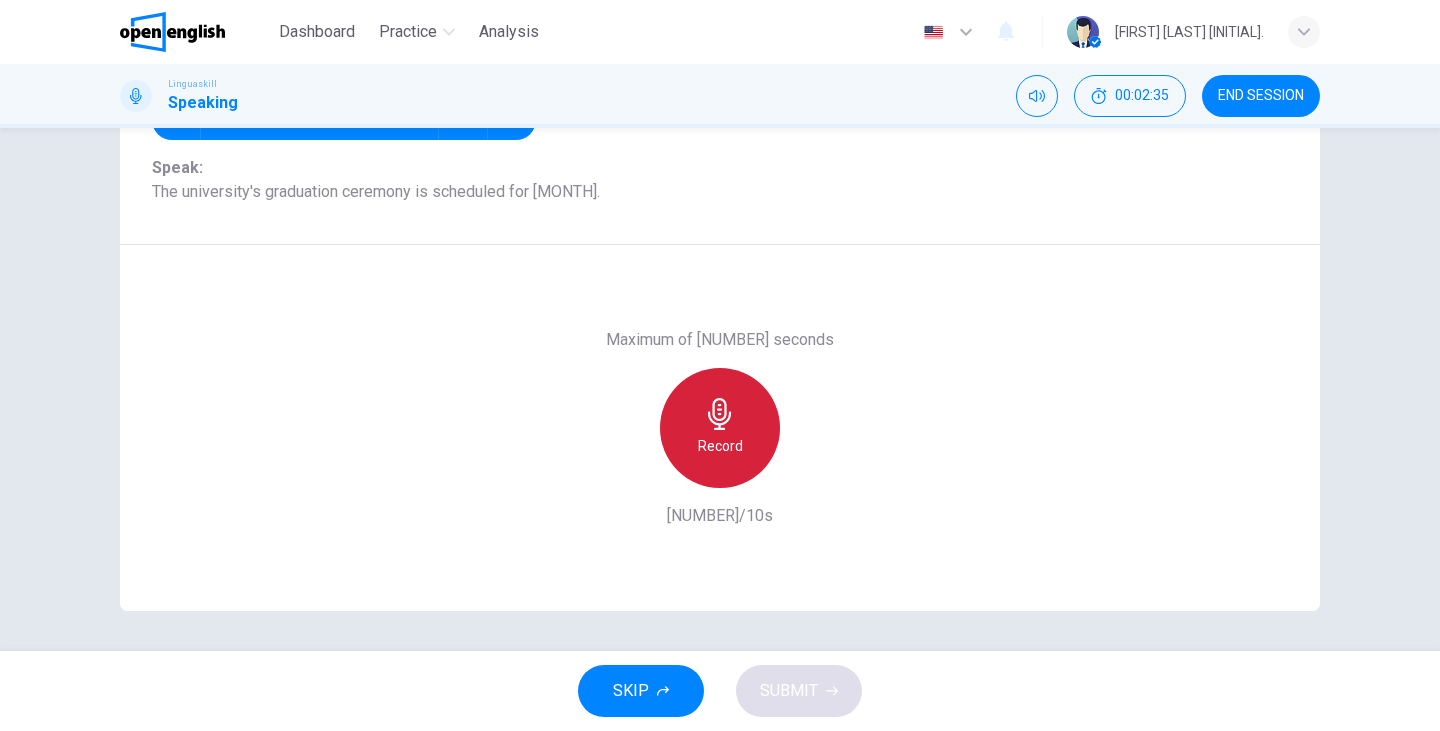 click on "Record" at bounding box center (720, 446) 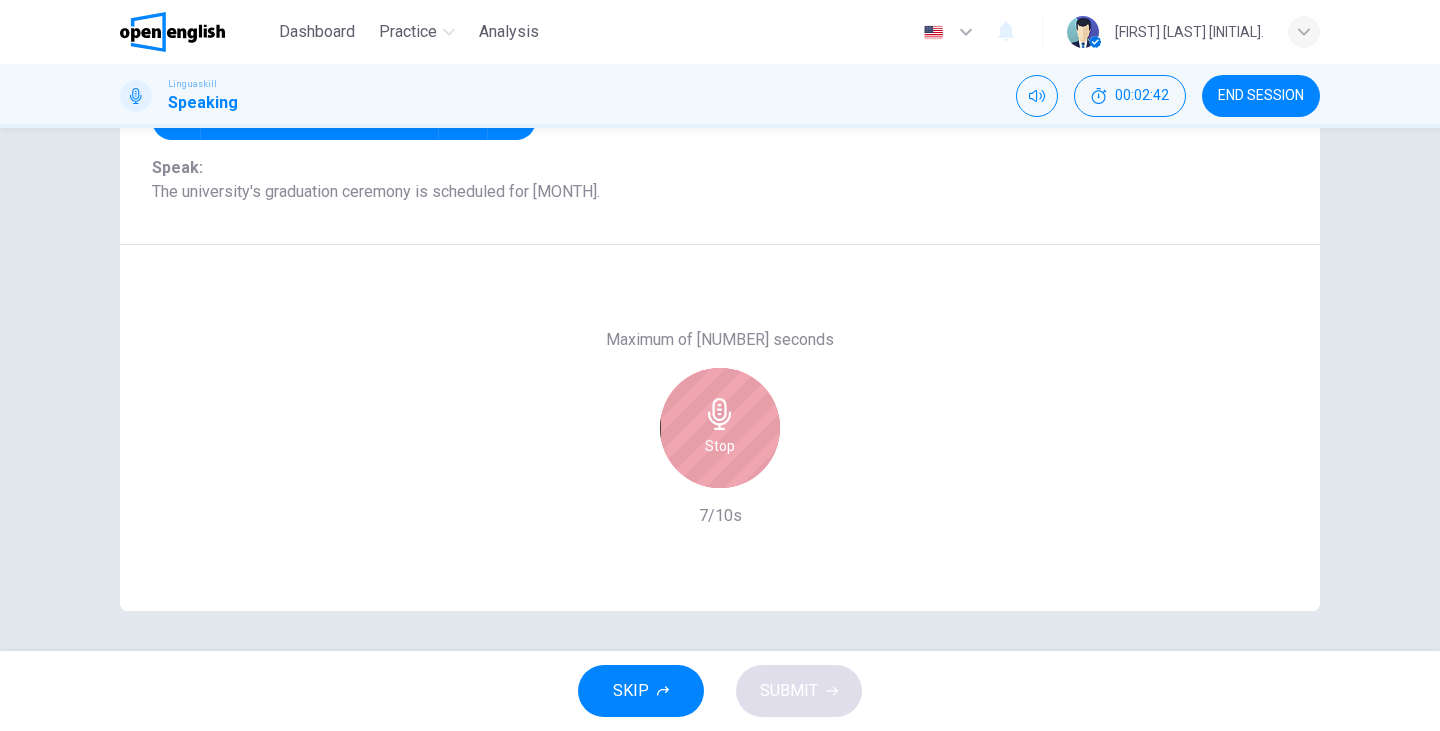 click on "Stop" at bounding box center [720, 446] 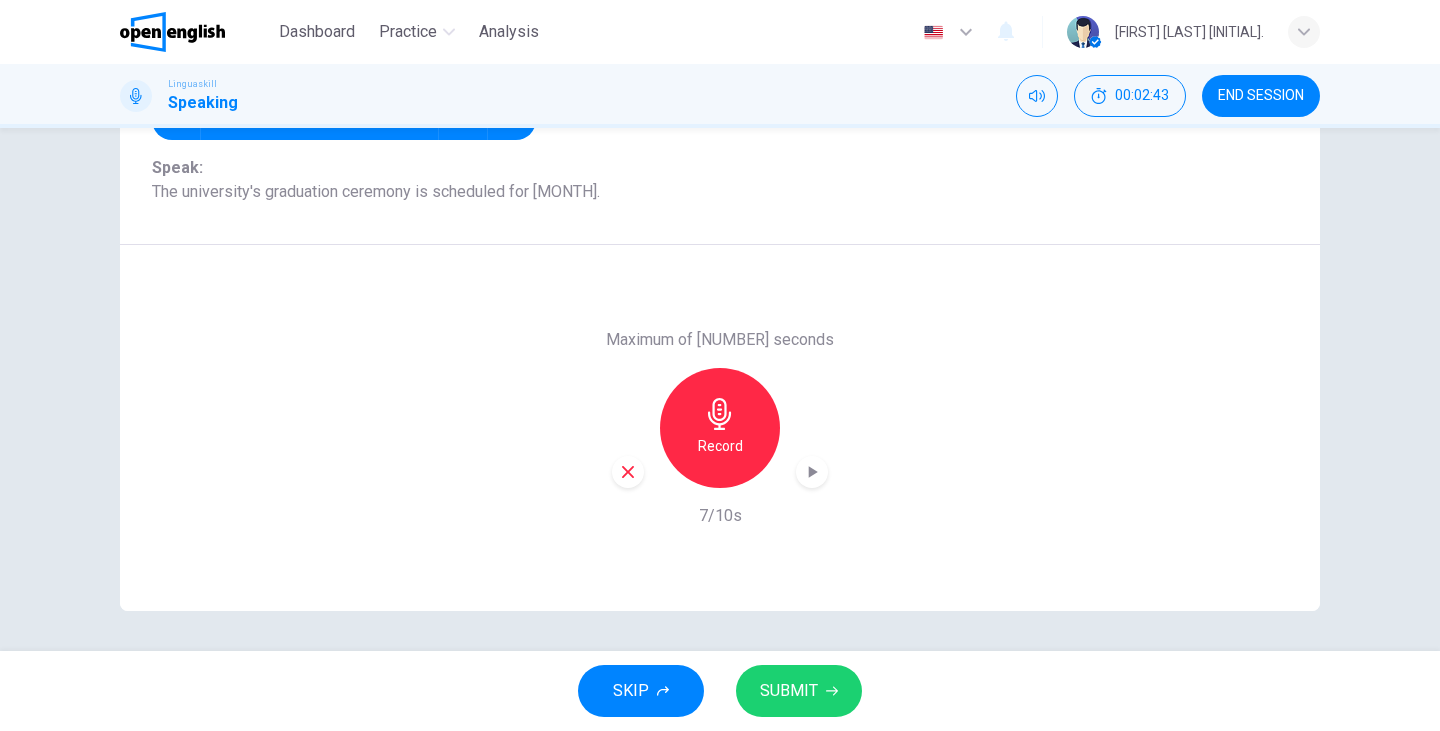 click on "SUBMIT" at bounding box center [789, 691] 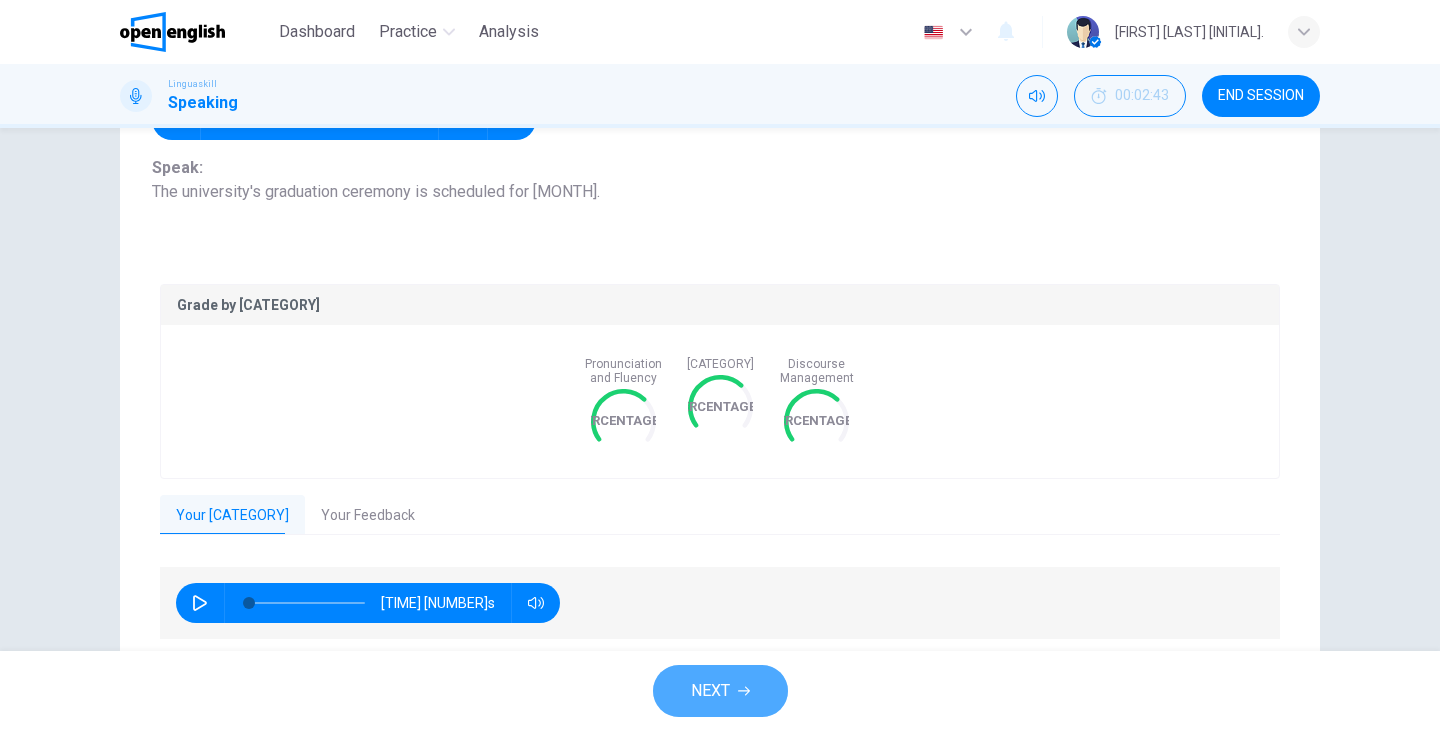 click on "NEXT" at bounding box center [720, 691] 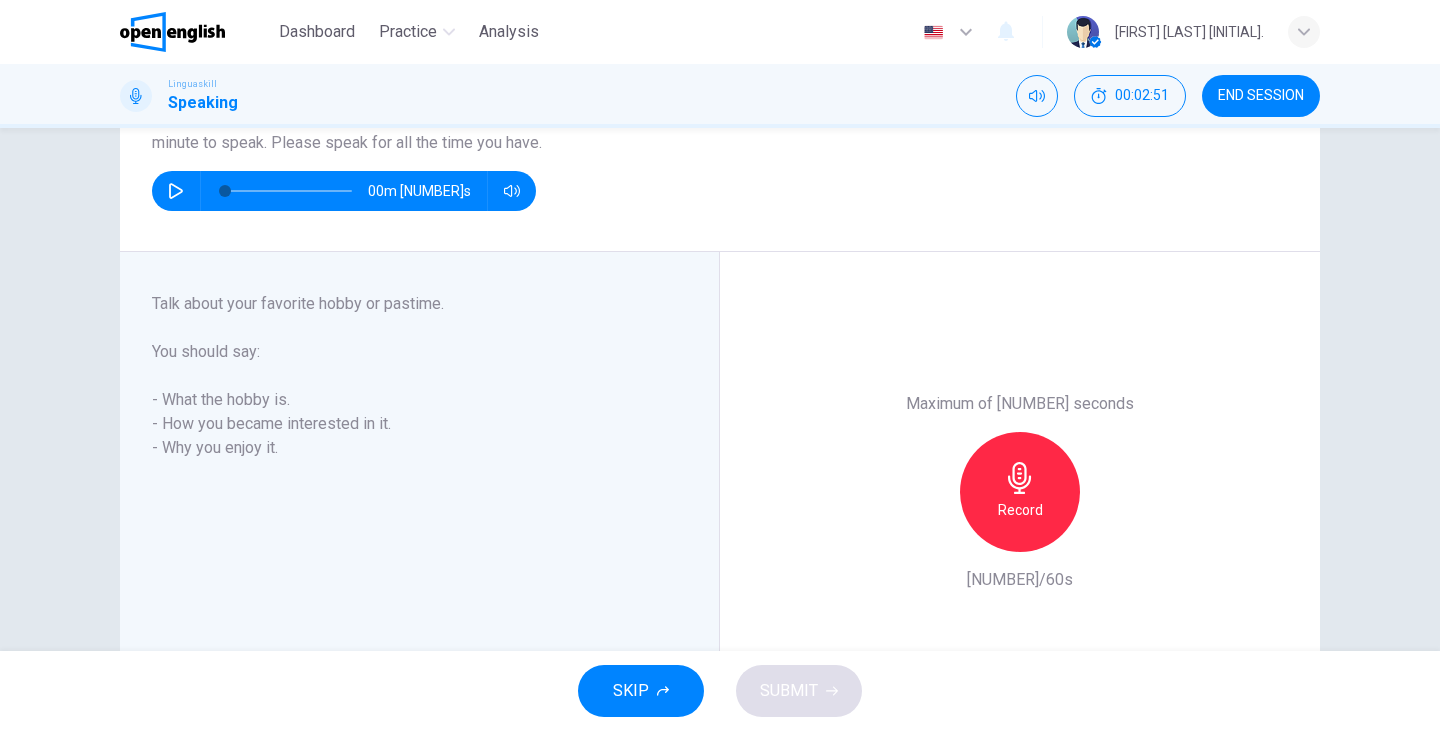 scroll, scrollTop: 201, scrollLeft: 0, axis: vertical 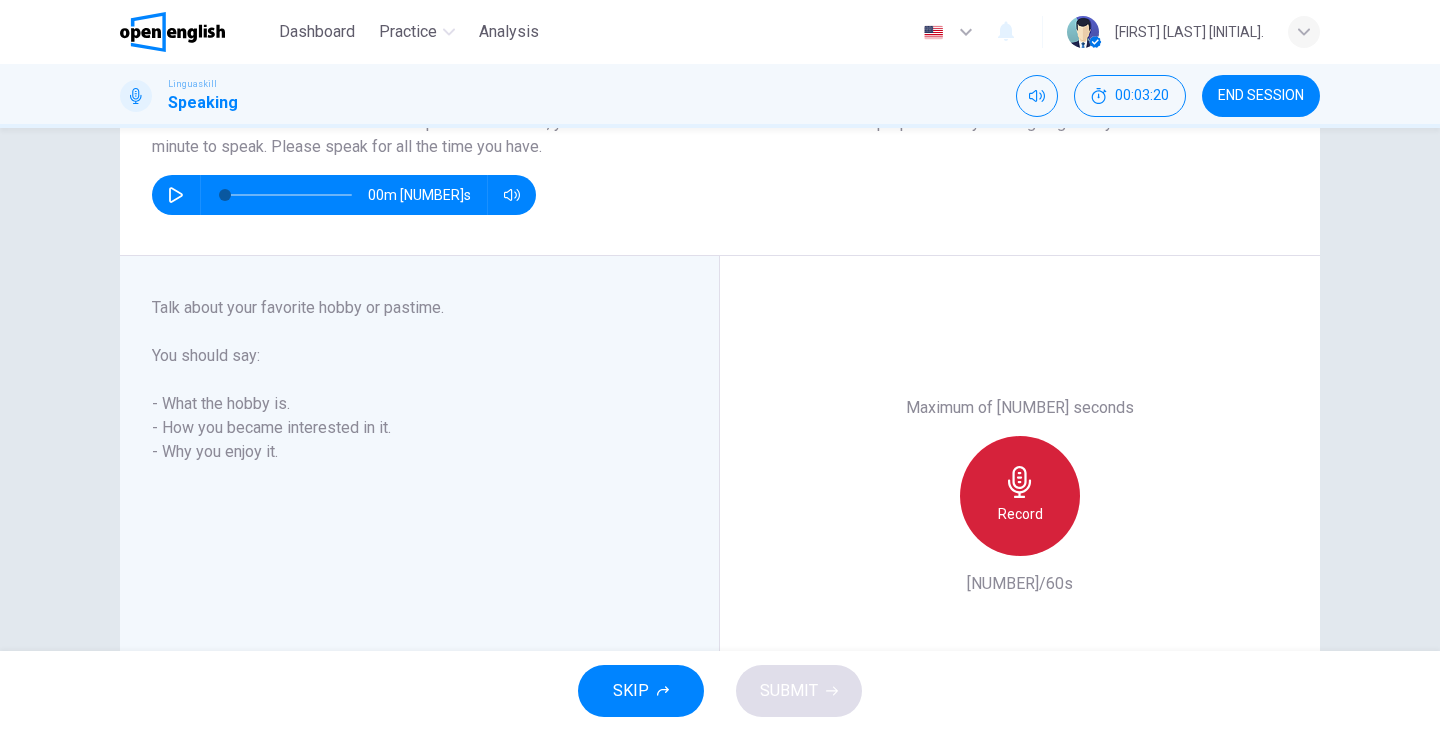 click at bounding box center [1020, 482] 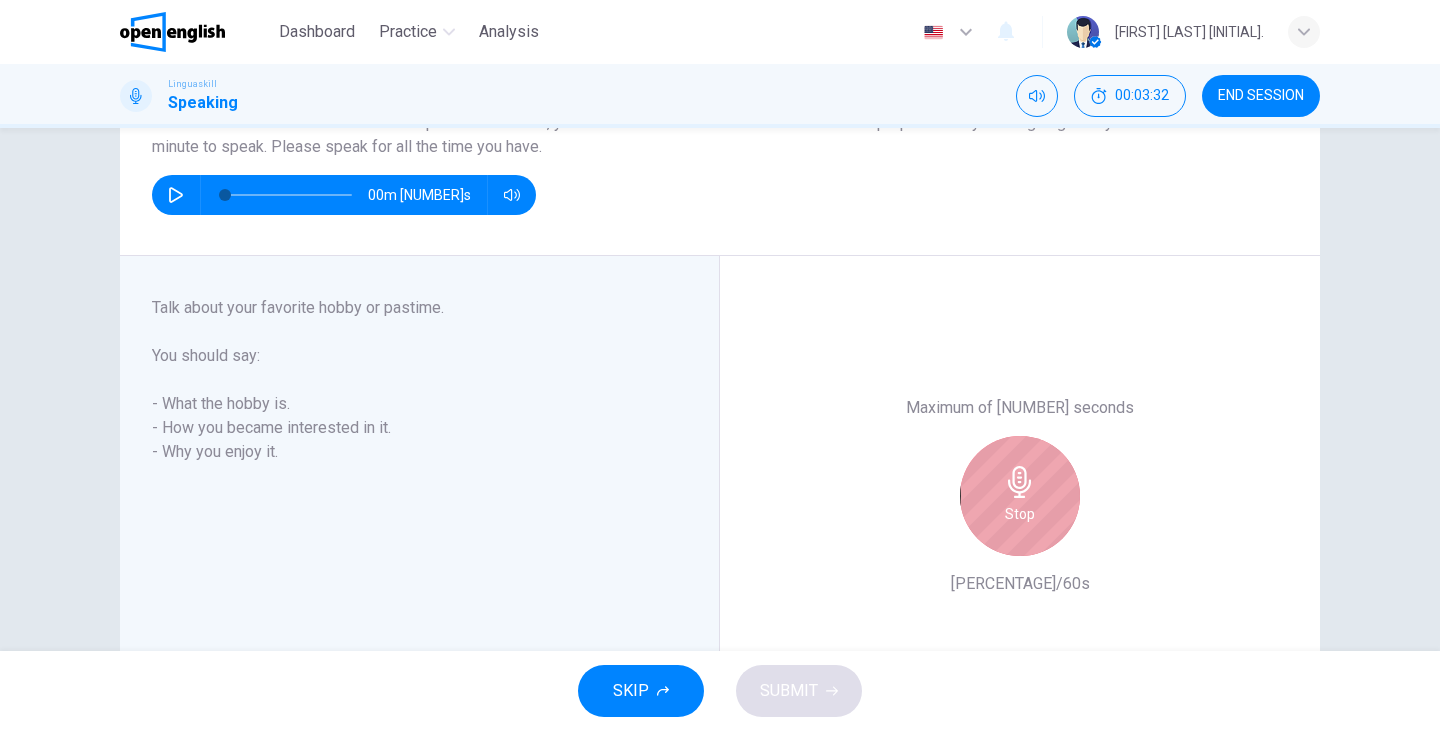 click on "Stop" at bounding box center [1020, 496] 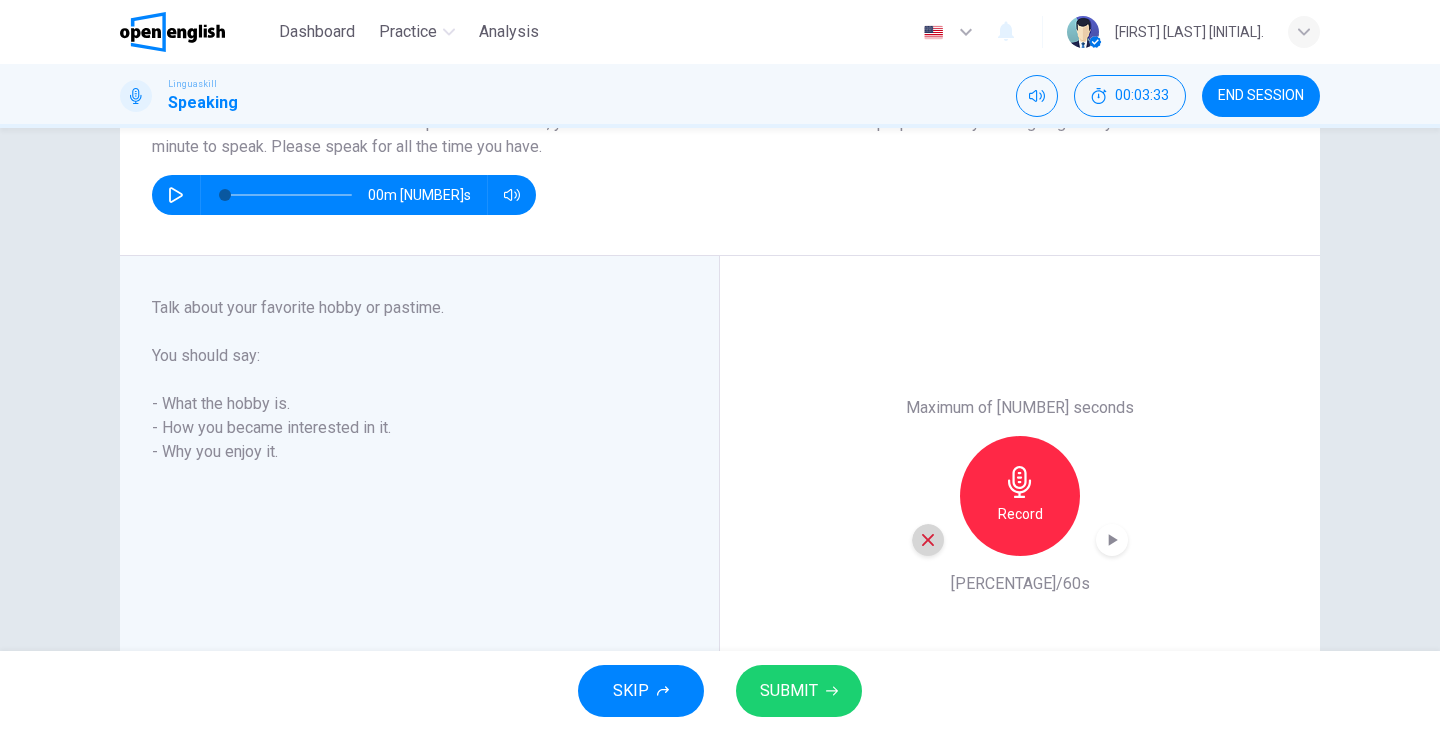 click at bounding box center [928, 540] 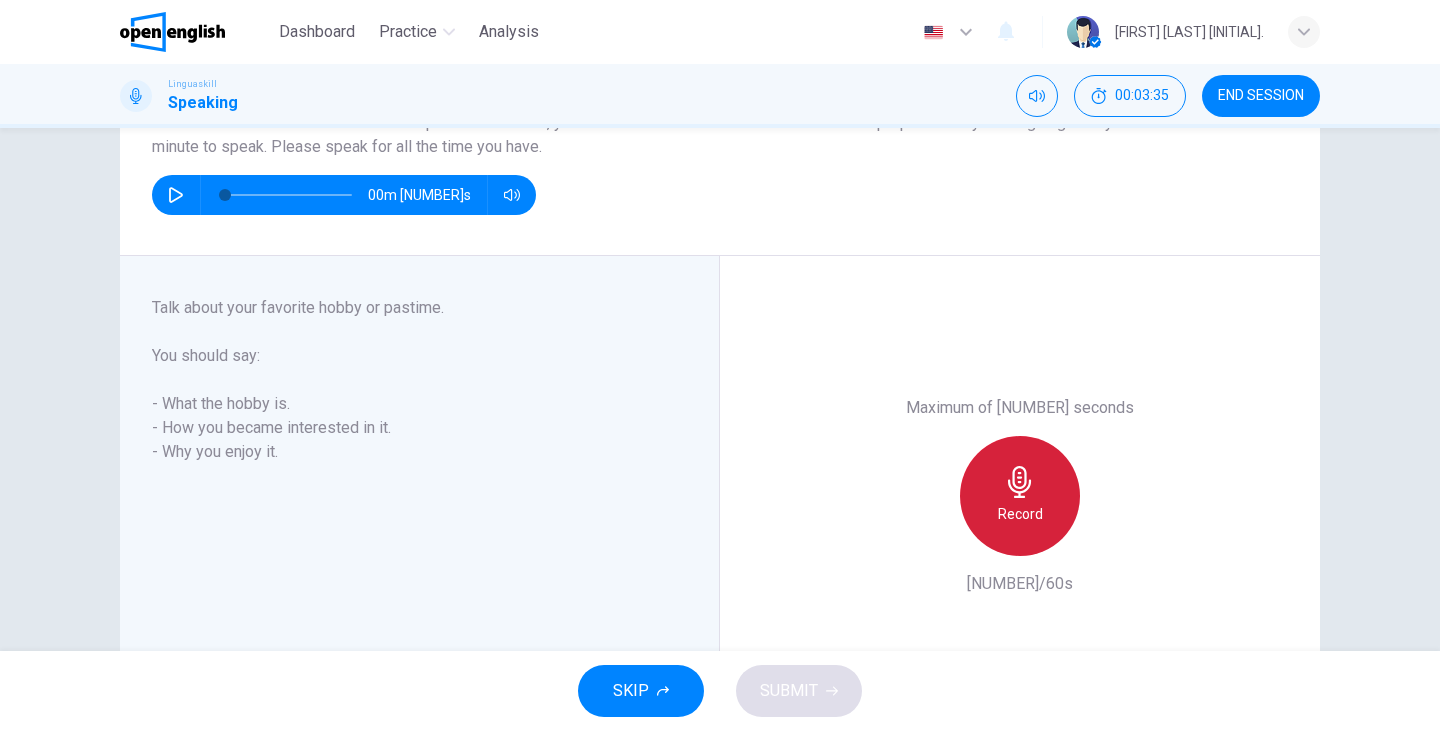 click on "Record" at bounding box center (1020, 514) 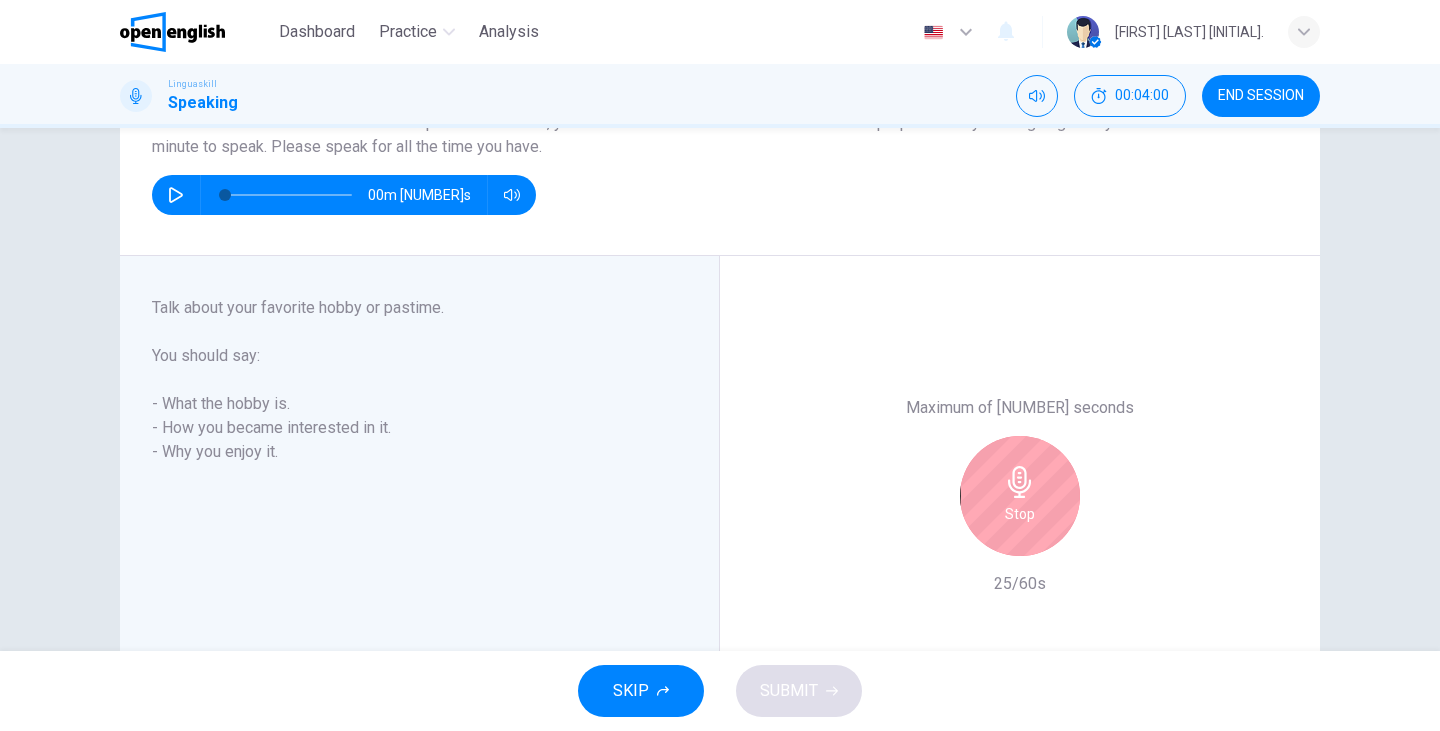 click at bounding box center (1020, 482) 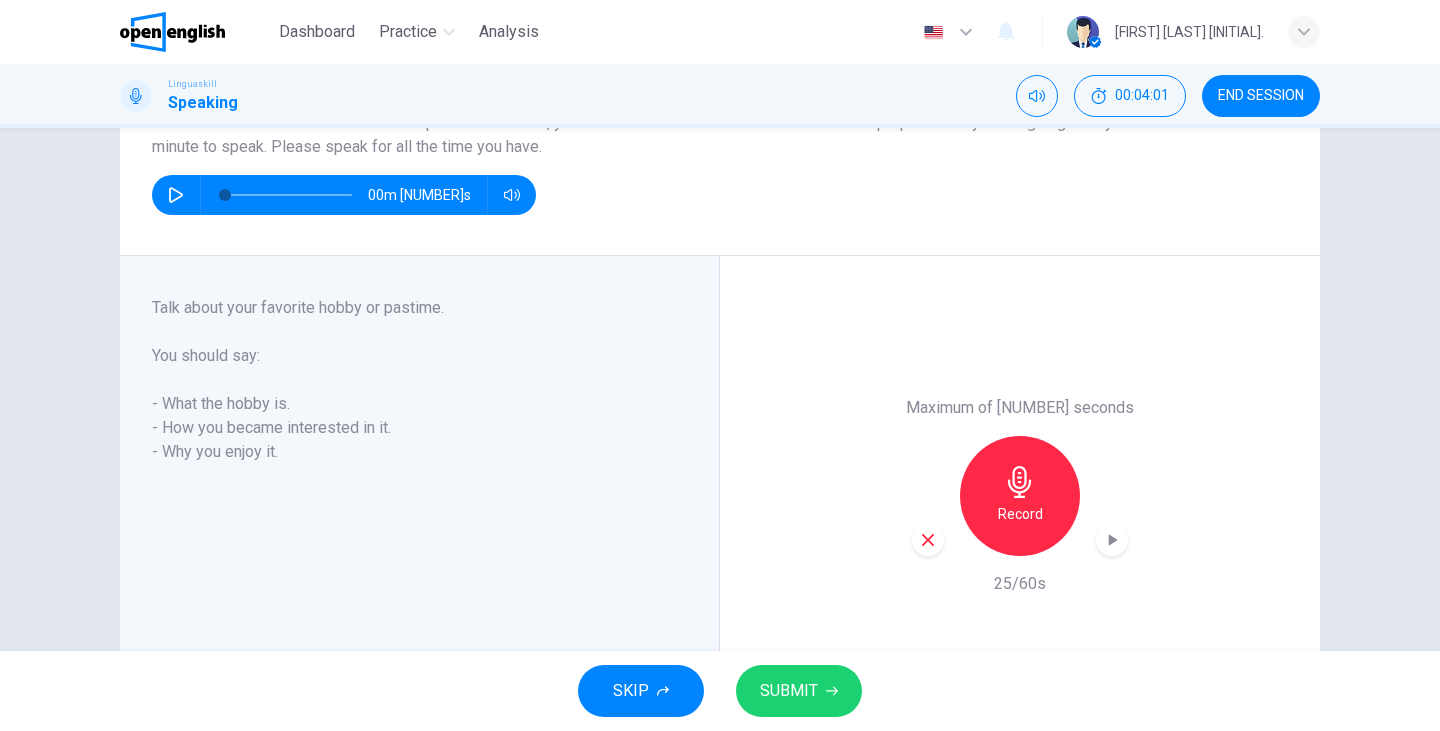 click at bounding box center (928, 540) 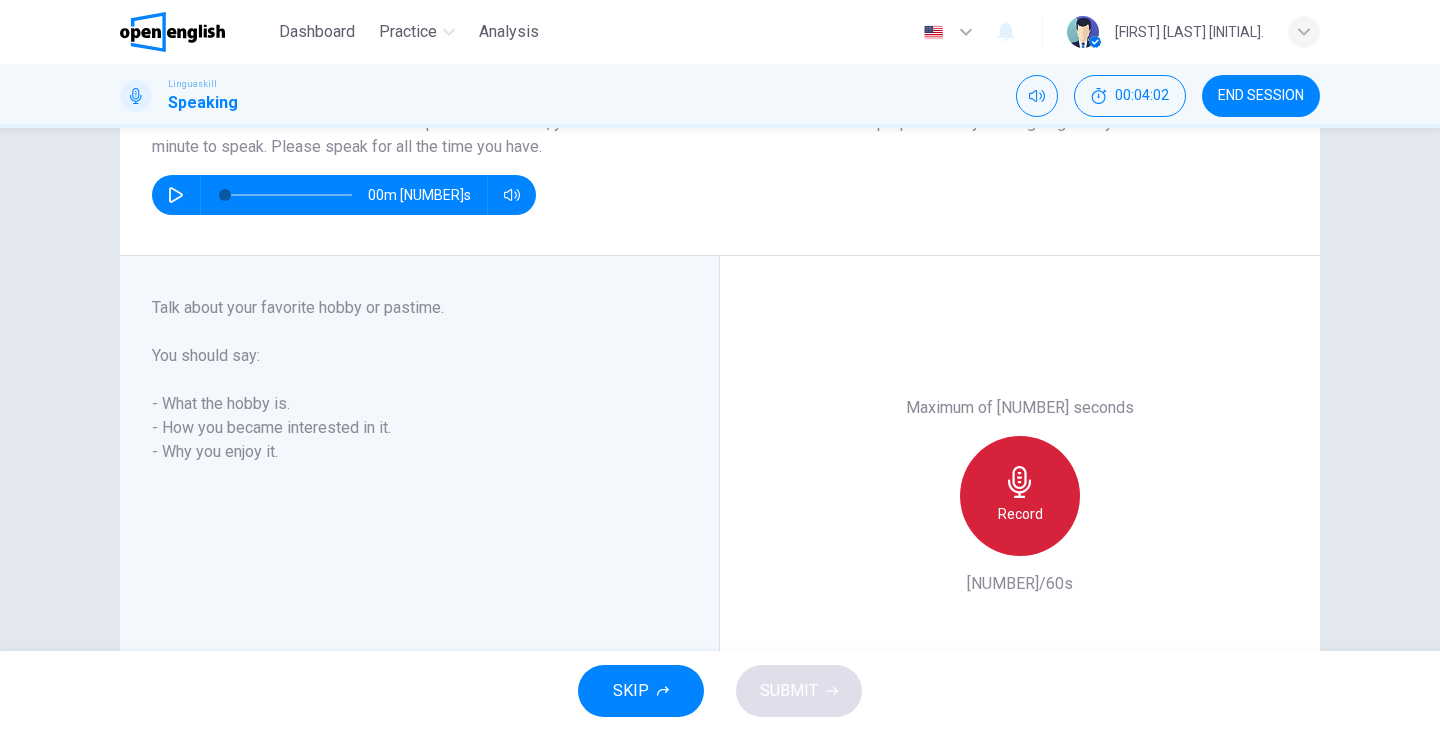click on "Record" at bounding box center (1020, 496) 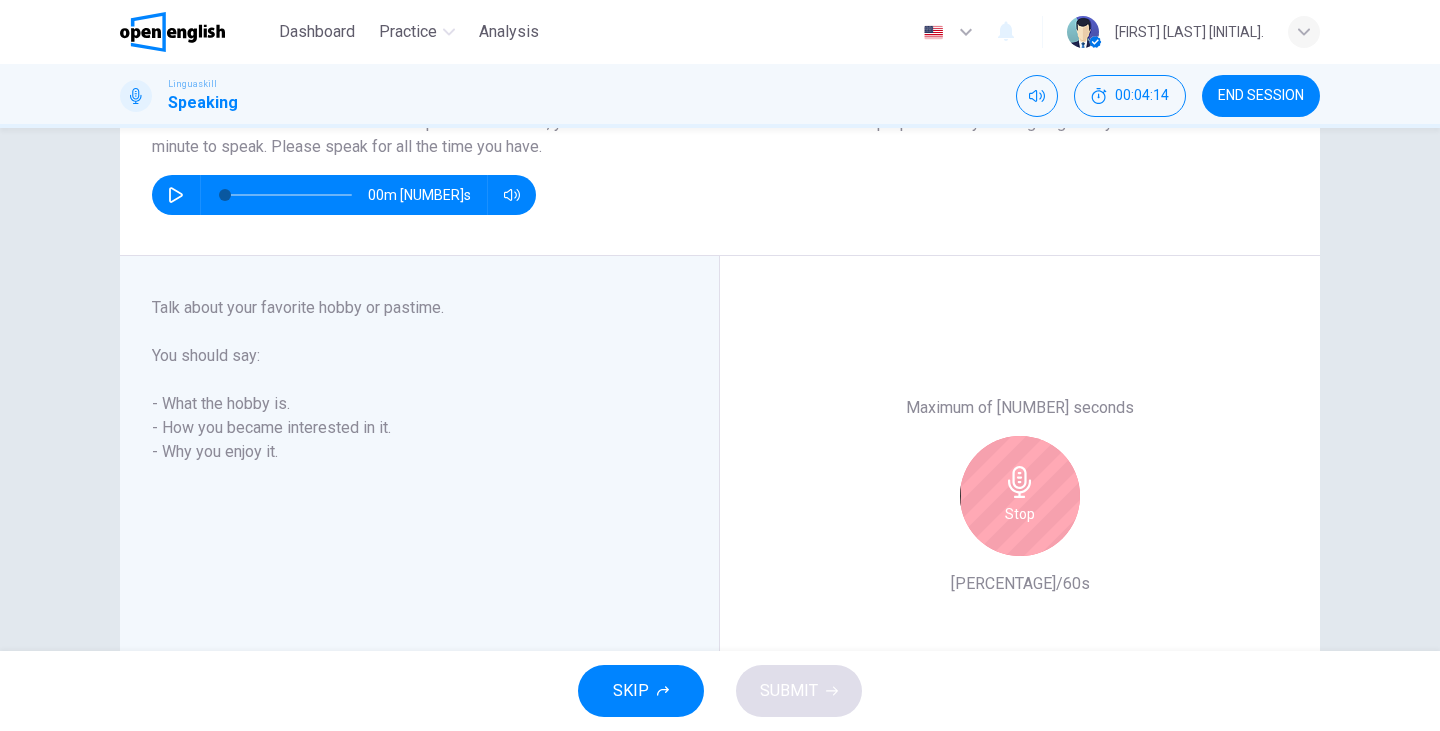 click on "Stop" at bounding box center (1020, 514) 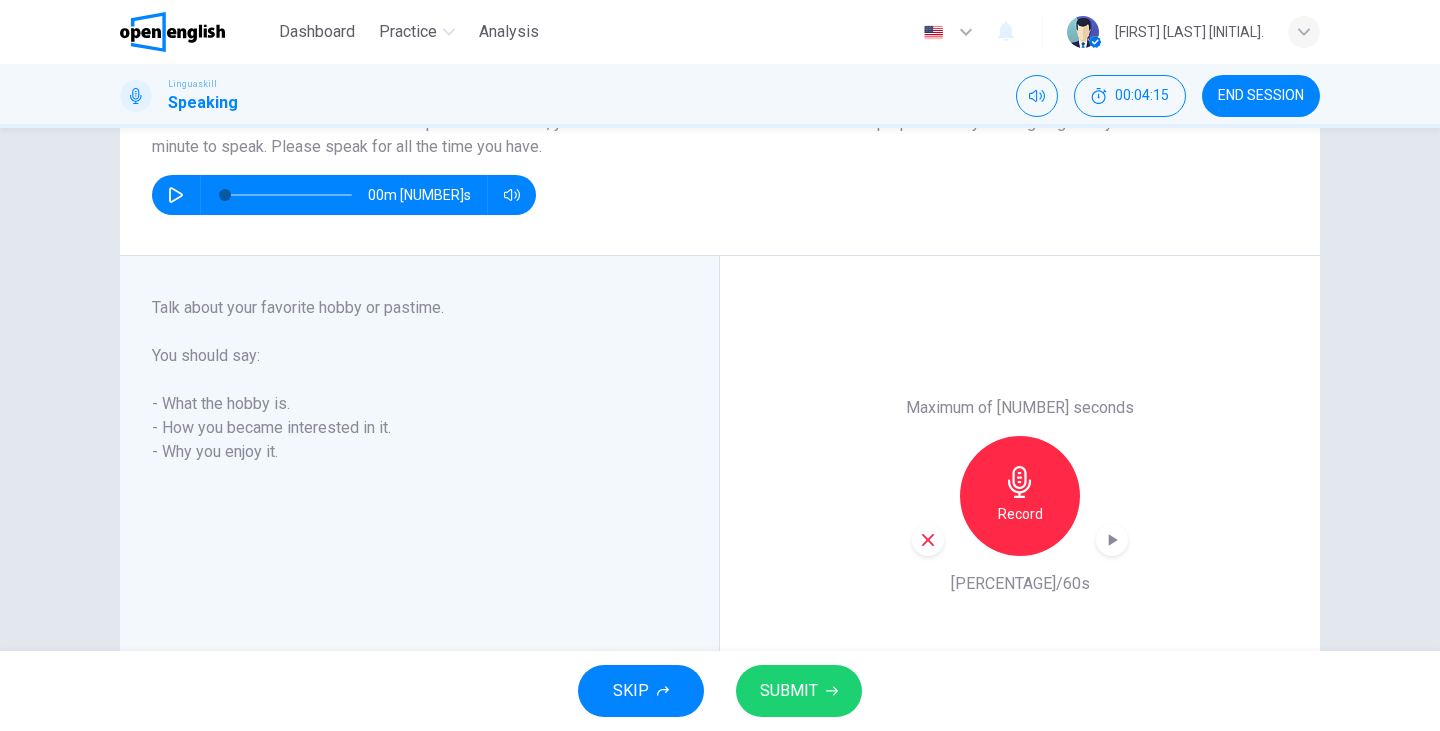 click at bounding box center [928, 540] 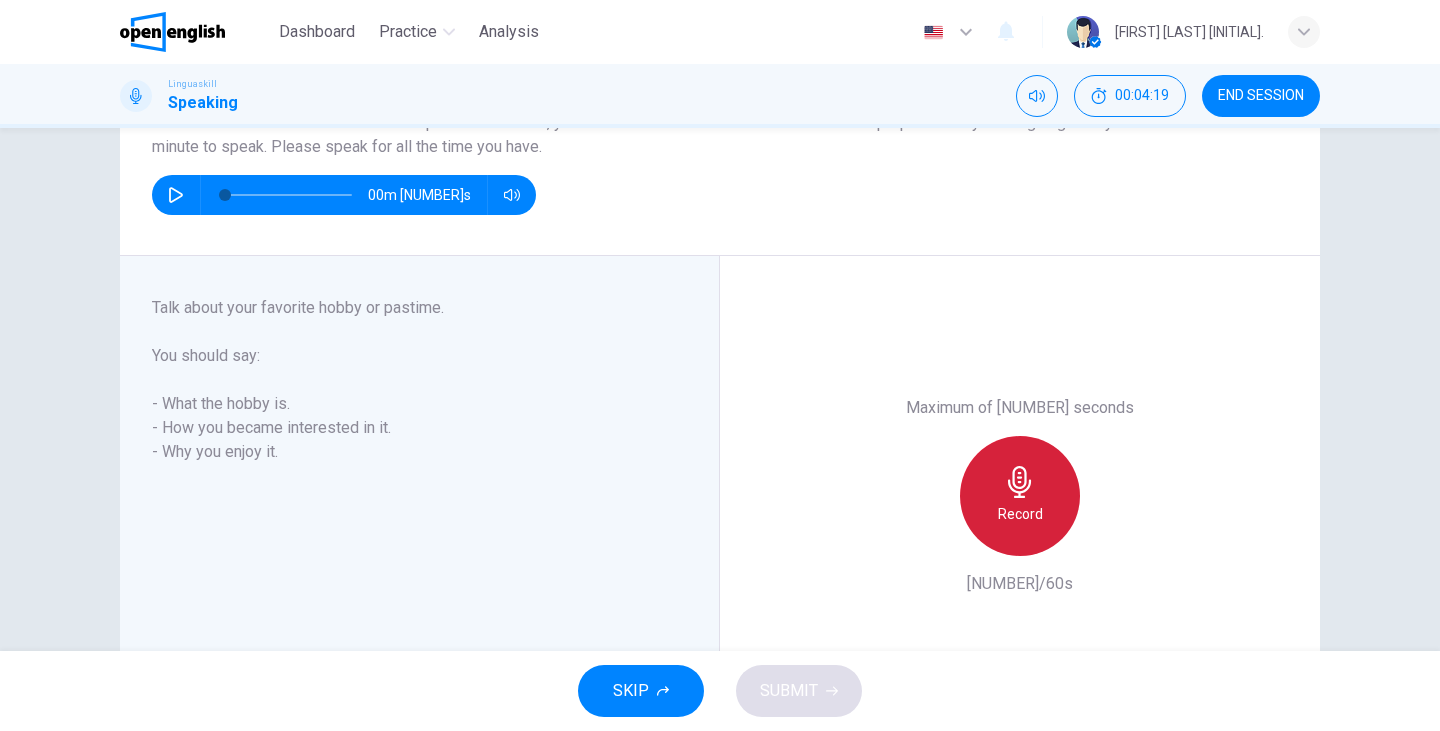click on "Record" at bounding box center [1020, 496] 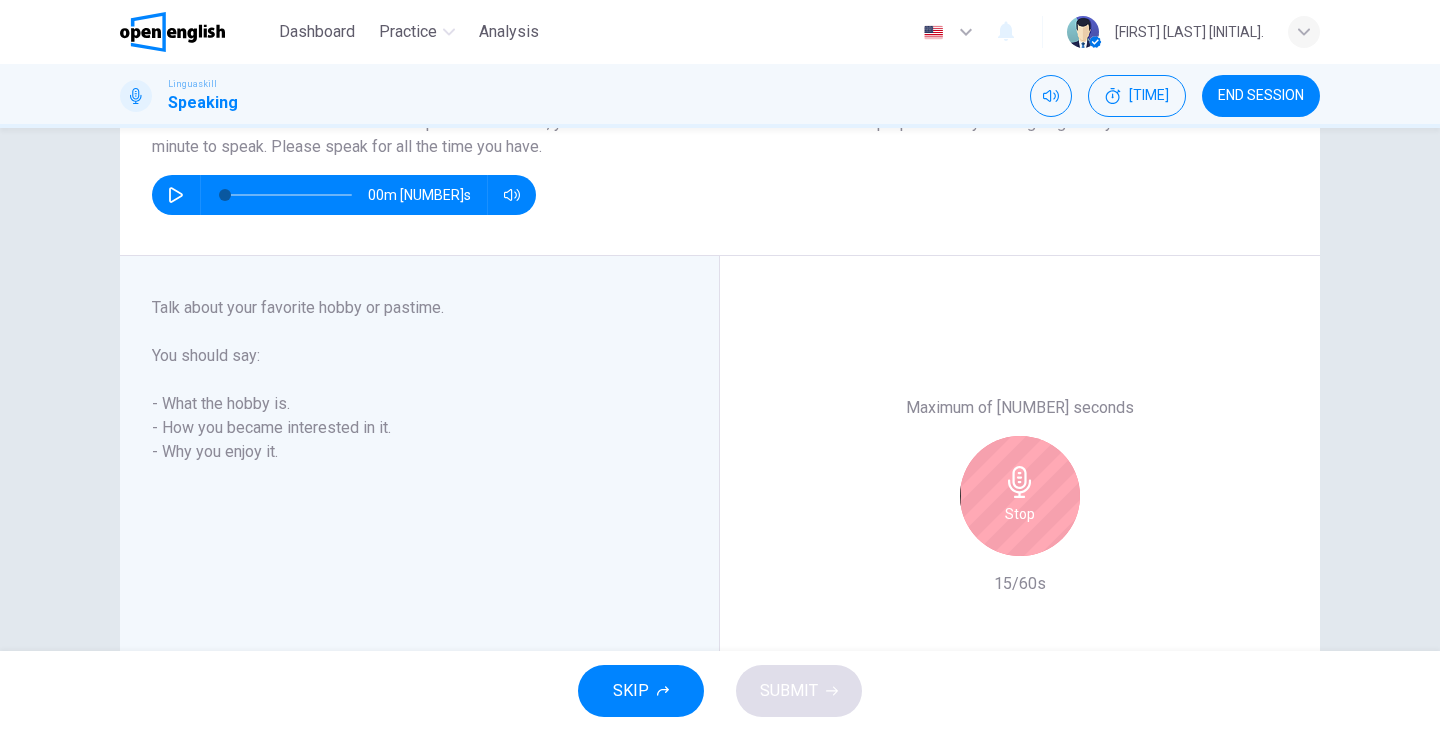 click on "Stop" at bounding box center (1020, 496) 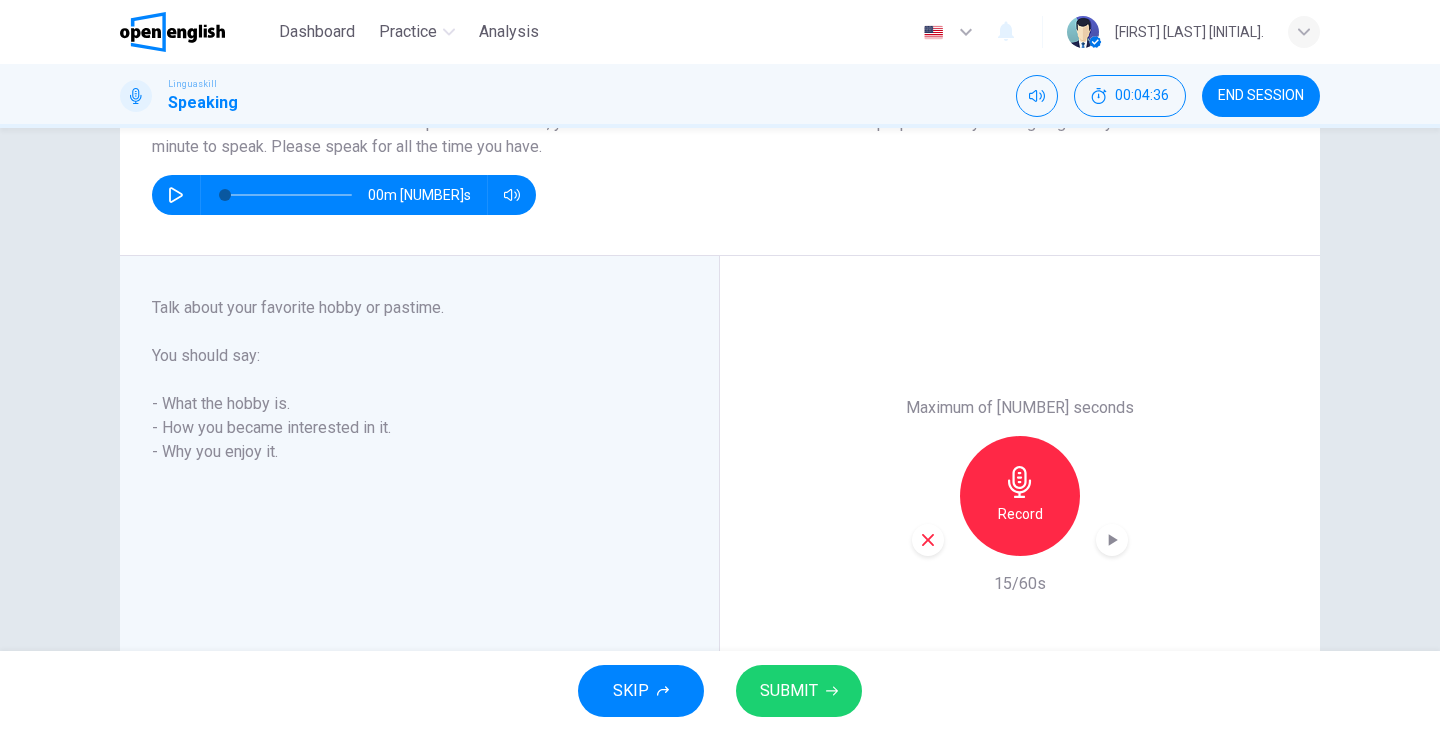 click at bounding box center (928, 540) 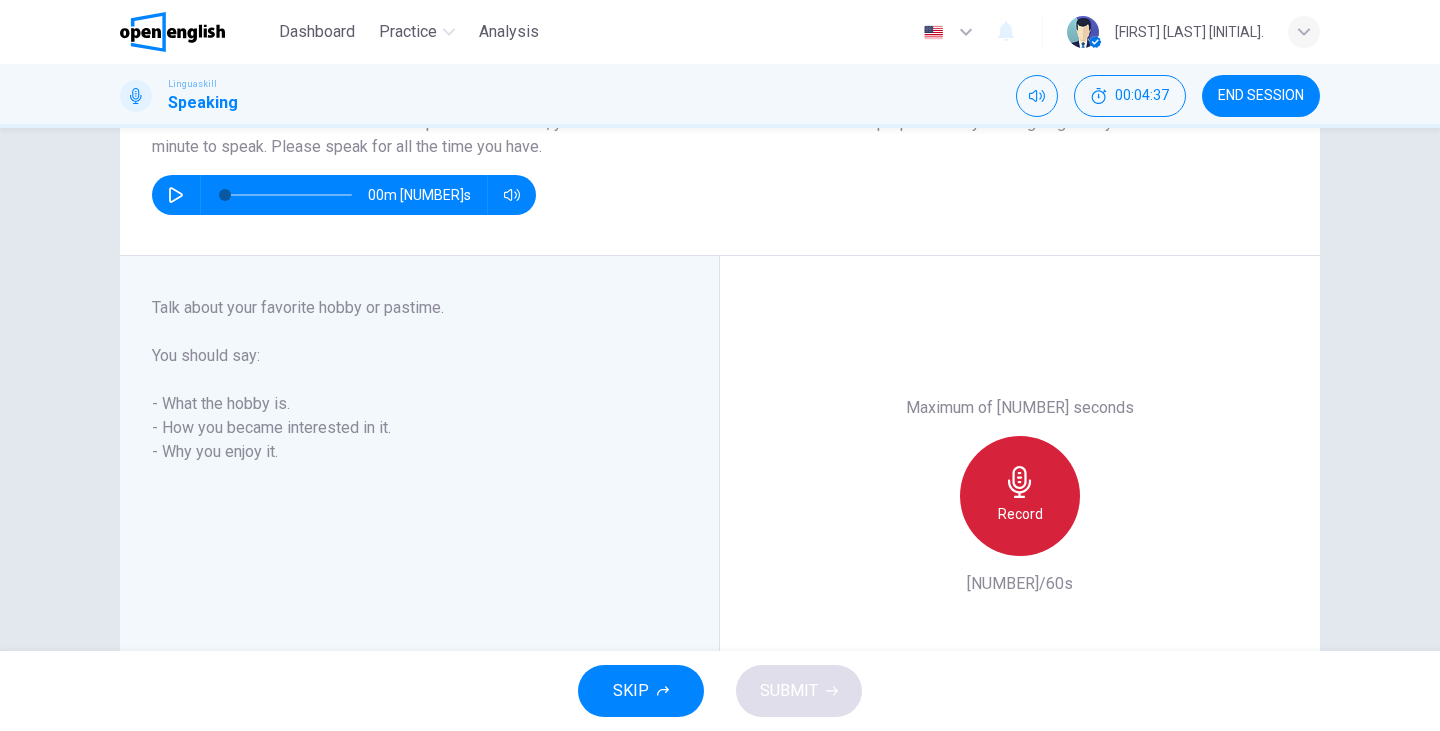 click on "Record" at bounding box center [1020, 496] 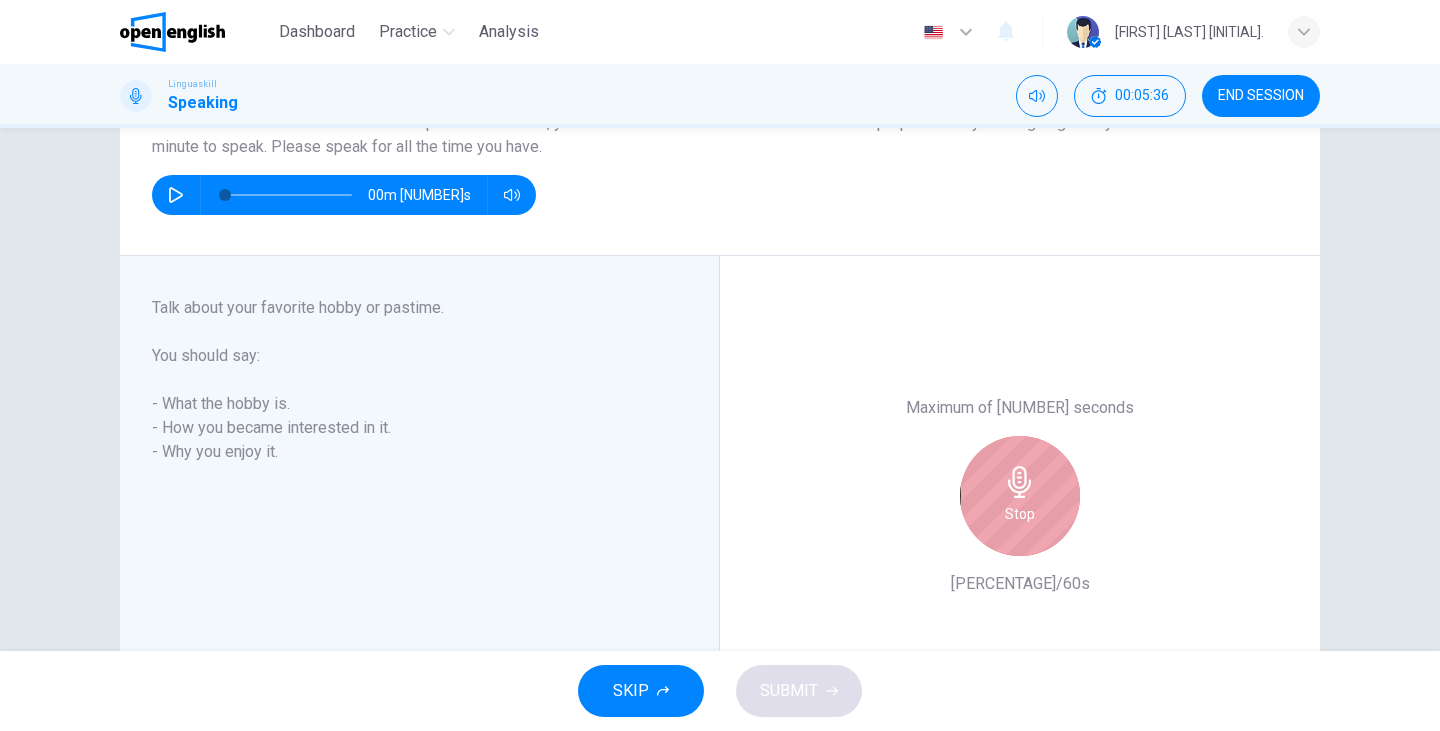 click on "Stop" at bounding box center [1020, 496] 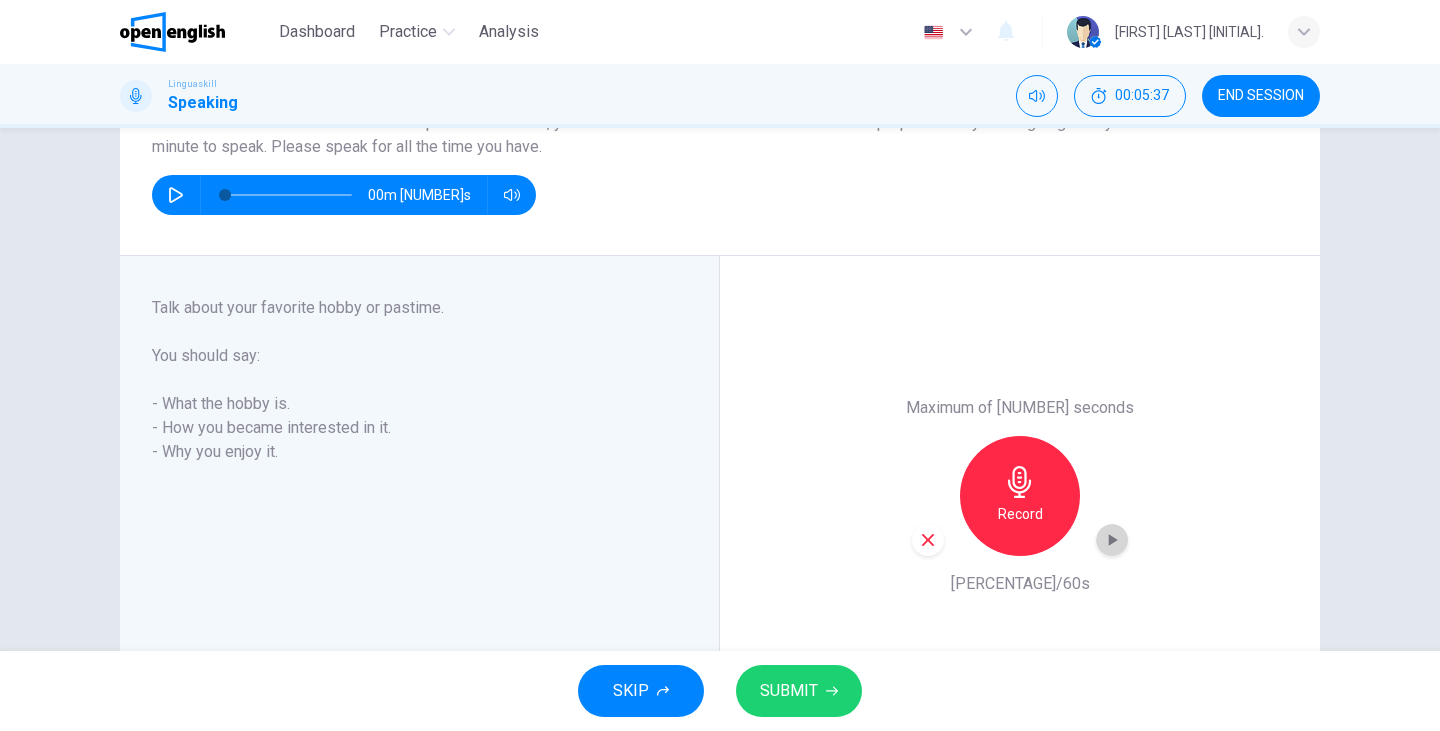 click at bounding box center (1112, 540) 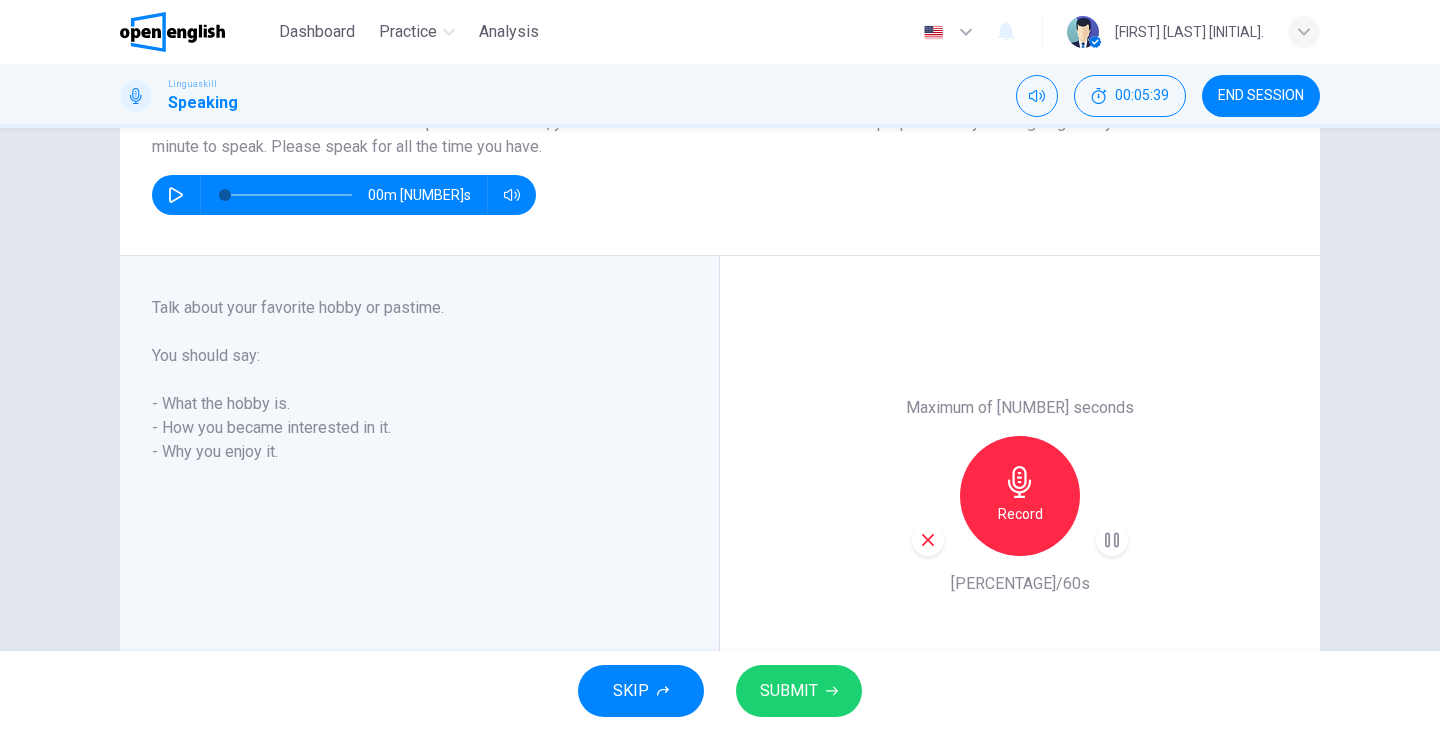 click on "SUBMIT" at bounding box center (789, 691) 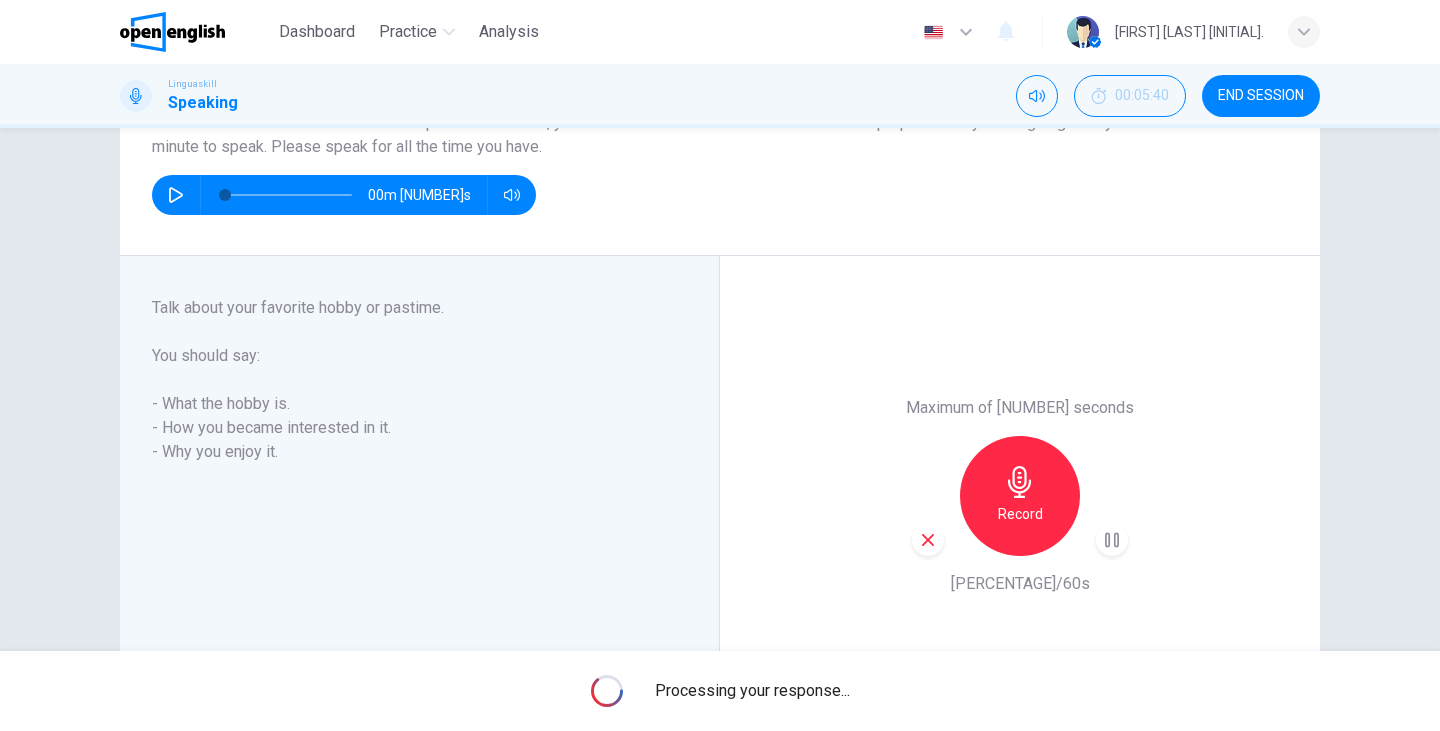 click at bounding box center (1112, 540) 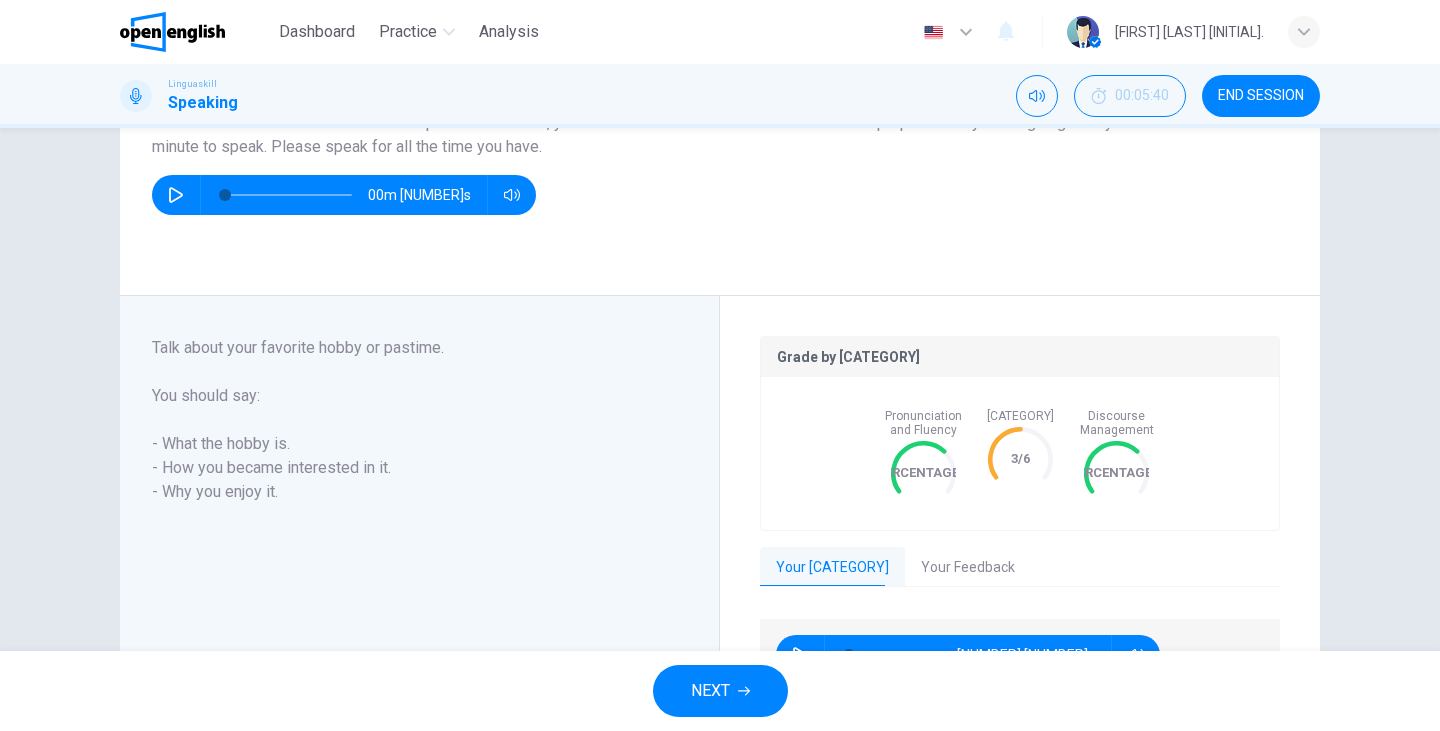 click on "Your Feedback" at bounding box center (968, 568) 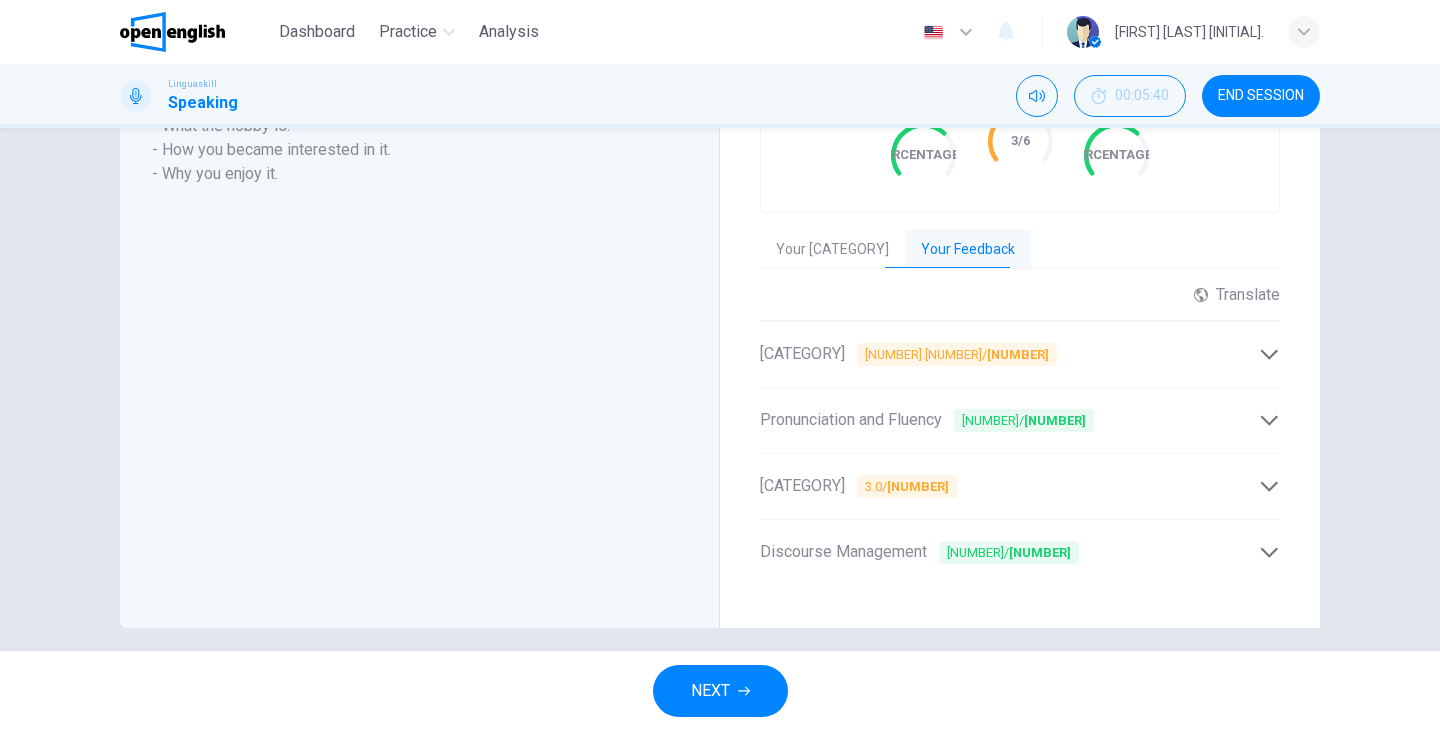 scroll, scrollTop: 535, scrollLeft: 0, axis: vertical 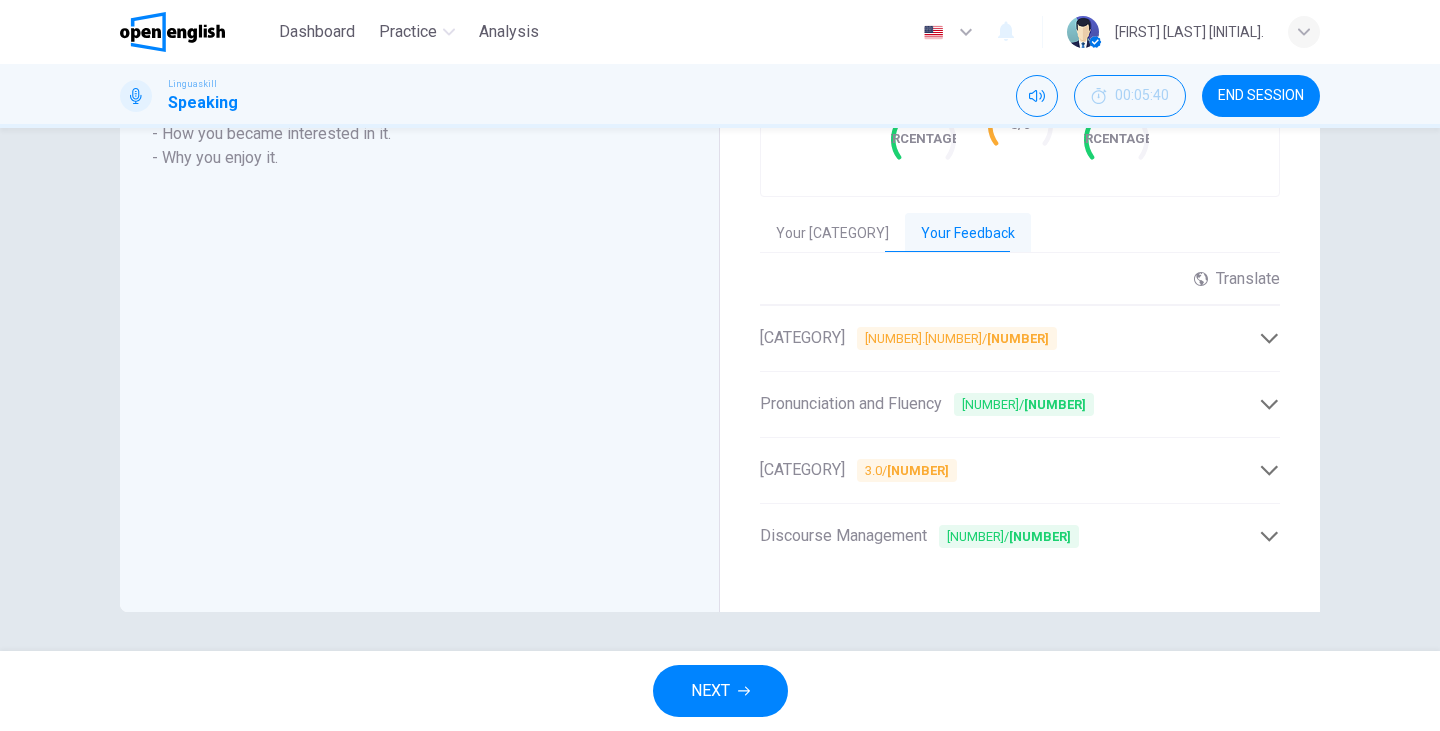 click on "Language Resource   3.0 / 6" at bounding box center [1009, 470] 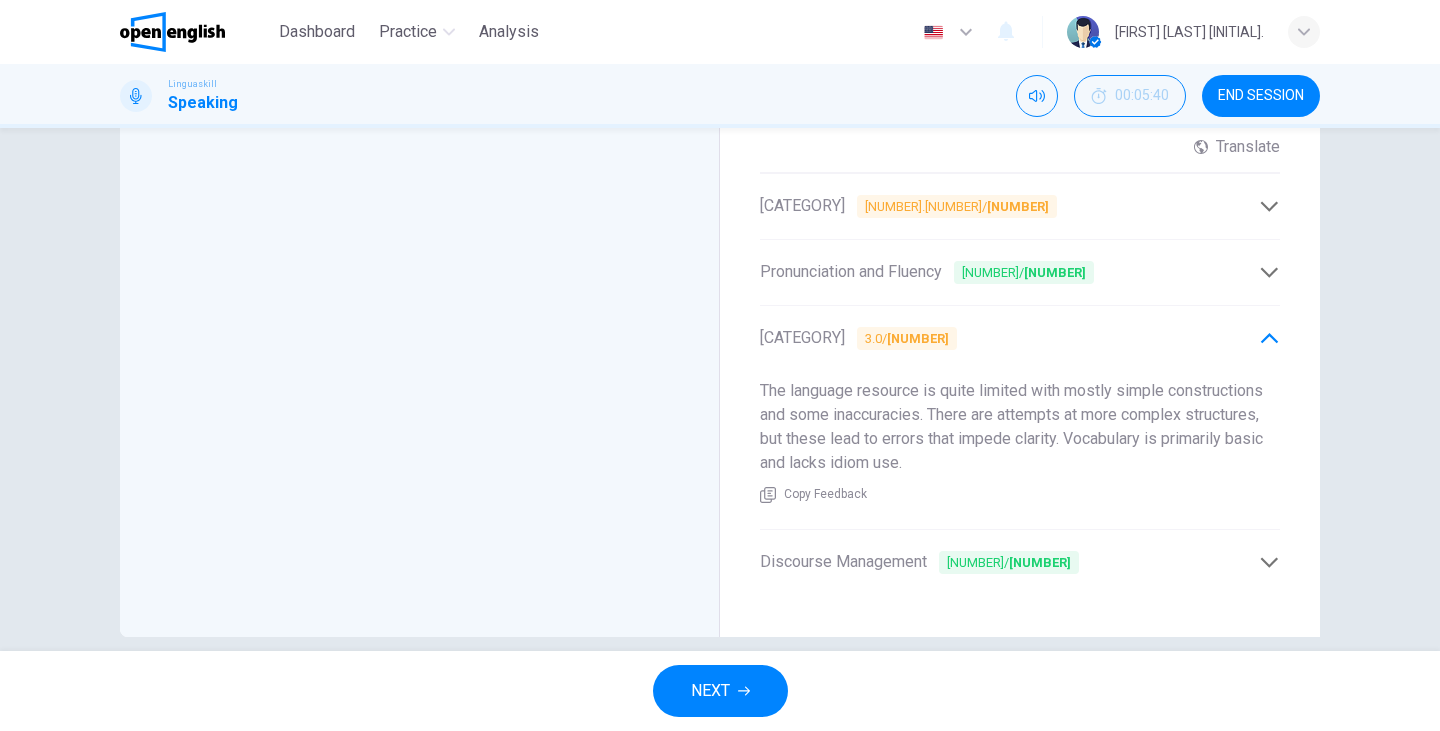 scroll, scrollTop: 693, scrollLeft: 0, axis: vertical 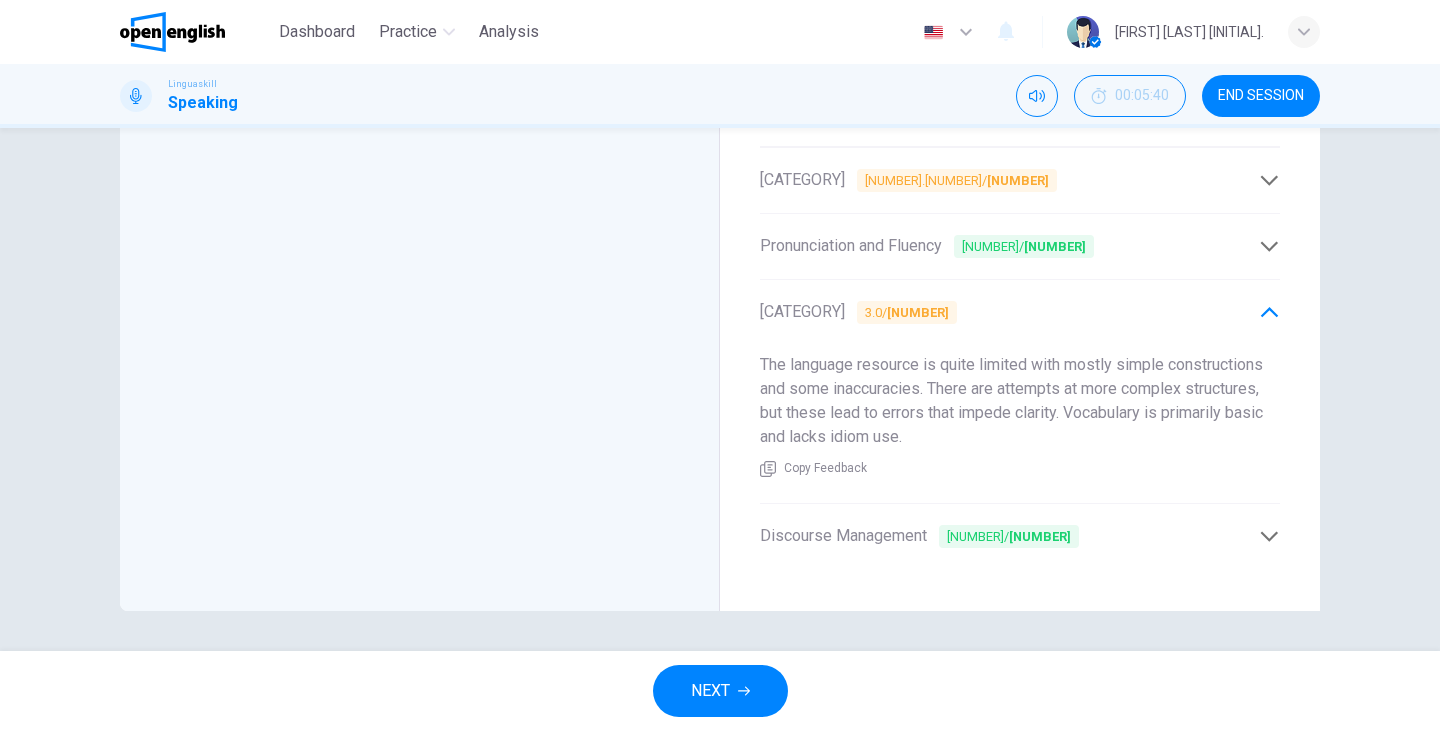 click on "NEXT" at bounding box center [720, 691] 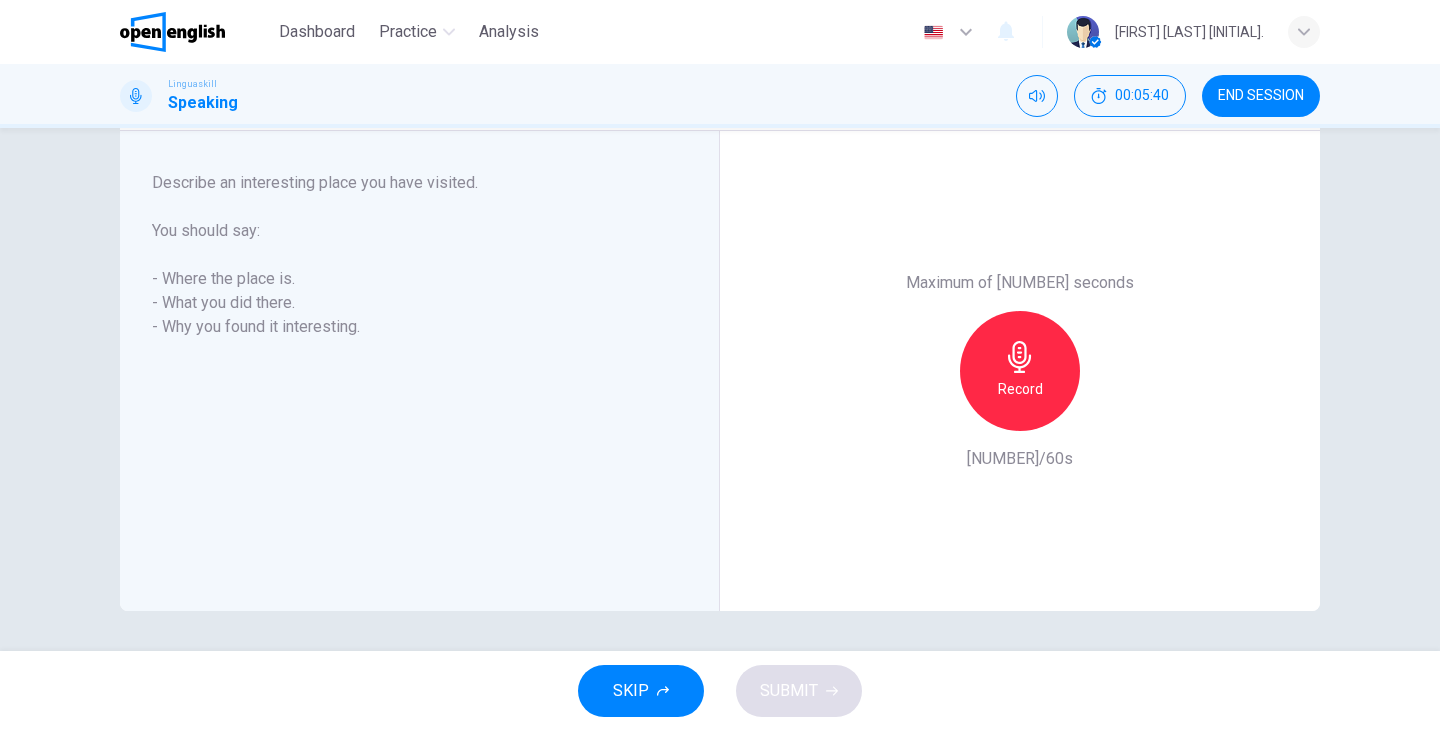 scroll, scrollTop: 326, scrollLeft: 0, axis: vertical 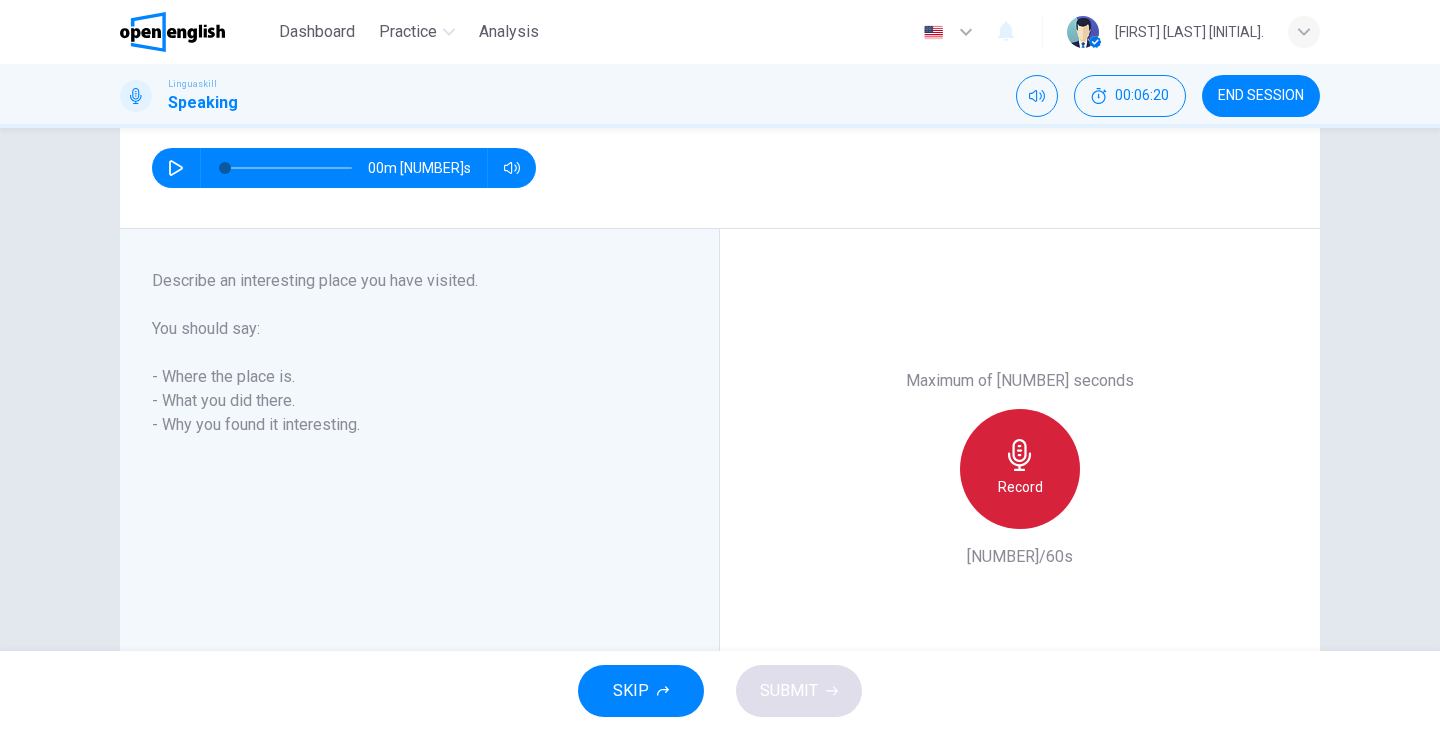 click on "Record" at bounding box center (1020, 487) 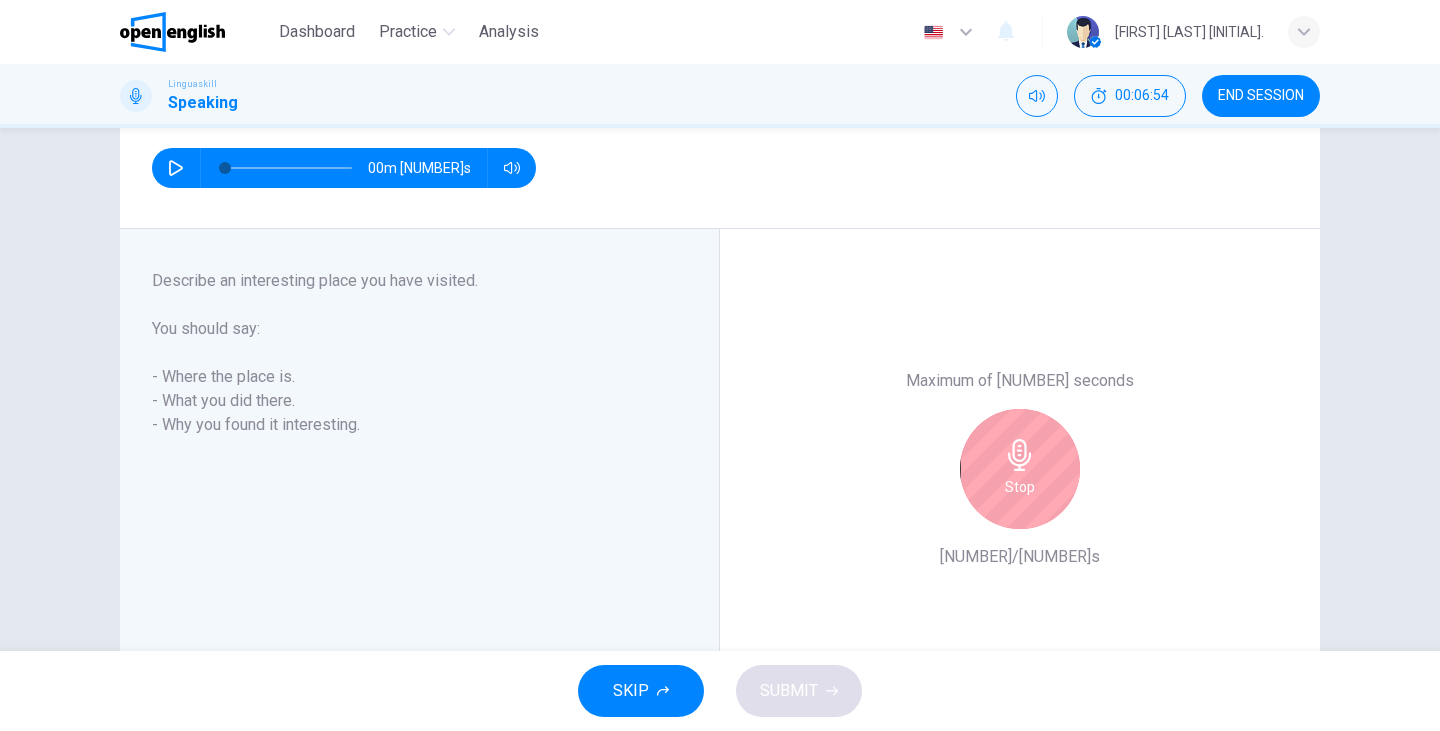 click on "Stop" at bounding box center (1020, 487) 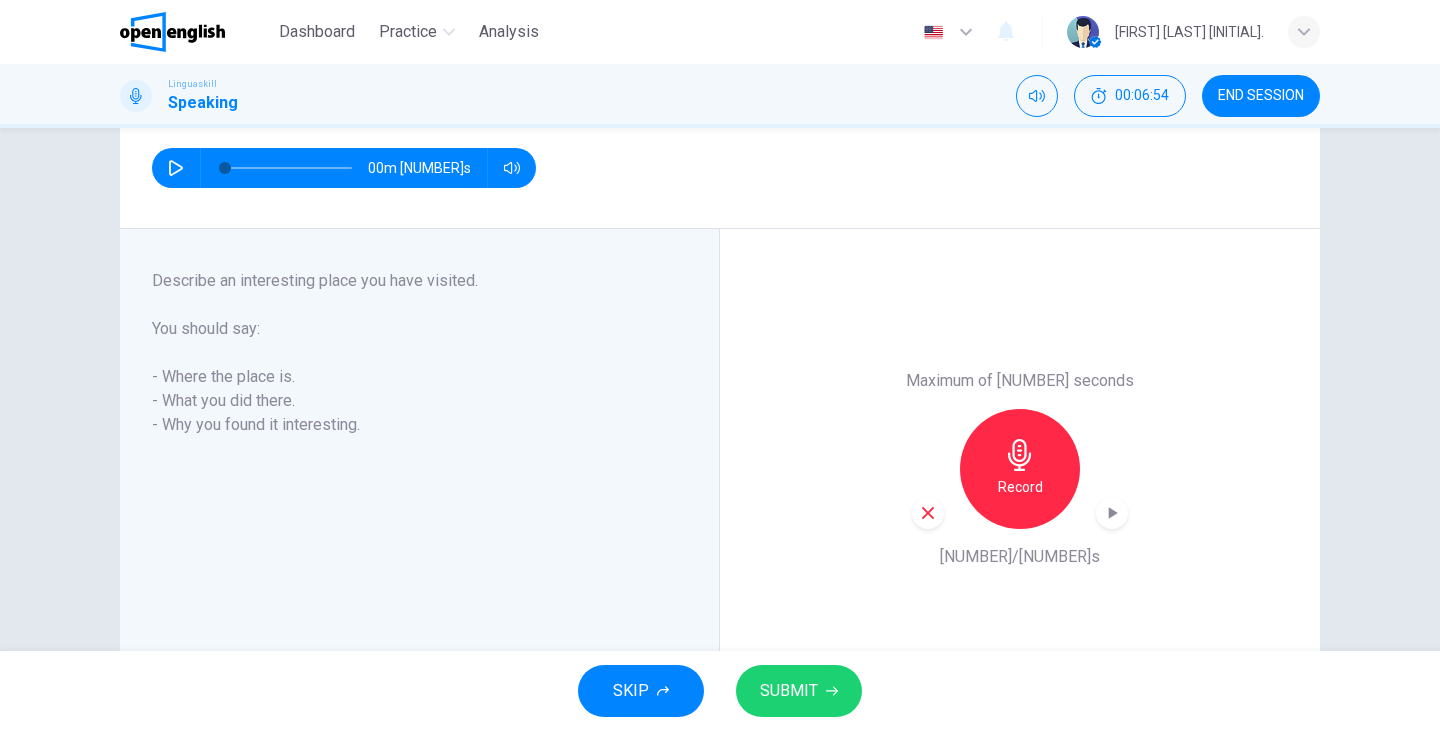 click at bounding box center (928, 513) 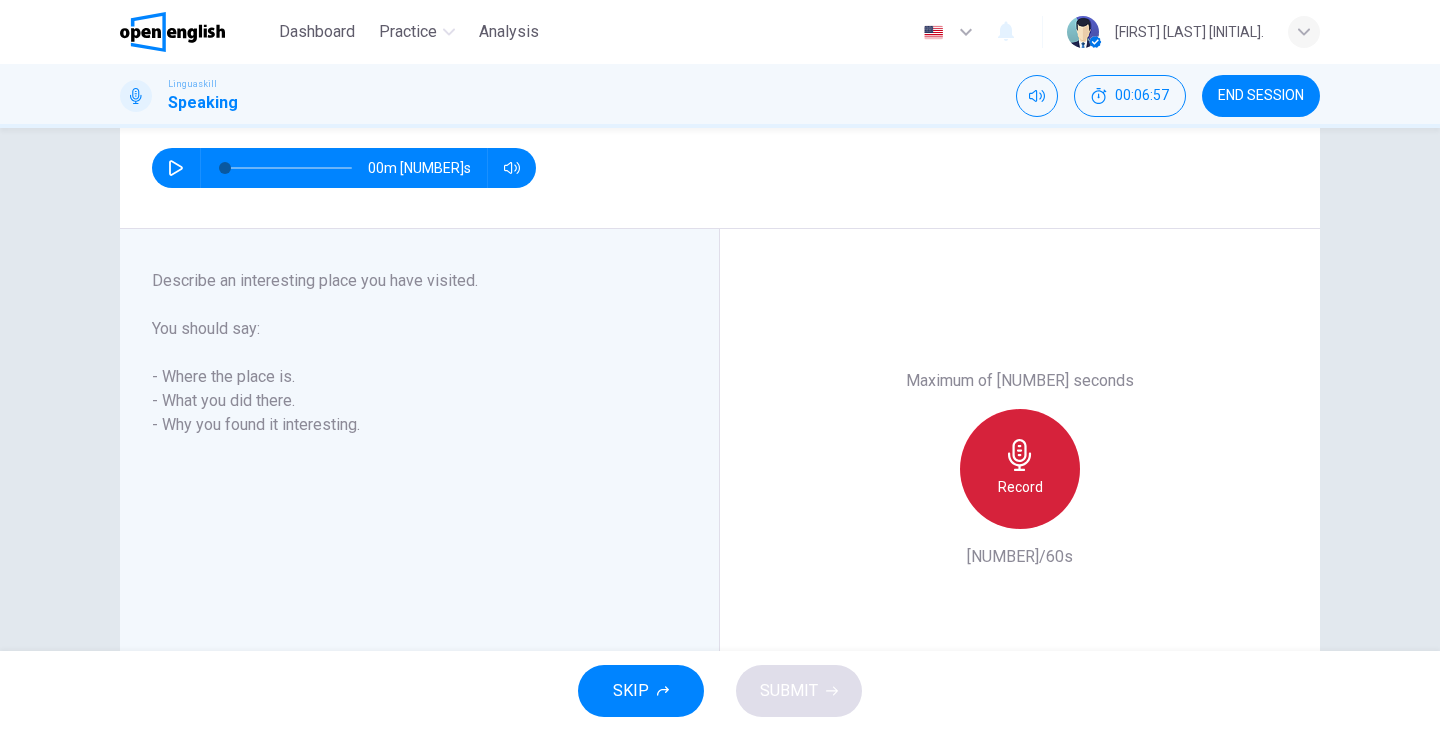 click at bounding box center (1020, 455) 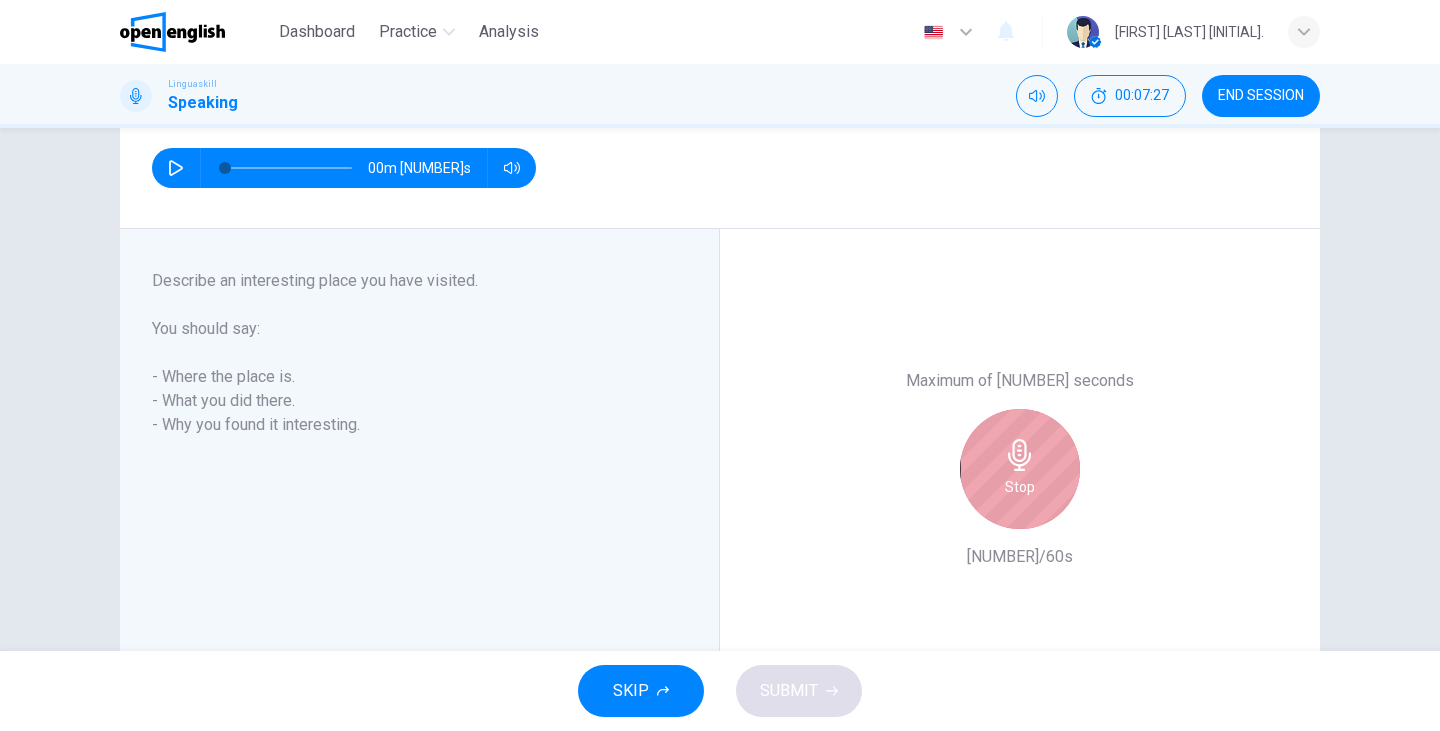 click at bounding box center [1020, 455] 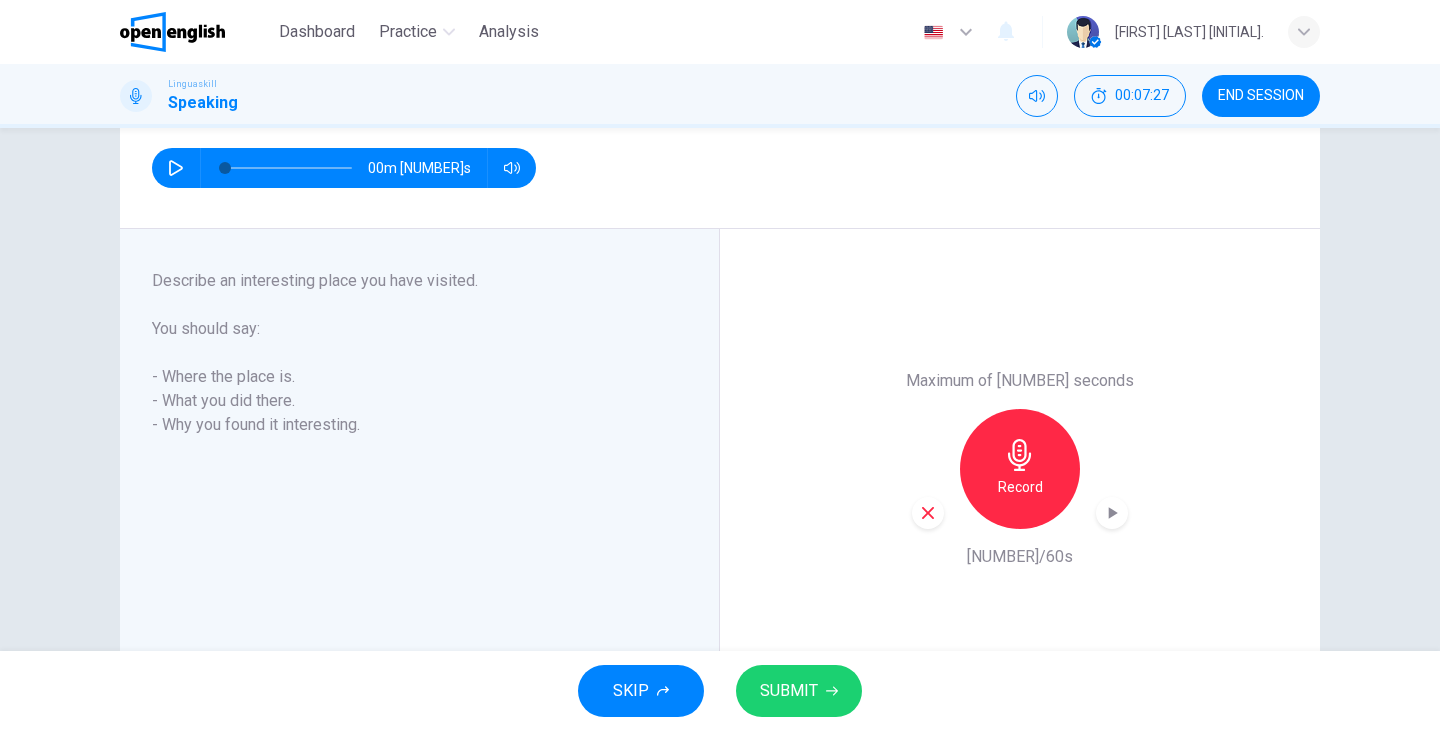 click at bounding box center (928, 513) 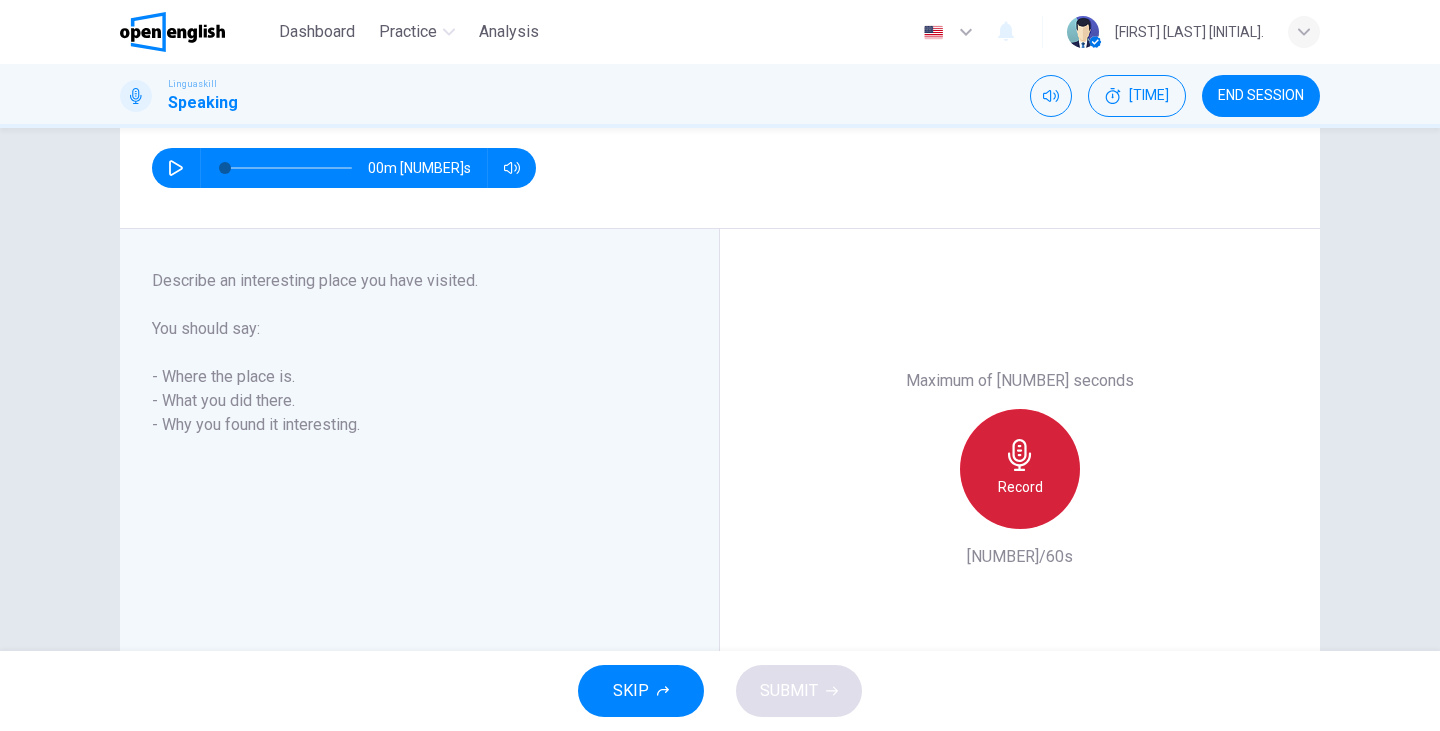 click on "Record" at bounding box center [1020, 469] 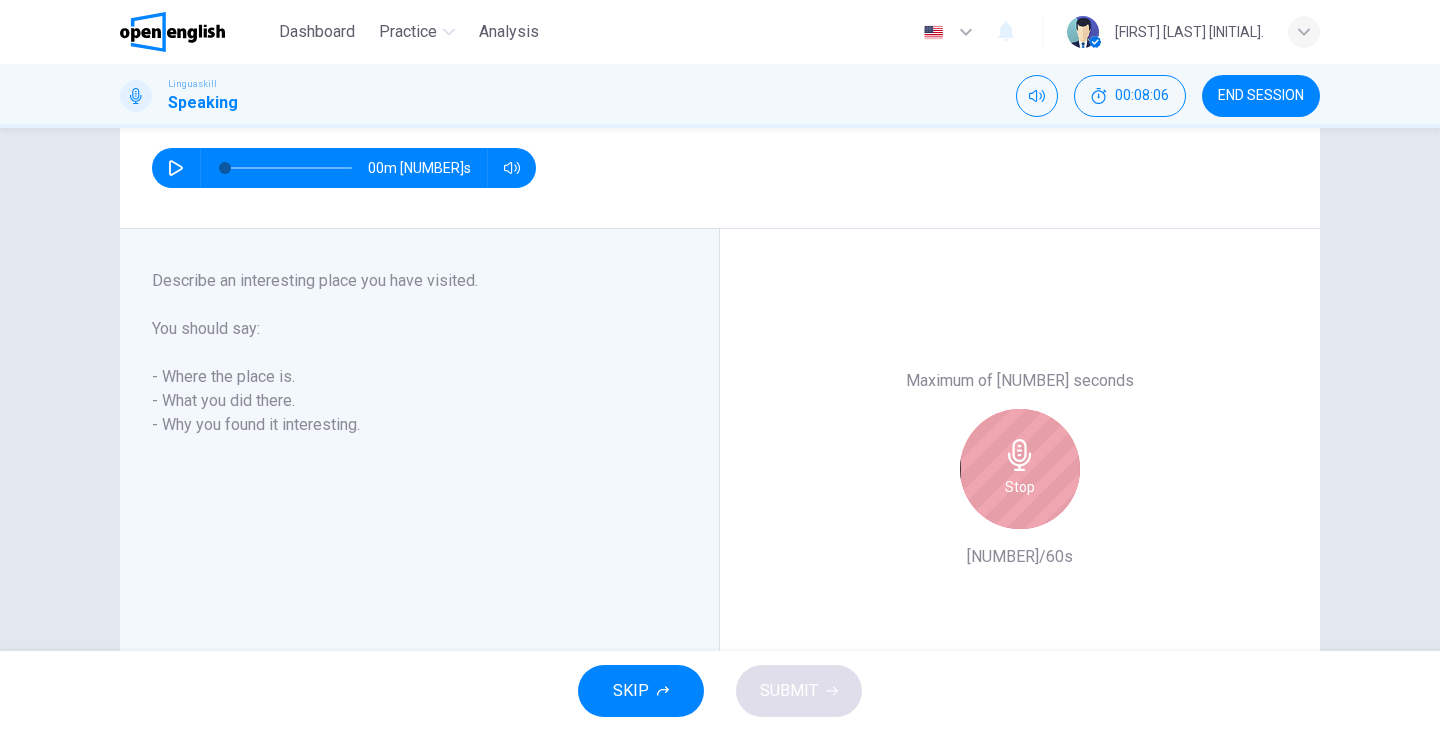 click on "Stop" at bounding box center (1020, 469) 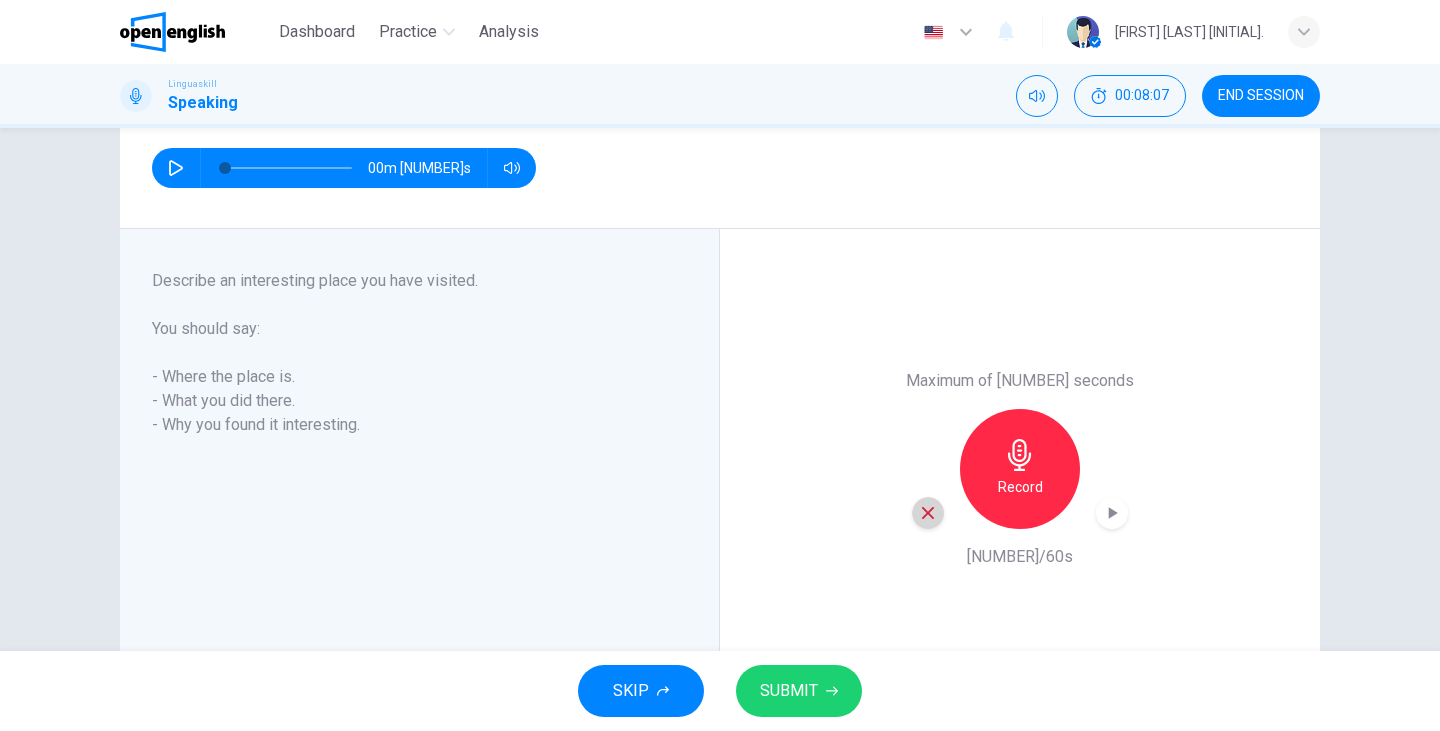 click at bounding box center (928, 513) 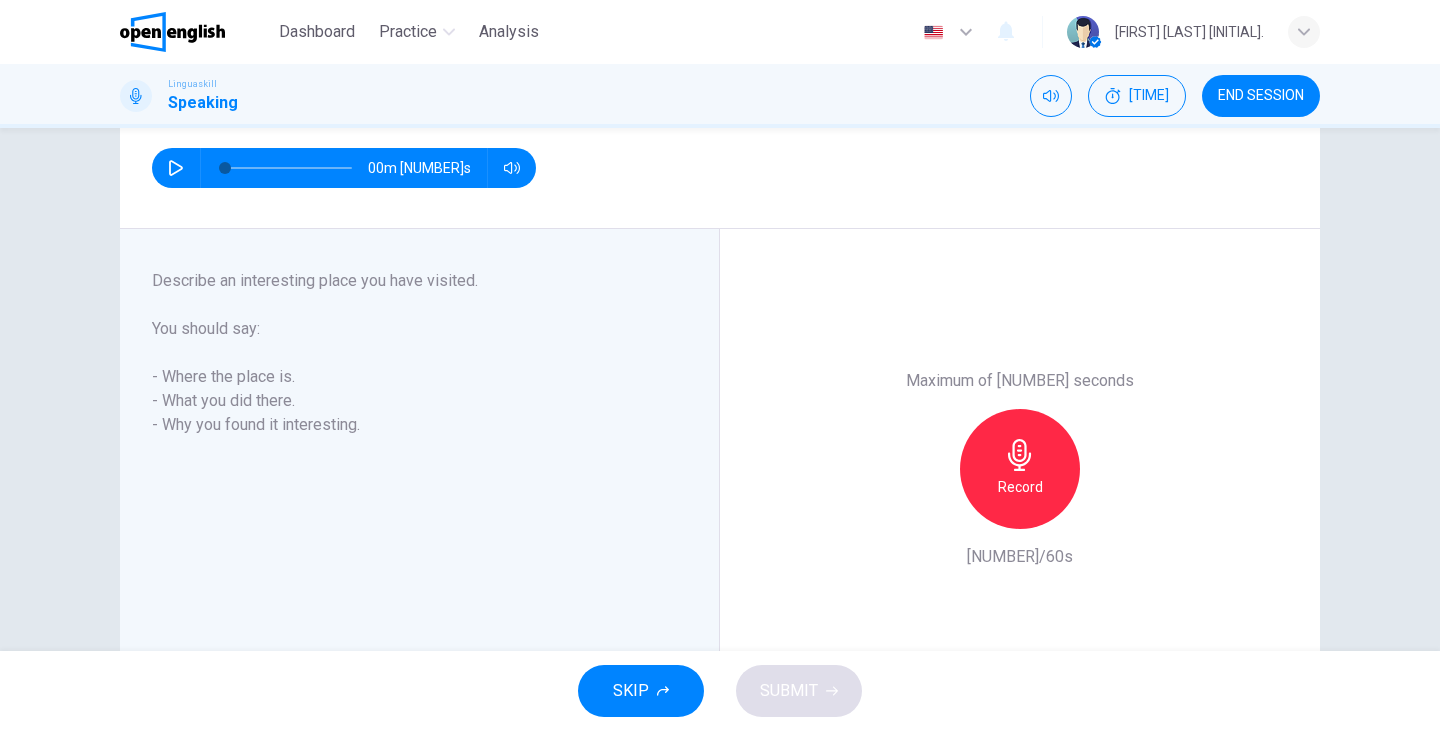 click on "Record" at bounding box center [1020, 469] 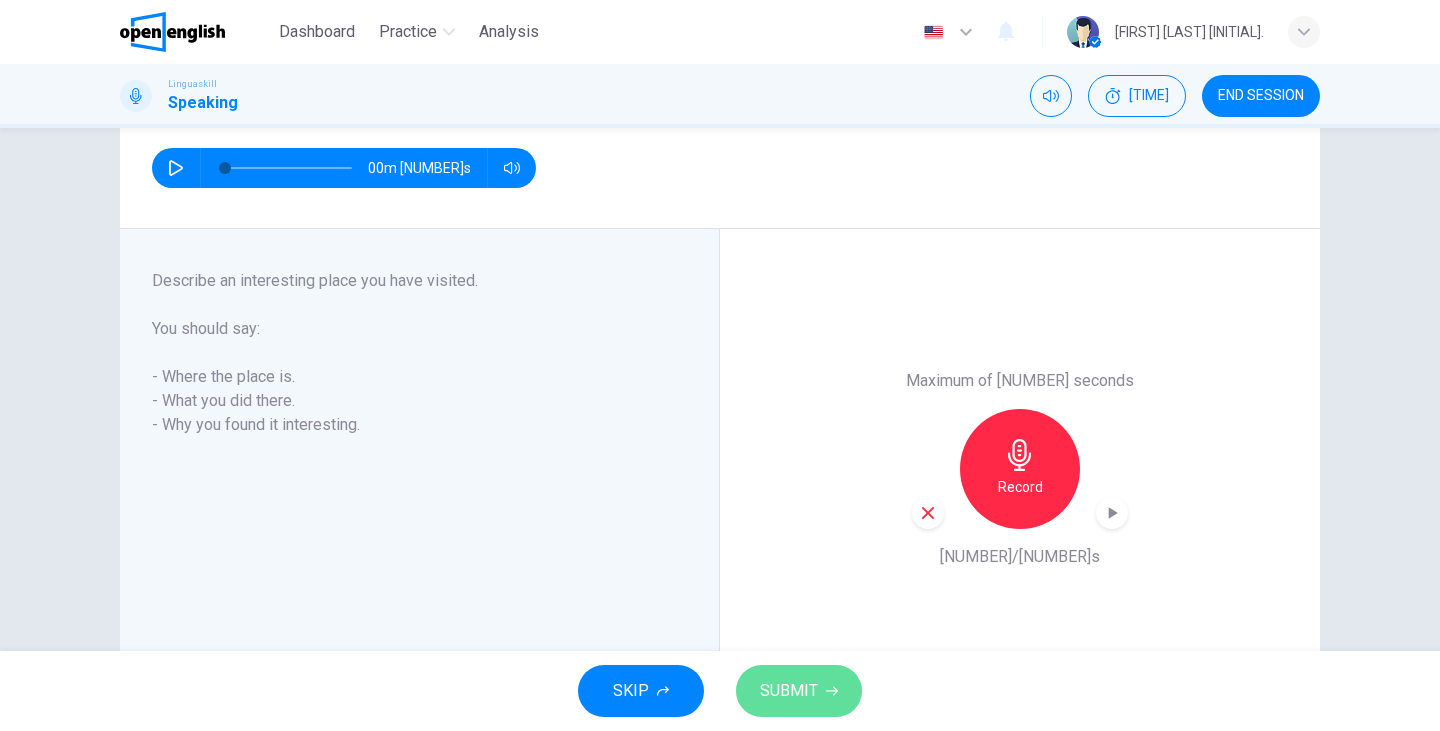 click on "SUBMIT" at bounding box center (799, 691) 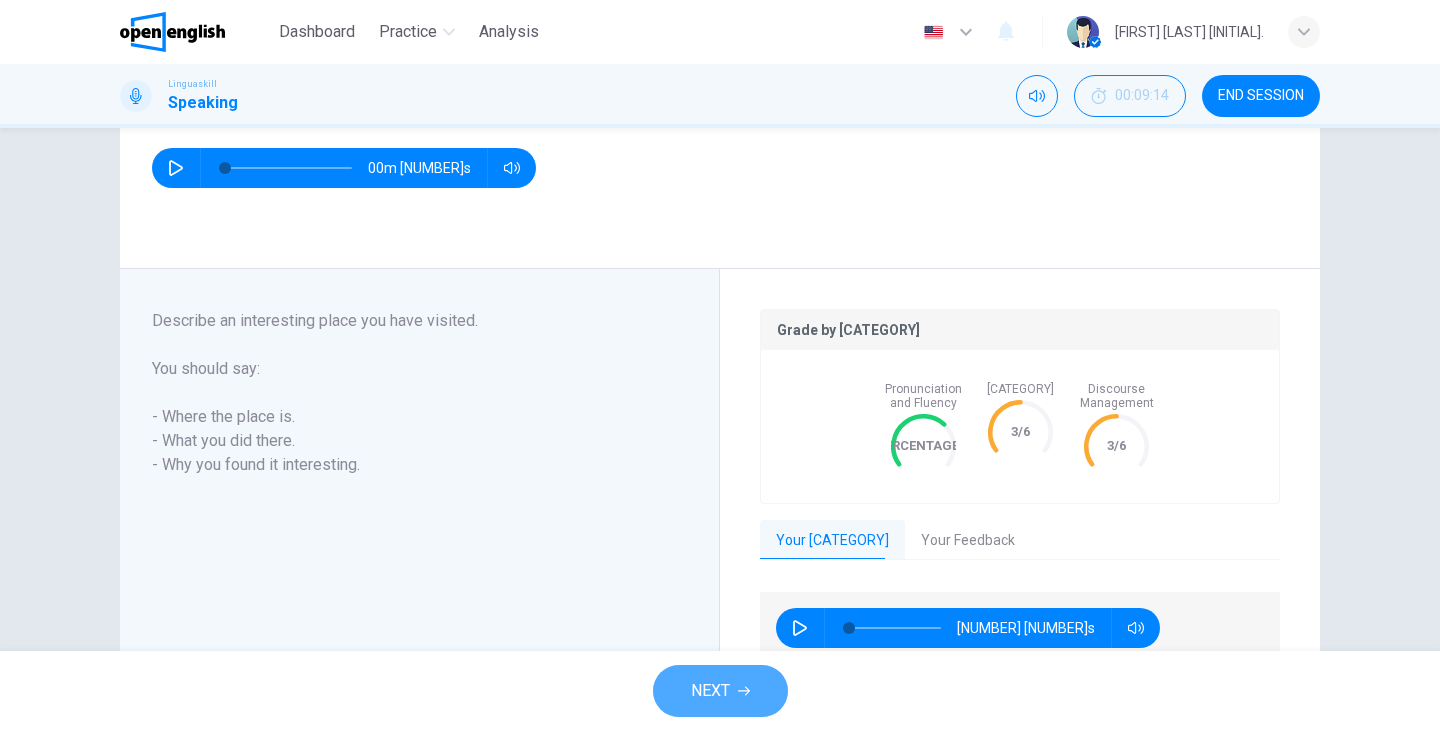 click at bounding box center (744, 691) 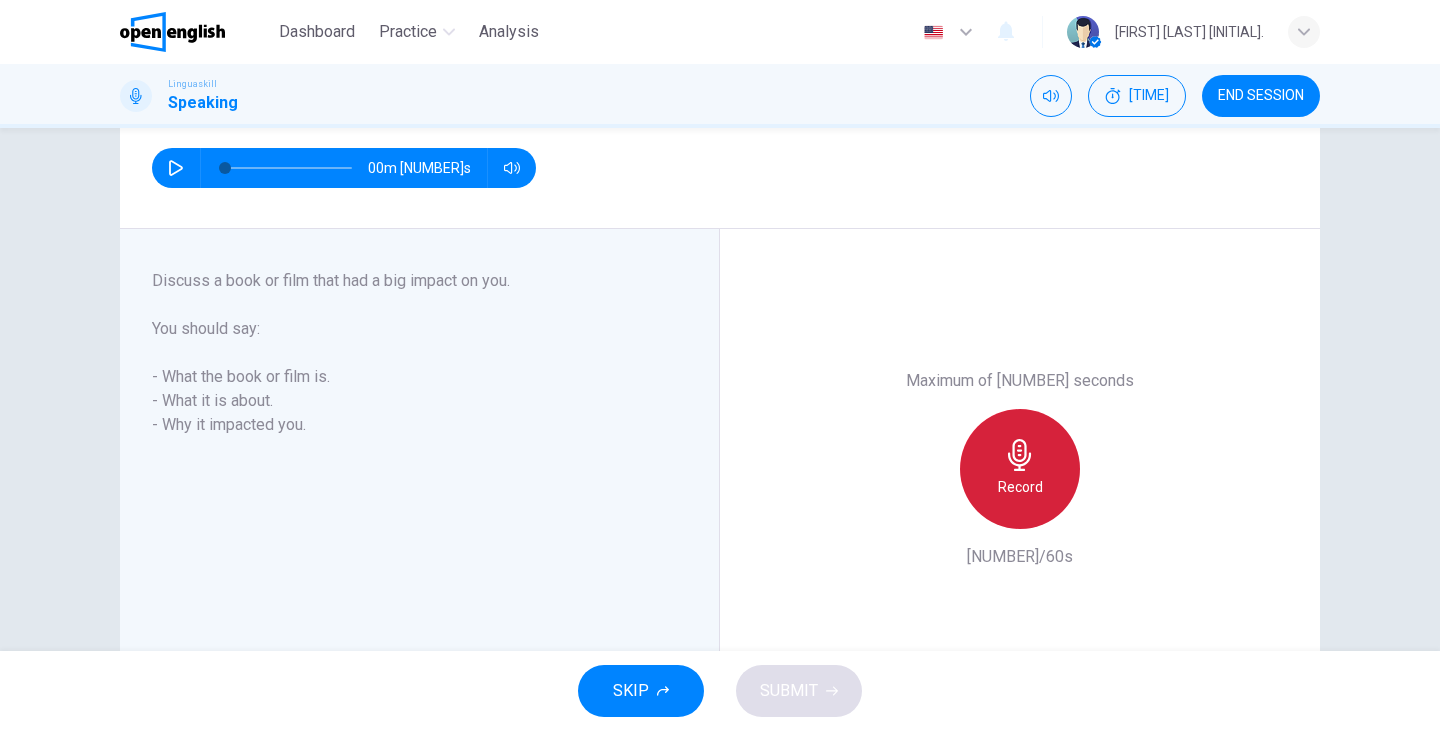 click on "Record" at bounding box center (1020, 469) 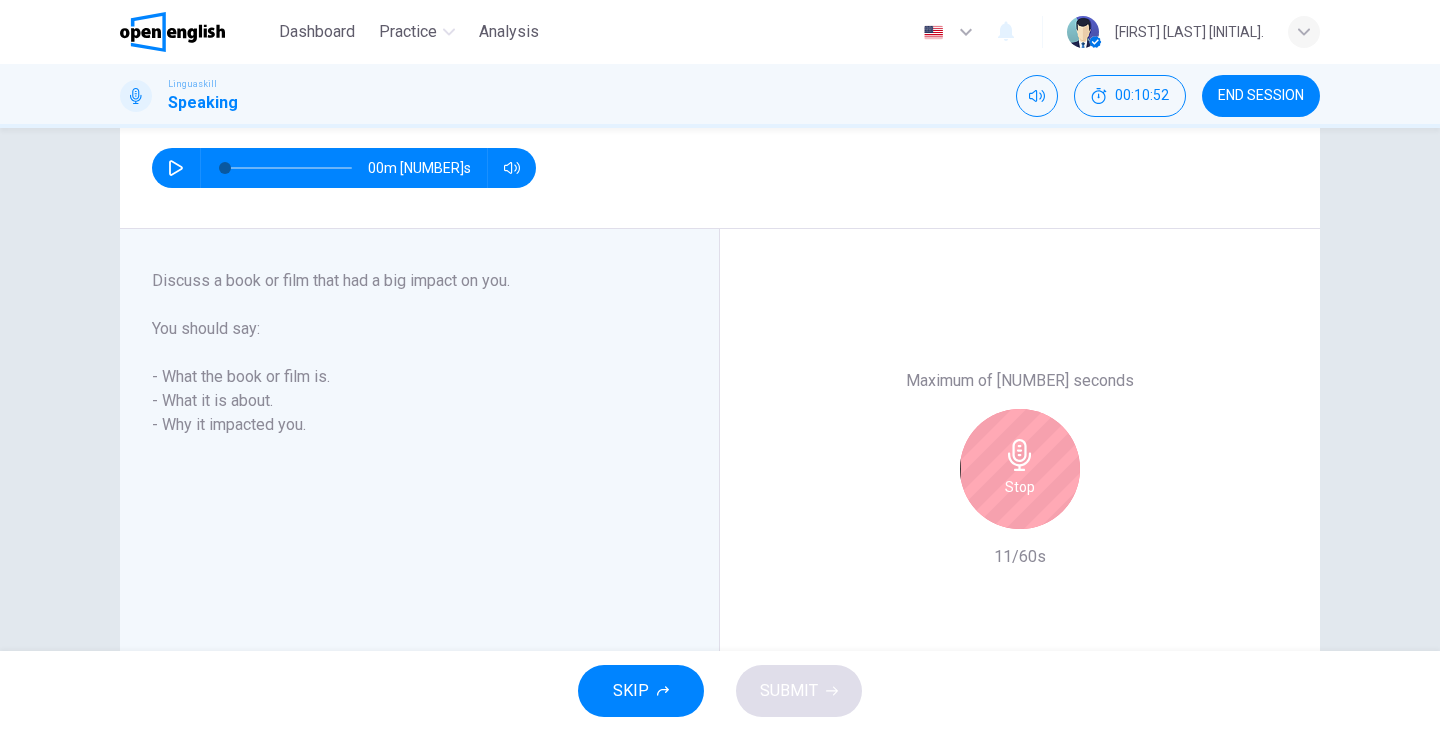 click at bounding box center (1020, 455) 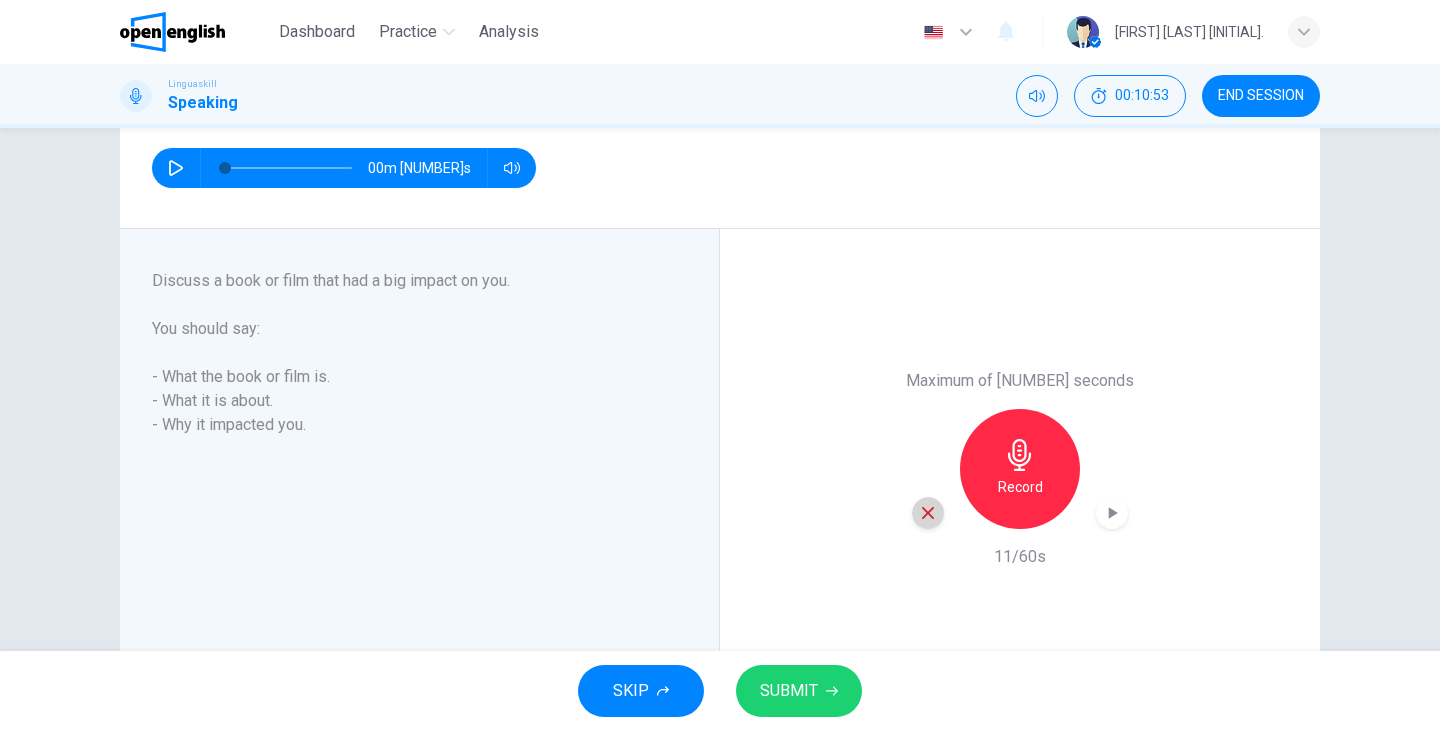 click at bounding box center [928, 513] 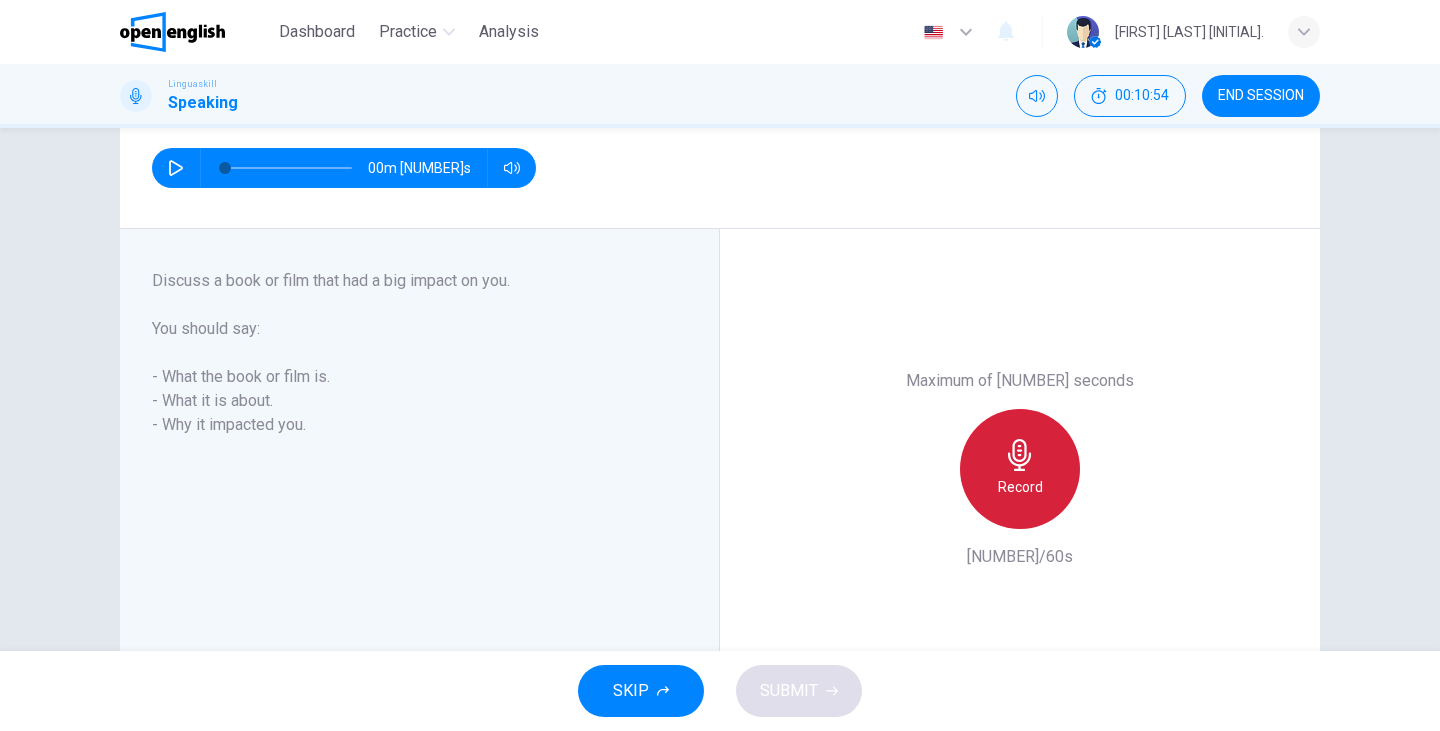 click on "Record" at bounding box center (1020, 487) 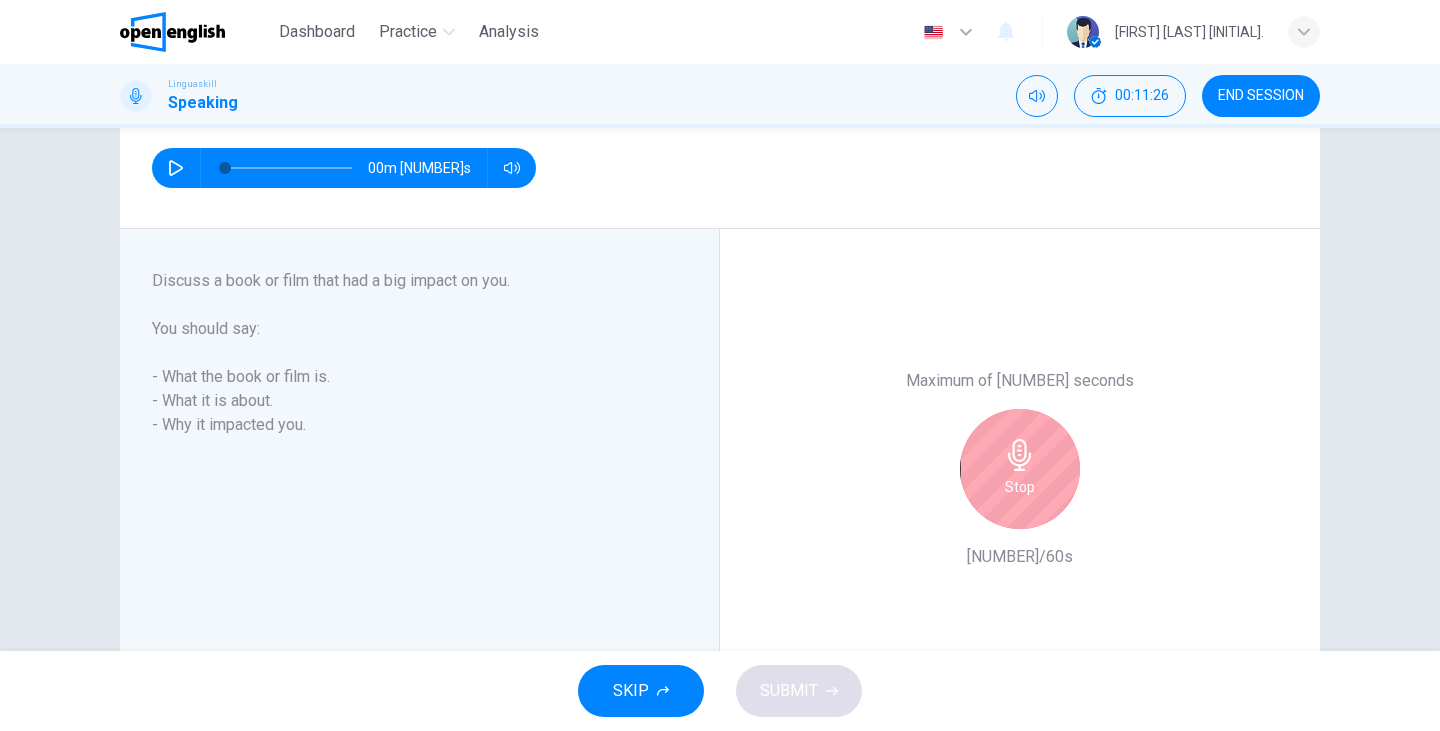 click on "Stop" at bounding box center [1020, 487] 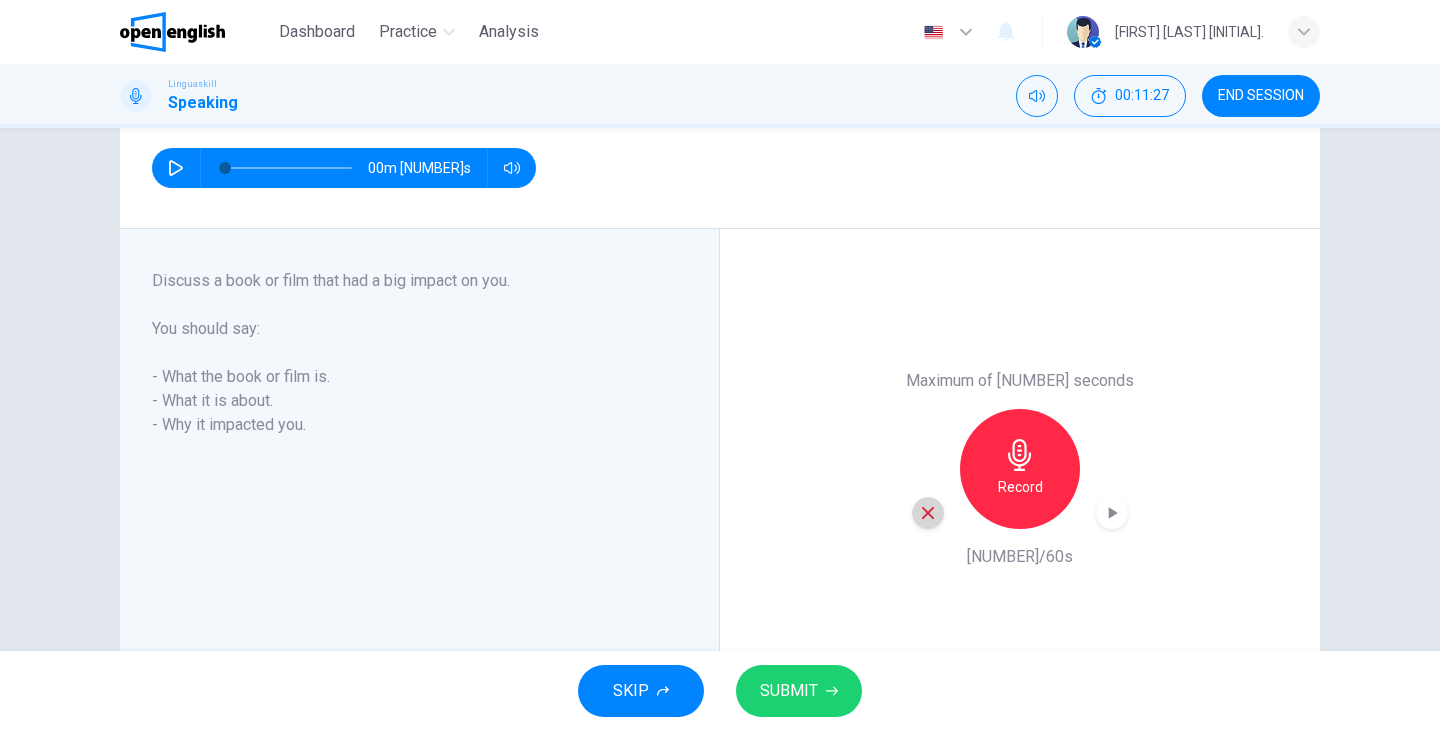 click at bounding box center [928, 513] 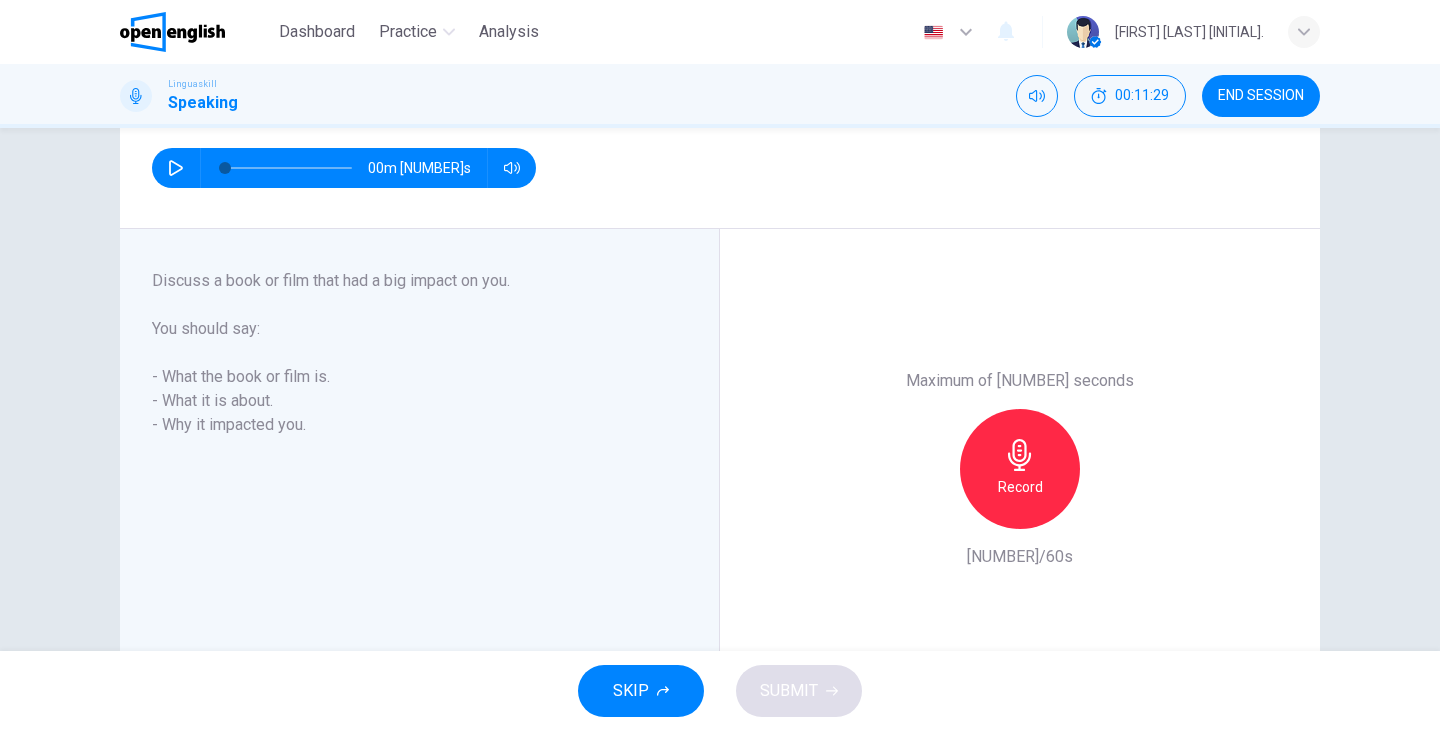 click on "Record" at bounding box center [1020, 487] 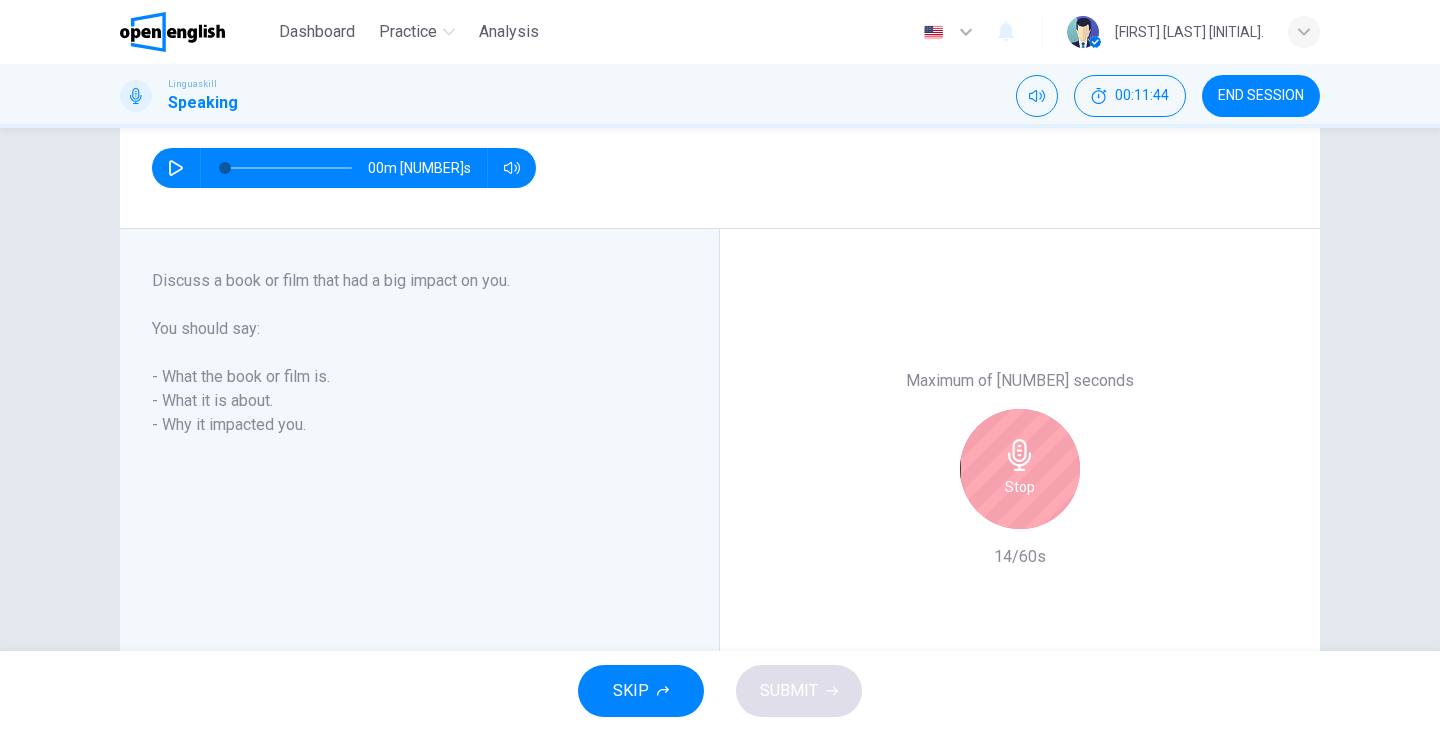 click on "Stop" at bounding box center (1020, 487) 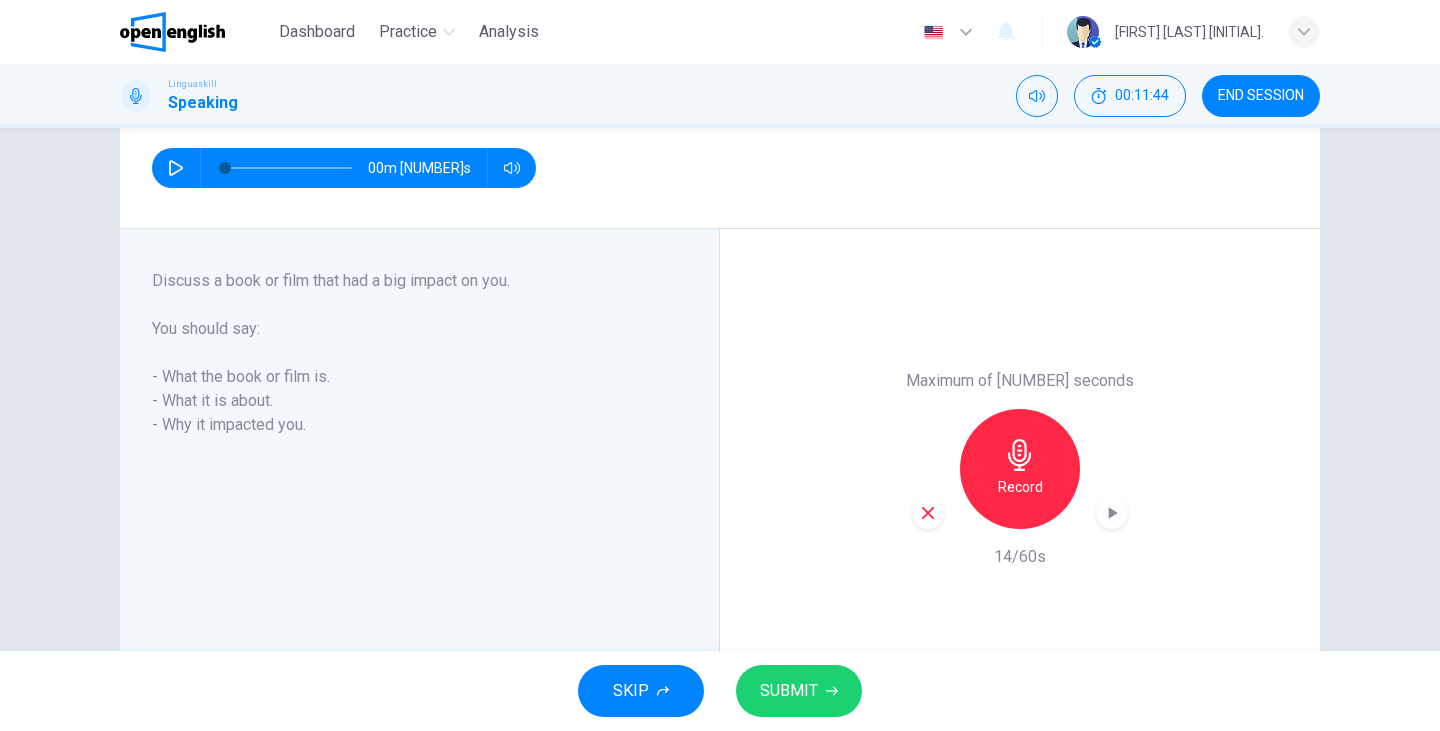 click at bounding box center [928, 513] 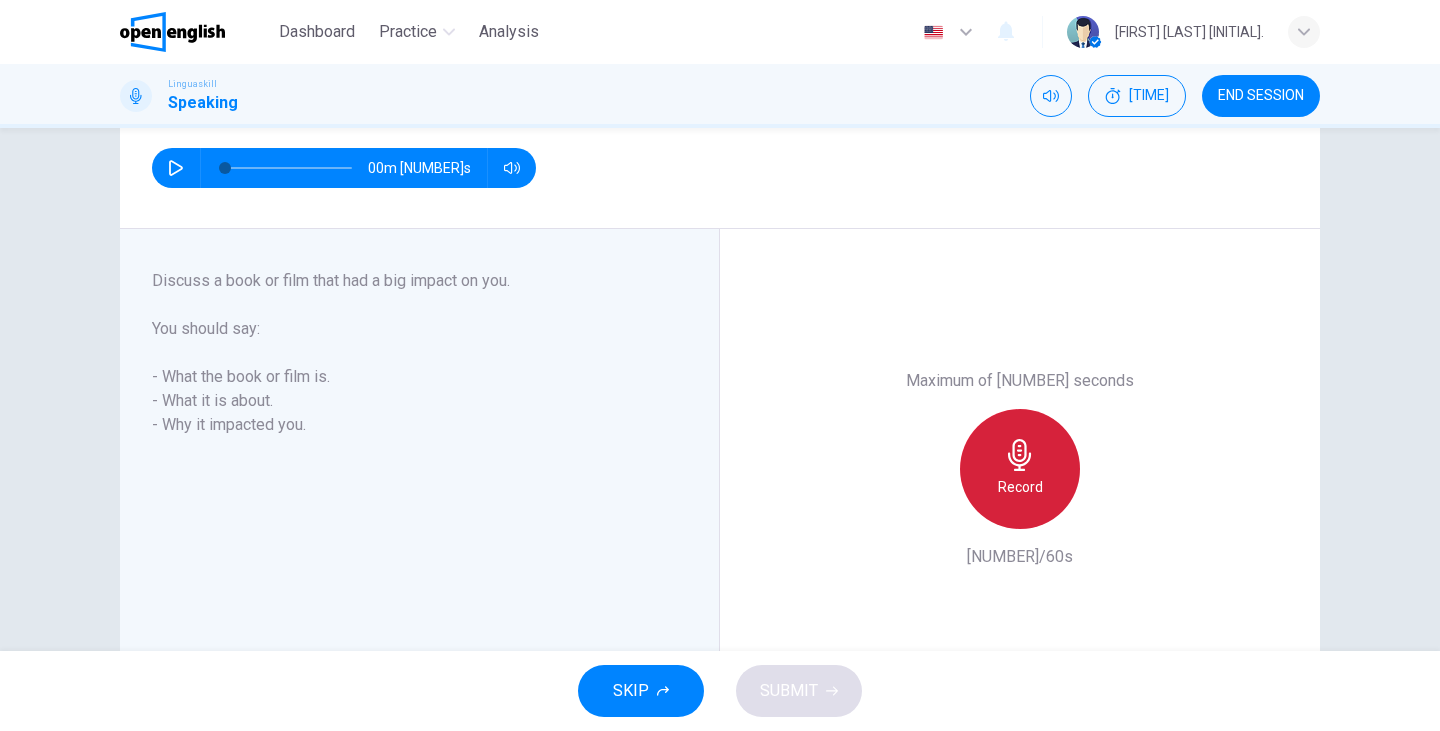 click on "Record" at bounding box center [1020, 487] 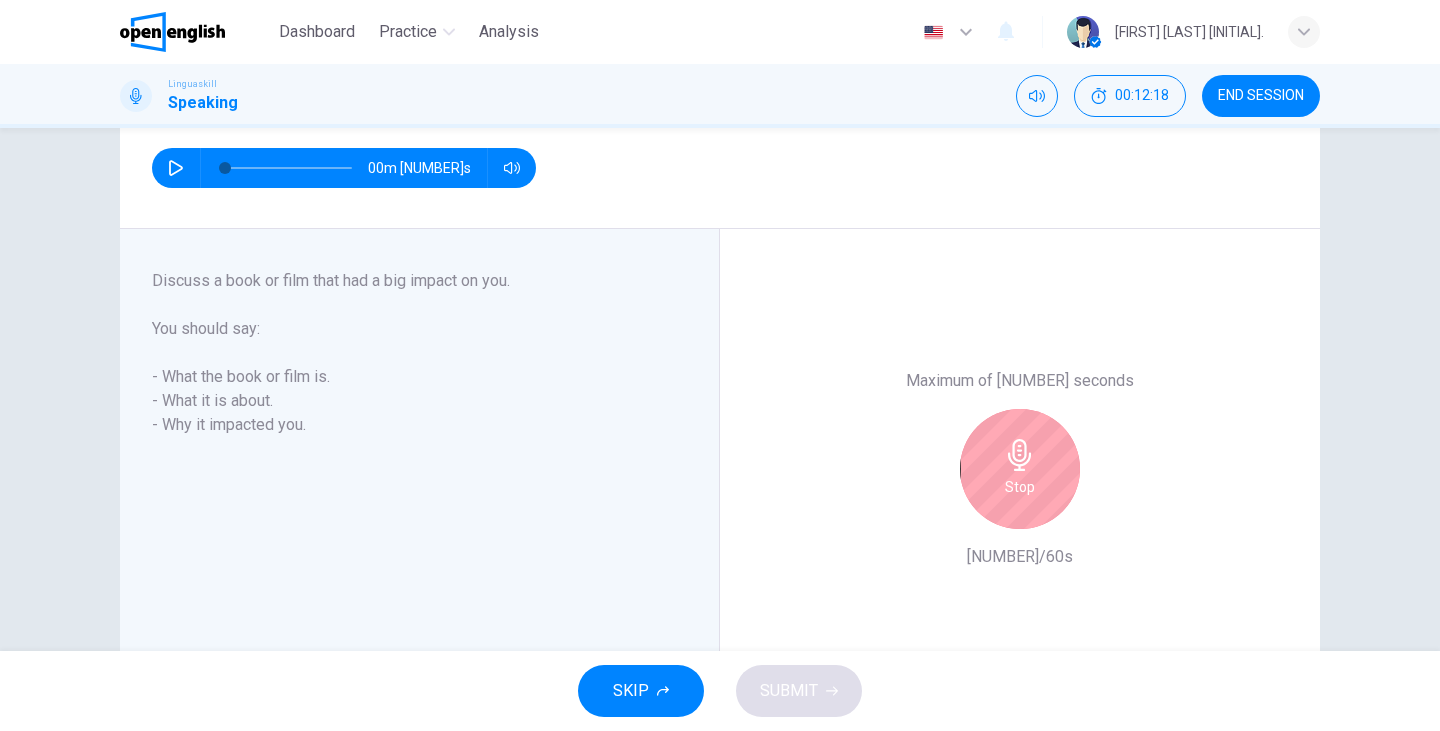 click on "Stop" at bounding box center (1020, 487) 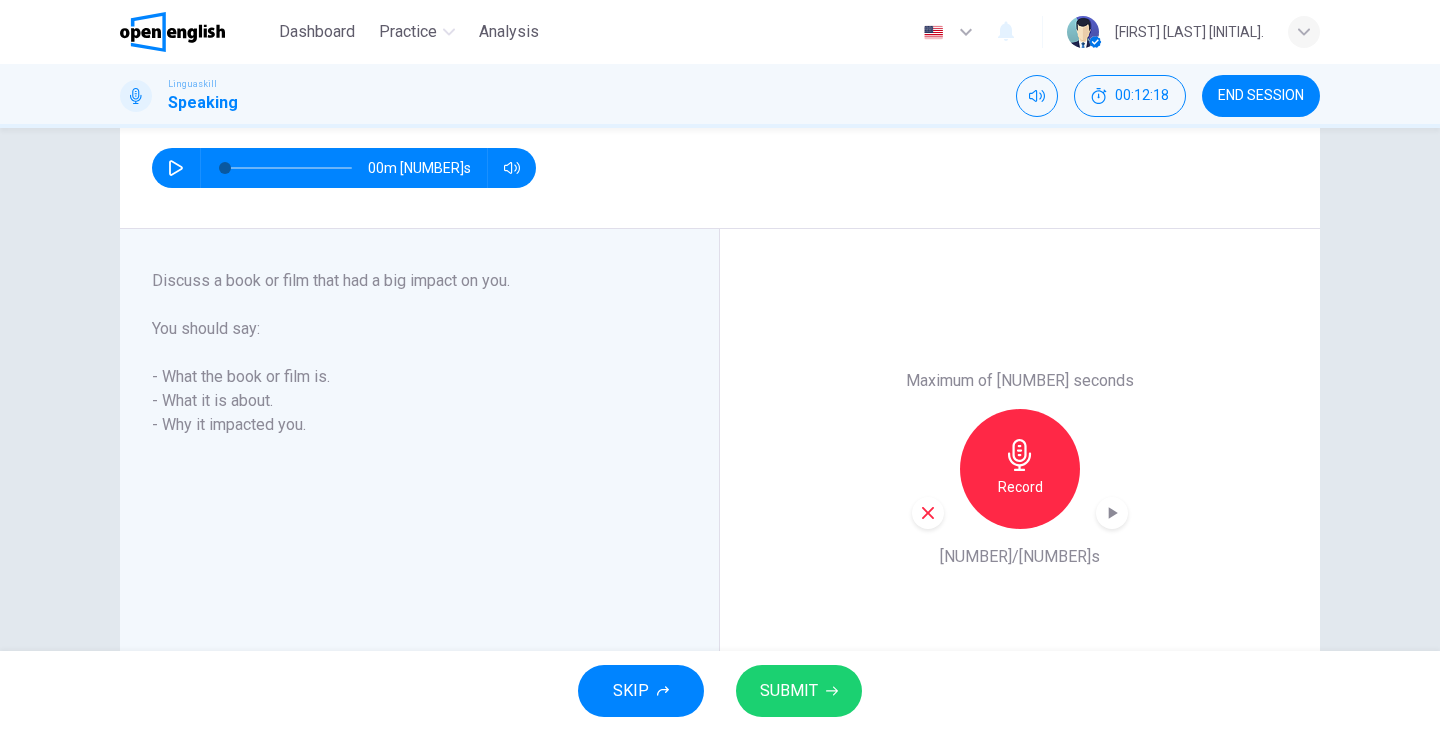 click at bounding box center (928, 513) 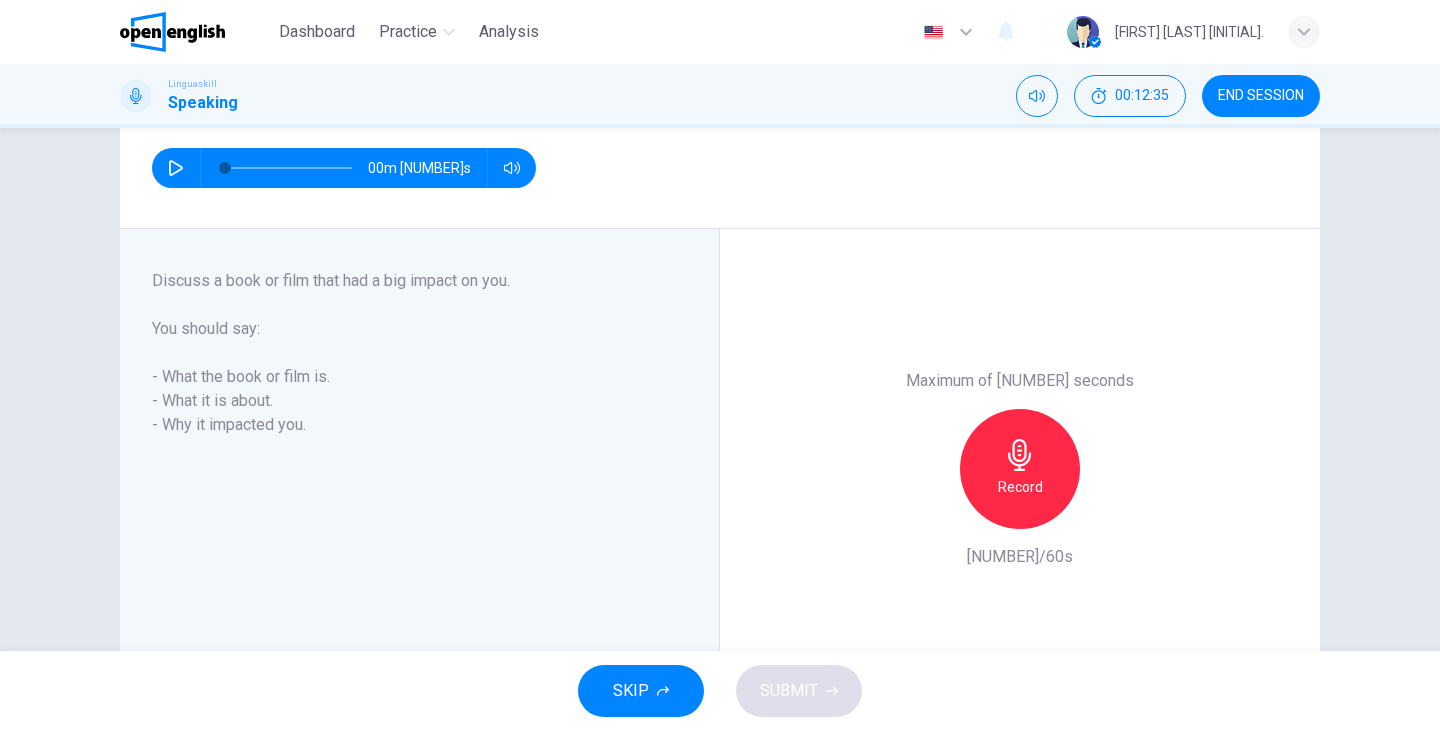 click on "Record" at bounding box center [1020, 469] 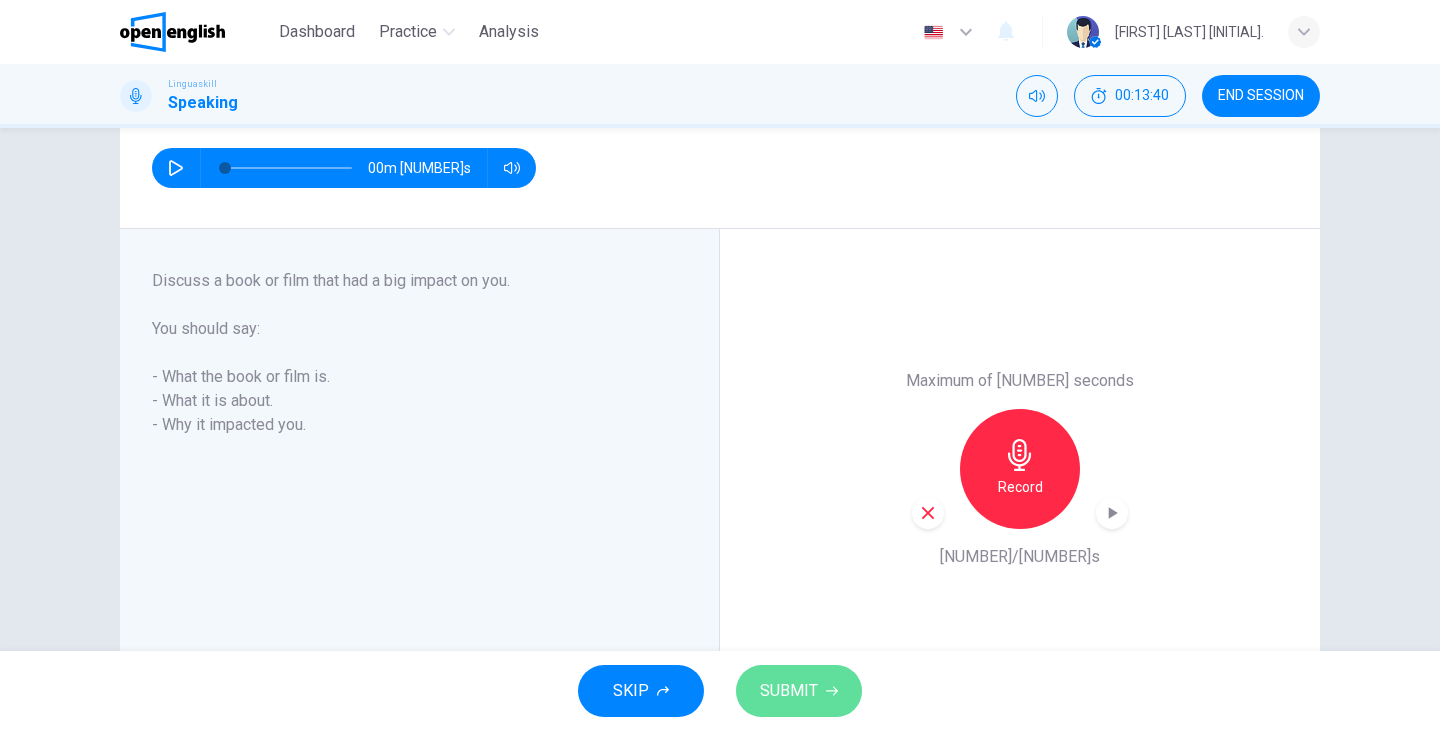 click on "SUBMIT" at bounding box center (799, 691) 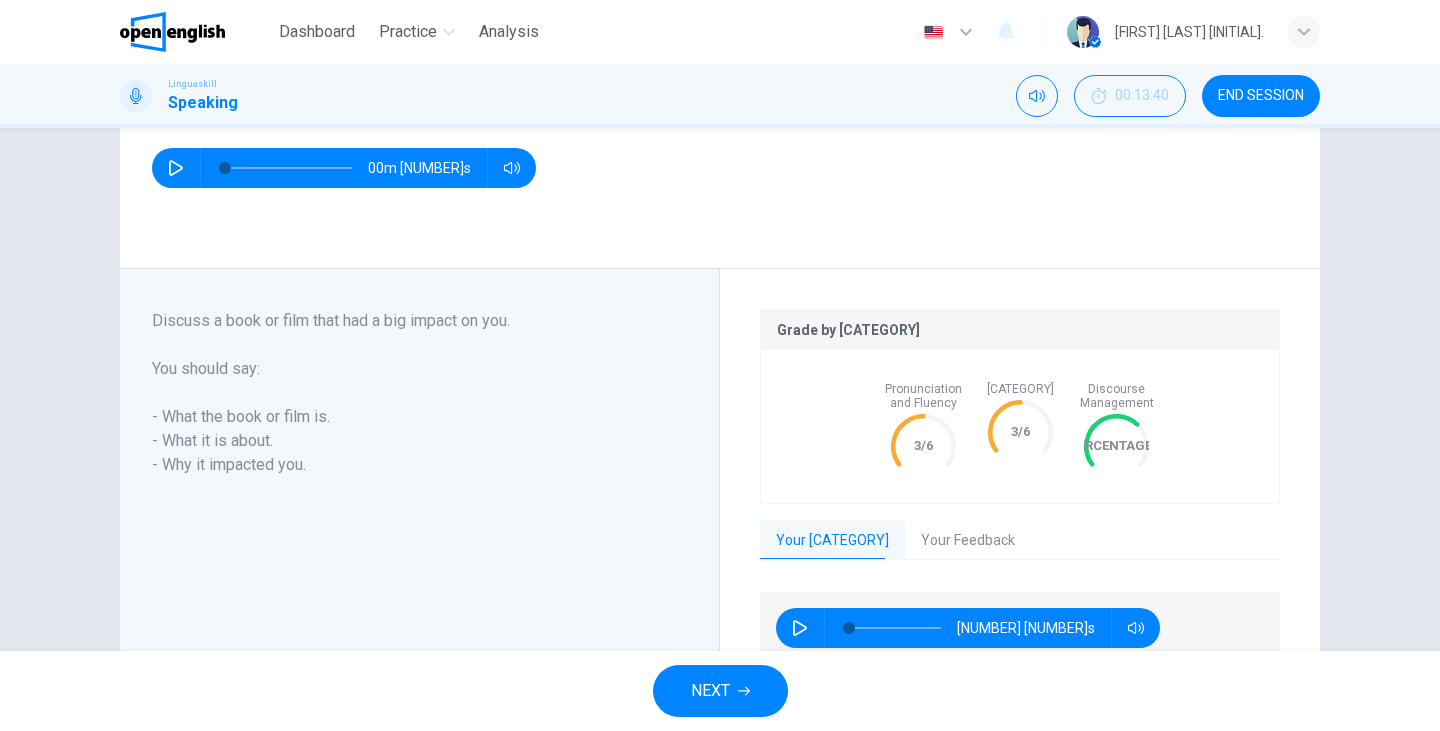 click on "Your Feedback" at bounding box center (968, 541) 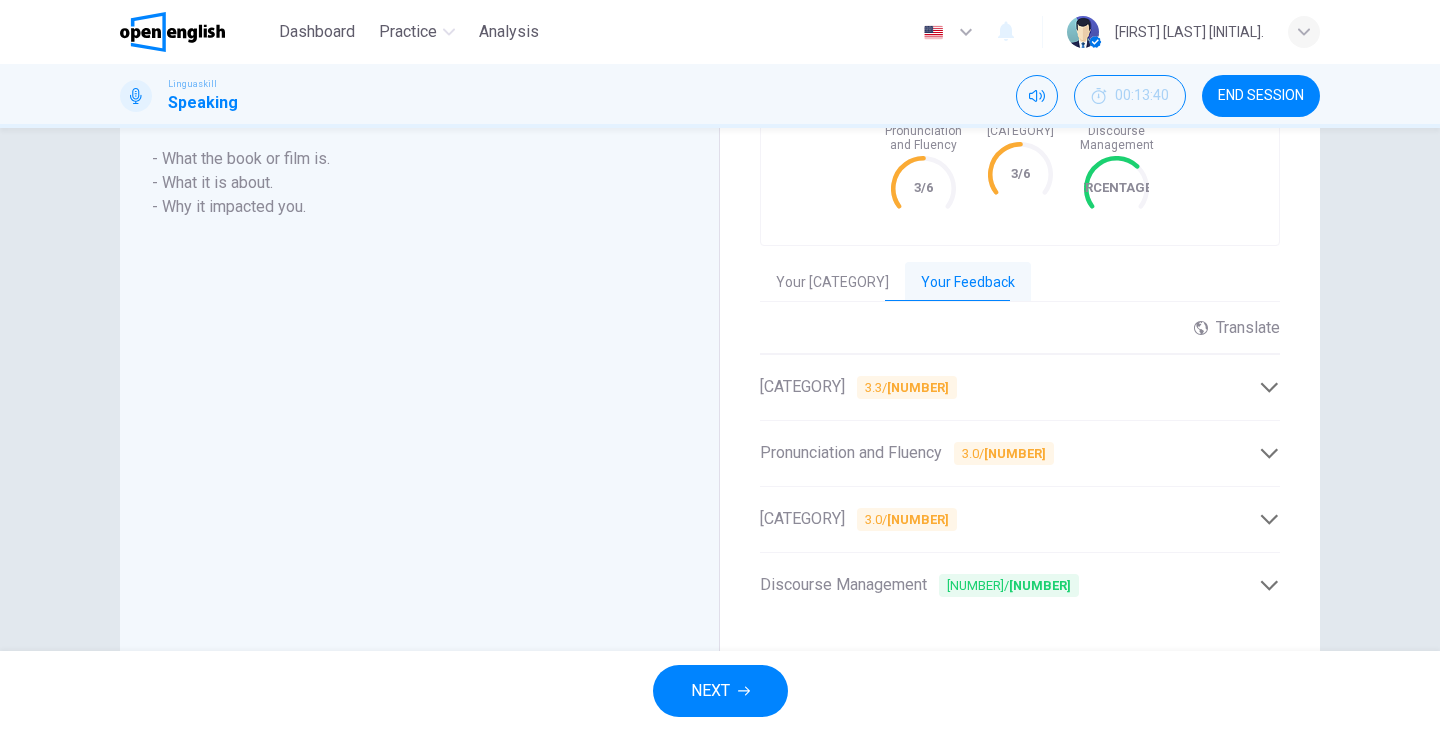 scroll, scrollTop: 487, scrollLeft: 0, axis: vertical 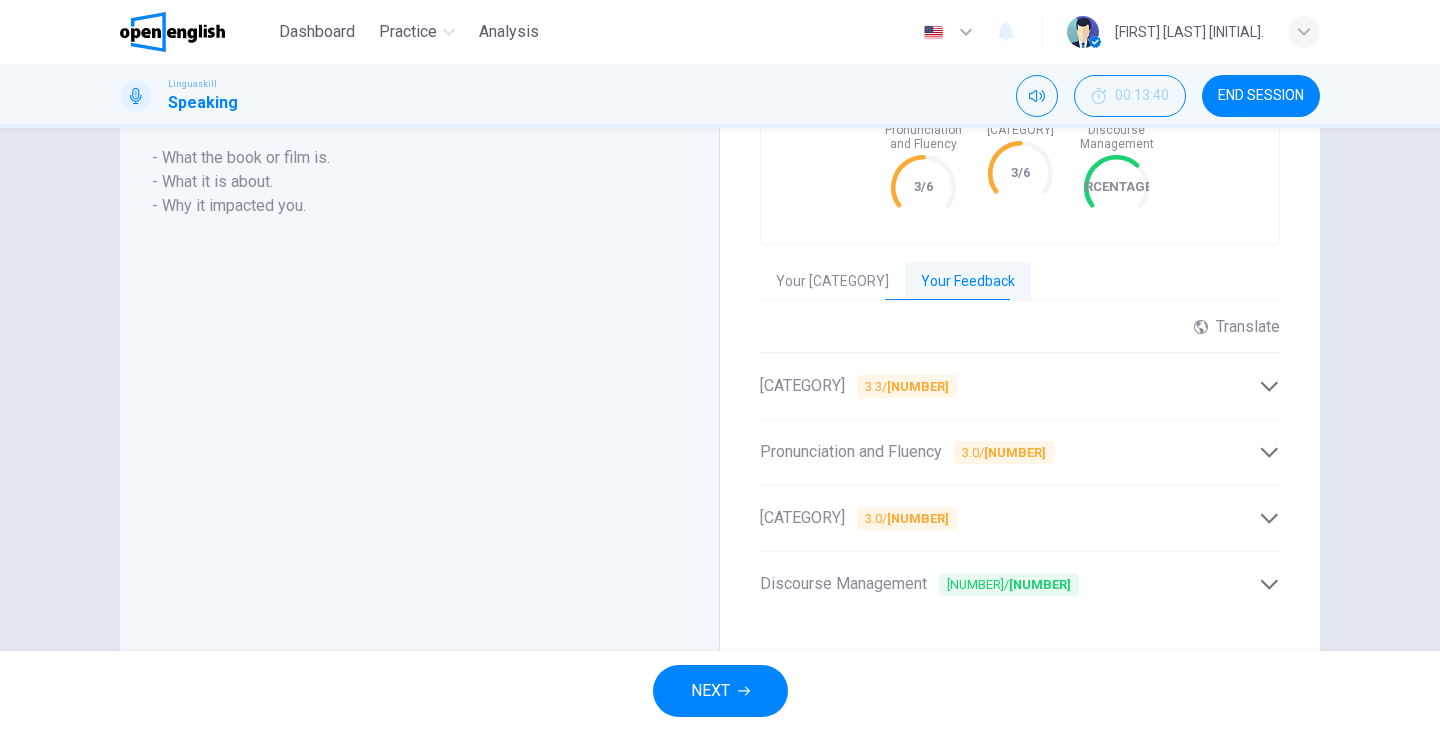 click on "Overall   3.3 / 6" at bounding box center (1009, 386) 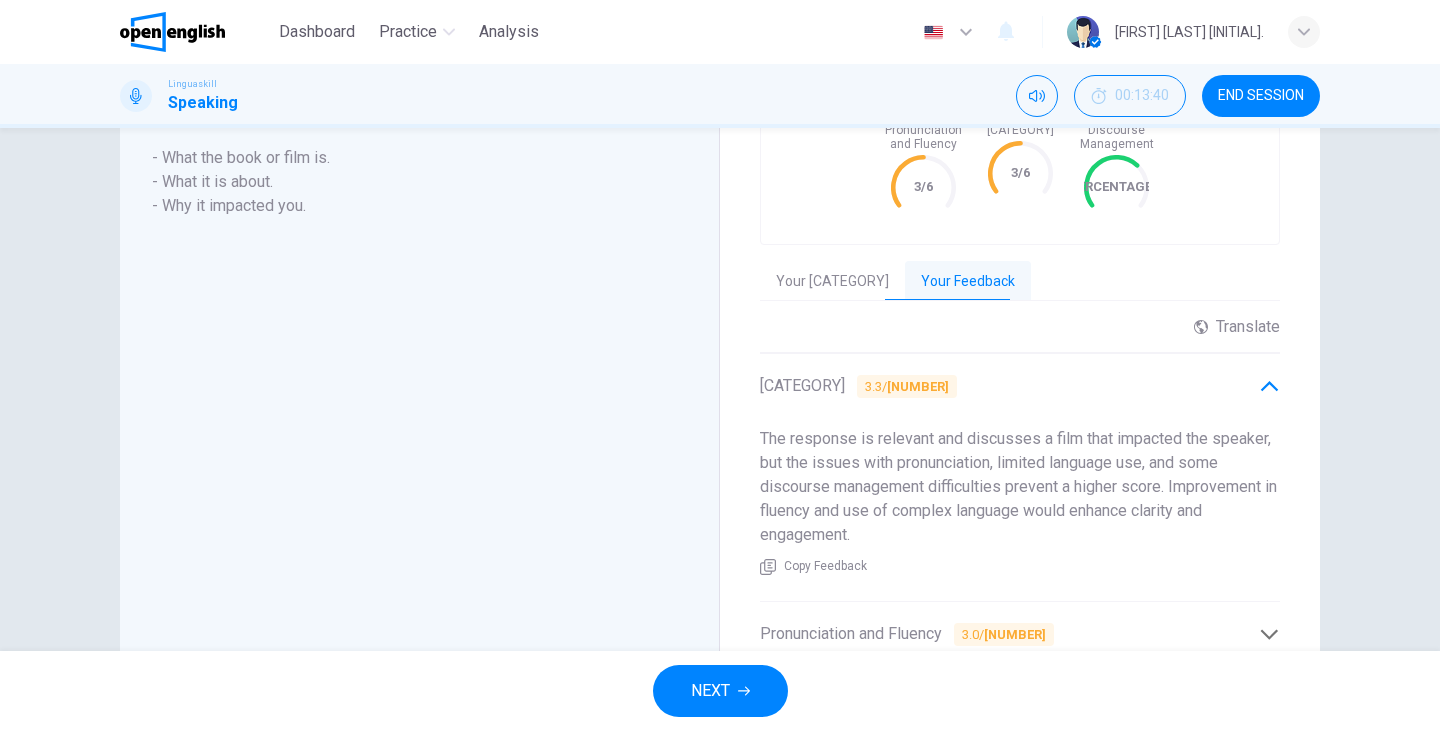 click on "Overall   3.3 / 6" at bounding box center (1009, 386) 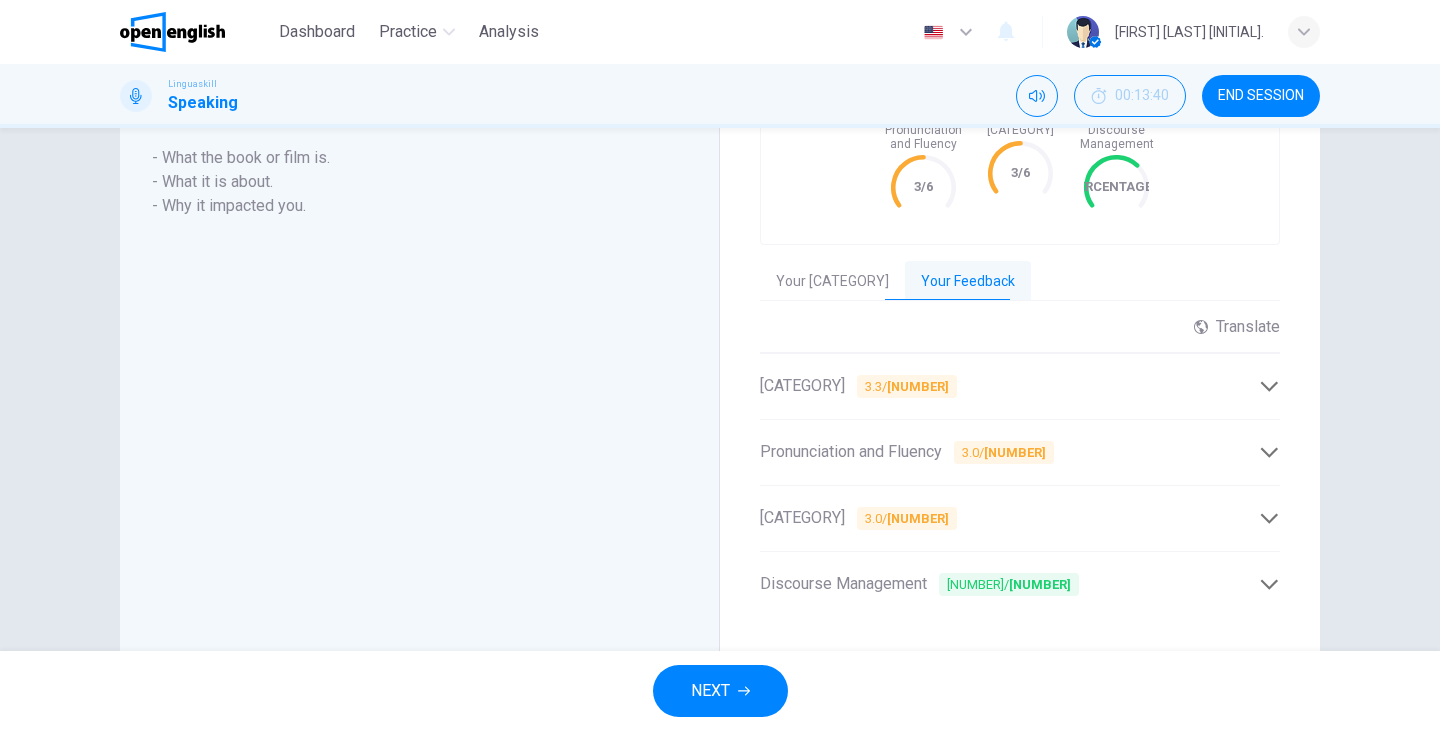click on "Language Resource   3.0 / 6" at bounding box center [1009, 518] 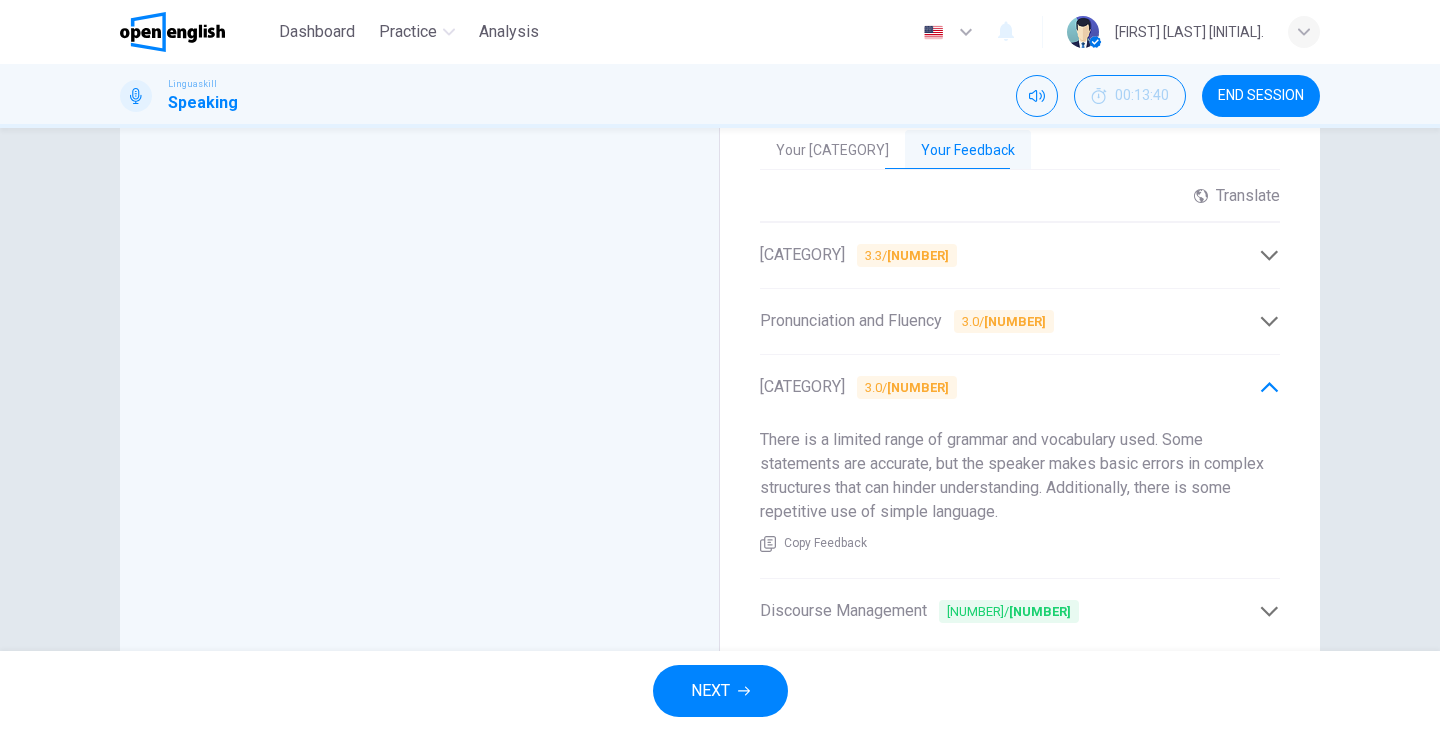 scroll, scrollTop: 647, scrollLeft: 0, axis: vertical 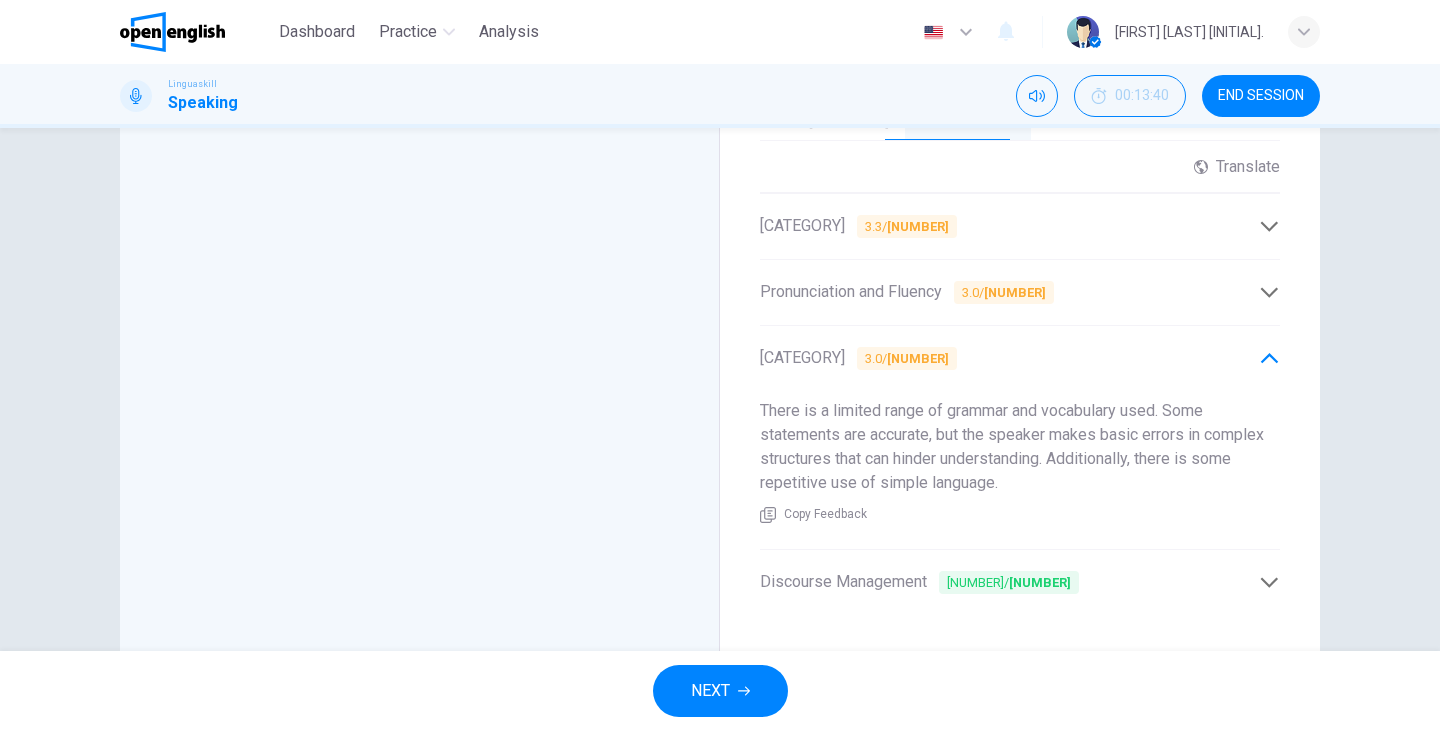 click on "Language Resource   3.0 / 6" at bounding box center [1009, 358] 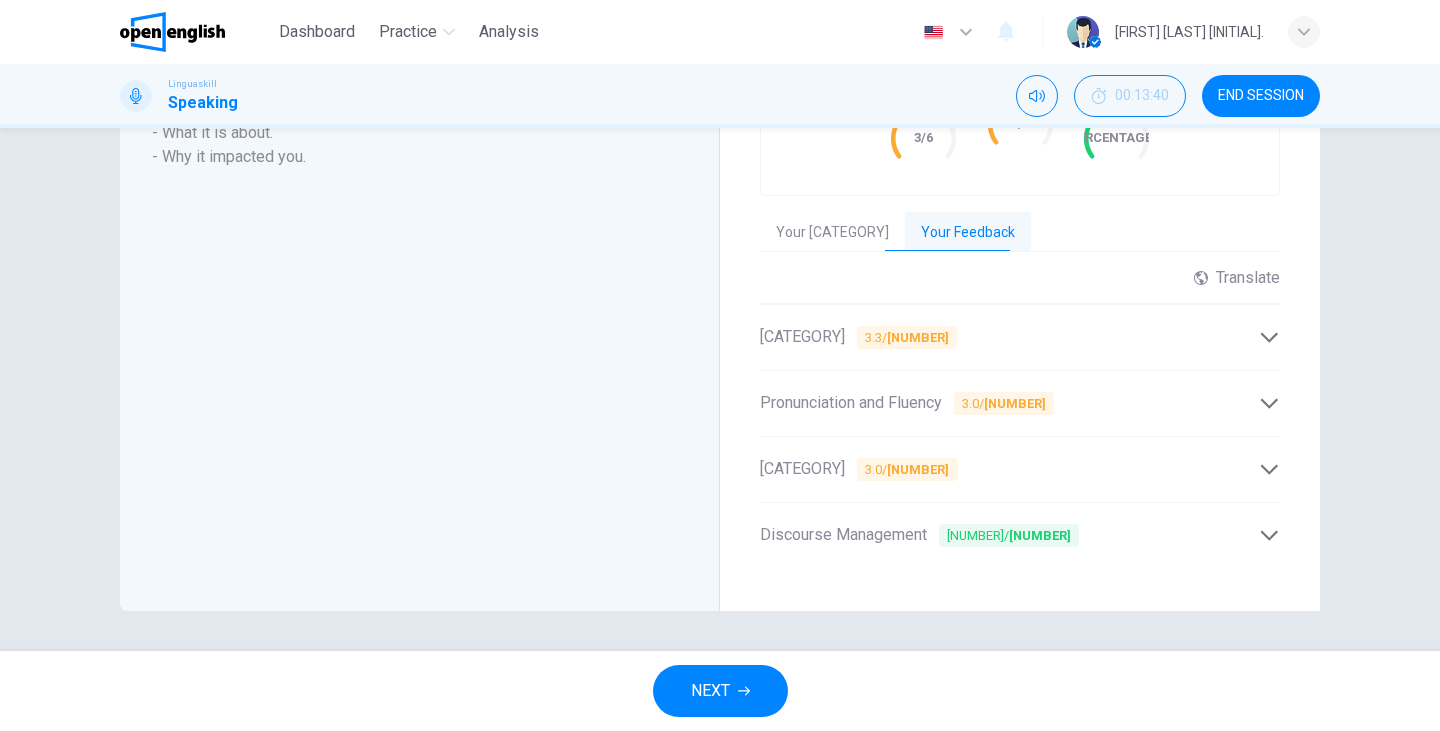 scroll, scrollTop: 535, scrollLeft: 0, axis: vertical 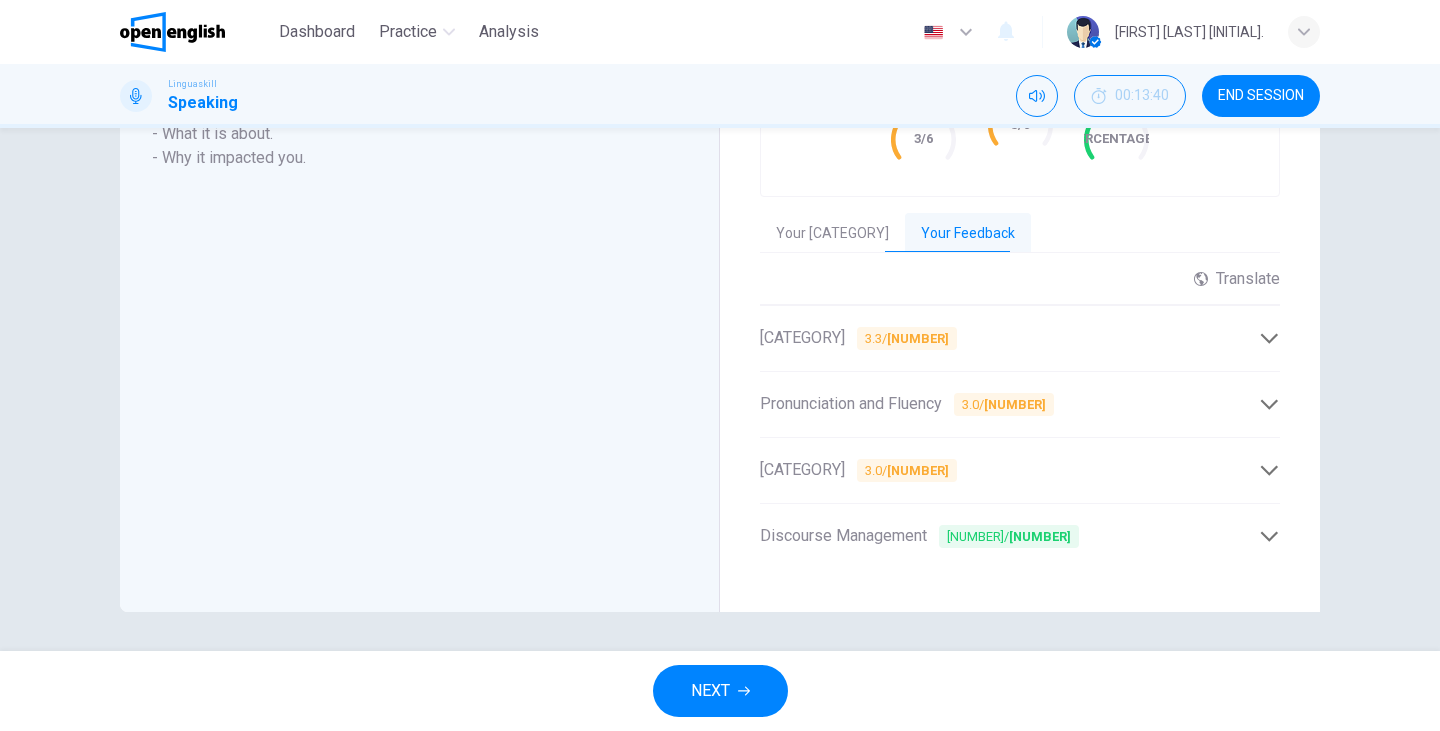 click on "Pronunciation and Fluency   3.0 / 6" at bounding box center [1020, 404] 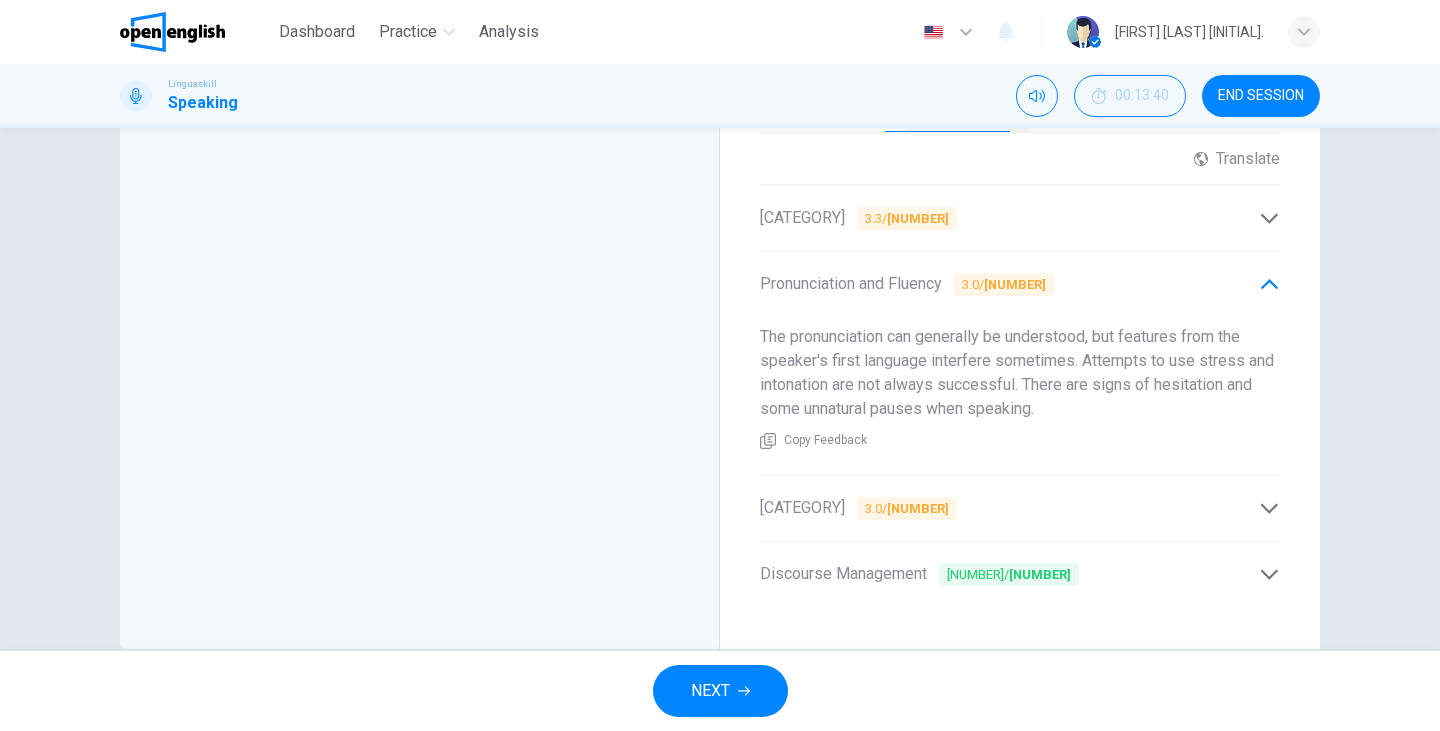 scroll, scrollTop: 693, scrollLeft: 0, axis: vertical 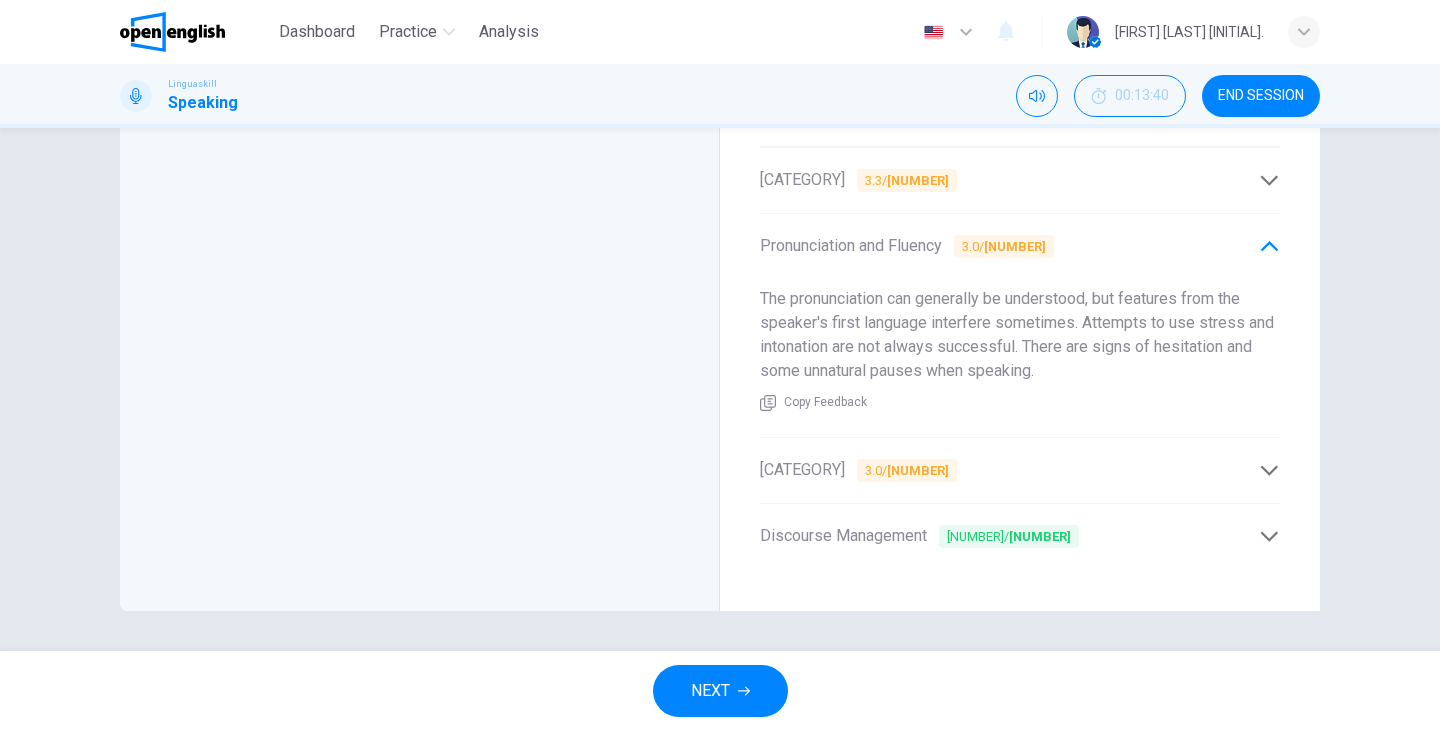 click on "NEXT" at bounding box center (720, 691) 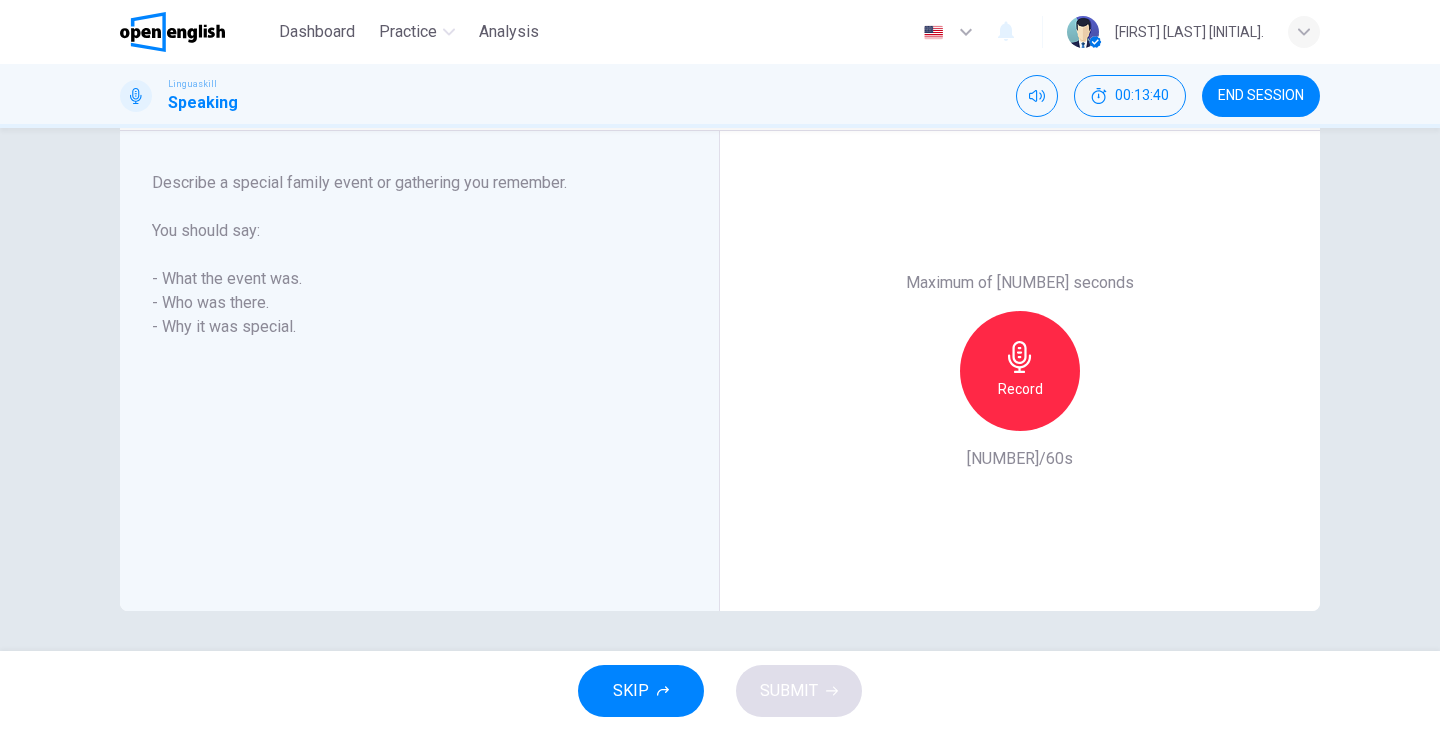 scroll, scrollTop: 326, scrollLeft: 0, axis: vertical 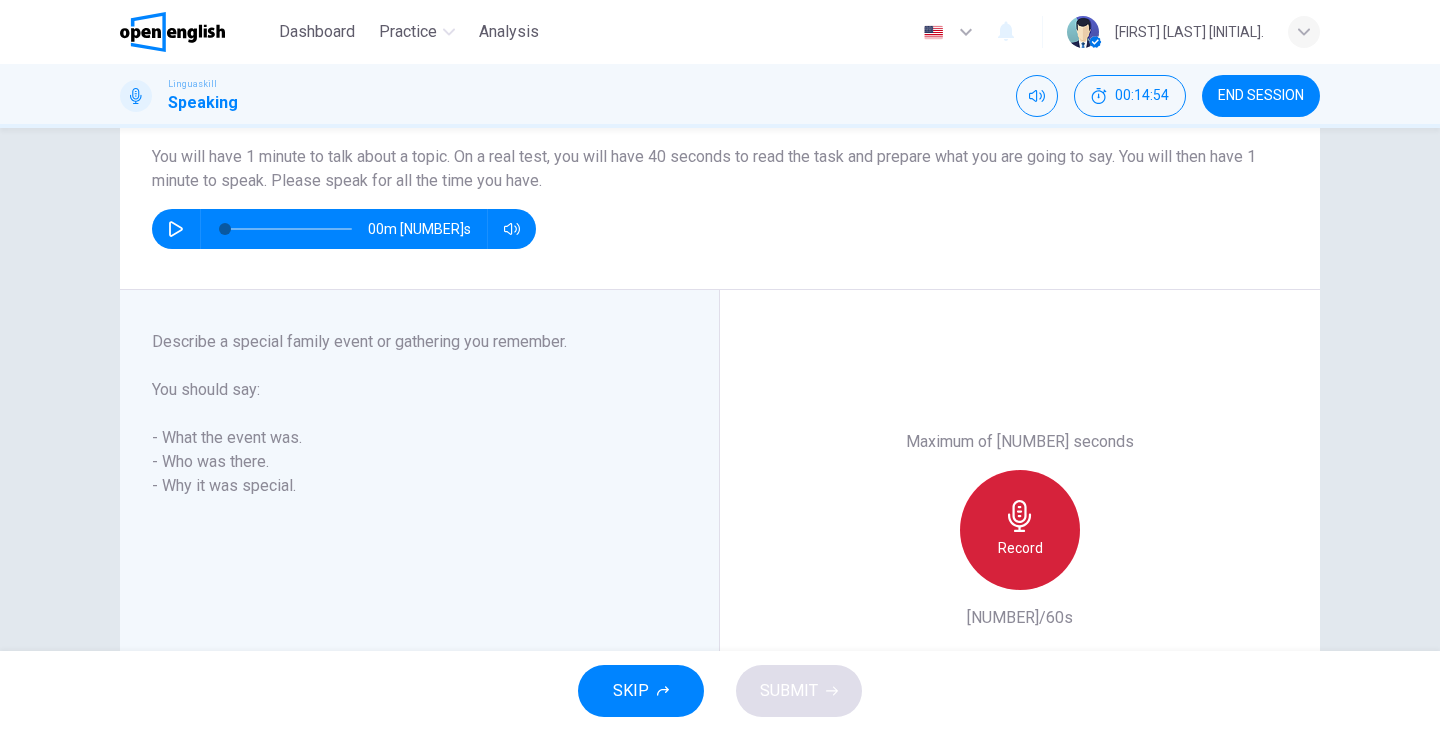 click on "Record" at bounding box center (1020, 548) 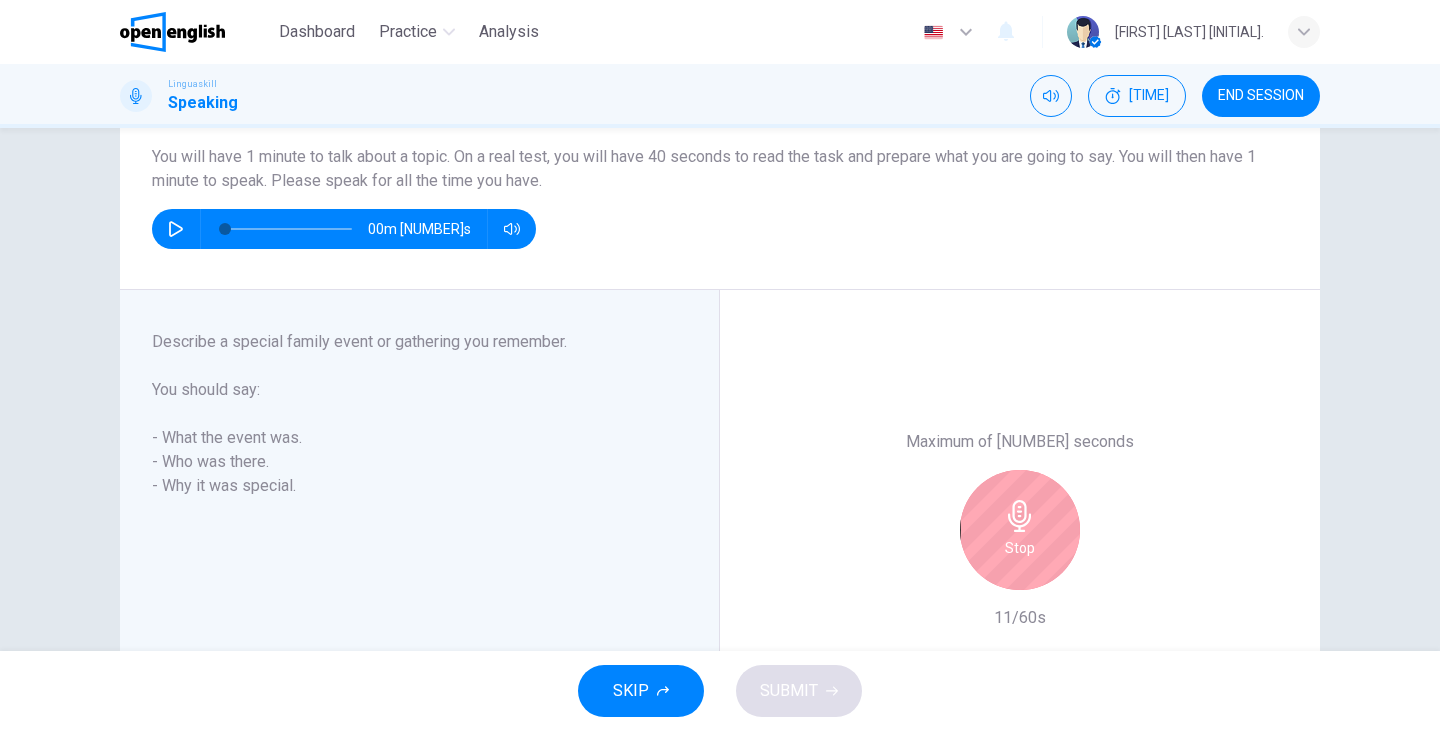 click on "Stop" at bounding box center (1020, 530) 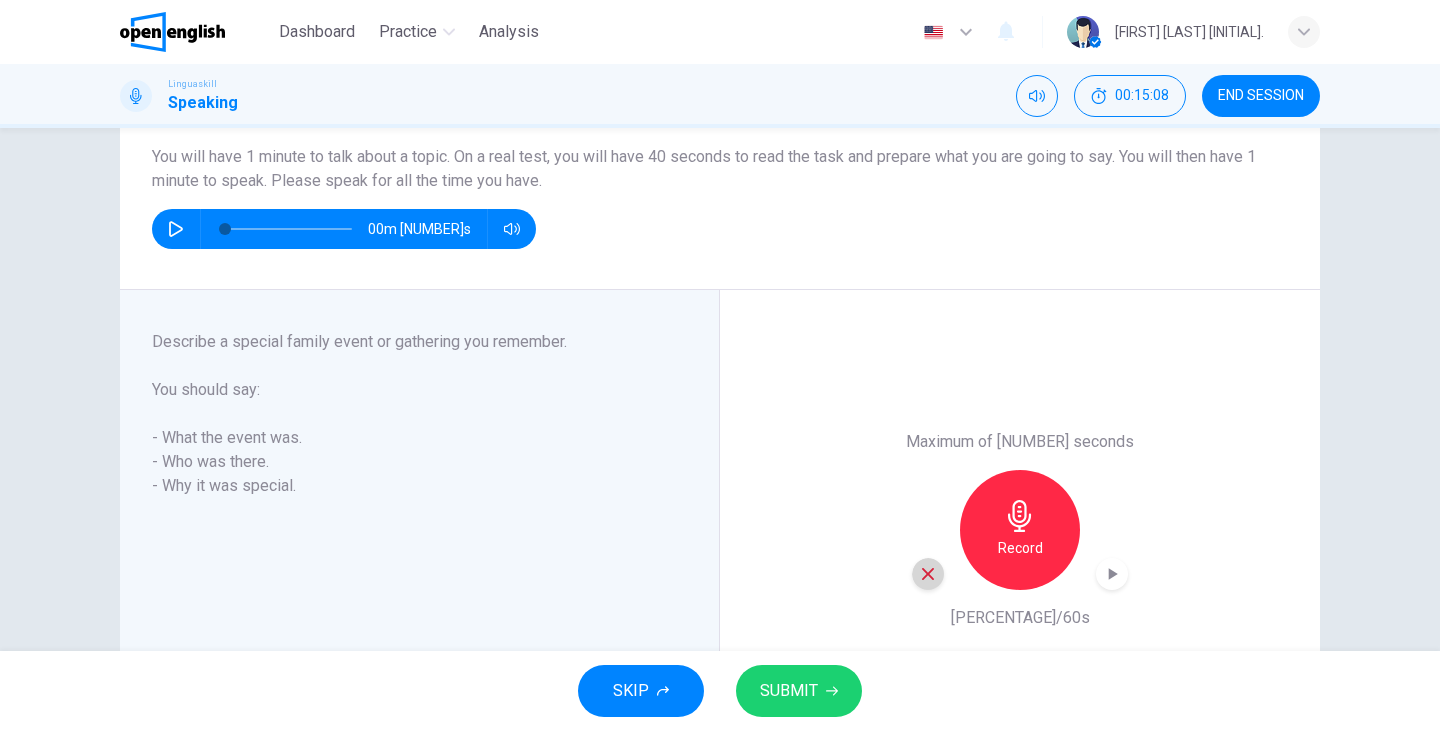 click at bounding box center (928, 574) 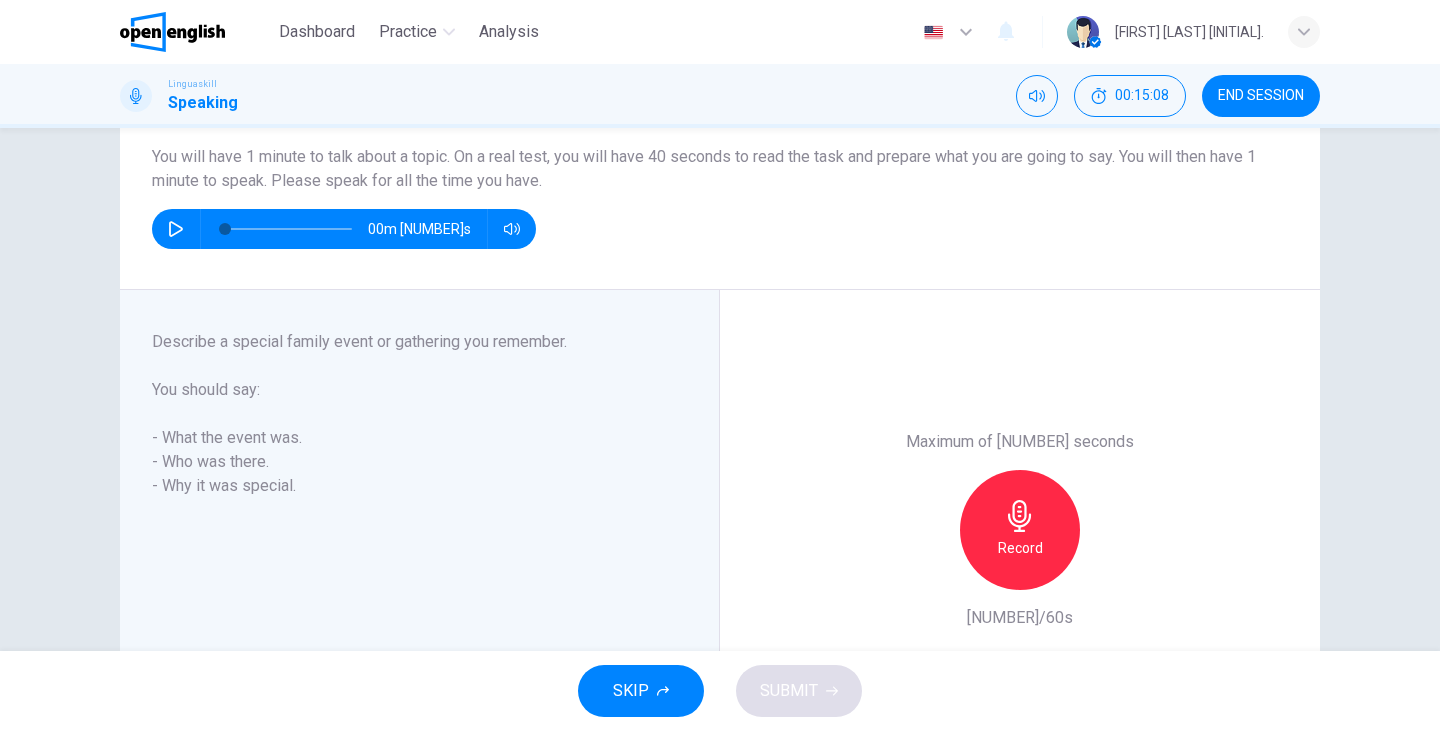 click on "Record" at bounding box center [1020, 548] 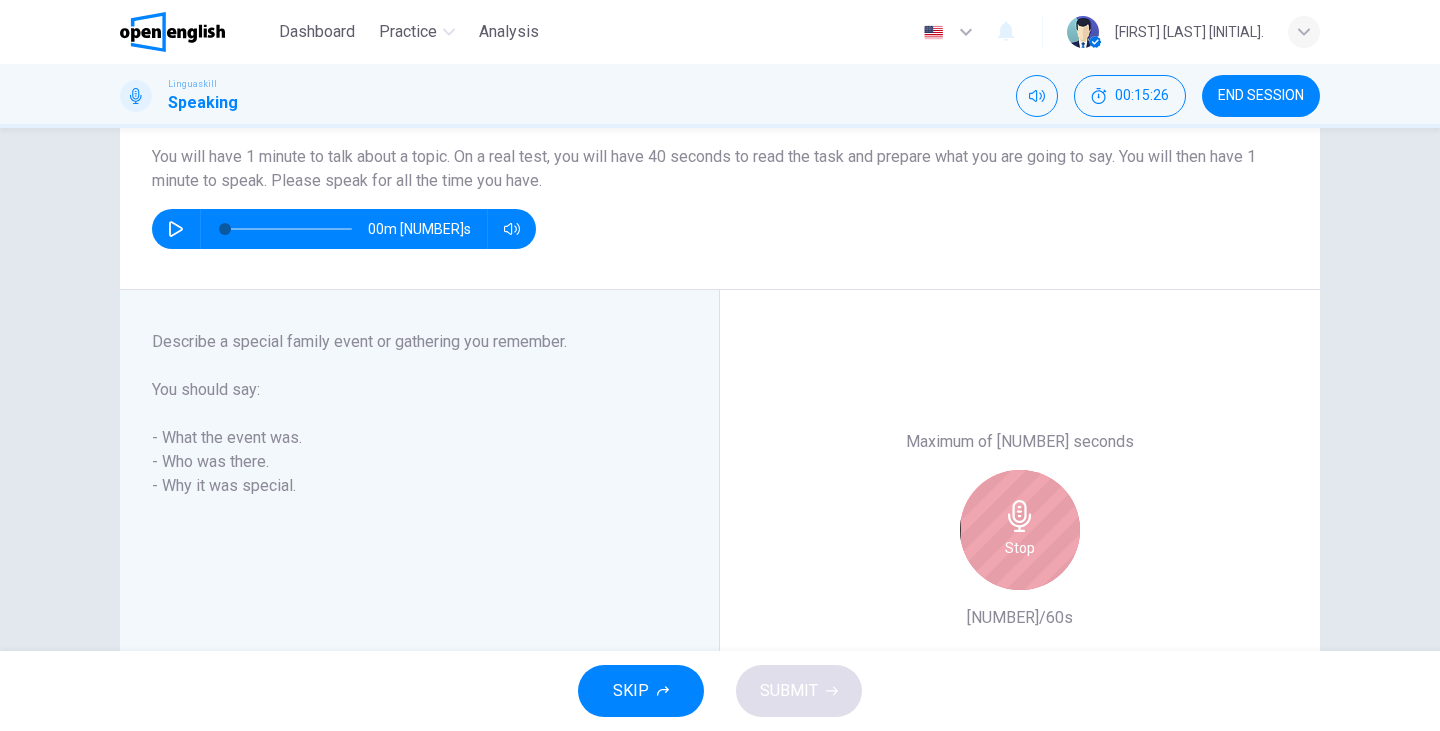 click on "Stop" at bounding box center [1020, 530] 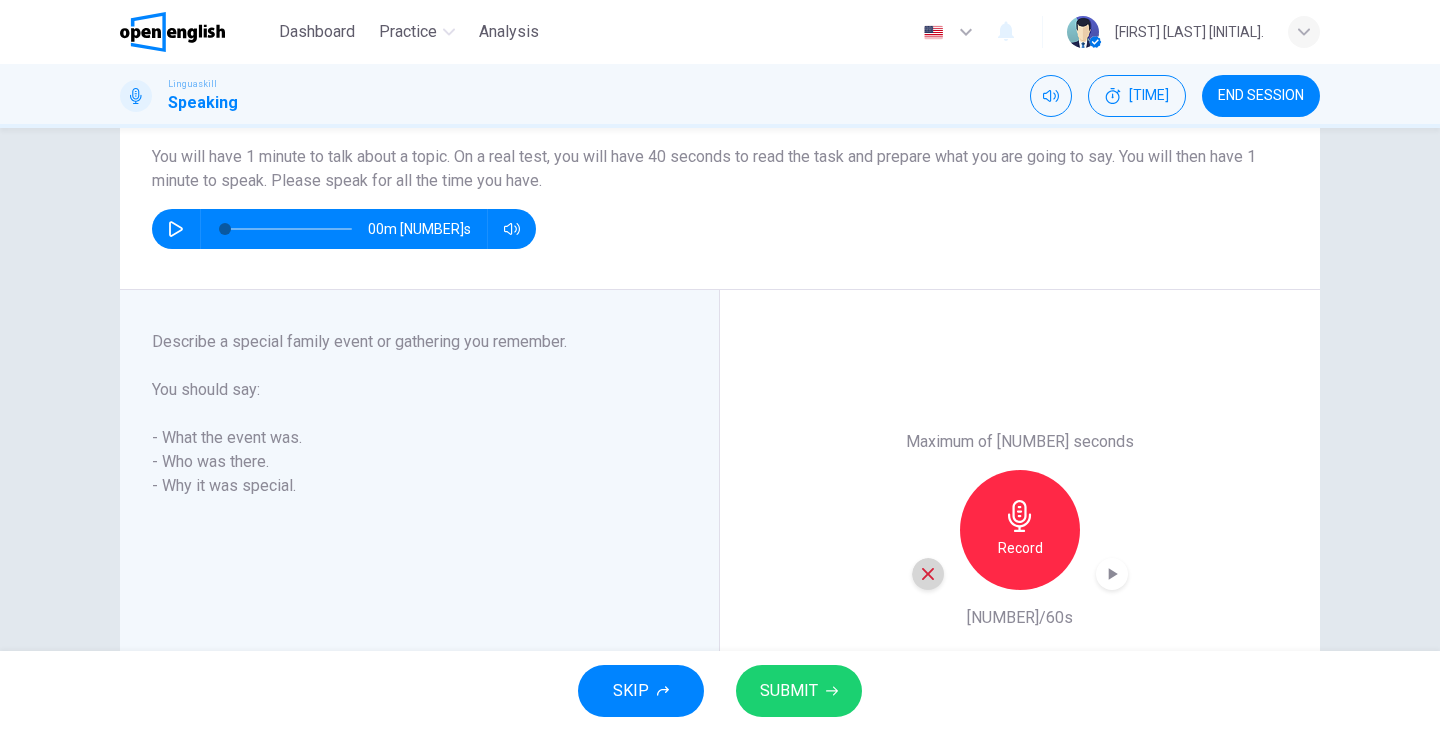 click at bounding box center [928, 574] 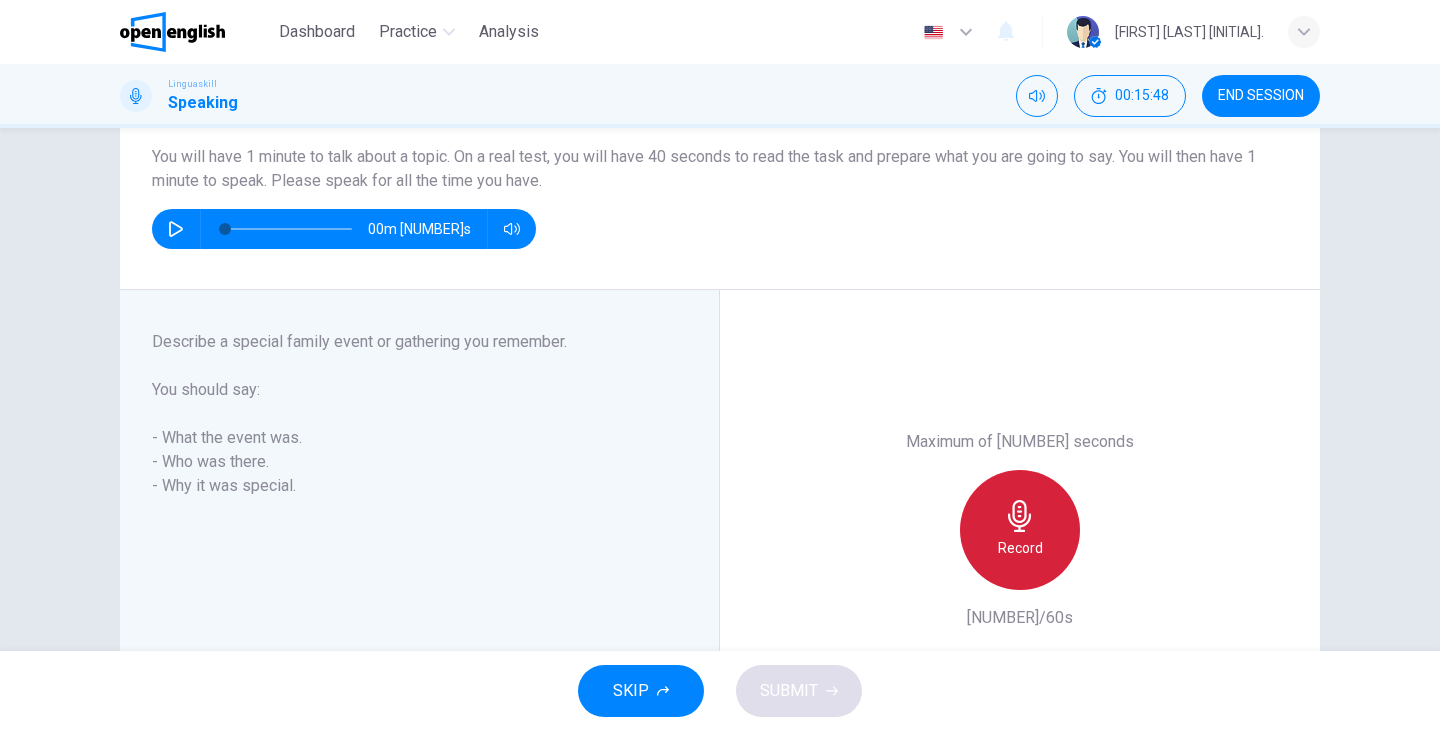 click on "Record" at bounding box center [1020, 530] 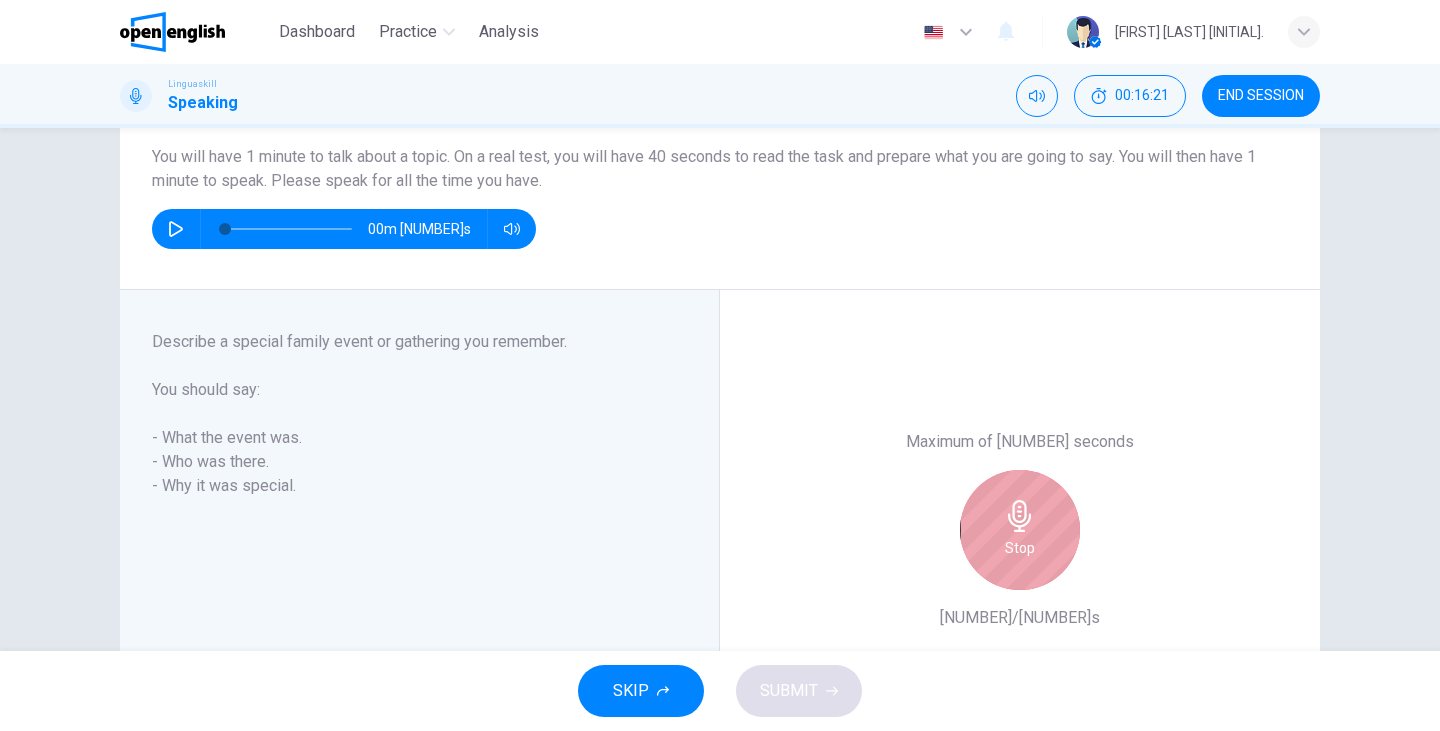 click on "Stop" at bounding box center (1020, 530) 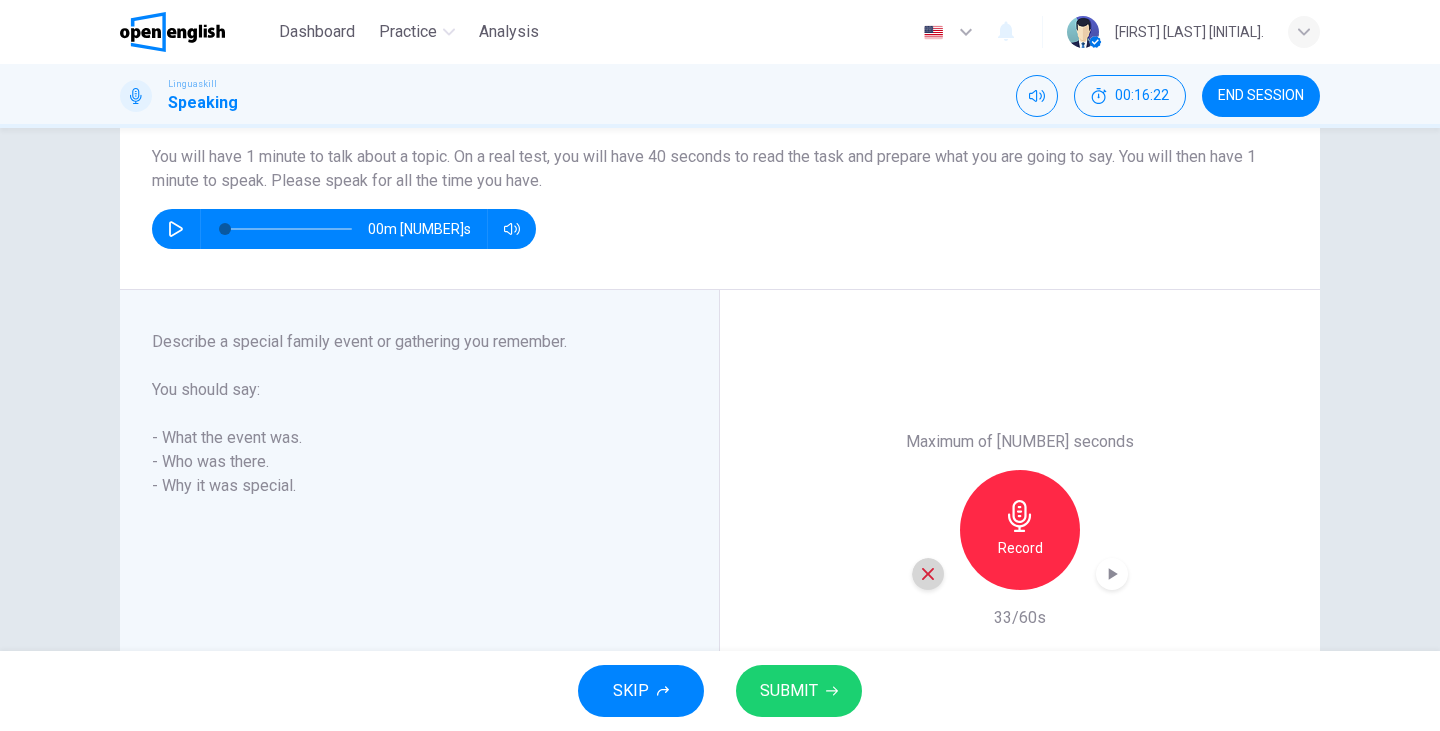 click at bounding box center [928, 574] 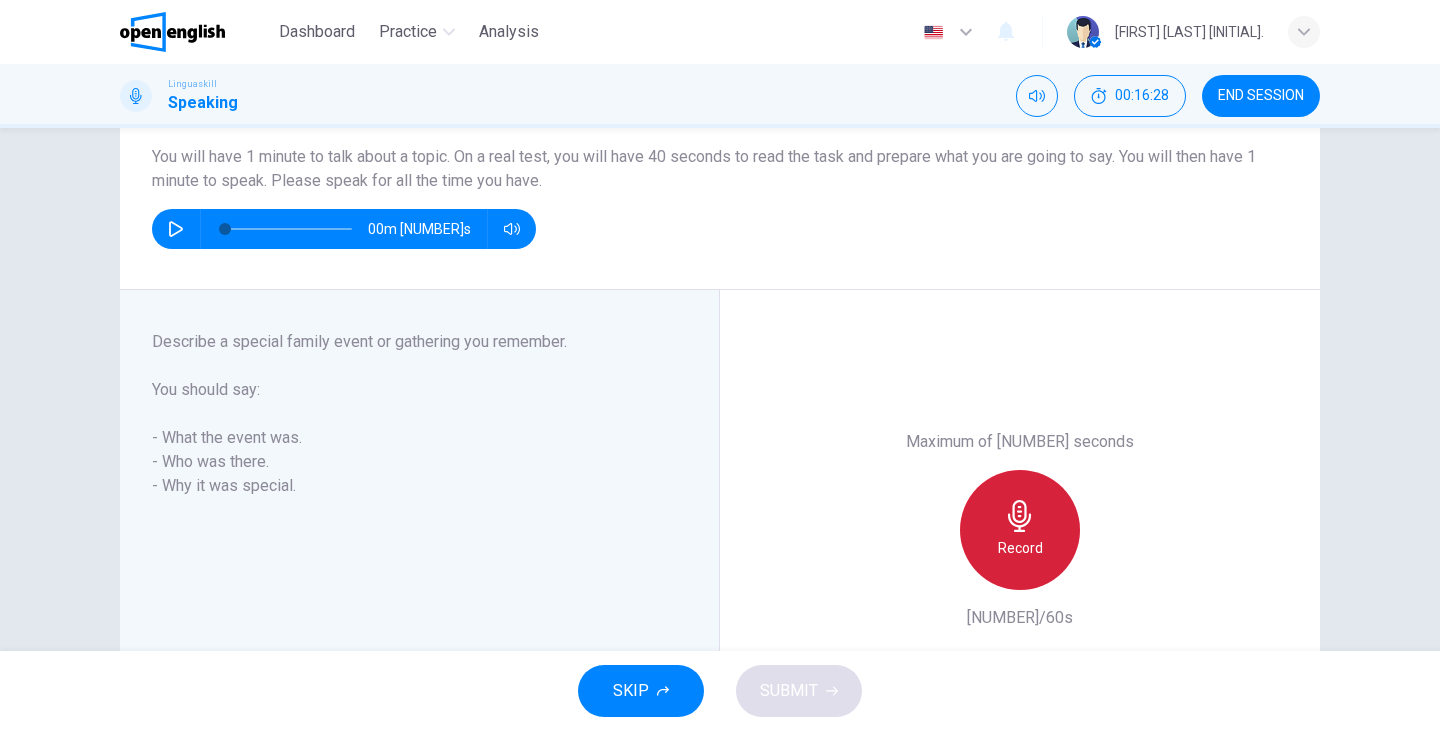 click on "Record" at bounding box center [1020, 548] 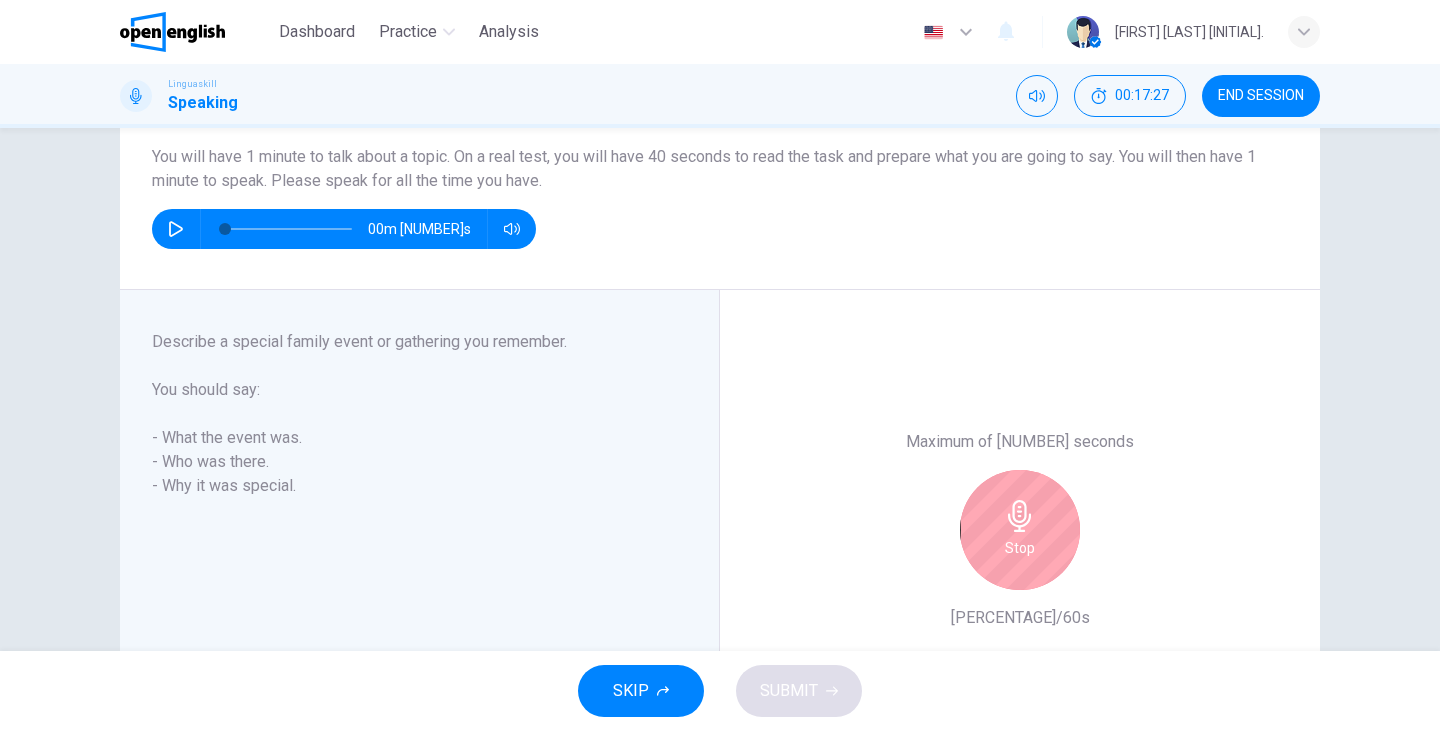click on "Stop" at bounding box center [1020, 548] 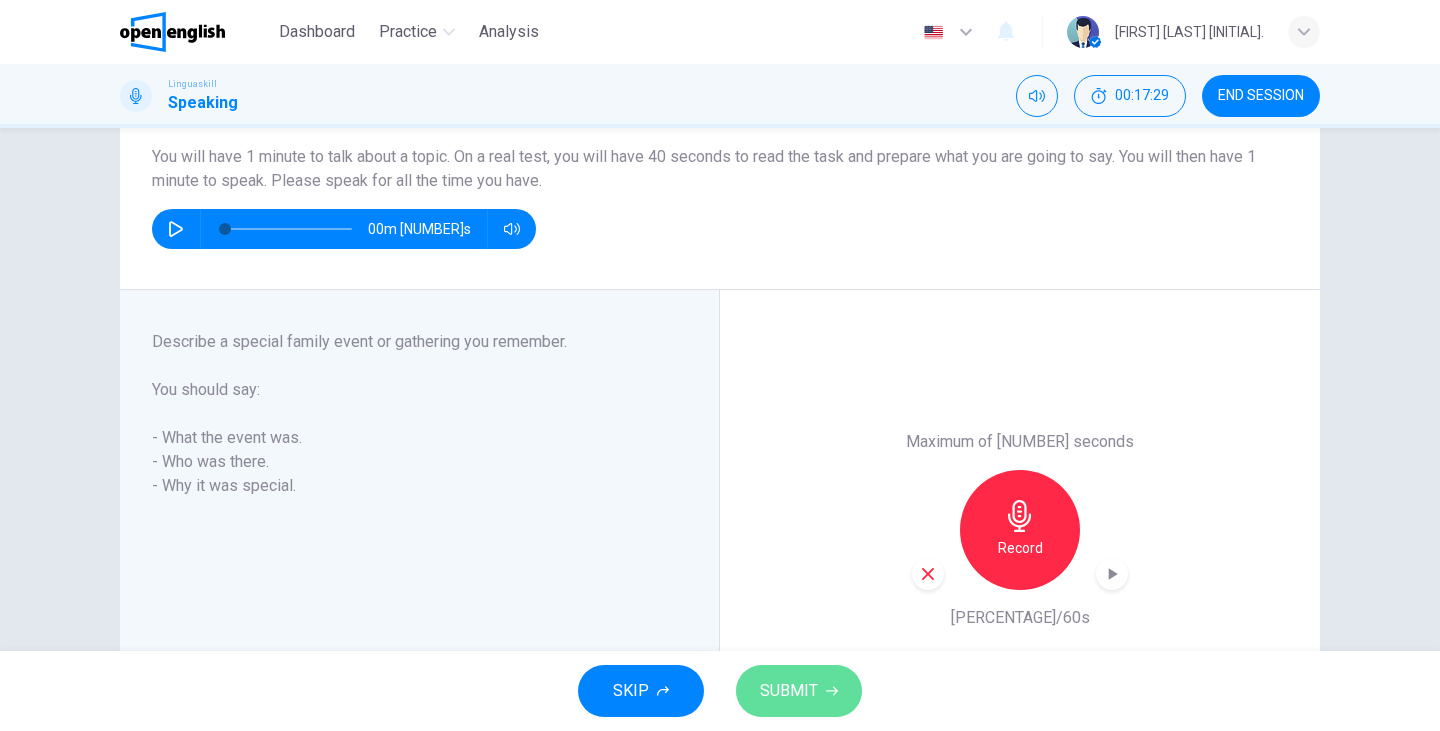 click on "SUBMIT" at bounding box center [789, 691] 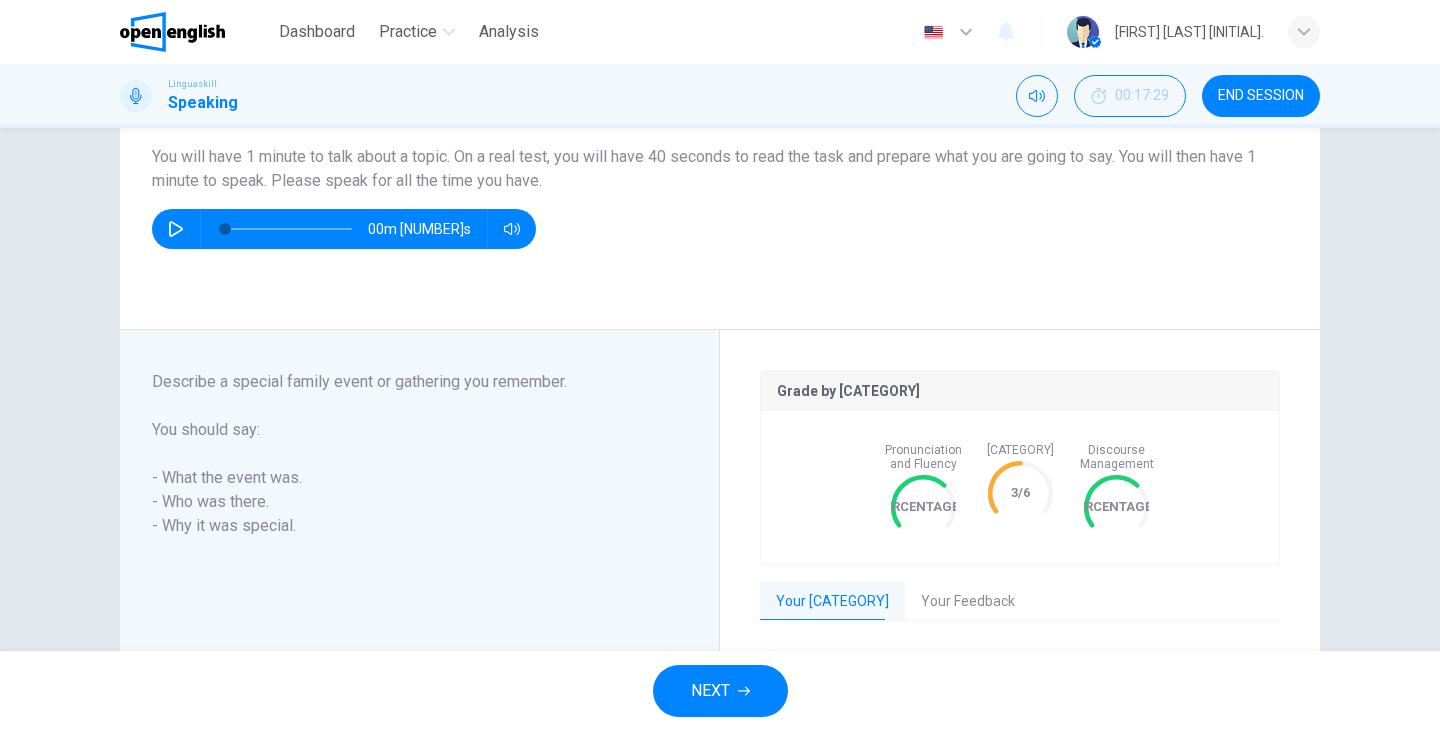 click on "NEXT" at bounding box center (710, 691) 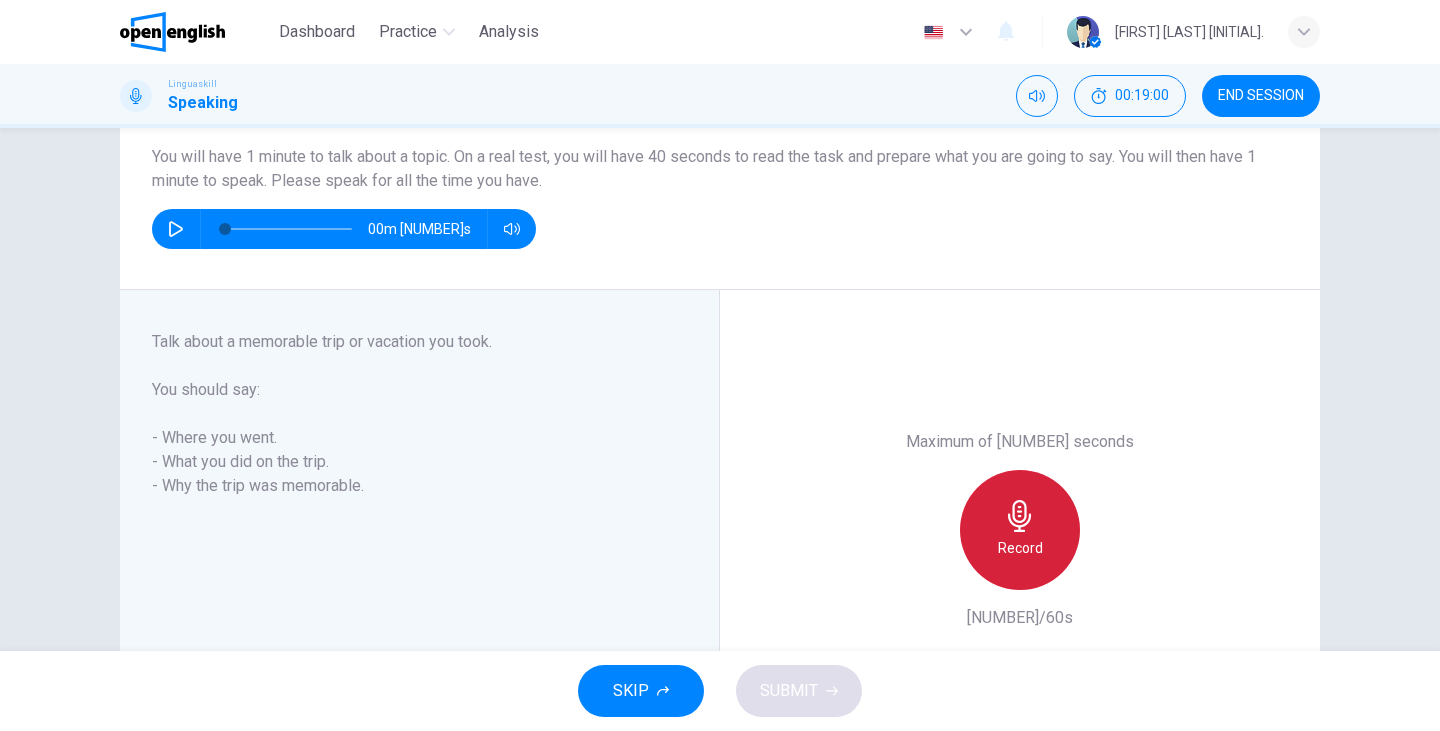 click at bounding box center (1020, 516) 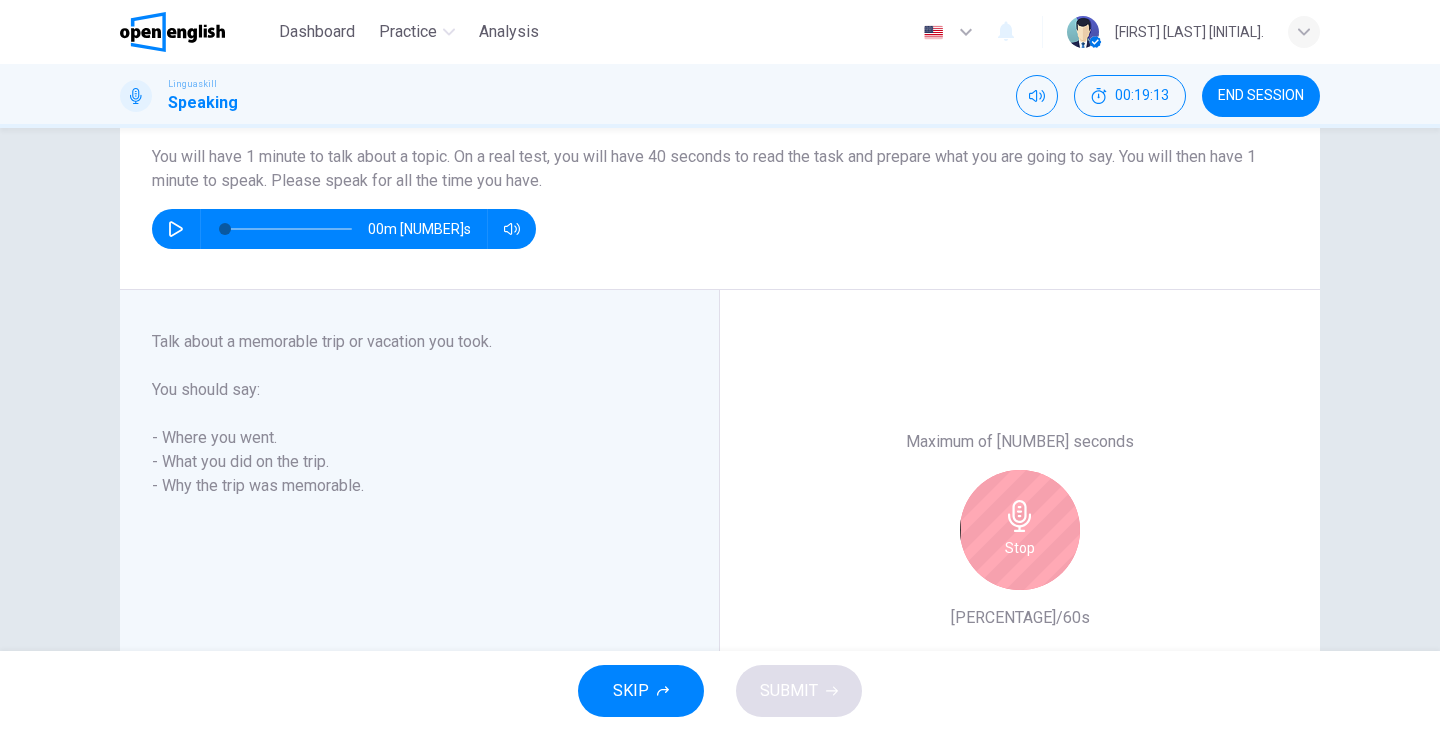 click on "Stop" at bounding box center (1020, 530) 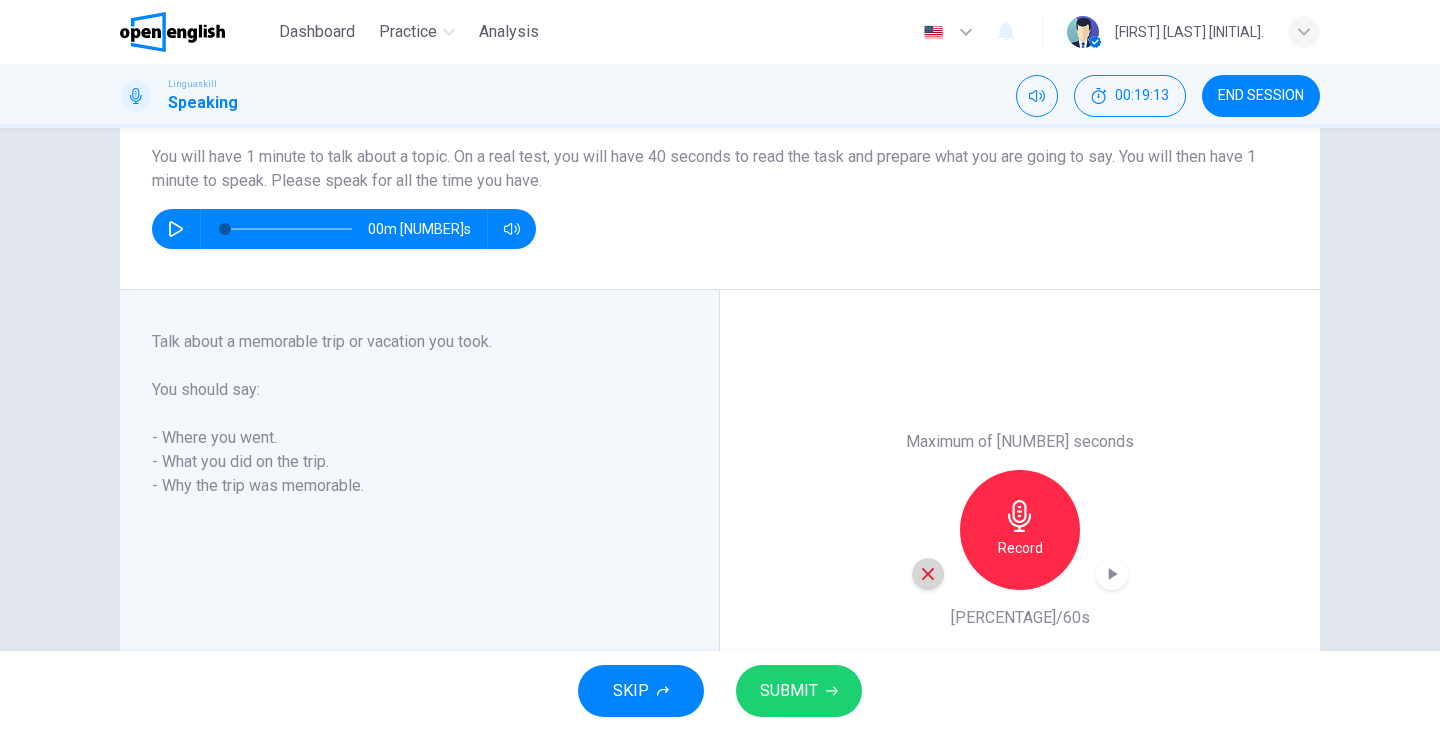 click at bounding box center (928, 574) 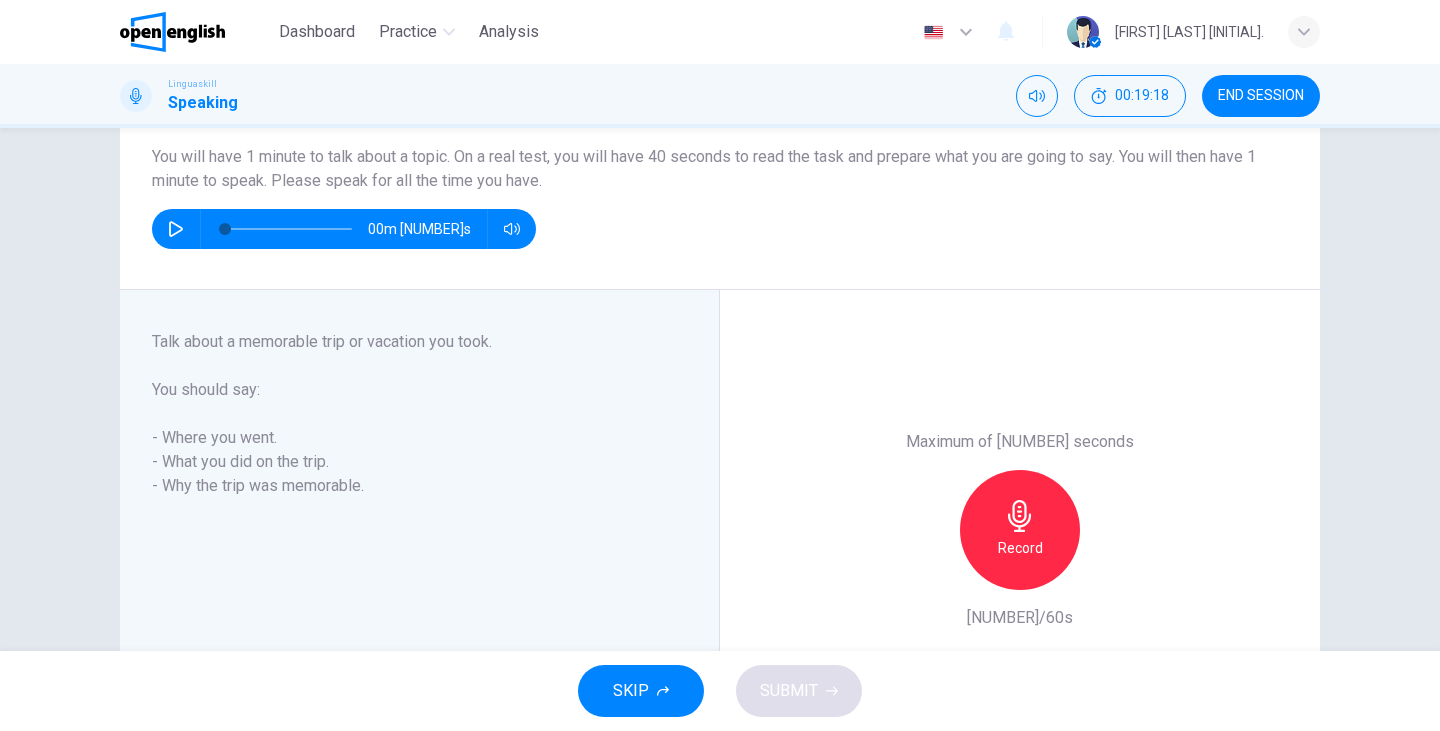 click on "Record" at bounding box center [1020, 530] 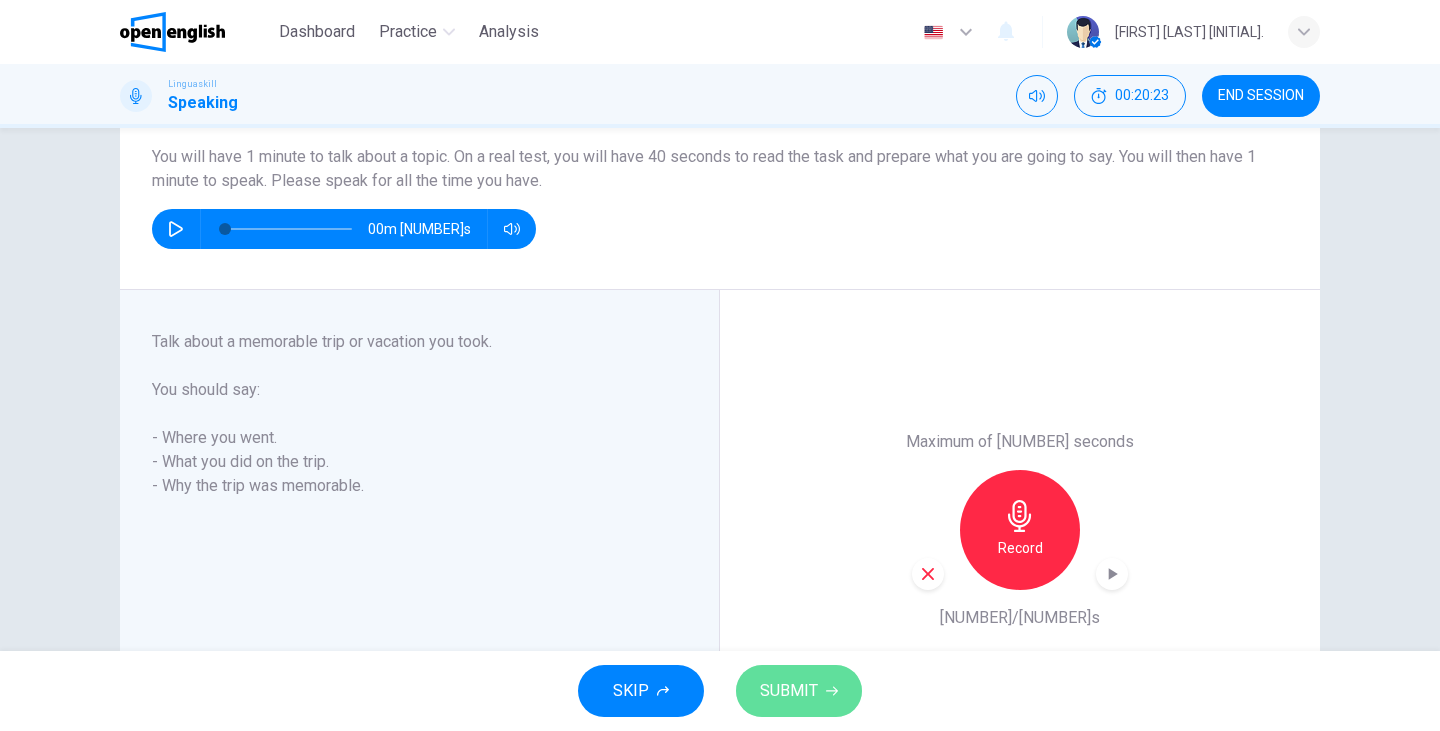 click on "SUBMIT" at bounding box center [789, 691] 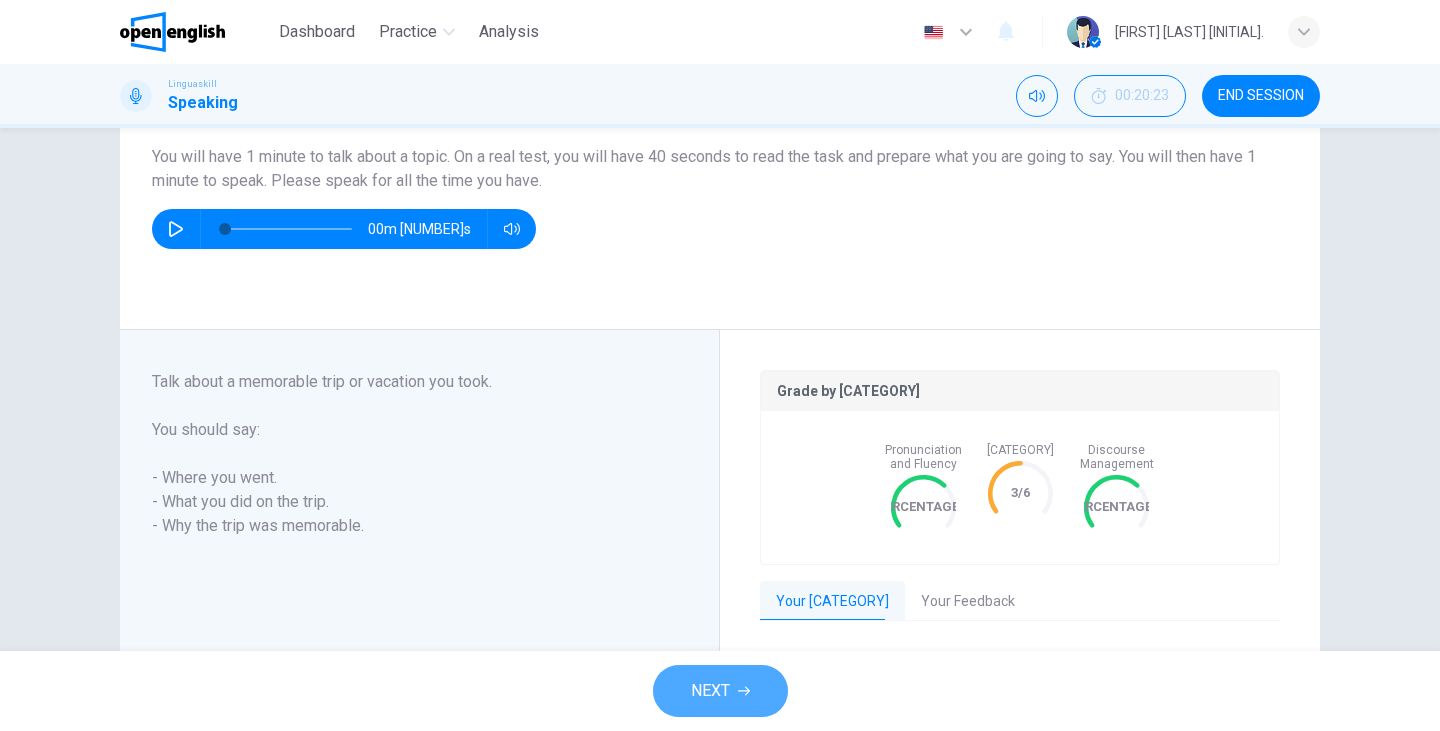 click on "NEXT" at bounding box center [720, 691] 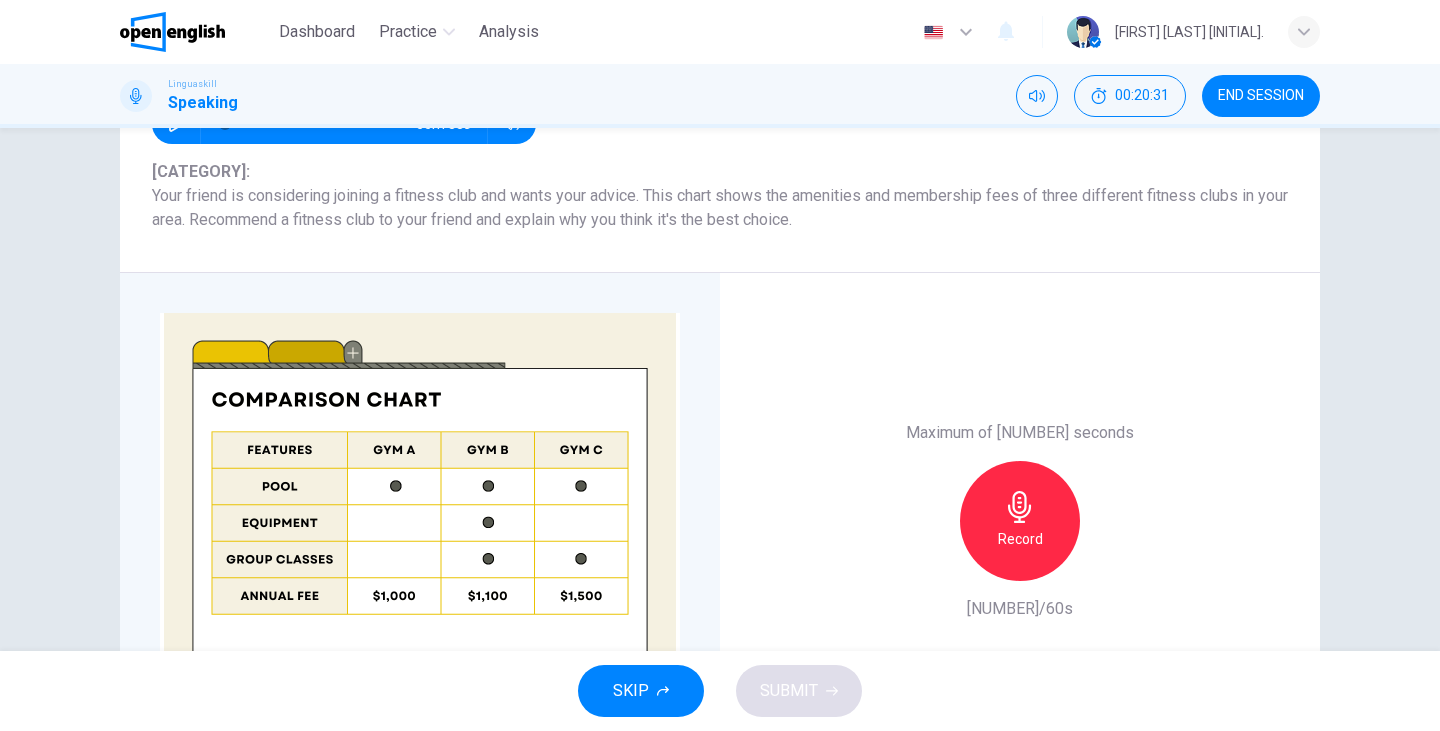scroll, scrollTop: 321, scrollLeft: 0, axis: vertical 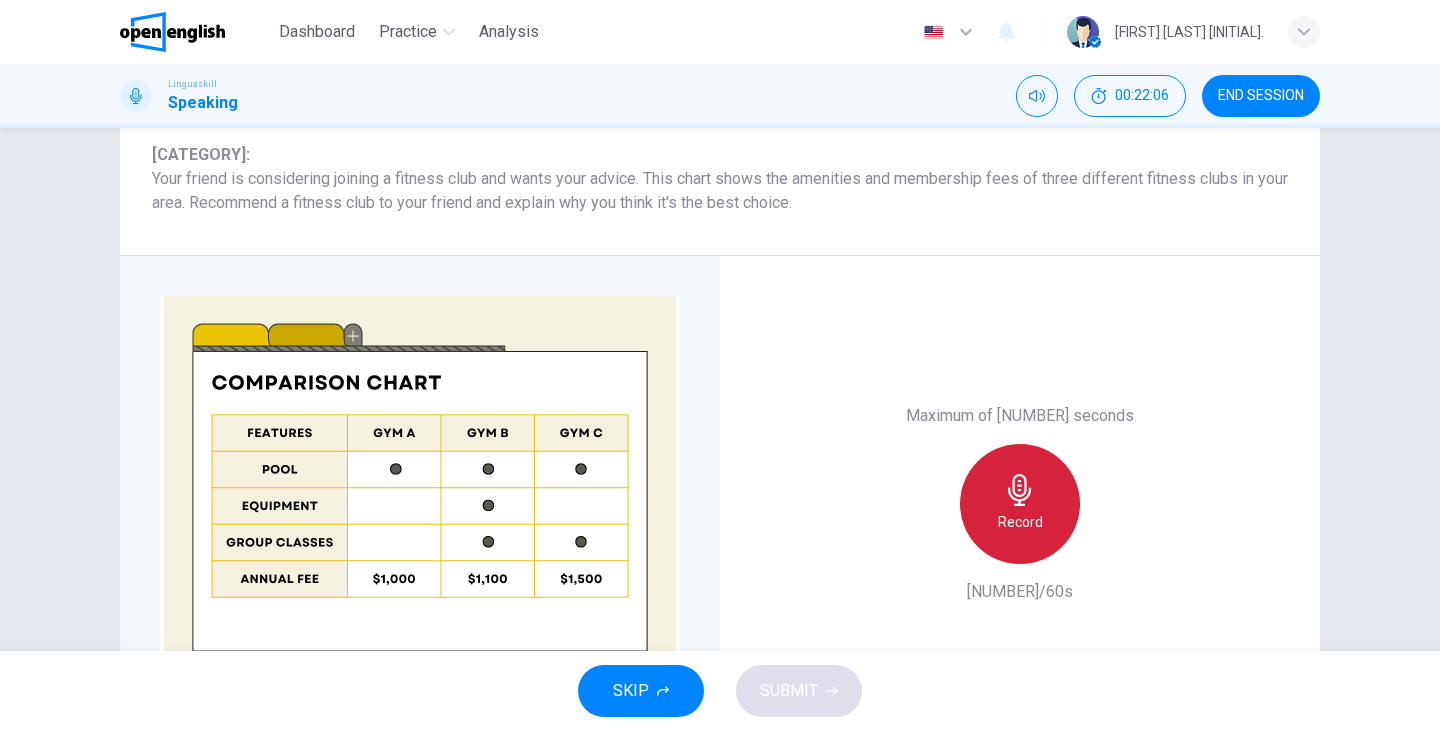 click on "Record" at bounding box center [1020, 522] 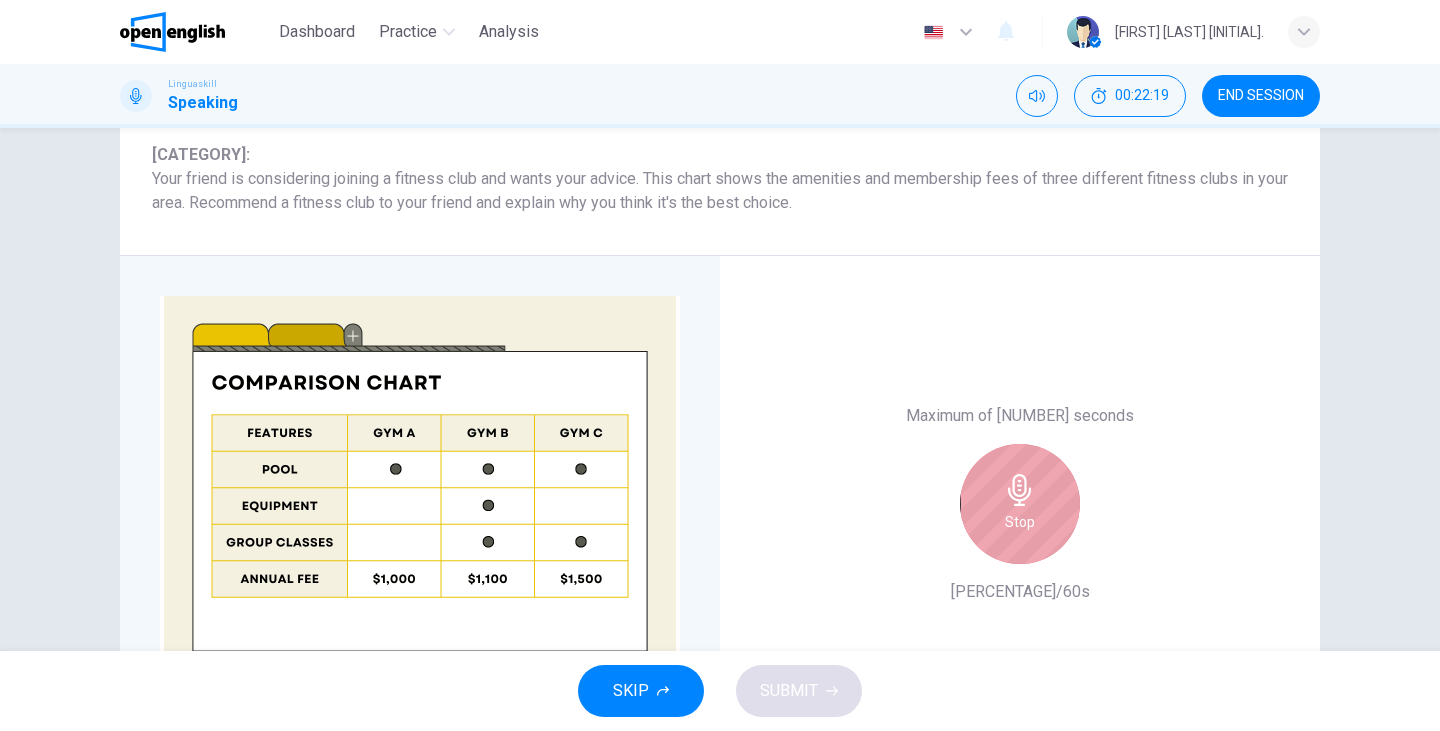 click on "Stop" at bounding box center (1020, 504) 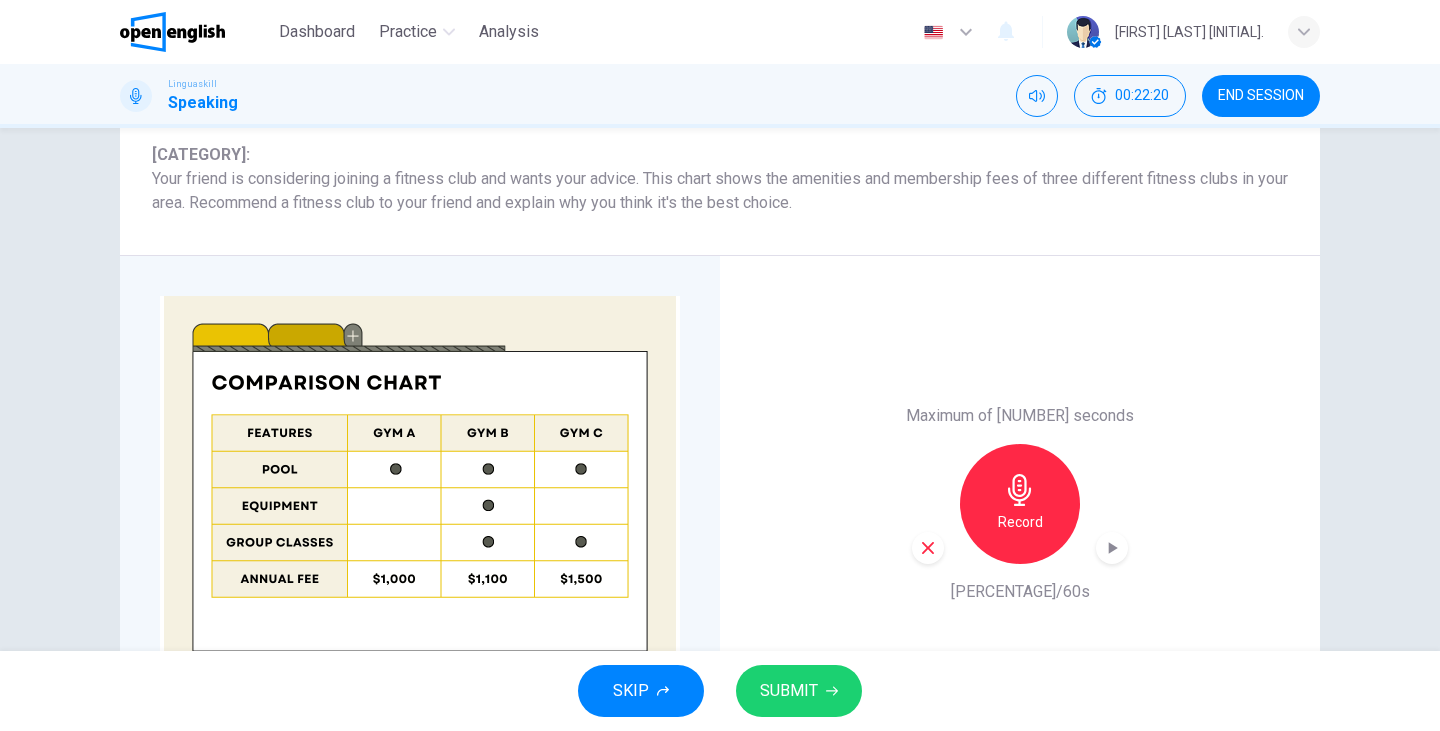 click at bounding box center [928, 548] 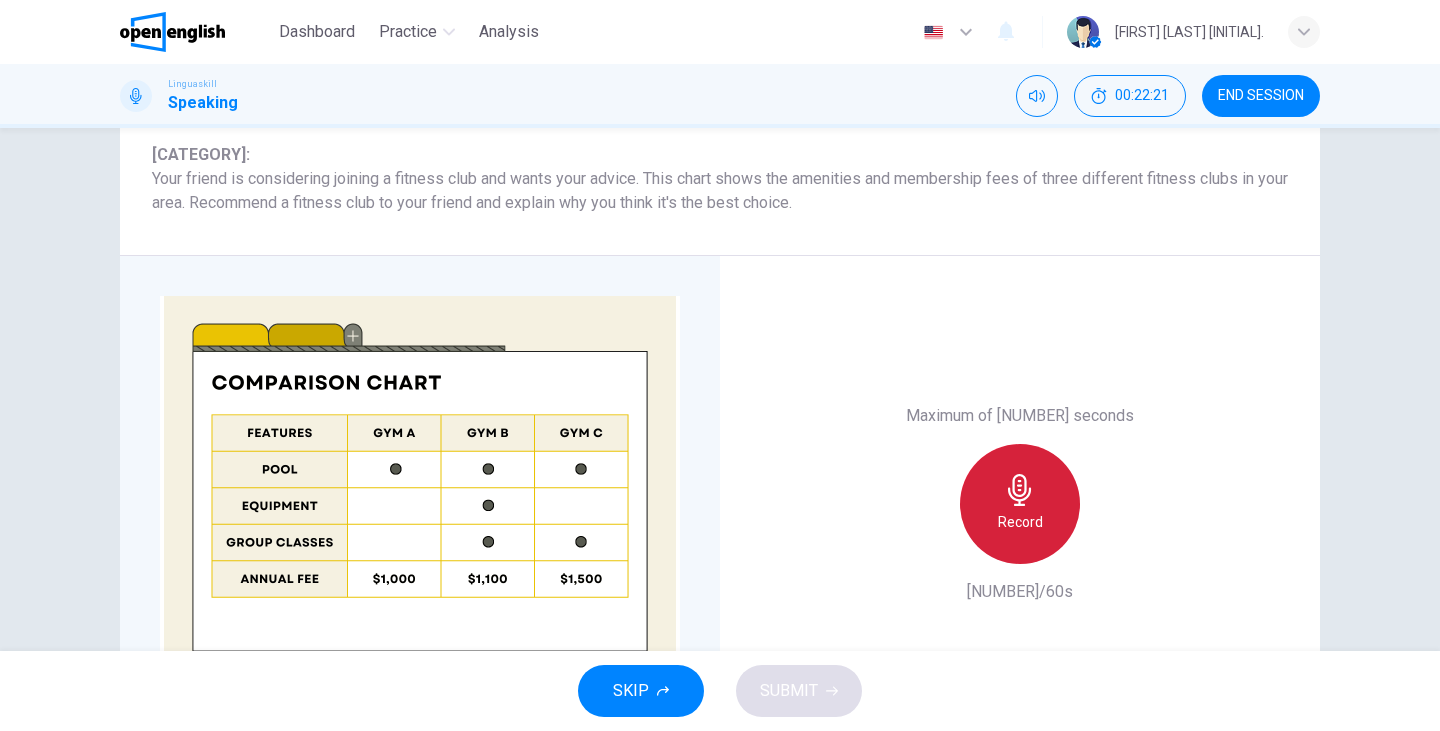 click on "Record" at bounding box center [1020, 522] 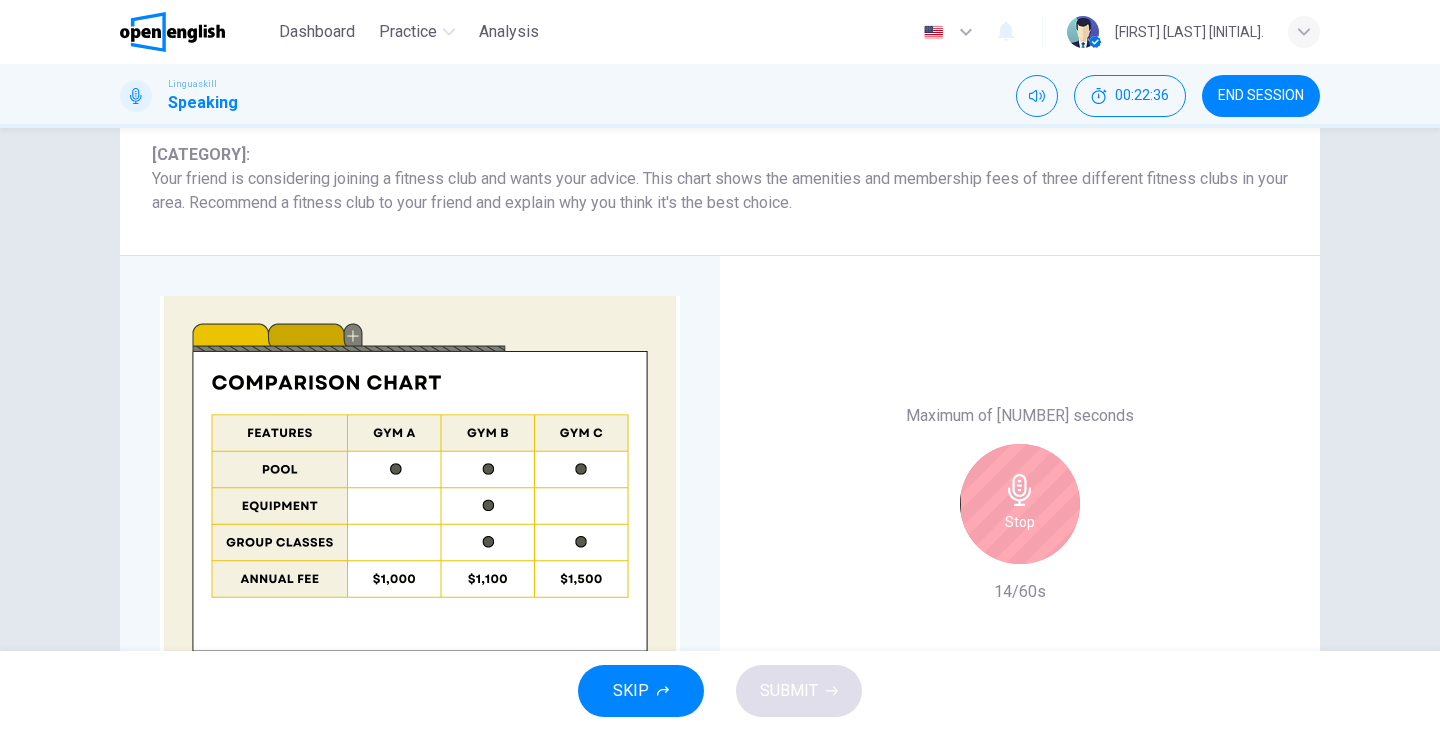 click on "Stop" at bounding box center [1020, 522] 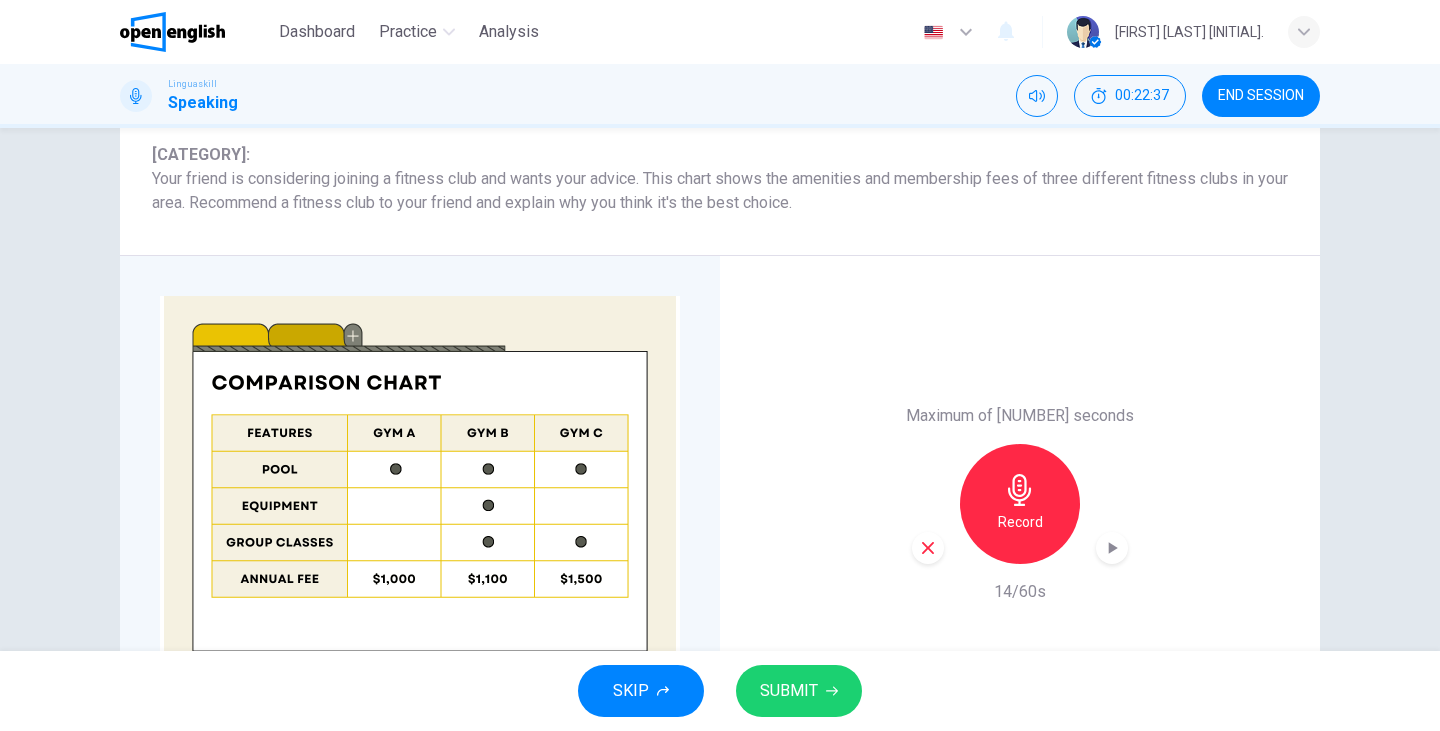 click at bounding box center [928, 548] 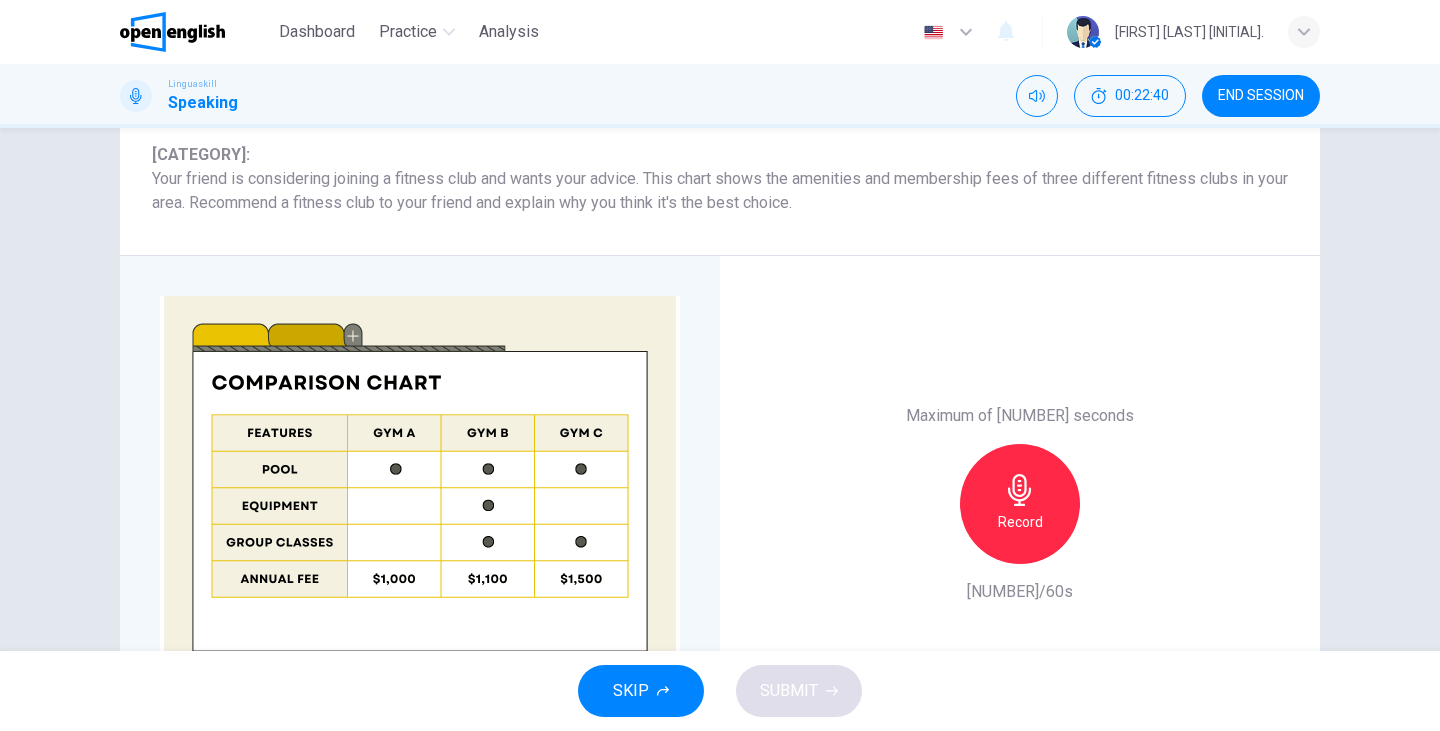 click on "Record" at bounding box center (1020, 522) 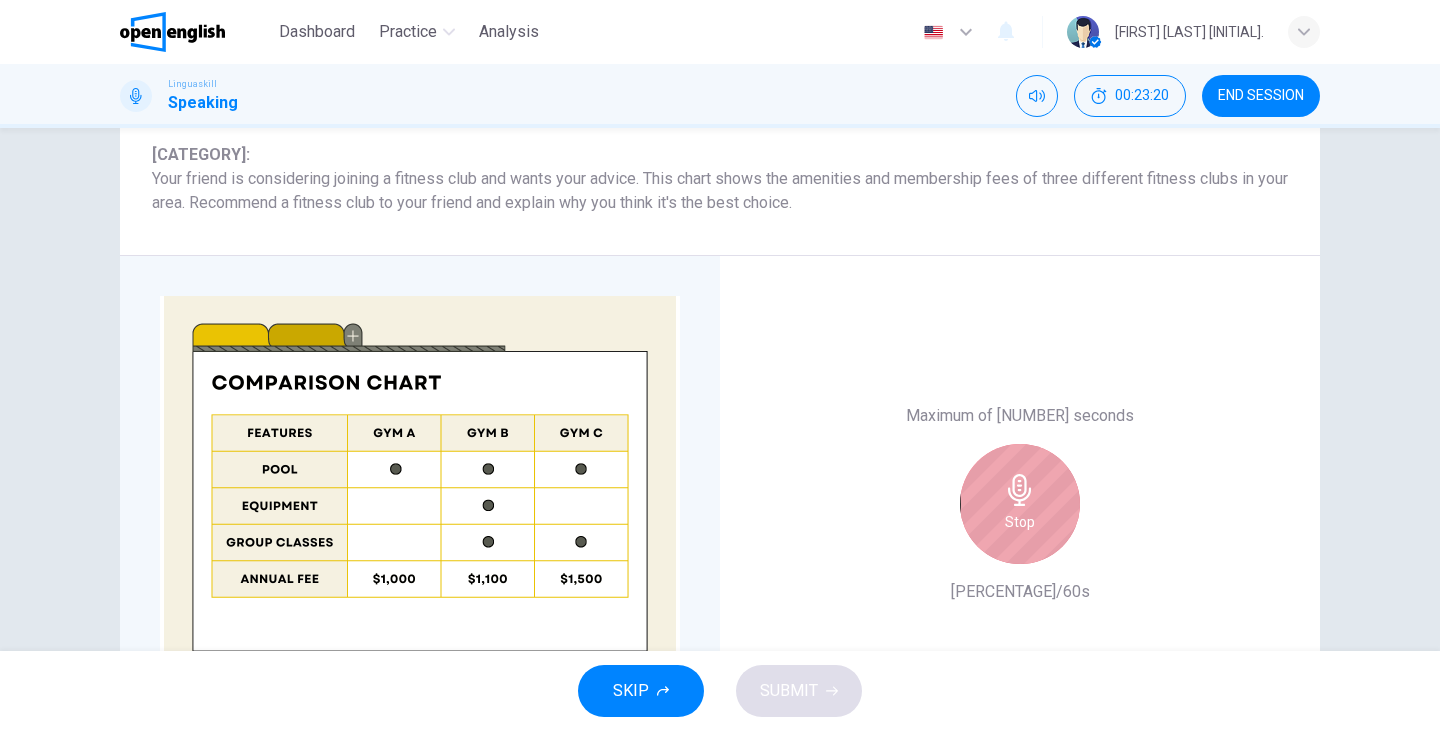 click on "Stop" at bounding box center [1020, 522] 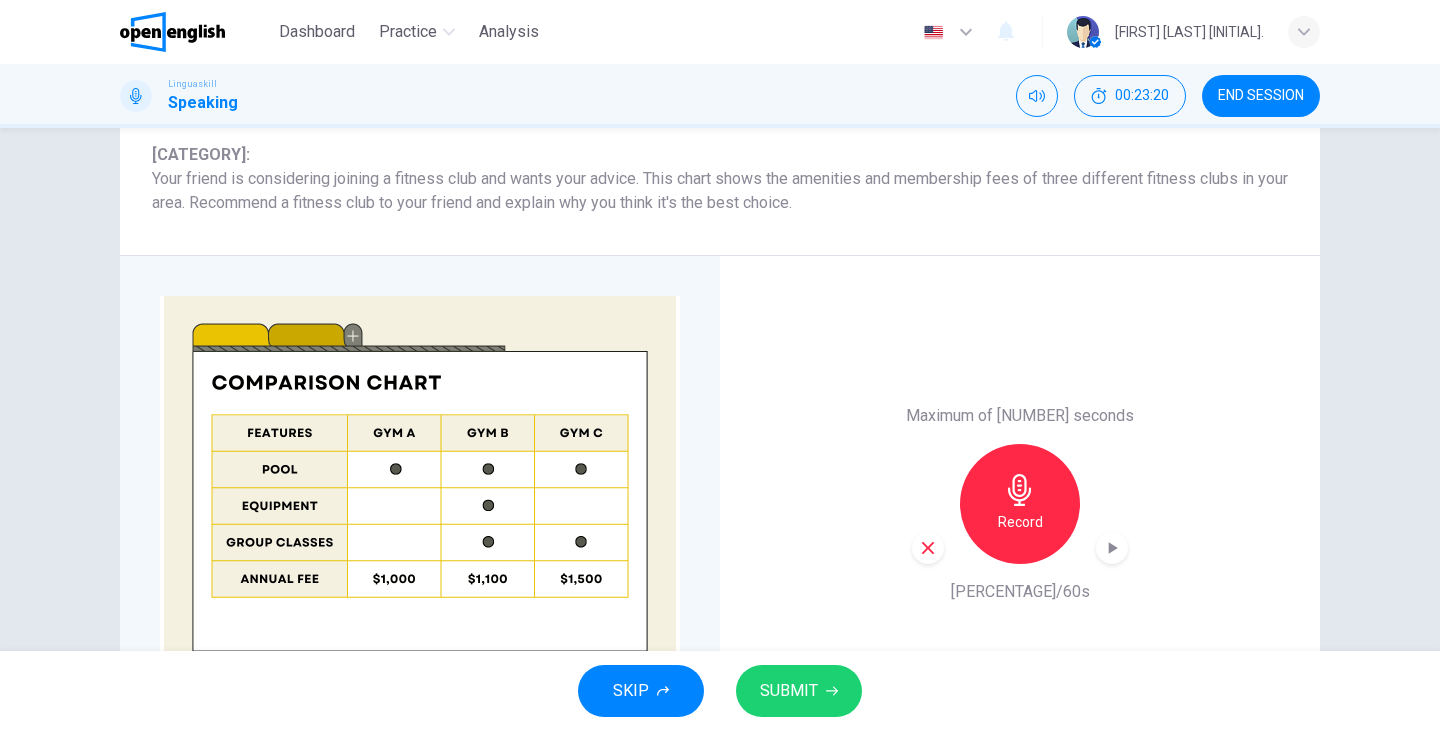 click at bounding box center (928, 548) 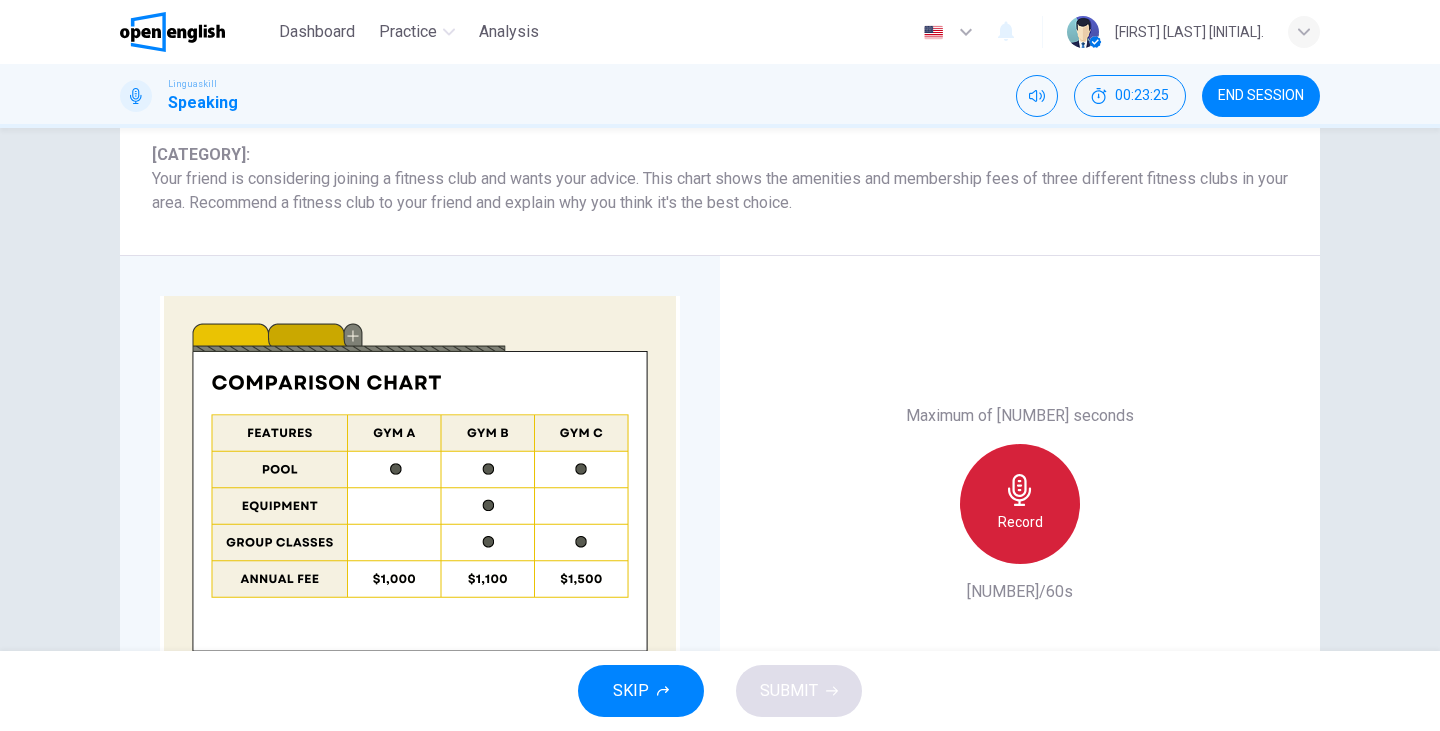 click on "Record" at bounding box center (1020, 504) 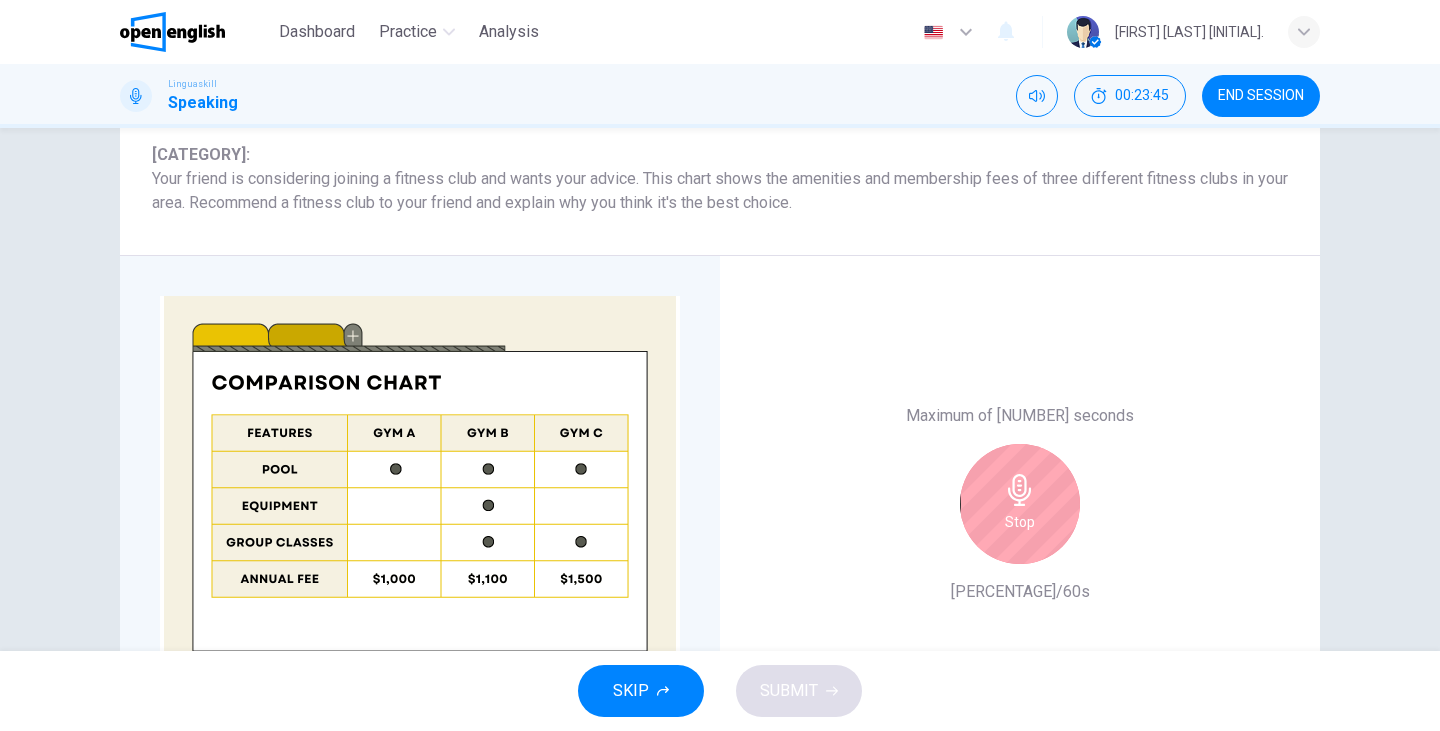 click on "Stop" at bounding box center [1020, 504] 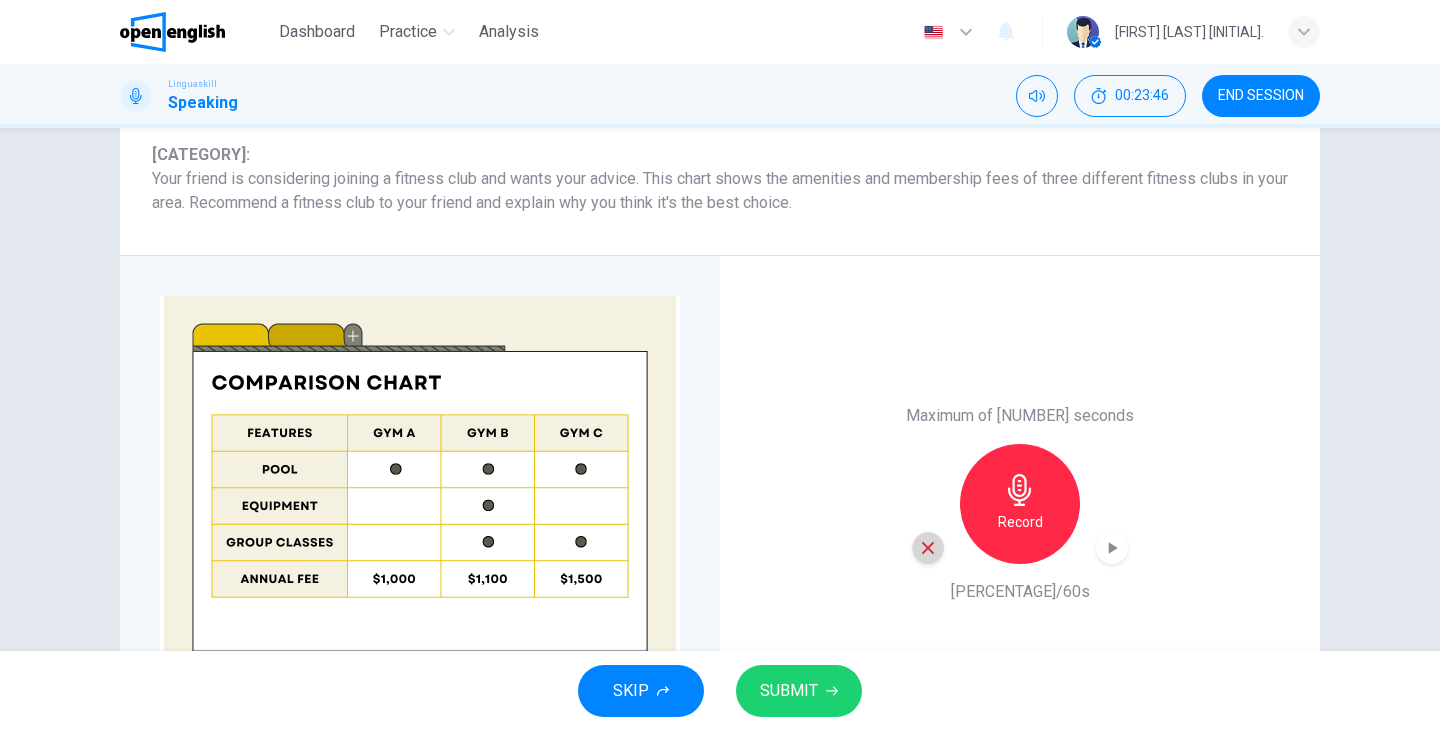 click at bounding box center (928, 548) 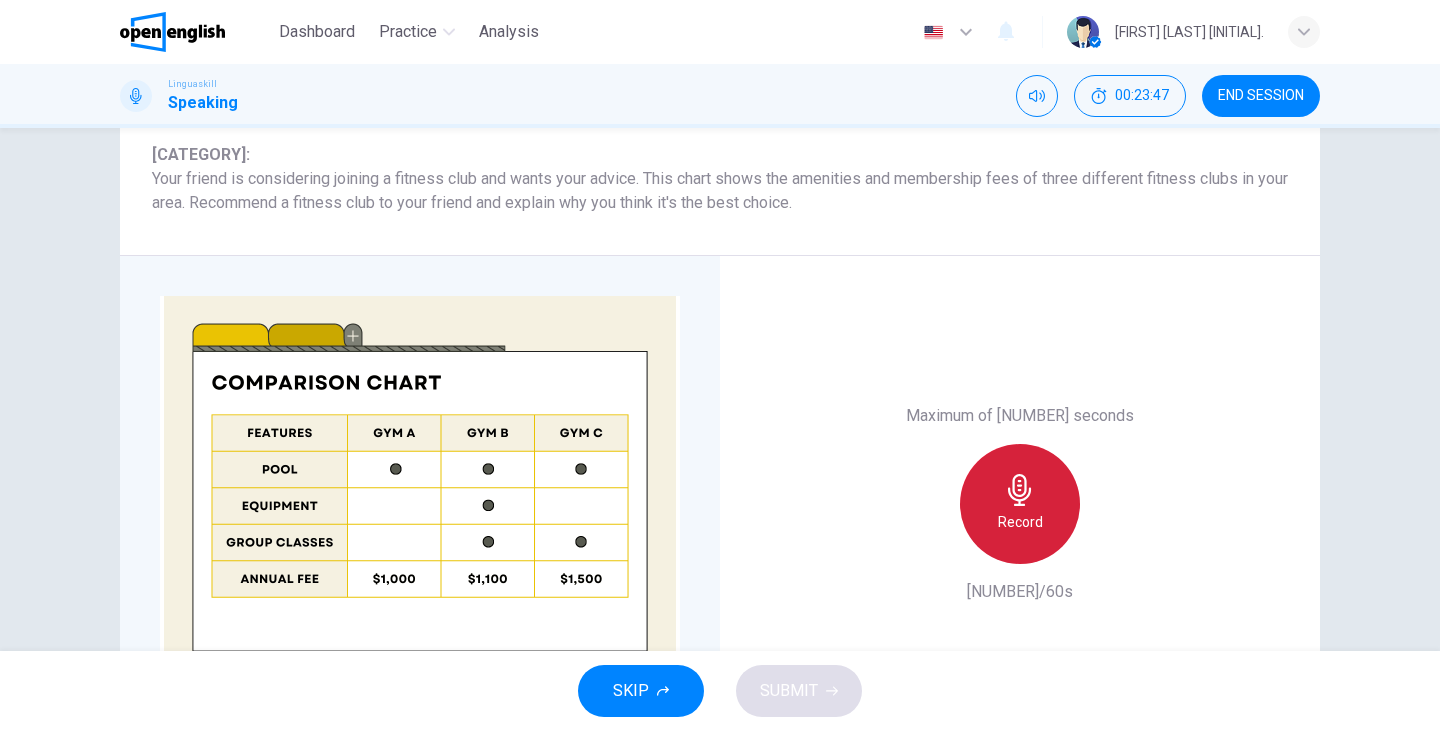 click on "Record" at bounding box center (1020, 504) 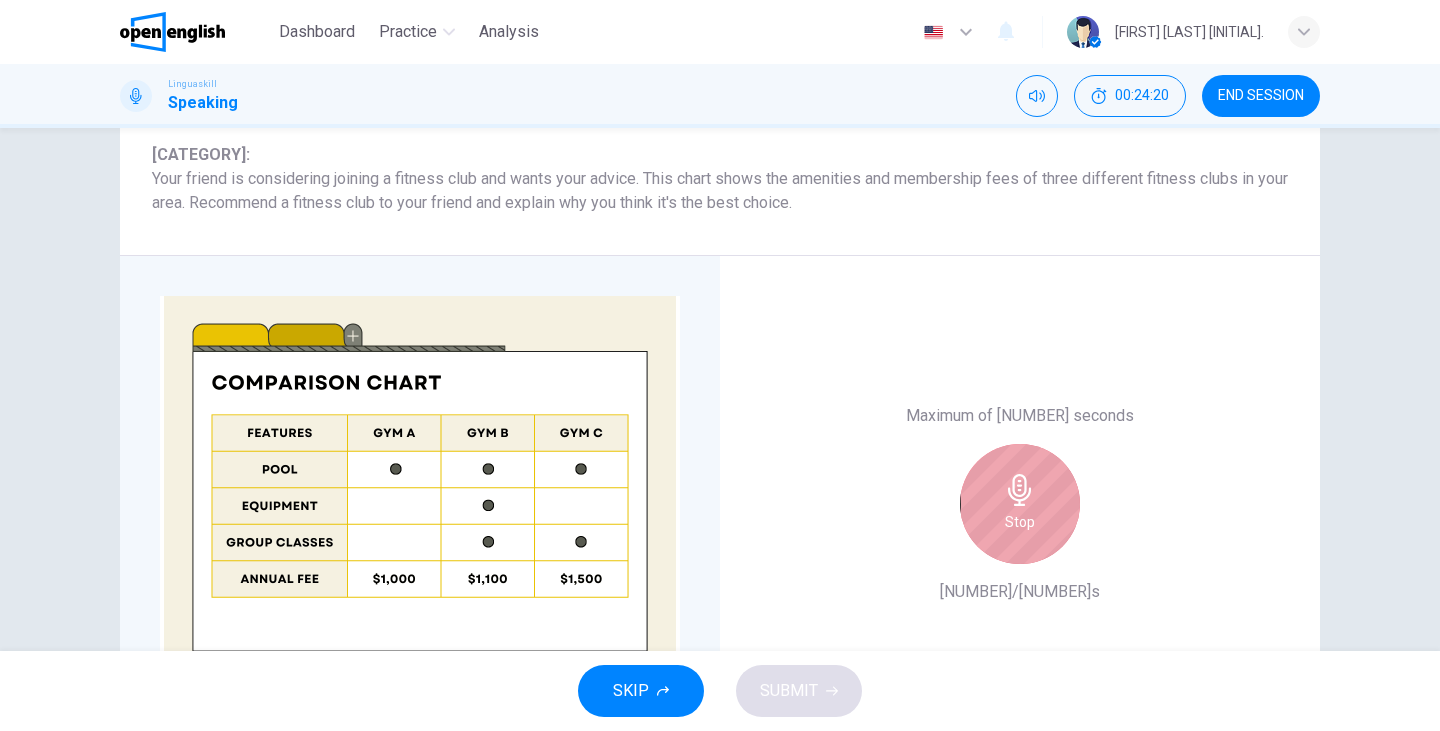 click on "Stop" at bounding box center [1020, 504] 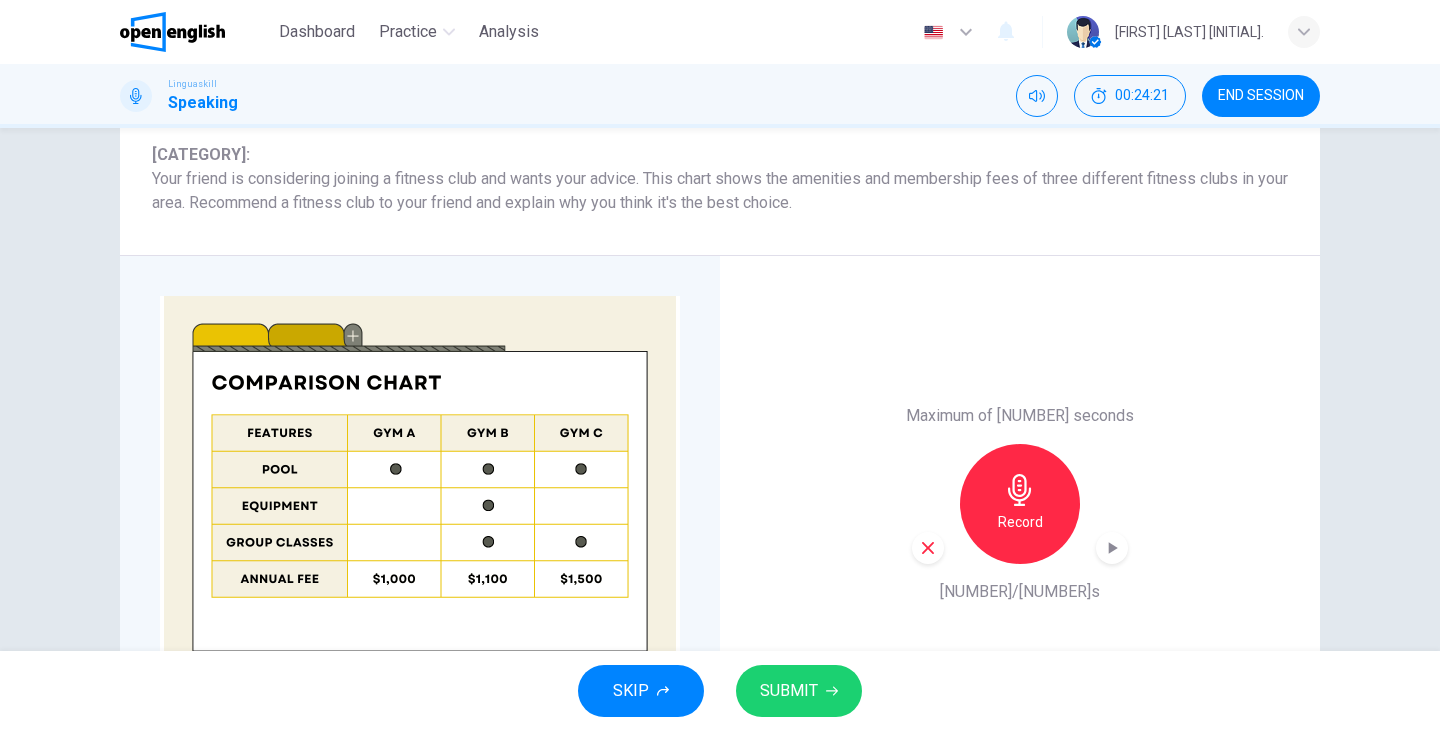 click at bounding box center [928, 548] 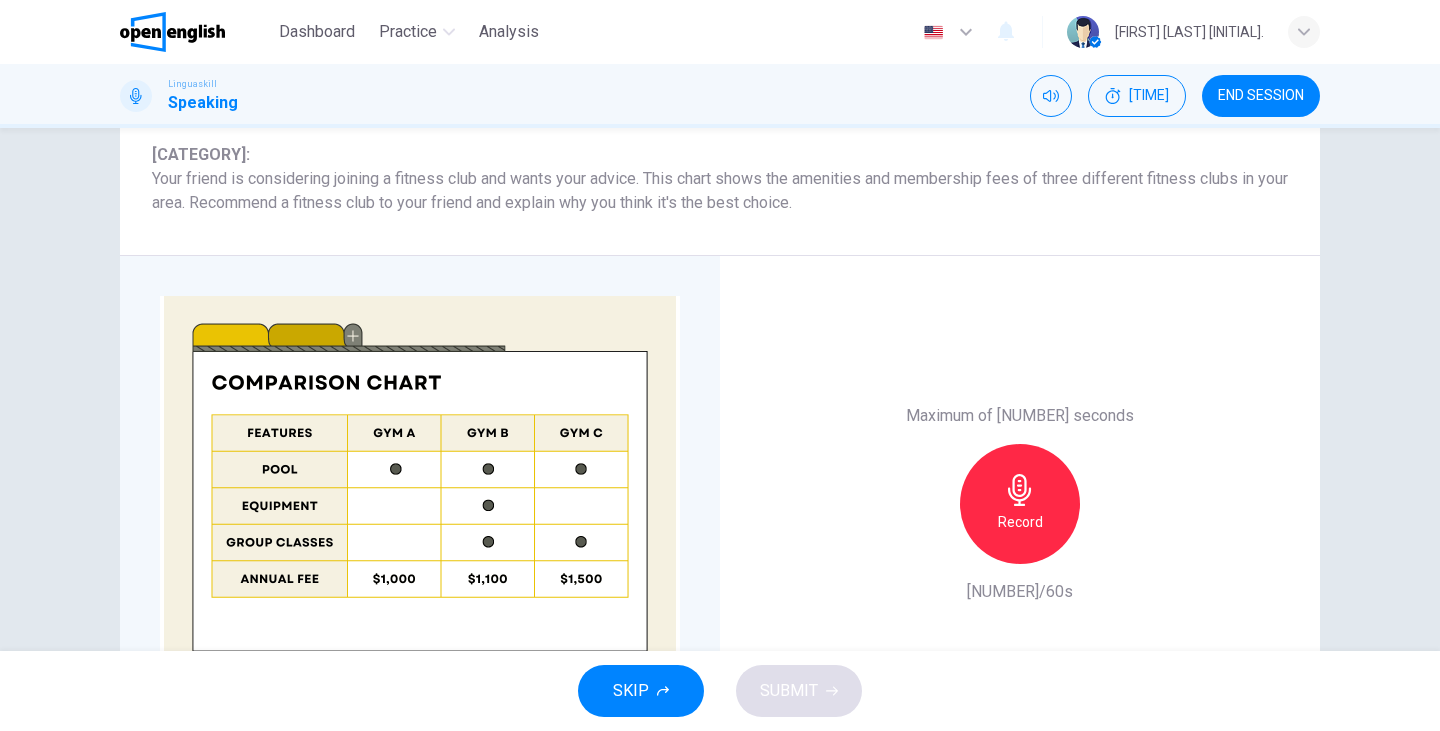 click at bounding box center [1020, 490] 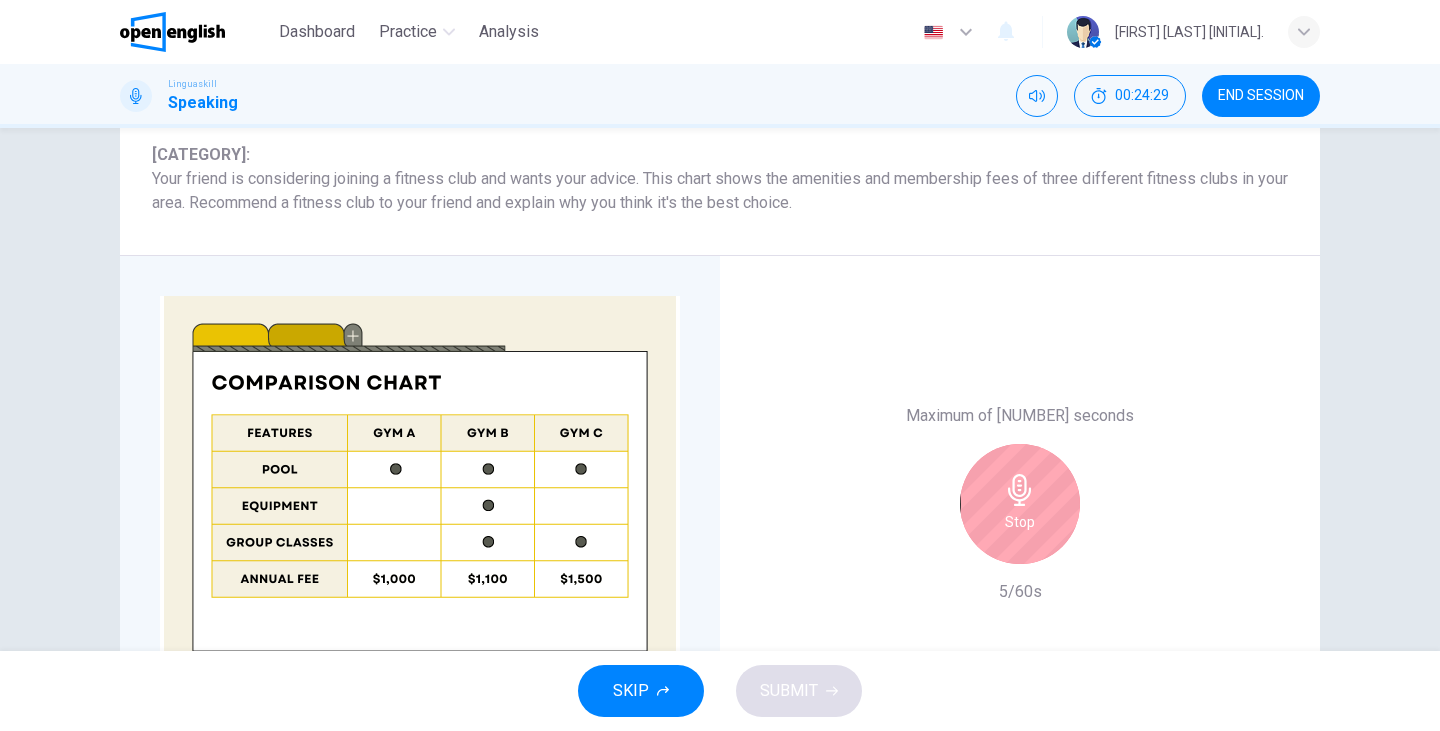 click on "Stop" at bounding box center (1020, 504) 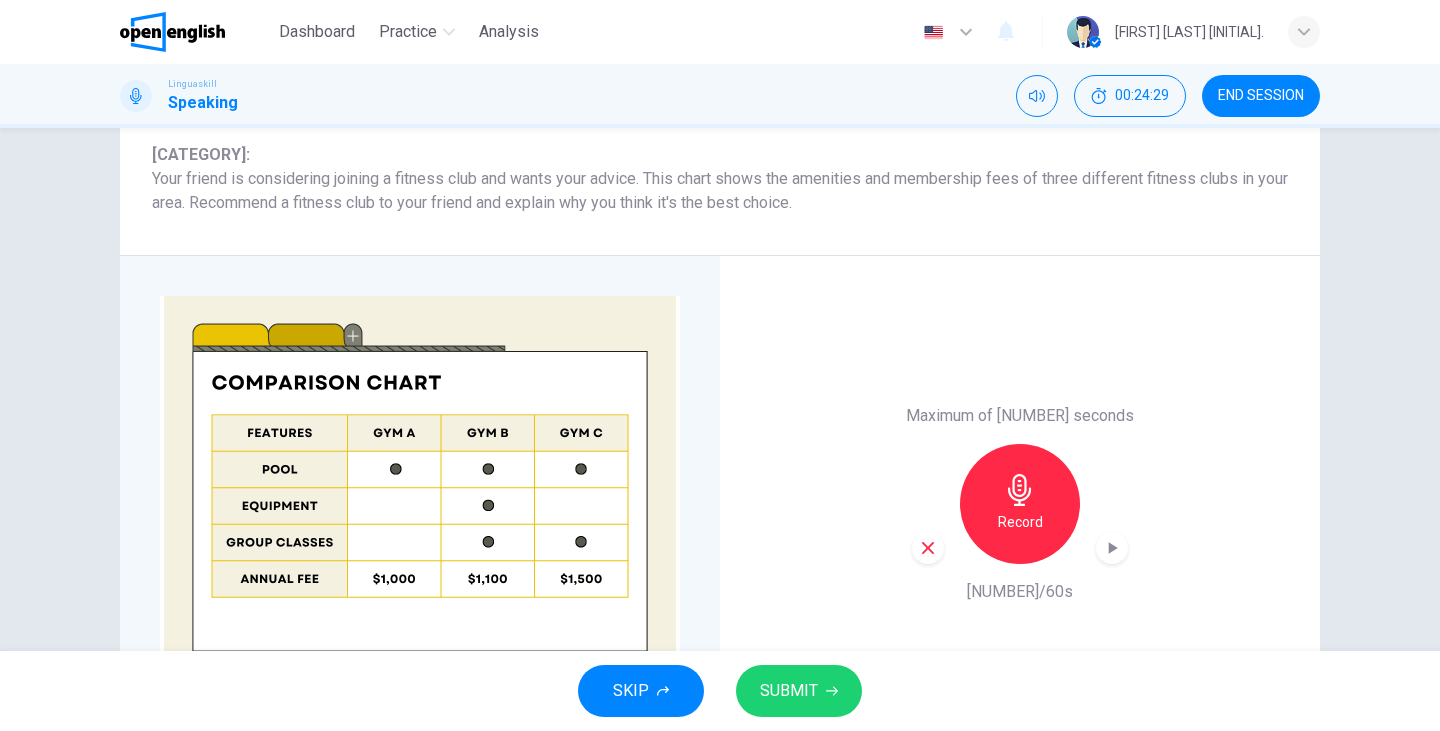 click at bounding box center [928, 548] 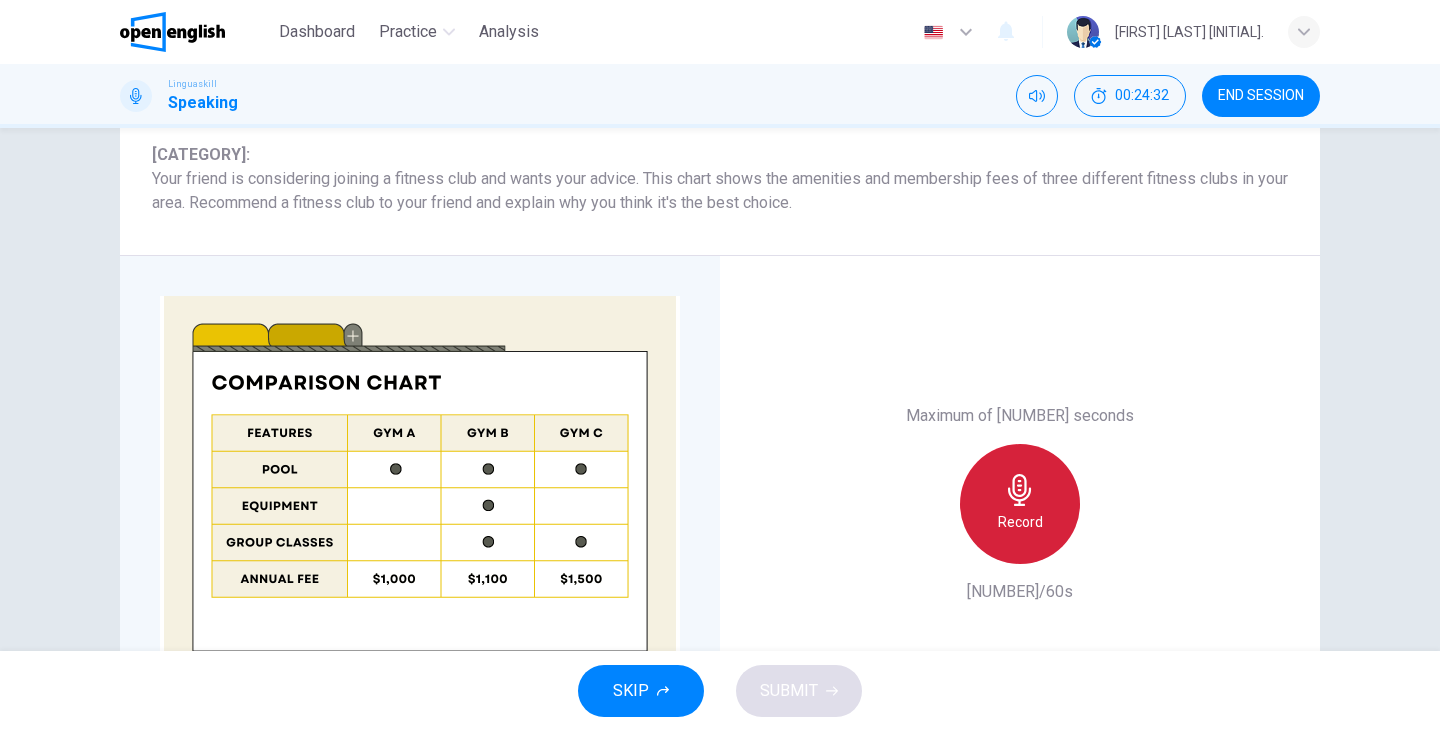 click on "Record" at bounding box center (1020, 504) 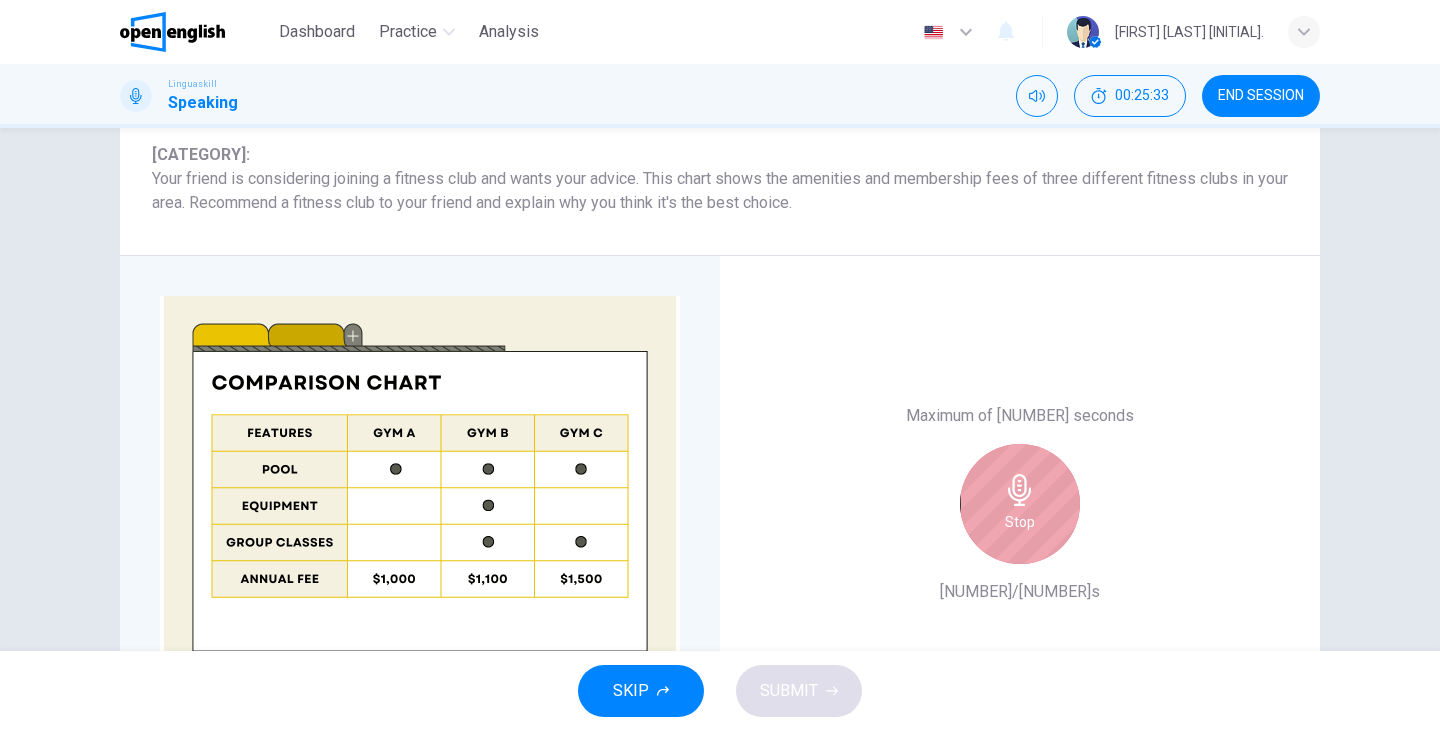 click on "Stop" at bounding box center (1020, 504) 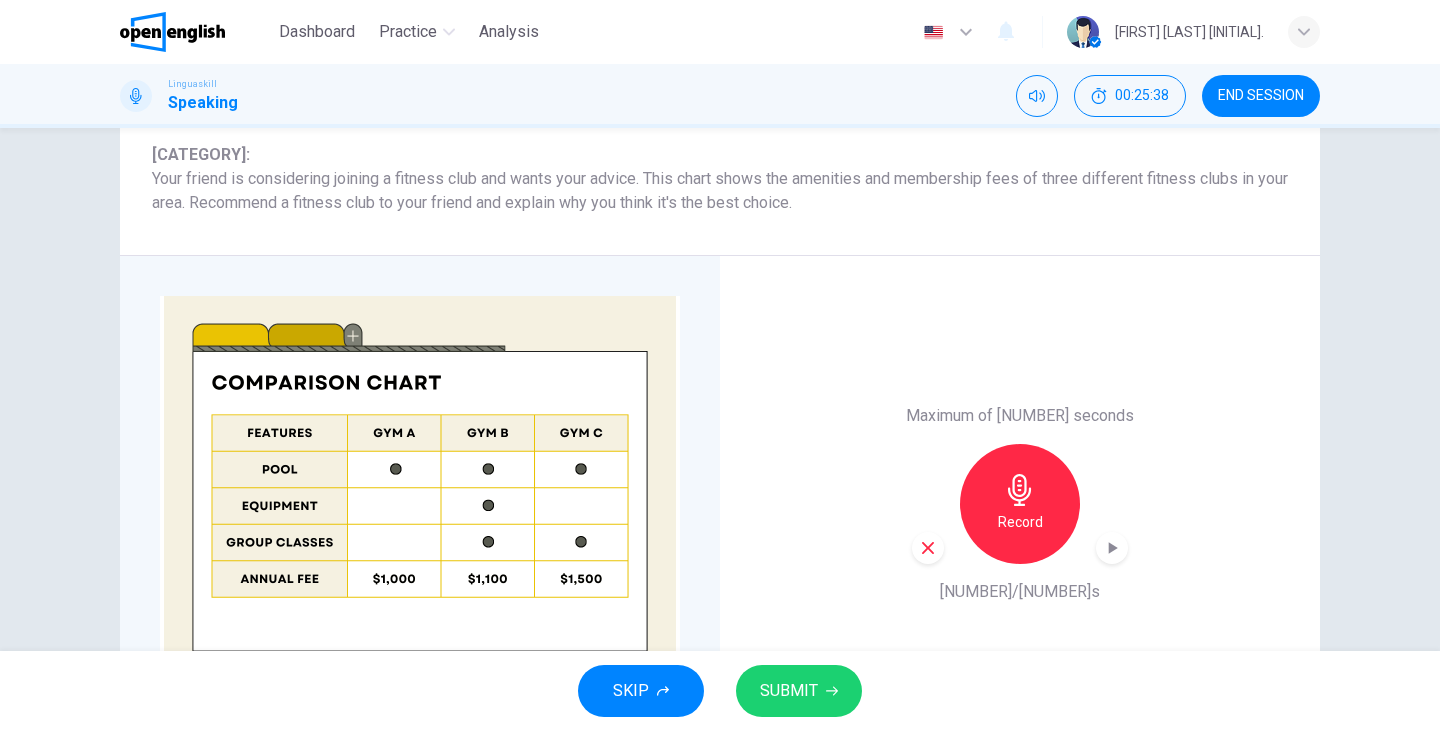 click at bounding box center [832, 691] 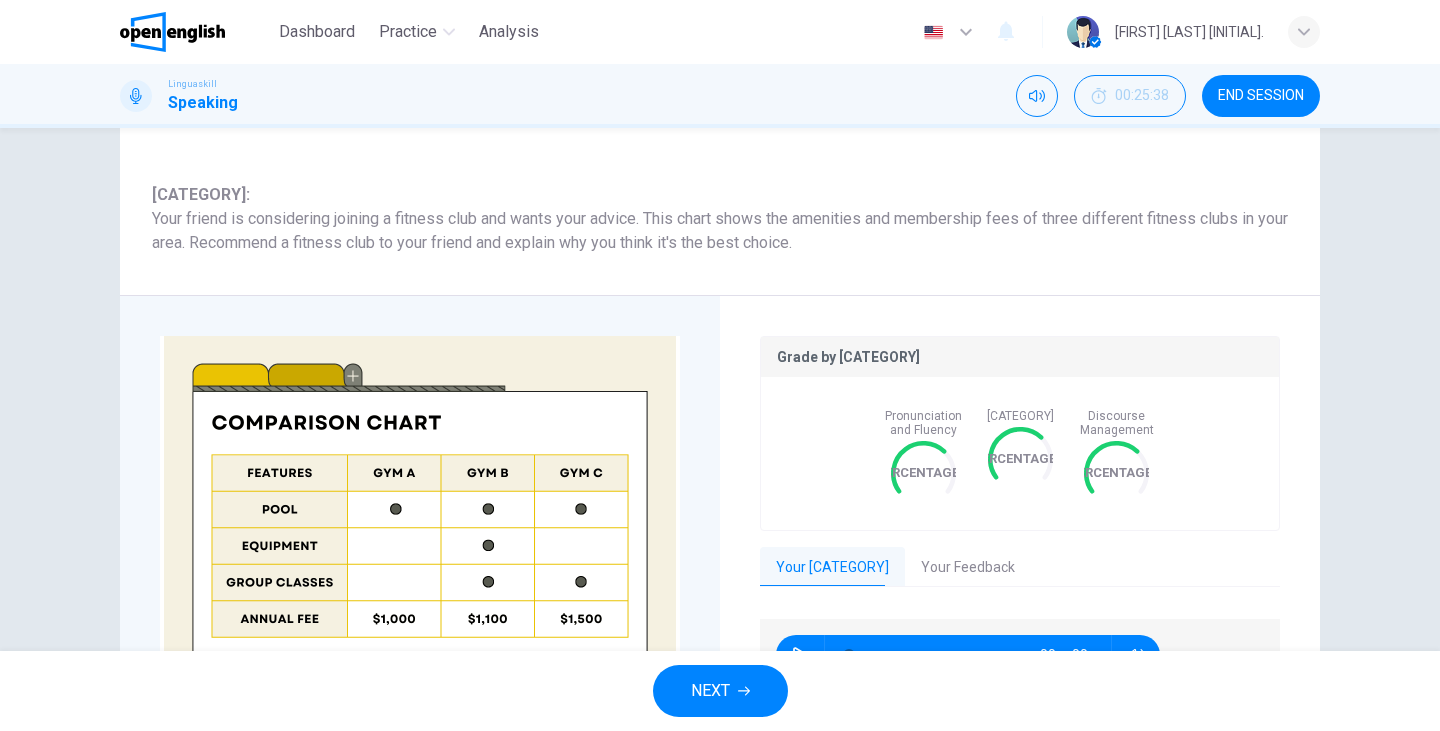 scroll, scrollTop: 361, scrollLeft: 0, axis: vertical 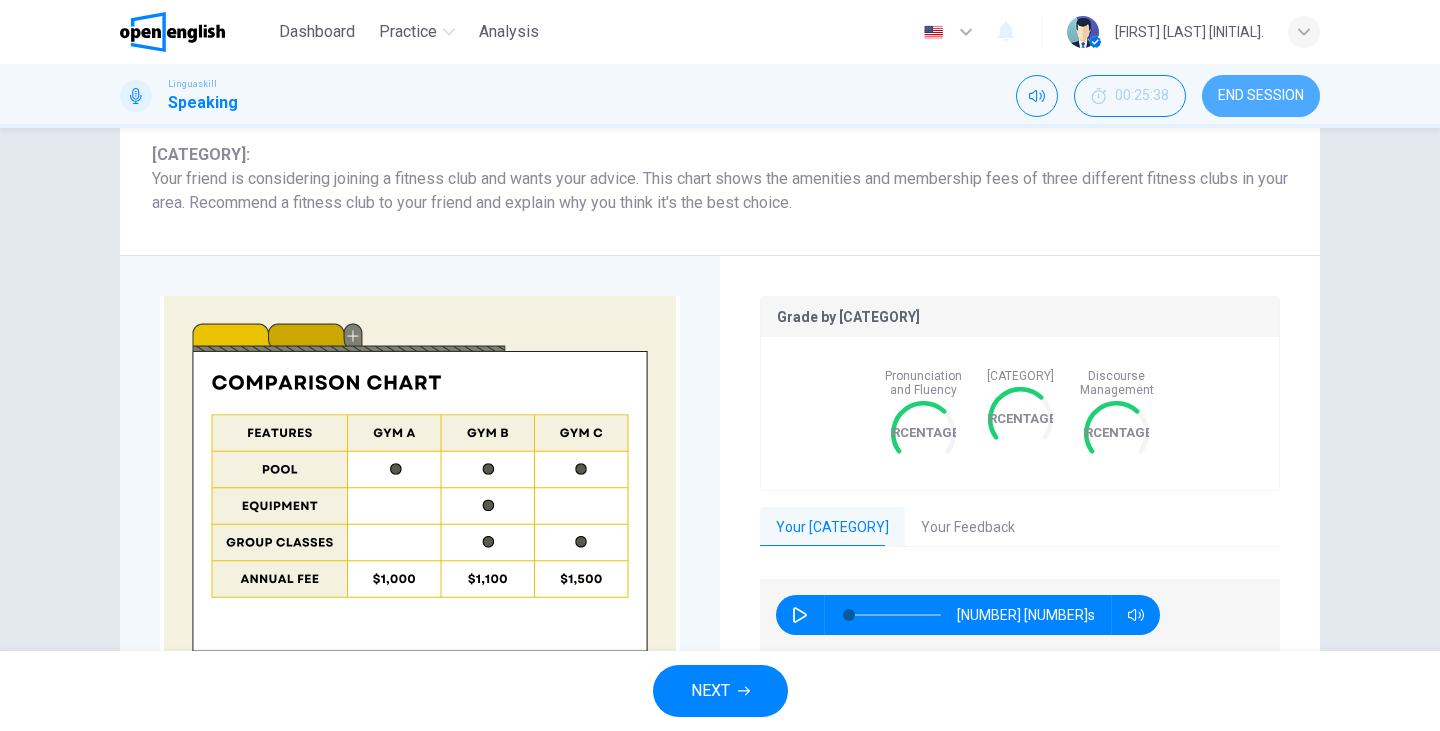 click on "END SESSION" at bounding box center [1261, 96] 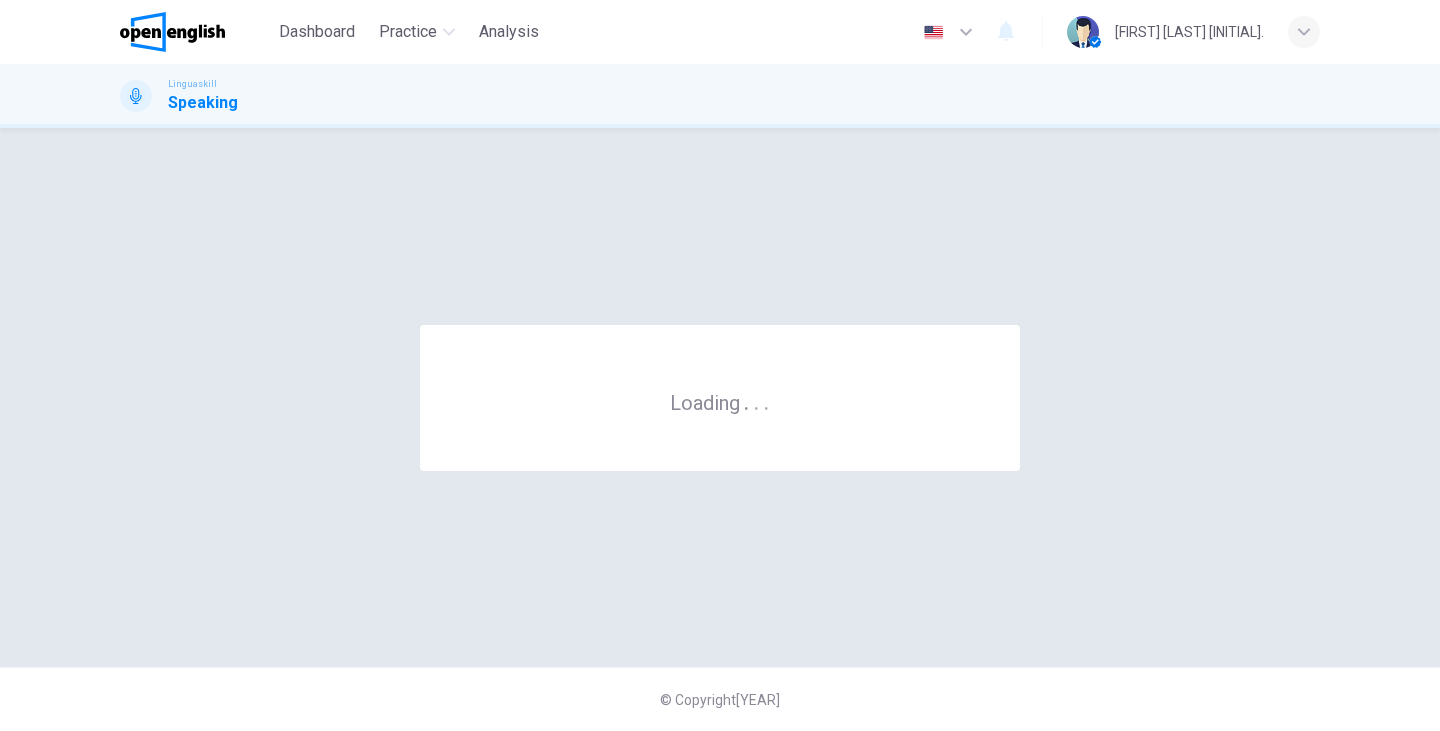 scroll, scrollTop: 0, scrollLeft: 0, axis: both 